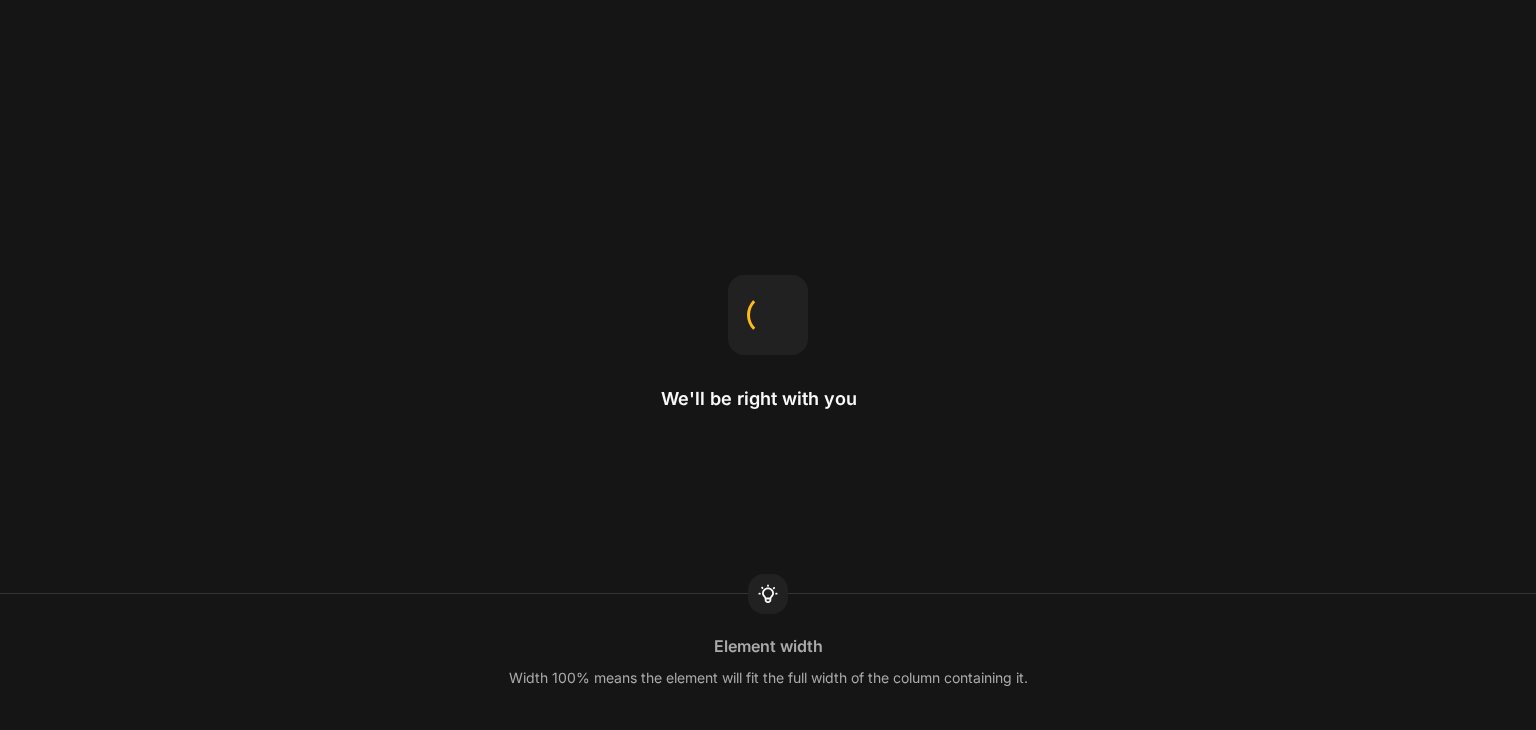 scroll, scrollTop: 0, scrollLeft: 0, axis: both 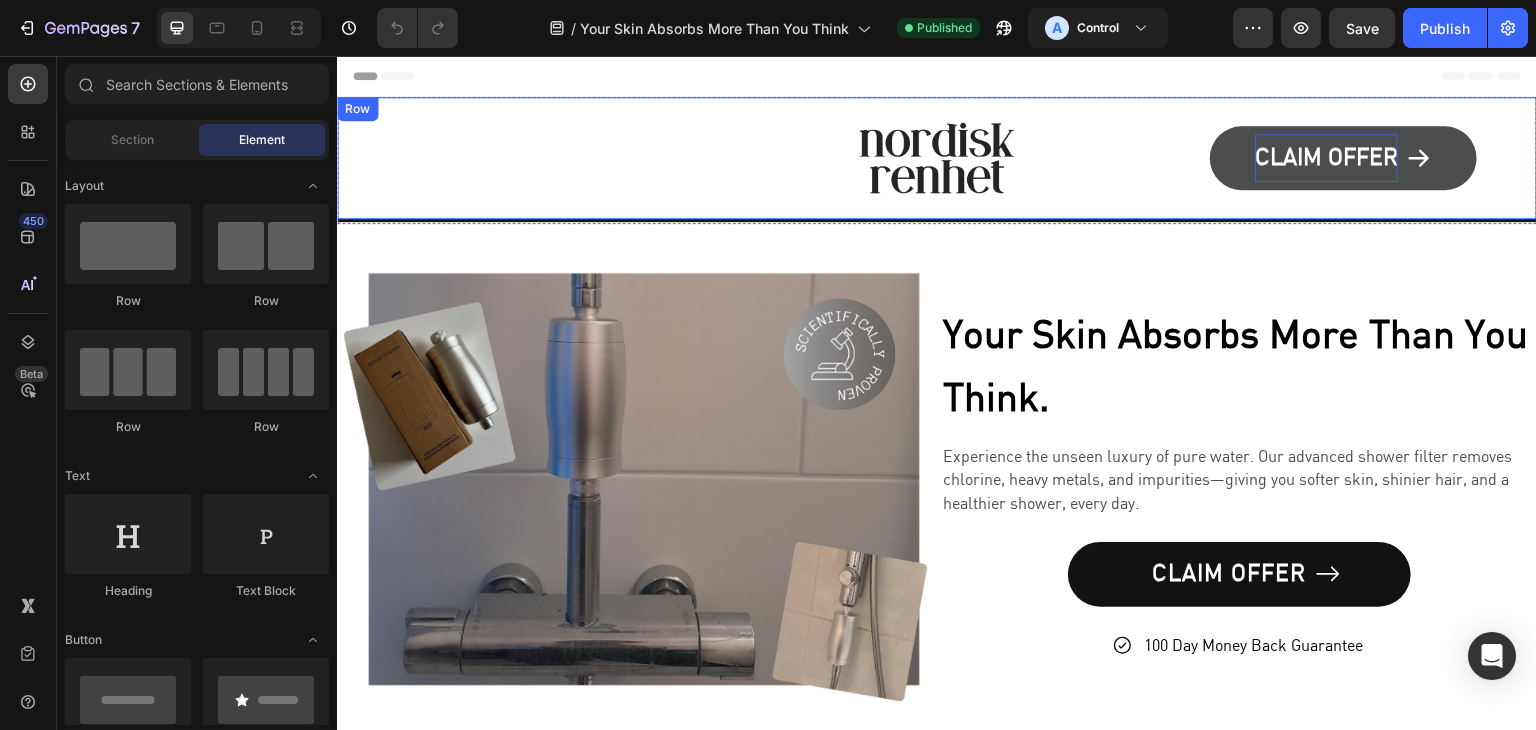 click on "CLAIM OFFER" at bounding box center [1326, 158] 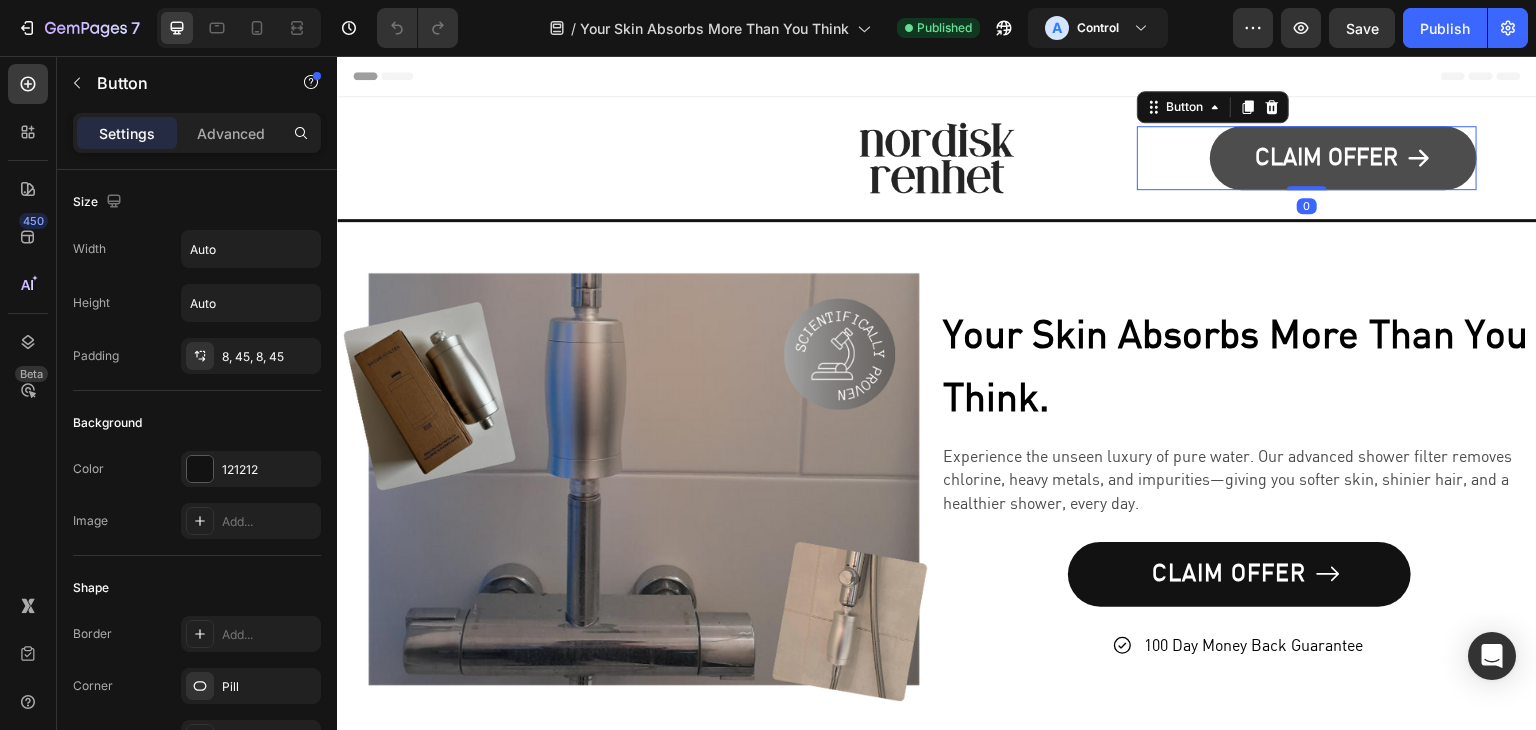 click on "CLAIM OFFER" at bounding box center (1343, 158) 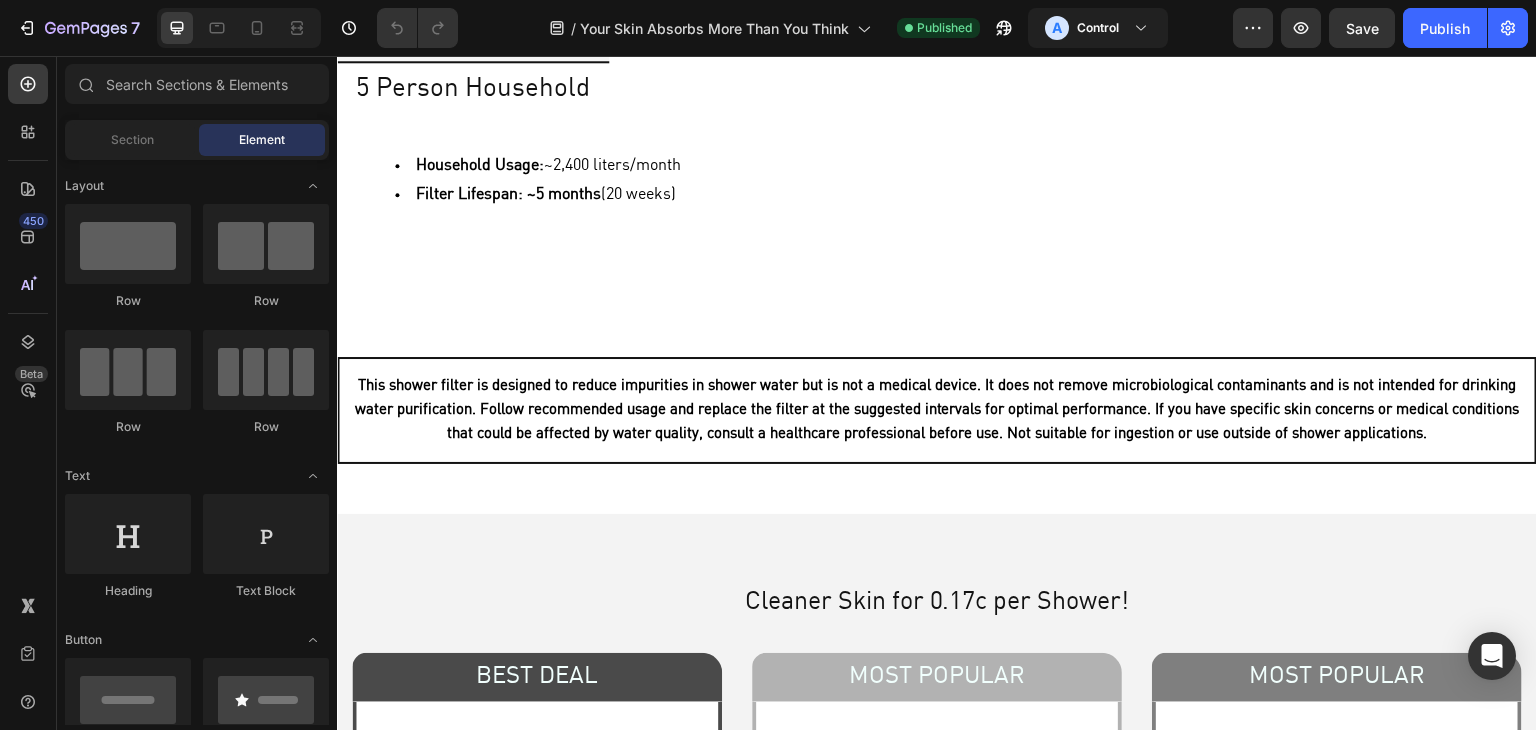 scroll, scrollTop: 7000, scrollLeft: 0, axis: vertical 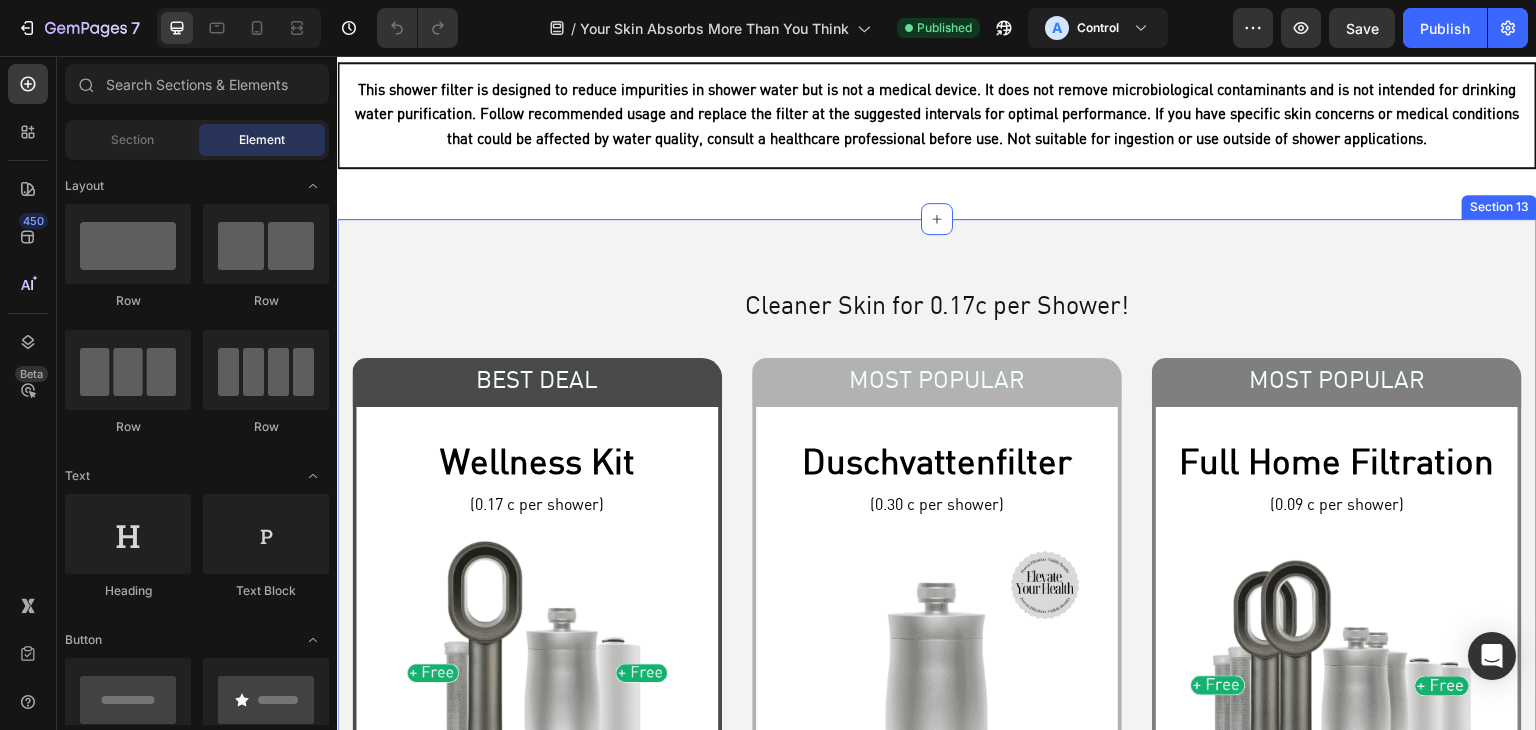 click on "Cleaner Skin for 0.17c per Shower! Heading Row BEST DEAL  Text Block Wellness Kit Text Block (0.17 c per shower) Text Block Product Images Icon Icon Icon Icon Icon Icon List 42 Reviews Text Block Row NORDISK DUSCHVATTENFILTER Text Block 83,95  € Text Block Row NORDISK DUSCHVATTENFILTER Text Block 92,95  € Text Block Row FREE  REPLACEMENT CARTRIDGE Text Block 36,95  € Text Block
Icon Row FREE  REPLACEMENT FILTER Text Block 36,95  € Text Block
Icon Row FREE  WELCOME BOOKLET SET Text Block 39,95  € Text Block
Icon Row FREE  SHOWER ADAPTER Text Block 15,95  € Text Block
Icon Row FREE  WATER HARDNESS TEST STRIPS Text Block 14,95  € Text Block
Icon Row FREE  SHIPPING Text Block 9,95  € Text Block
Icon Row No compare price Product Price 2,189 kr Product Price Product Price Row CLAIM NOW Add to Cart DUE TO HIGH DEMAND OFFER ENDS 25/03 Text Block No results in 100 Days? Keep it on us! Text Block Row Product" at bounding box center [937, 865] 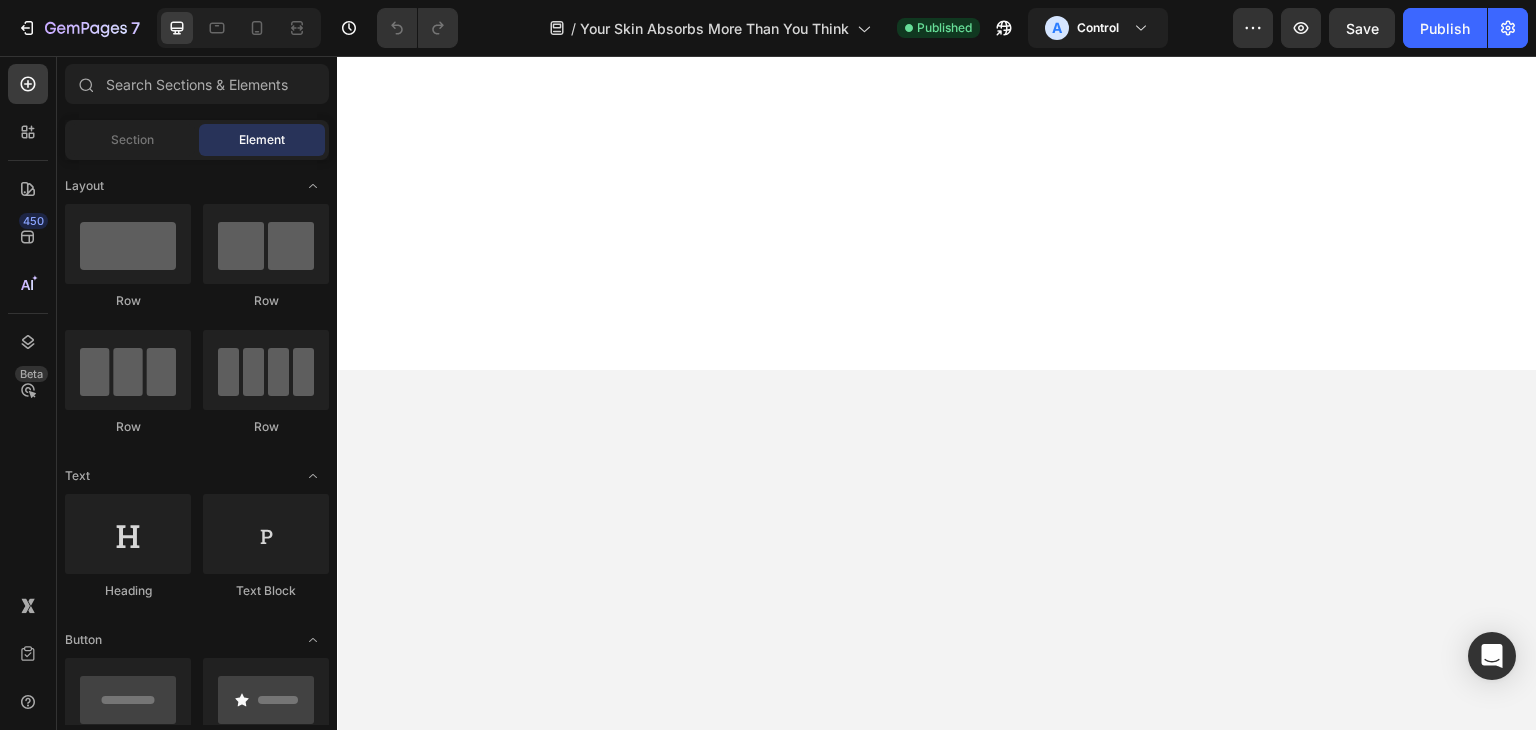 scroll, scrollTop: 0, scrollLeft: 0, axis: both 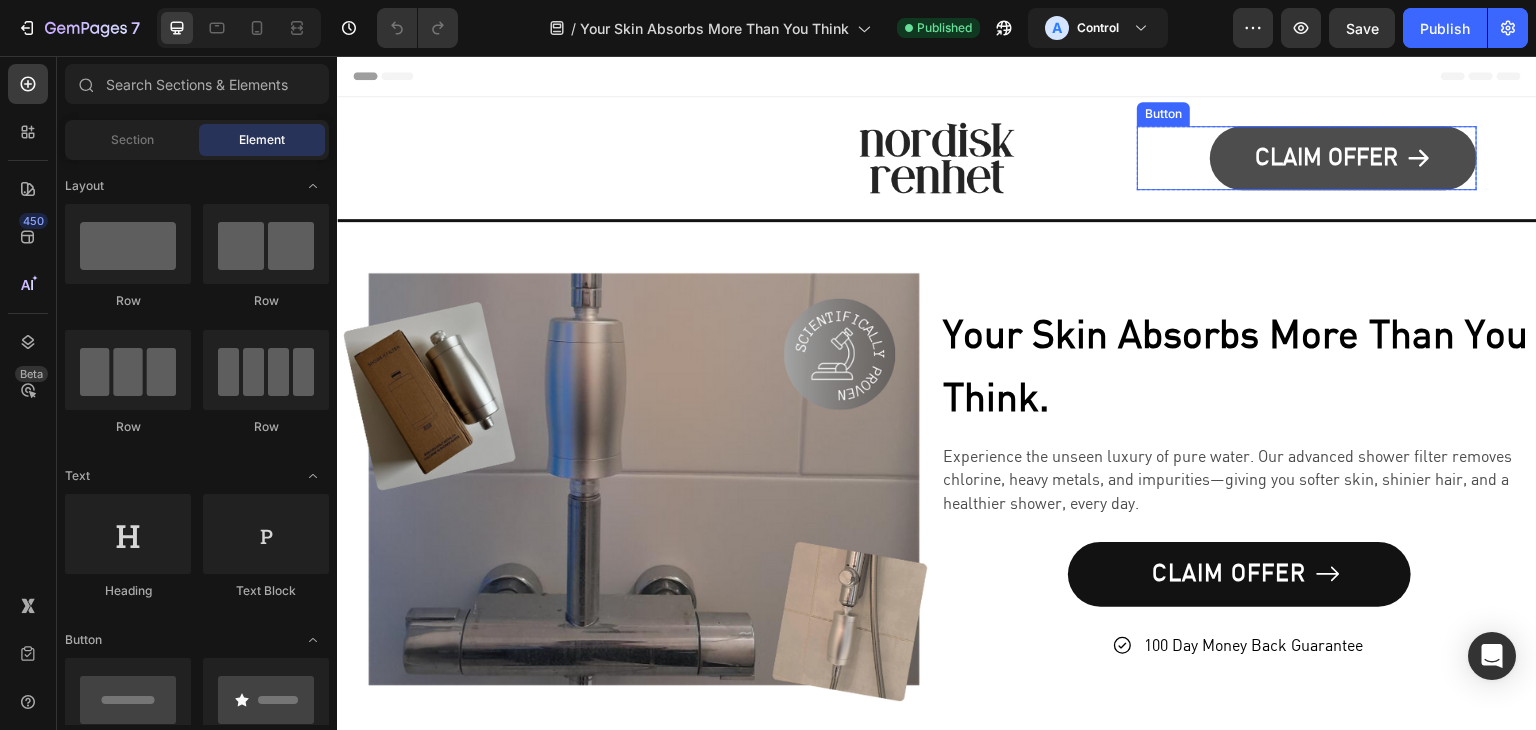 click on "CLAIM OFFER" at bounding box center (1343, 158) 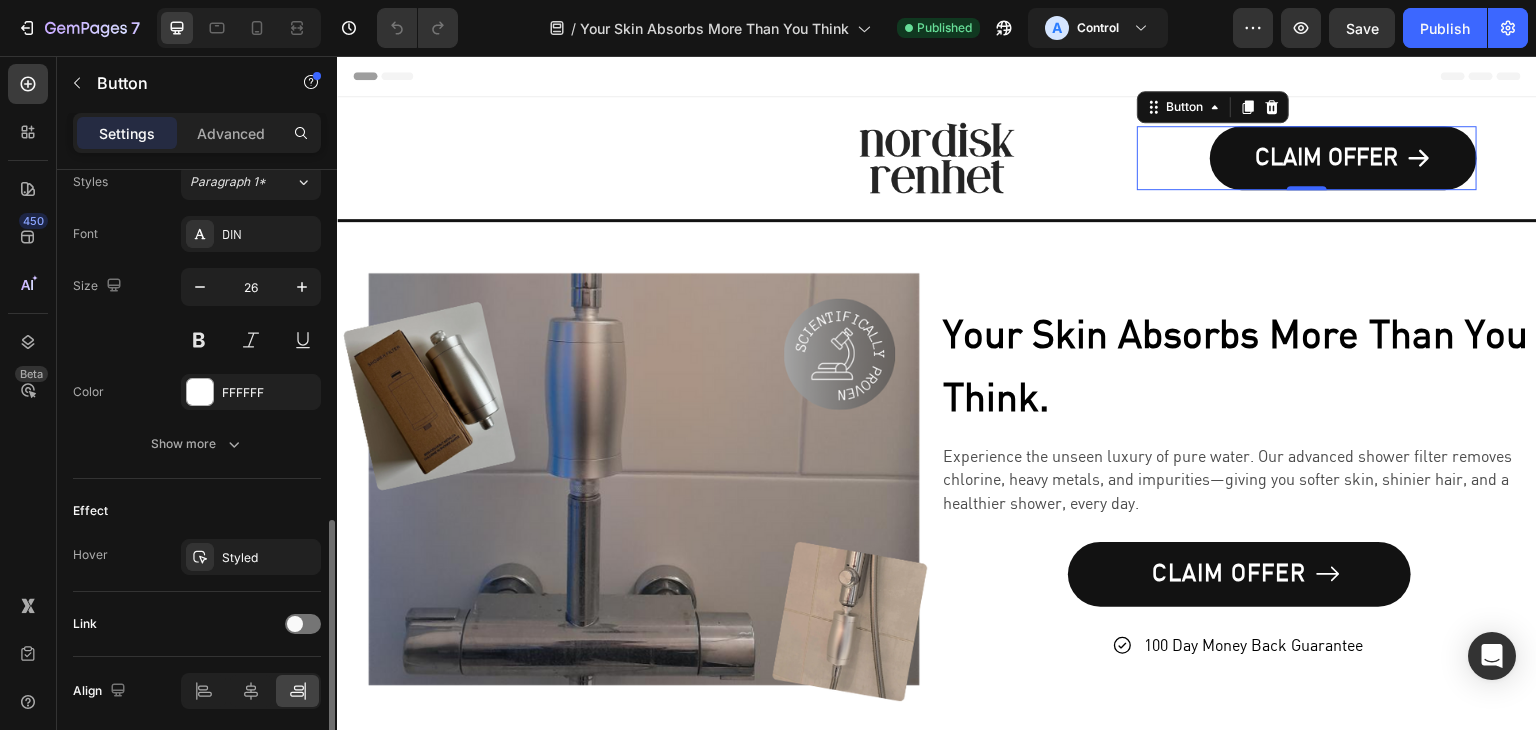 scroll, scrollTop: 972, scrollLeft: 0, axis: vertical 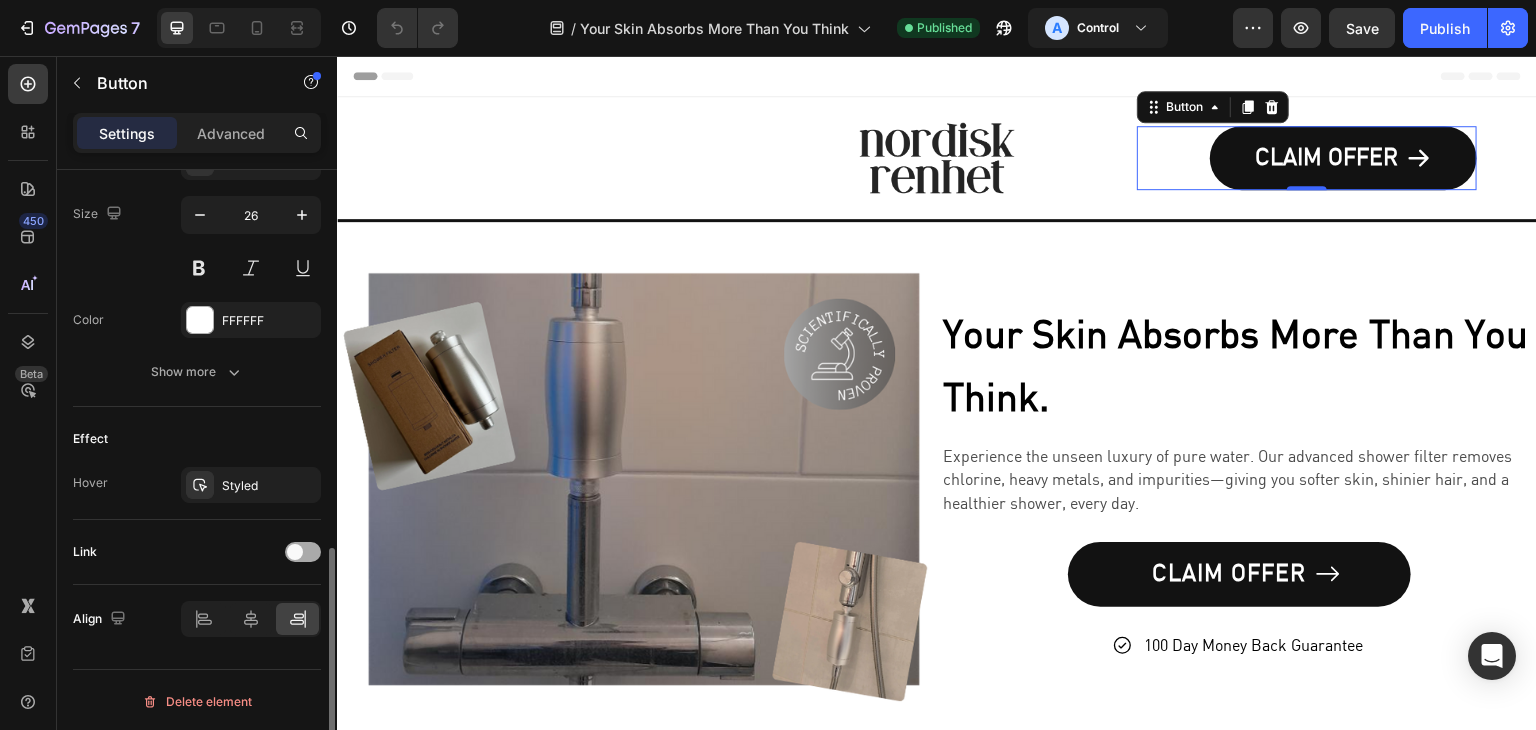 click at bounding box center (295, 552) 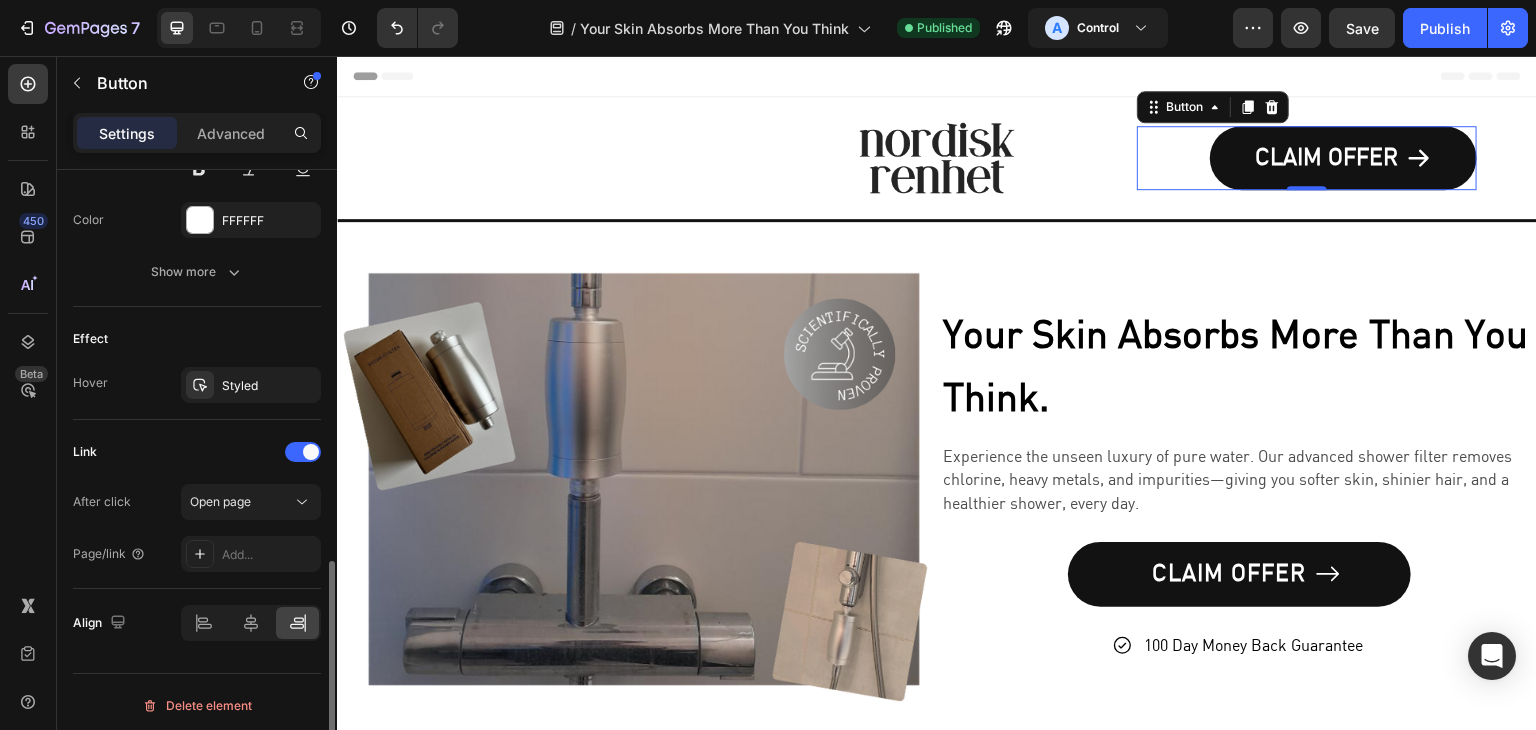 scroll, scrollTop: 1076, scrollLeft: 0, axis: vertical 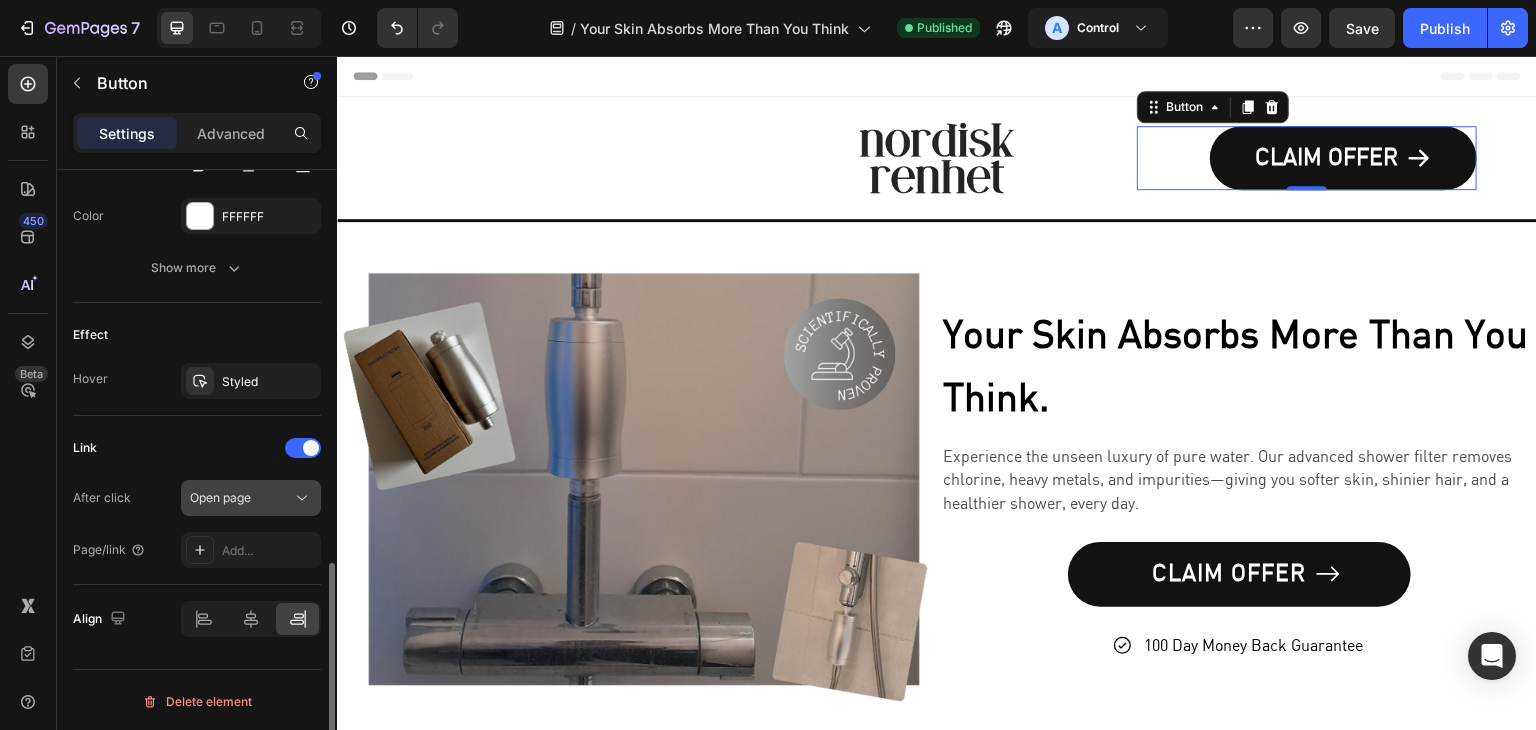 click on "Open page" 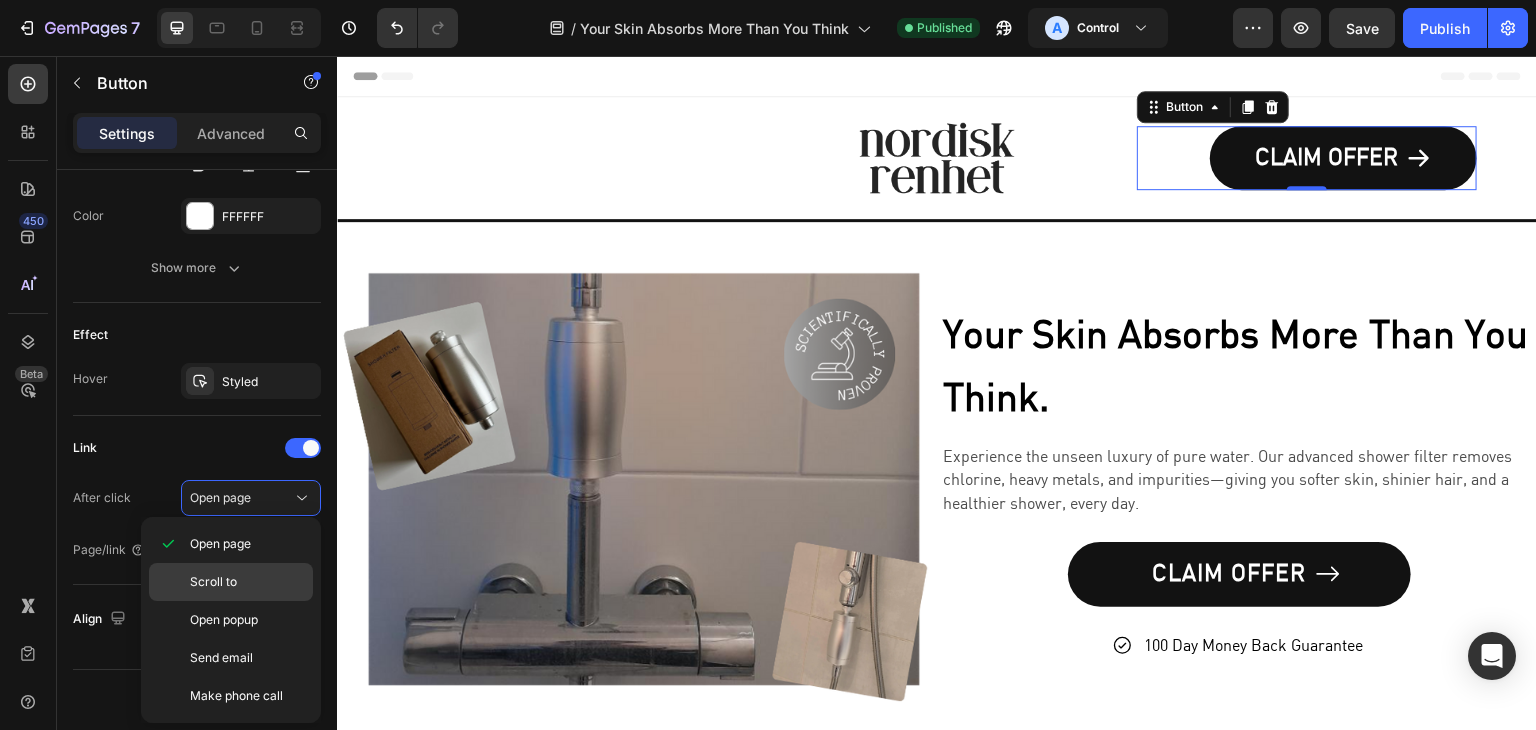 click on "Scroll to" at bounding box center [247, 582] 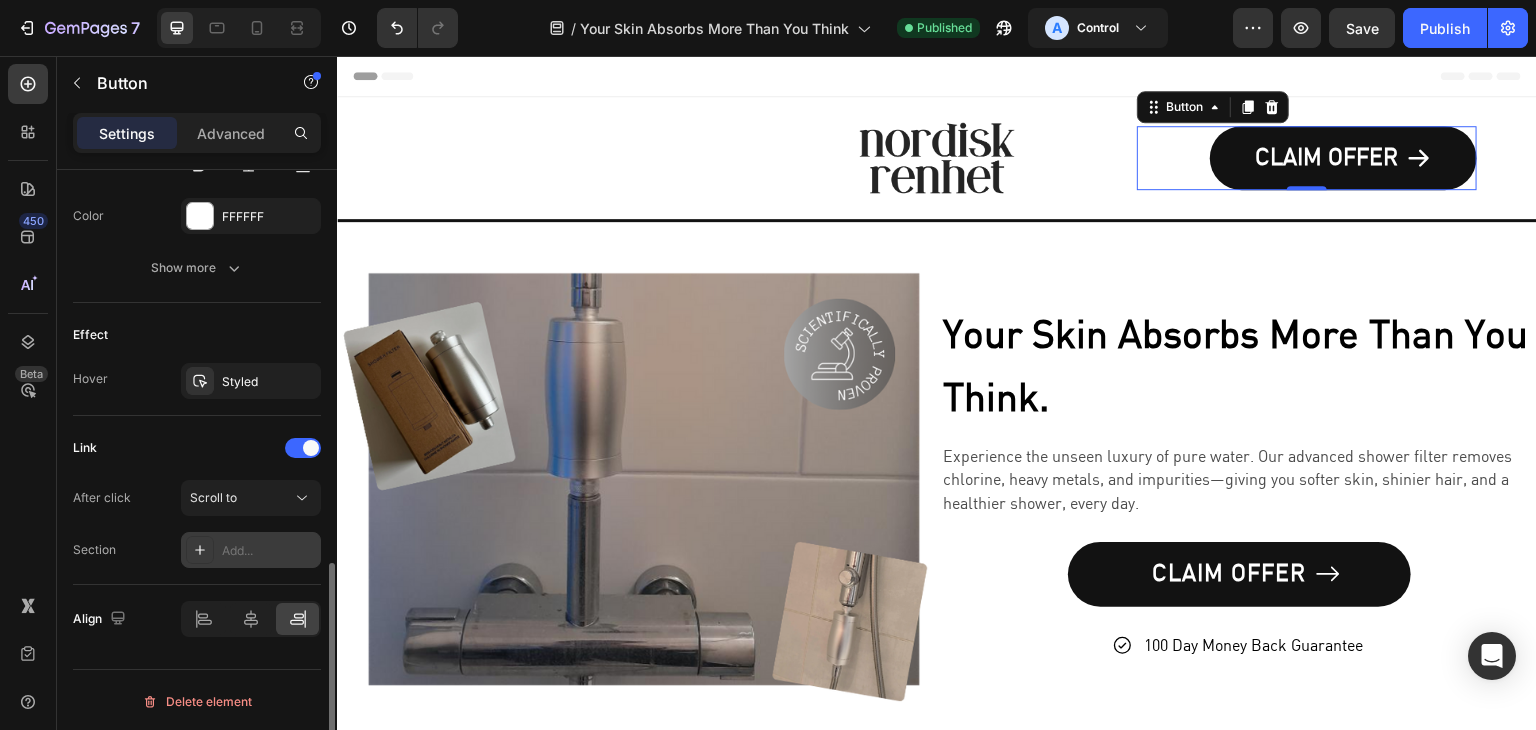 click on "Add..." at bounding box center (269, 551) 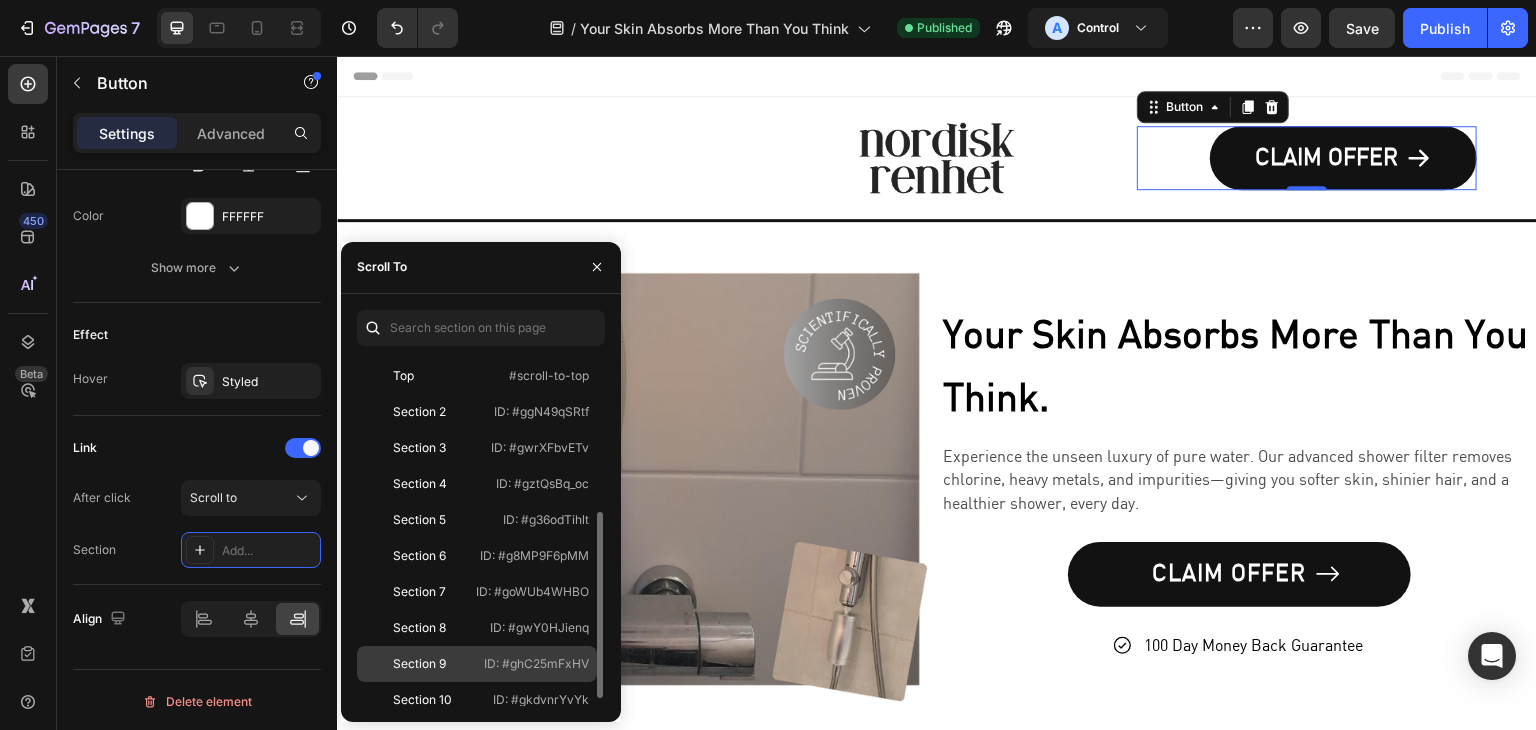 scroll, scrollTop: 100, scrollLeft: 0, axis: vertical 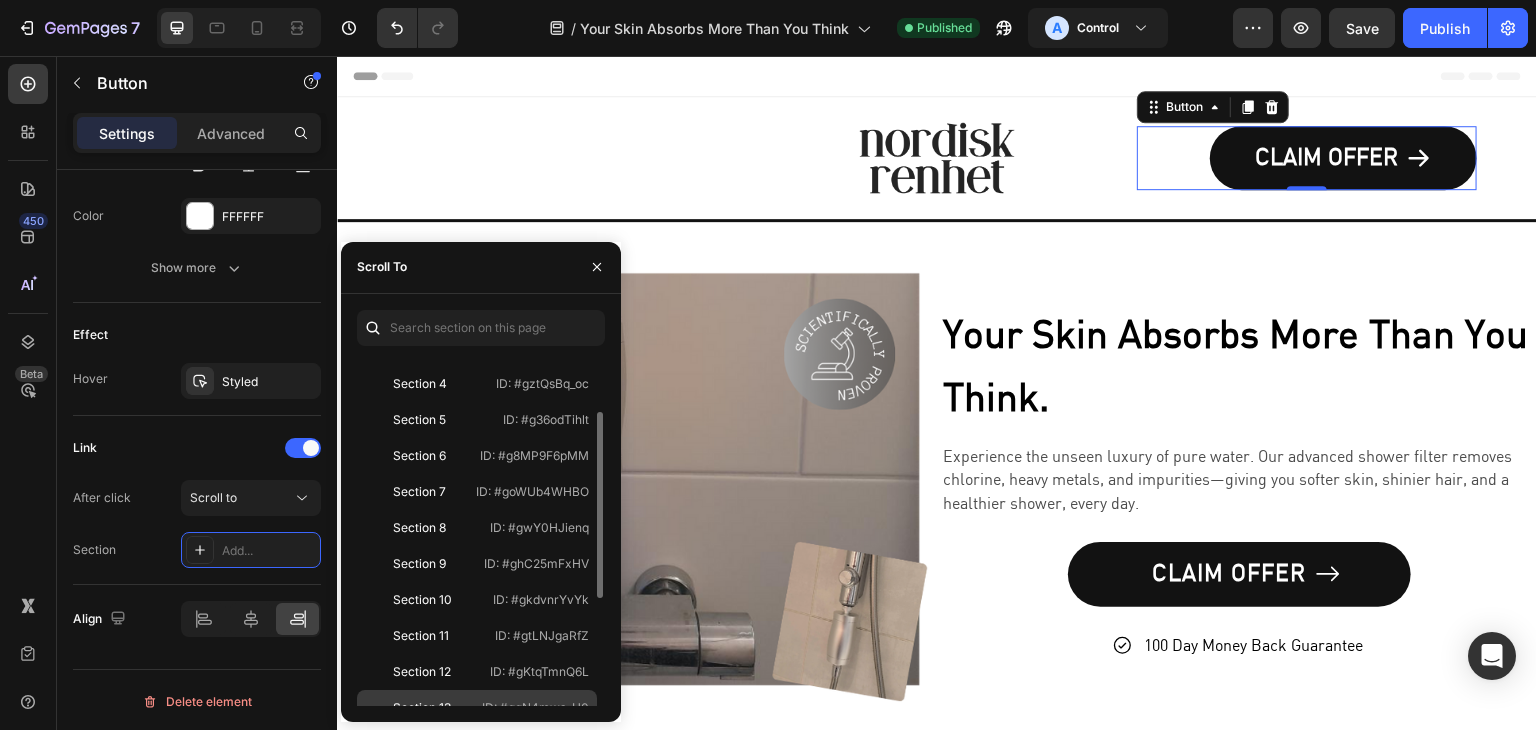click on "Section 13   ID: #ggN4mws-U0" 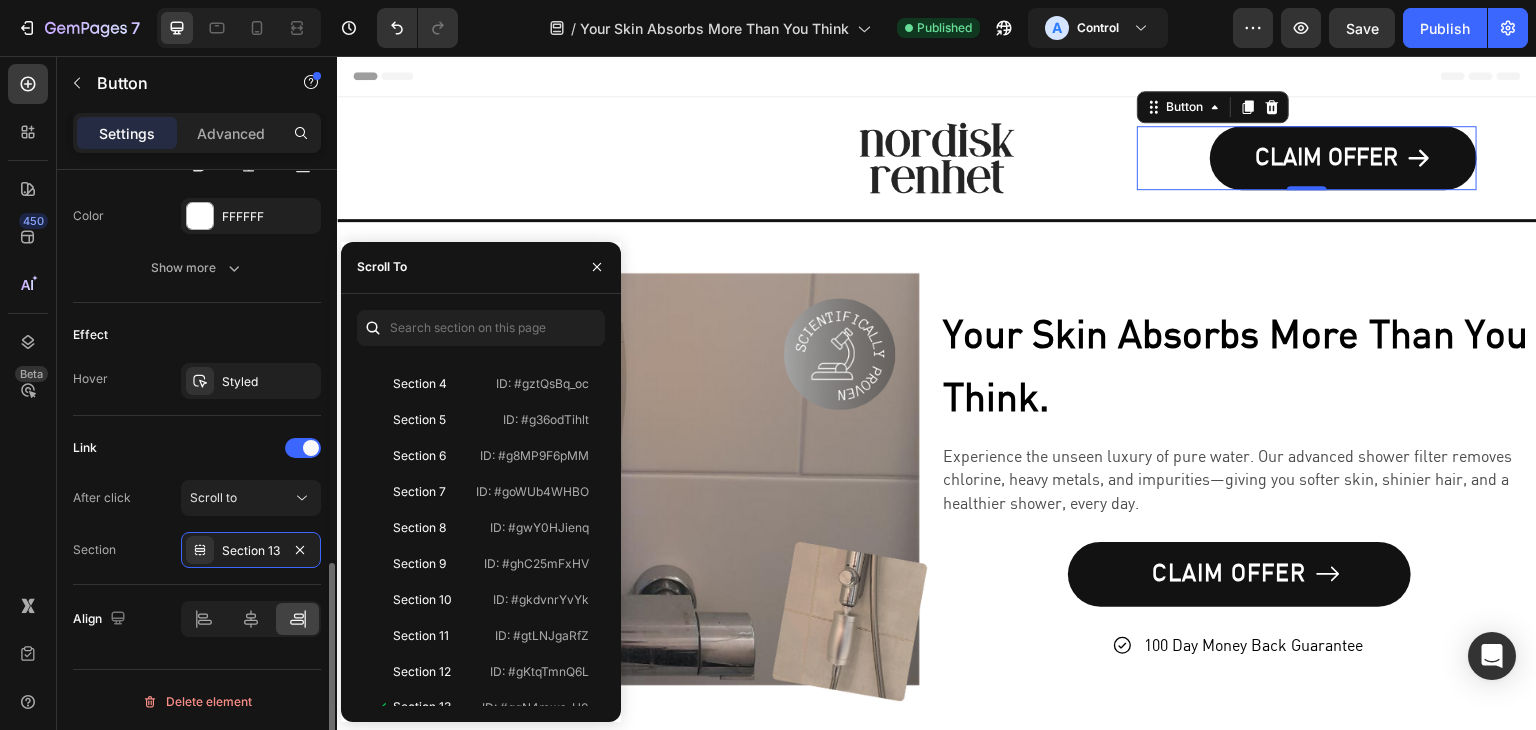 click on "Section Section 13" at bounding box center (197, 550) 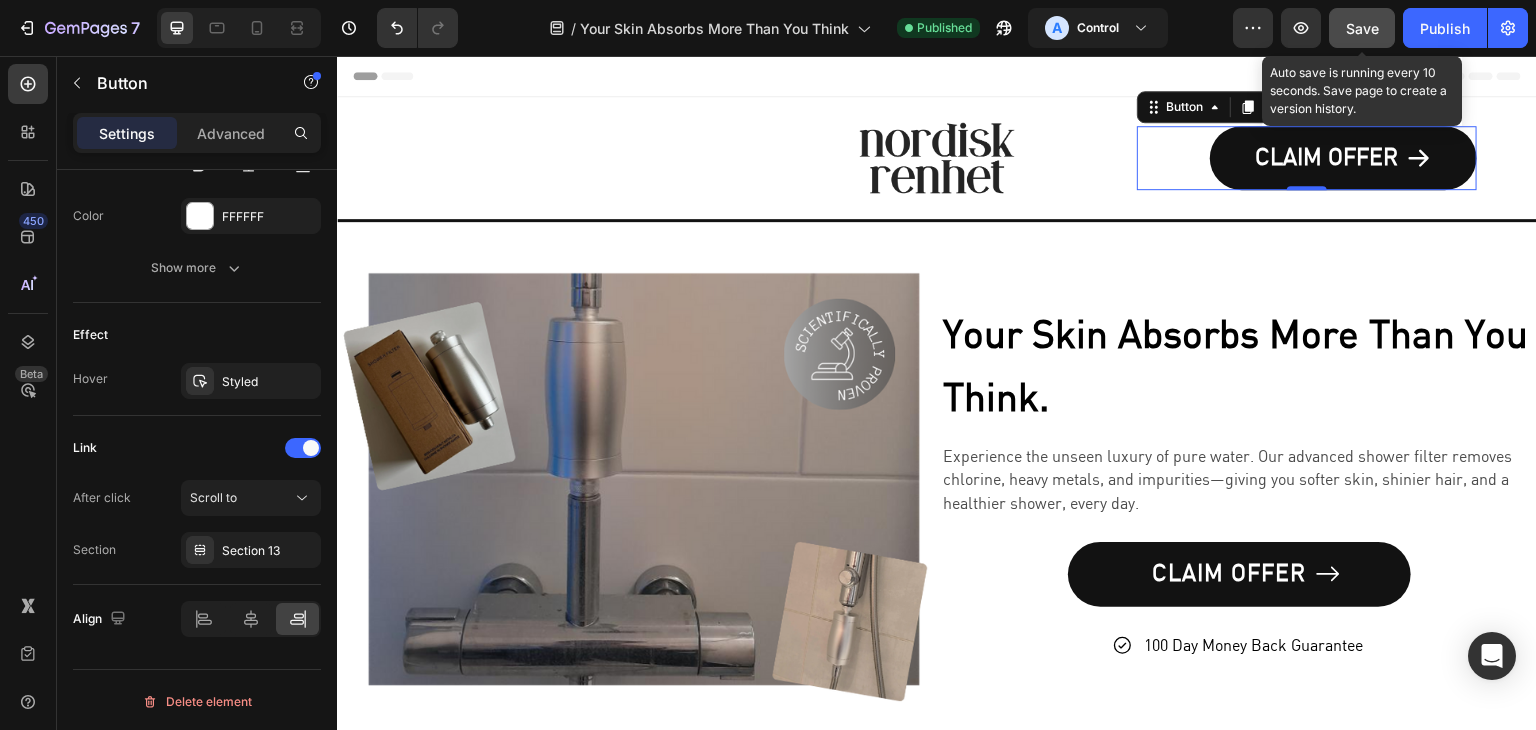 drag, startPoint x: 1371, startPoint y: 28, endPoint x: 803, endPoint y: 6, distance: 568.4259 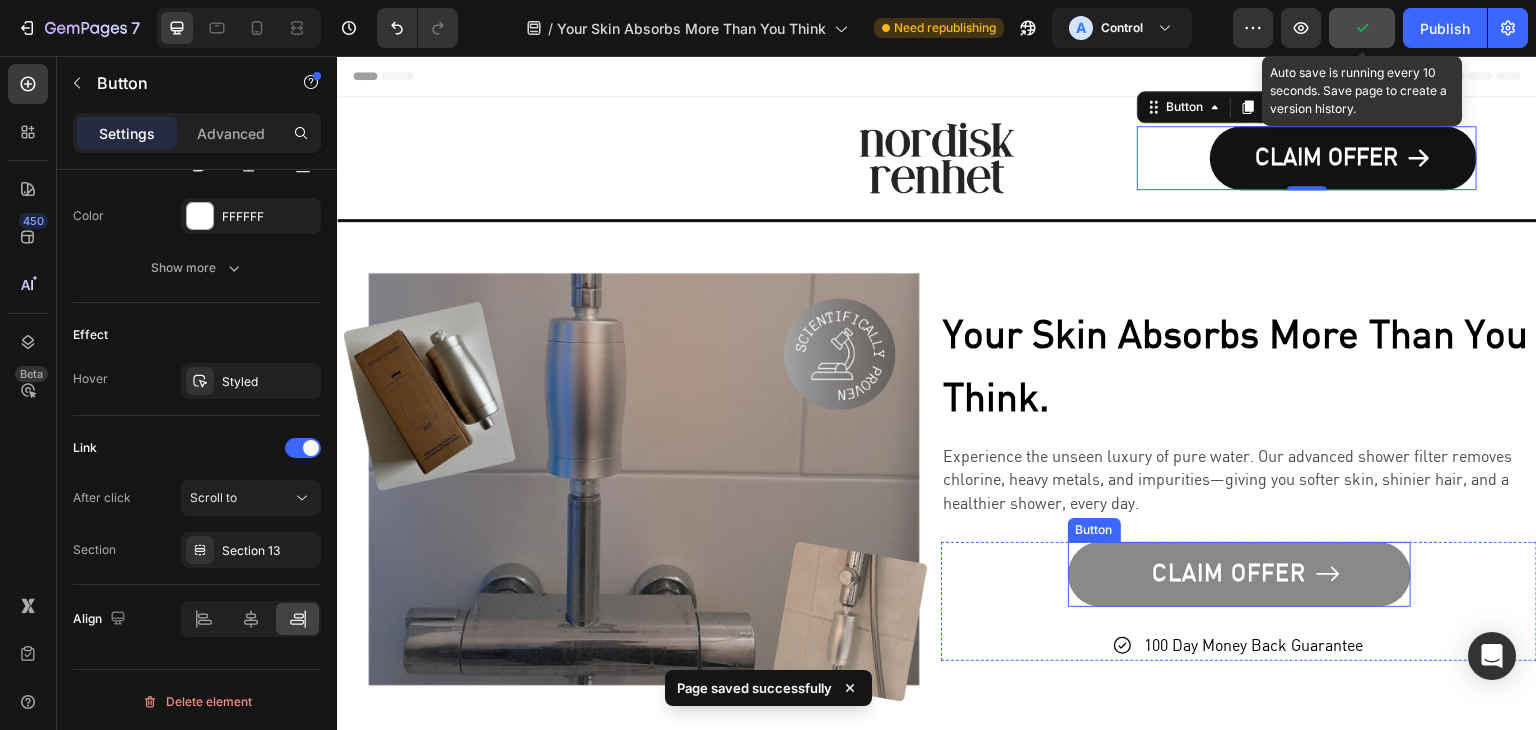 click on "CLAIM OFFER" at bounding box center [1239, 574] 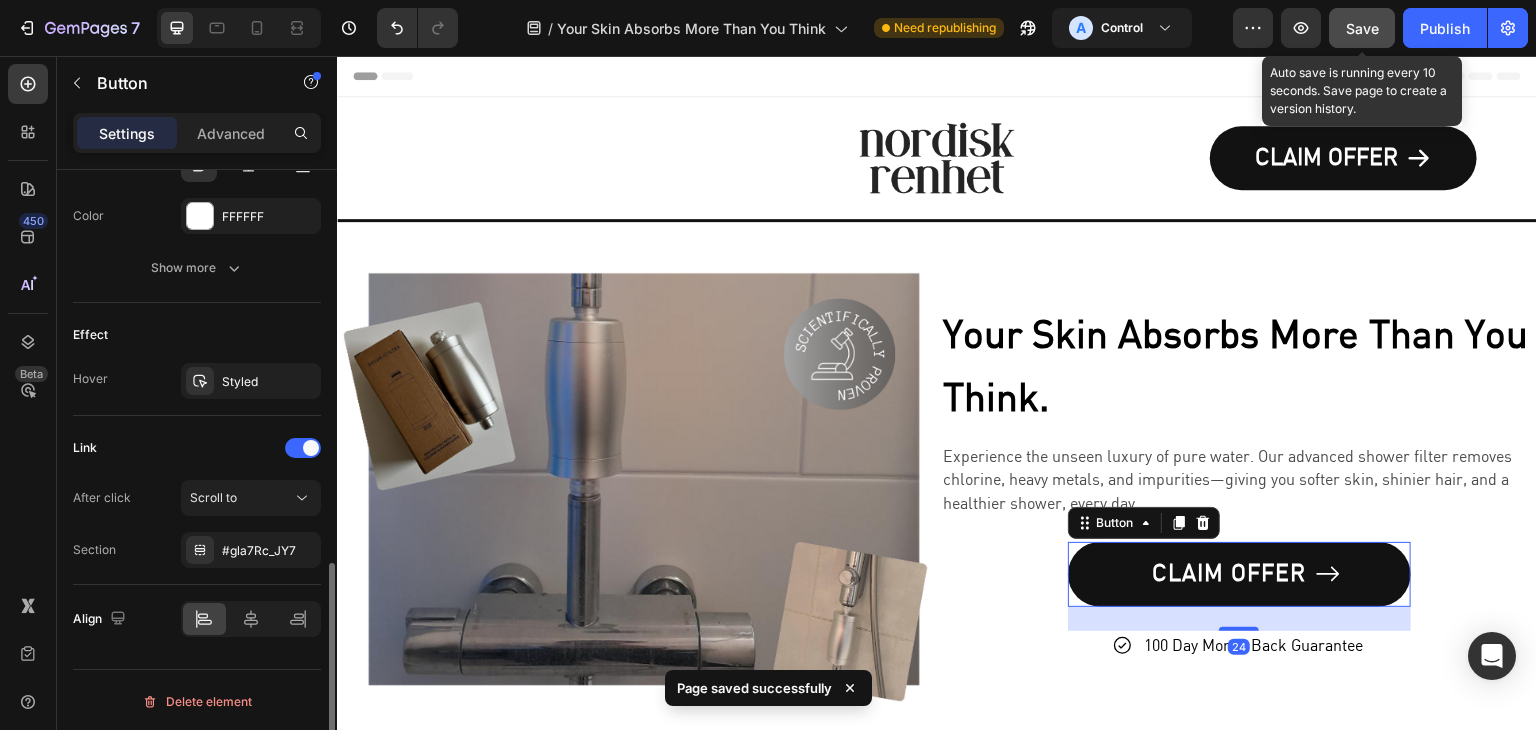 click on "Link After click Scroll to Section #gla7Rc_JY7" 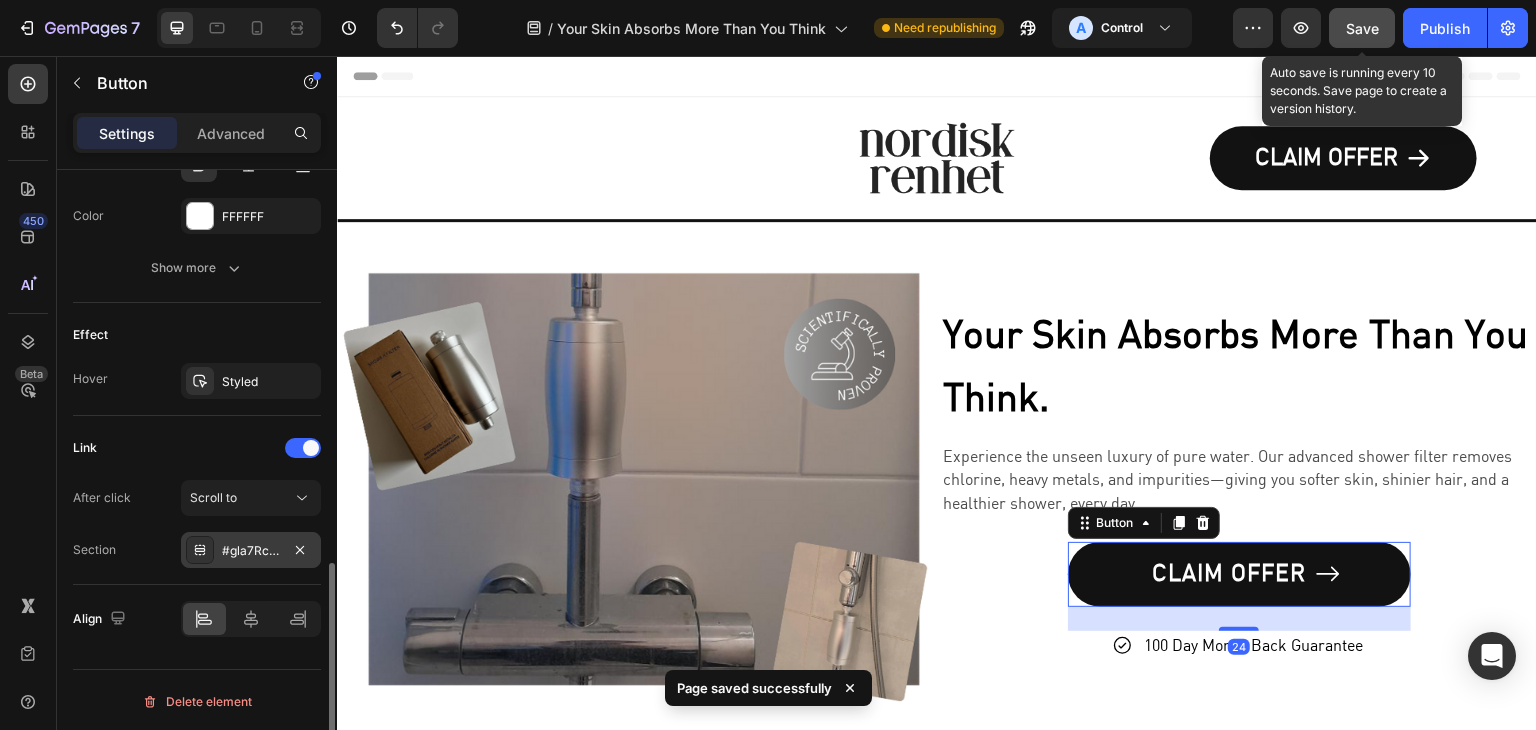 click on "#gla7Rc_JY7" at bounding box center (251, 551) 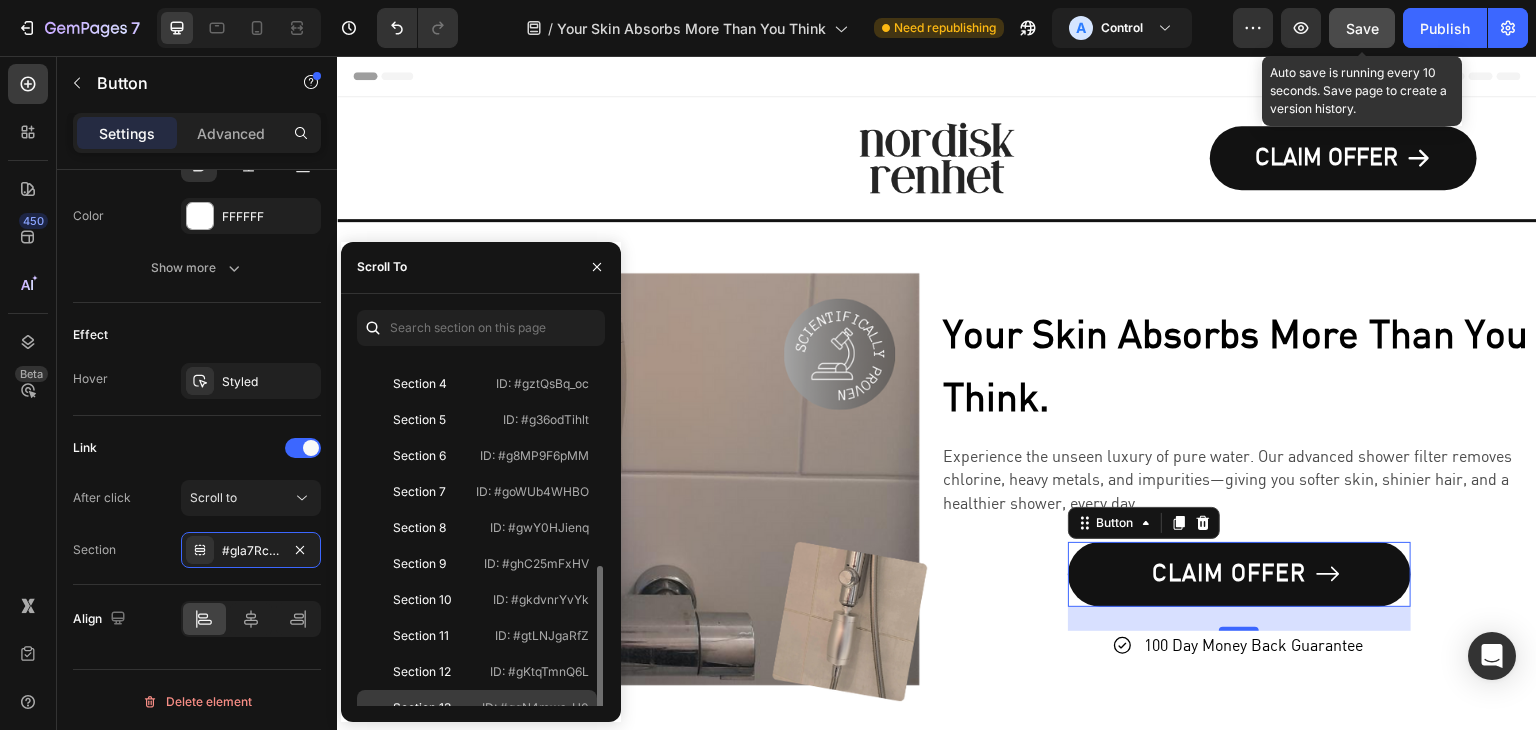 scroll, scrollTop: 200, scrollLeft: 0, axis: vertical 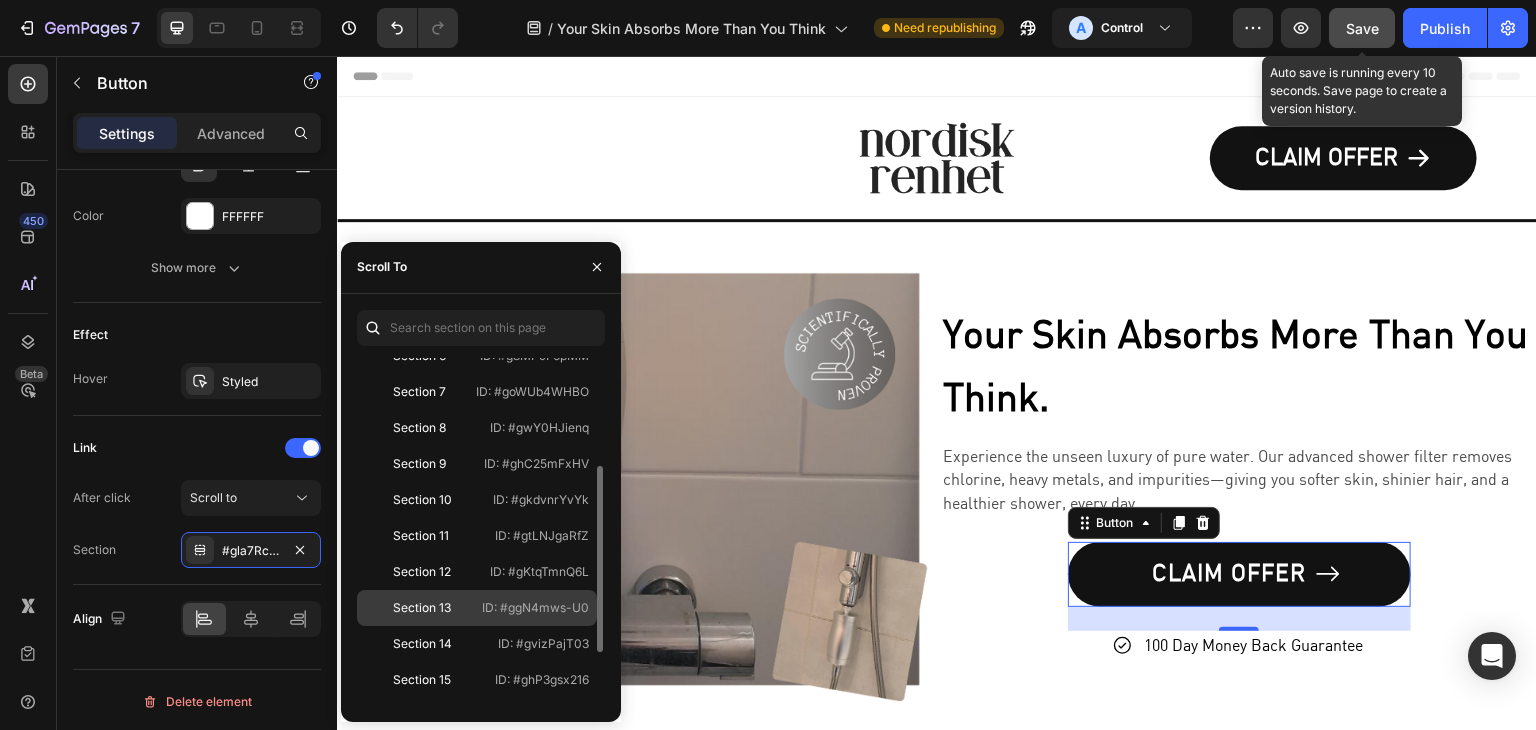 click on "Section 13" at bounding box center (419, 608) 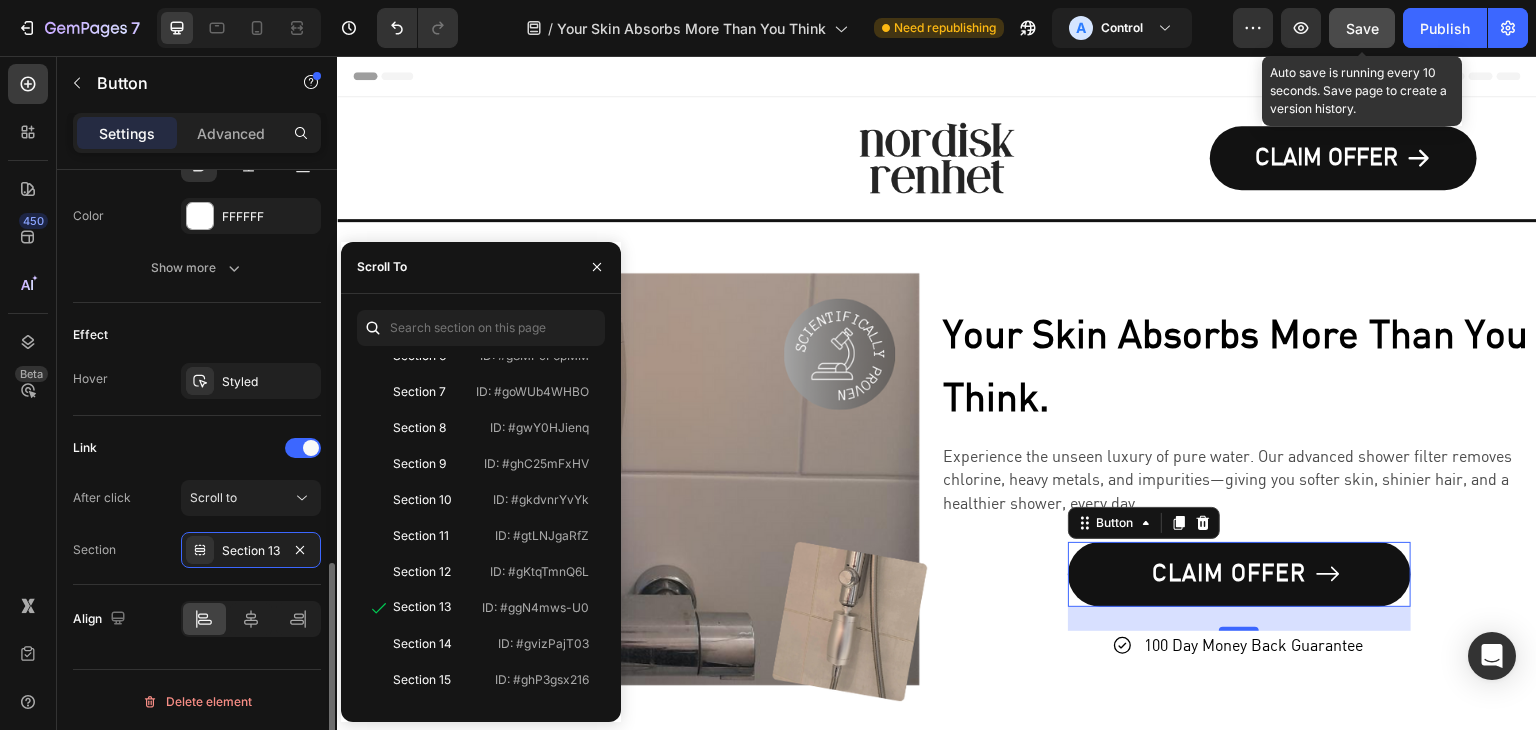 click on "Section Section 13" at bounding box center (197, 550) 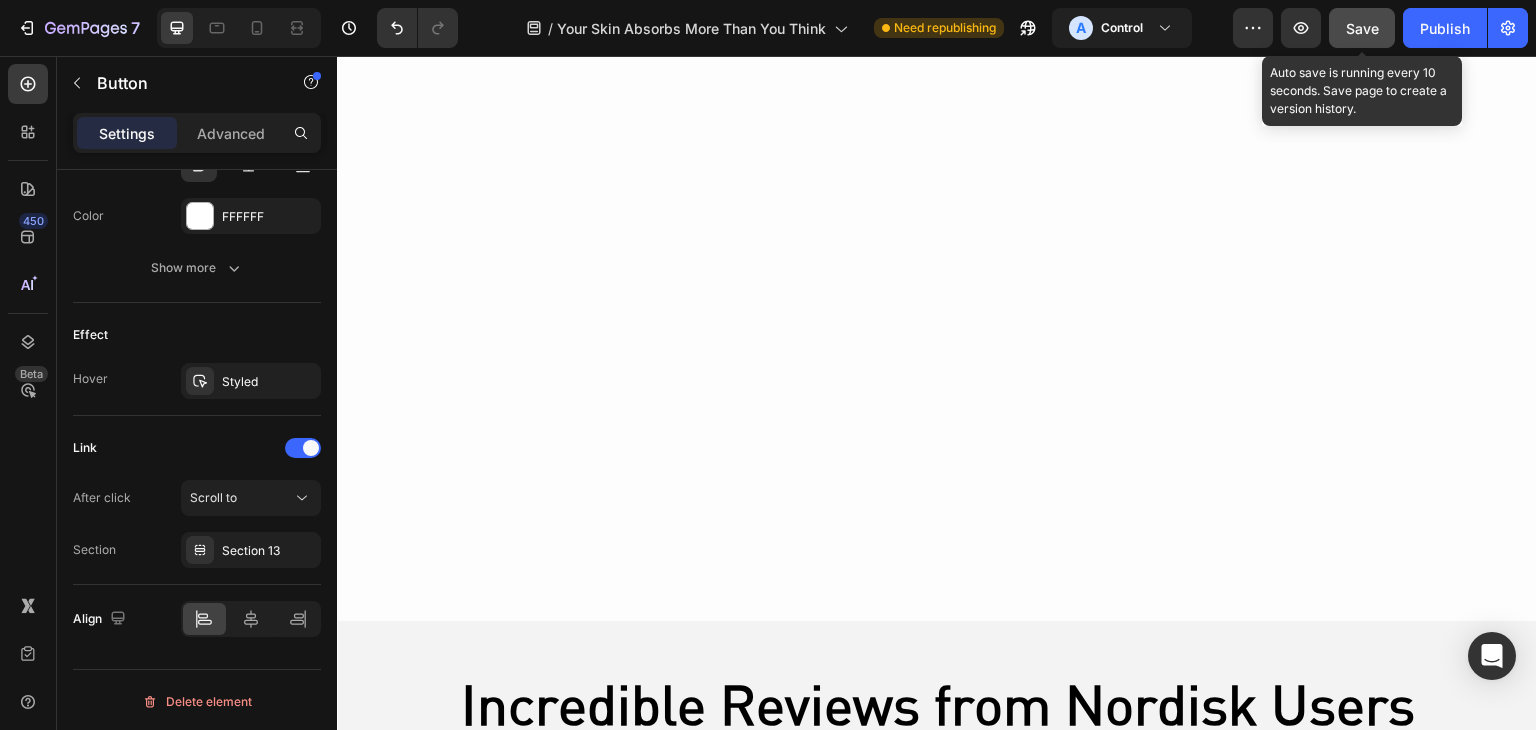 scroll, scrollTop: 2400, scrollLeft: 0, axis: vertical 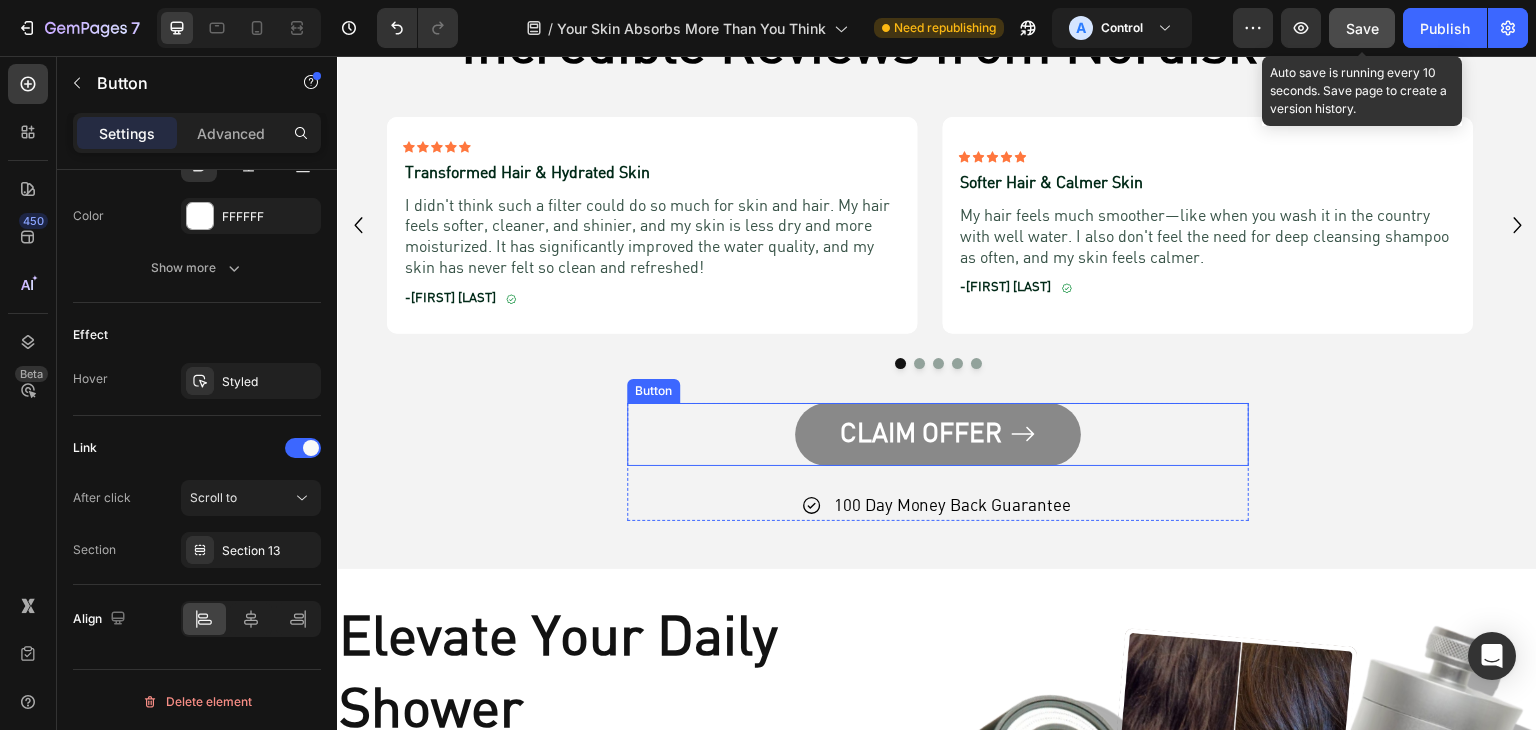 click on "CLAIM OFFER" at bounding box center [938, 434] 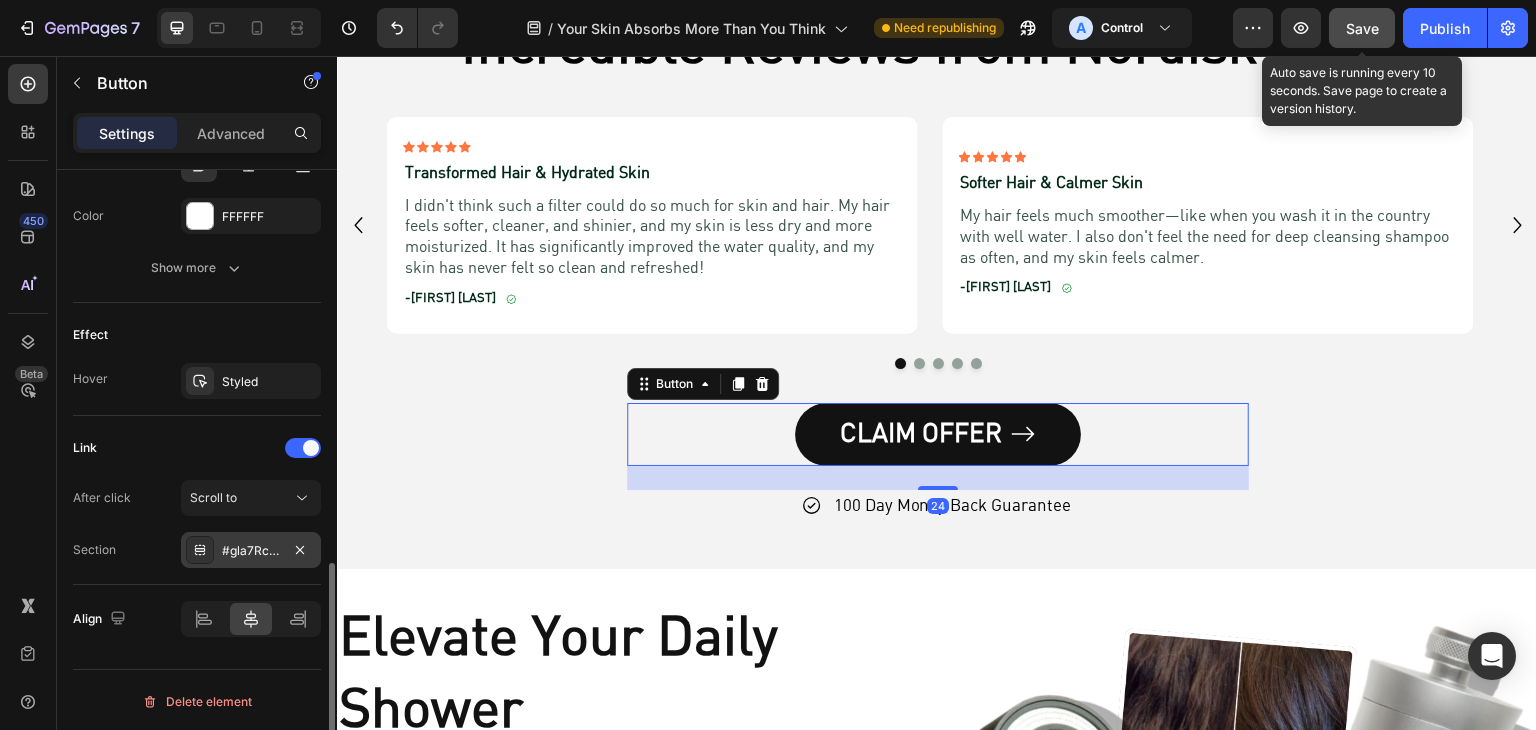 click on "#gla7Rc_JY7" at bounding box center [251, 551] 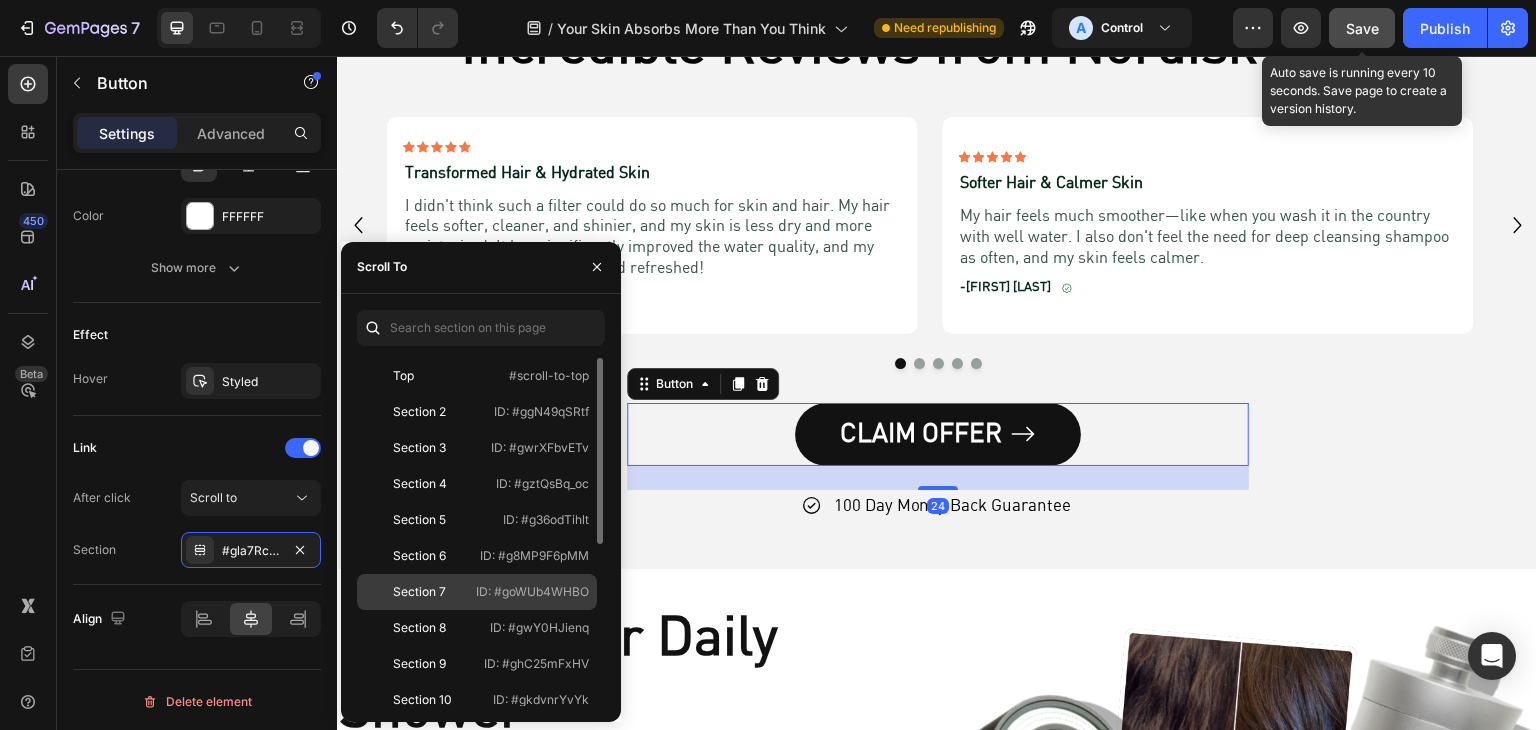 scroll, scrollTop: 300, scrollLeft: 0, axis: vertical 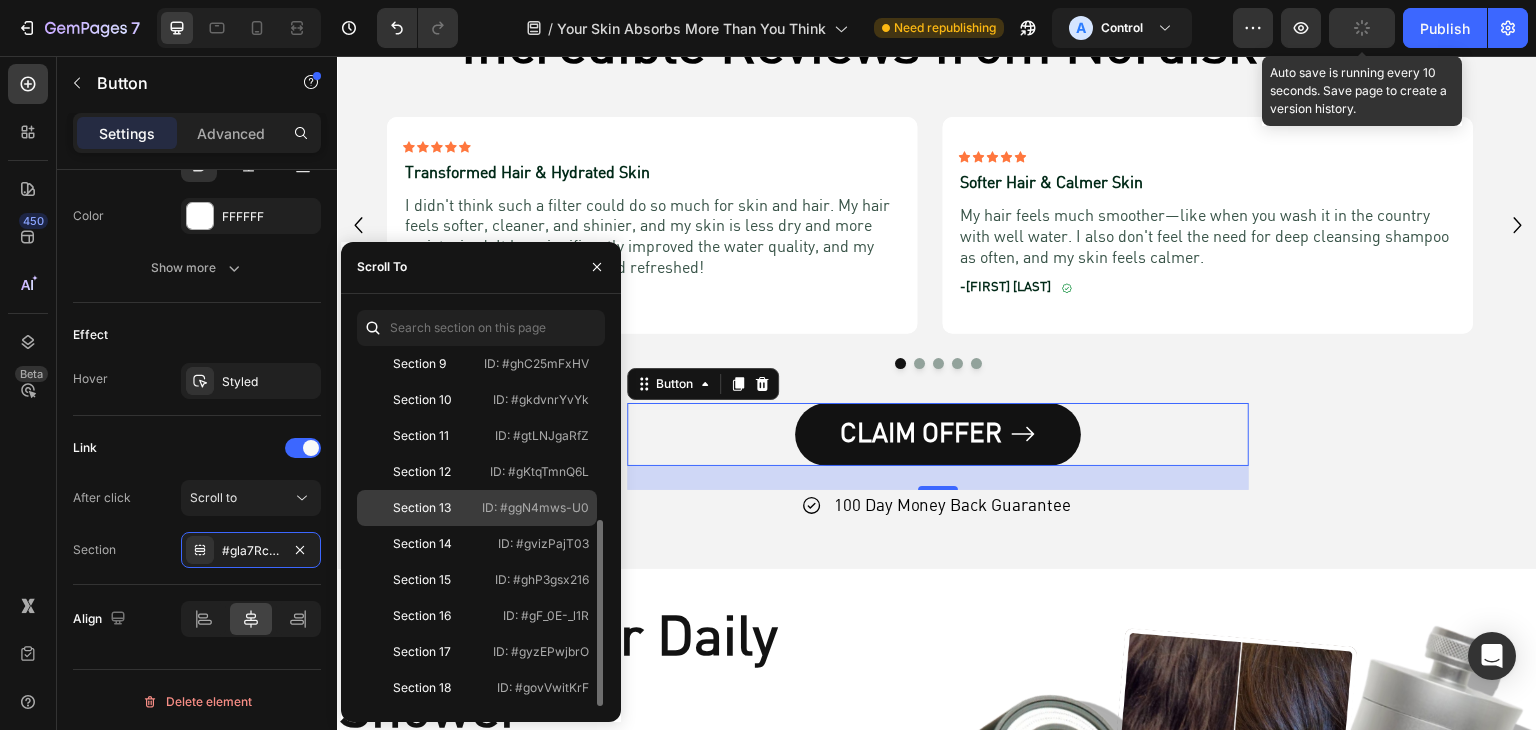 click on "Section 13   ID: #ggN4mws-U0" 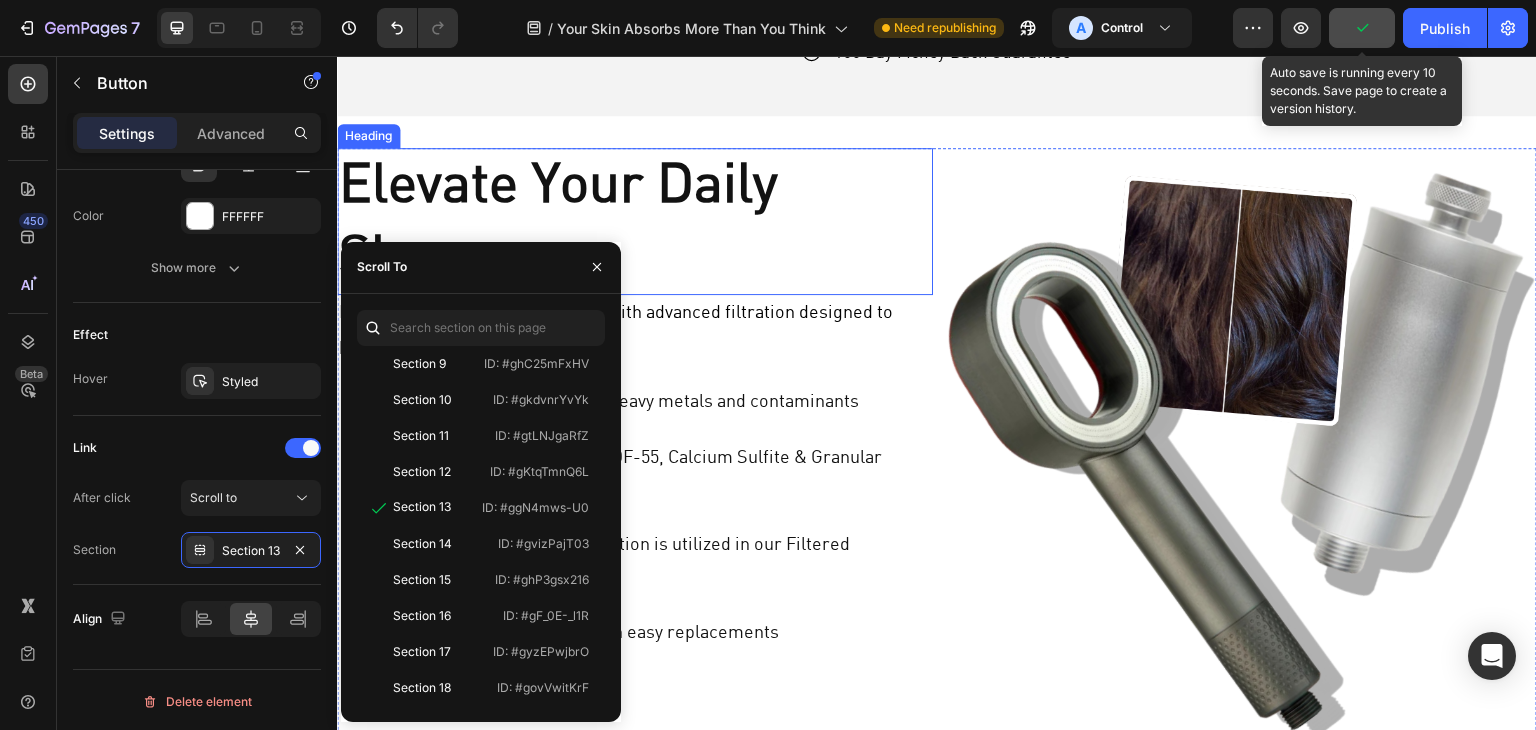 scroll, scrollTop: 3000, scrollLeft: 0, axis: vertical 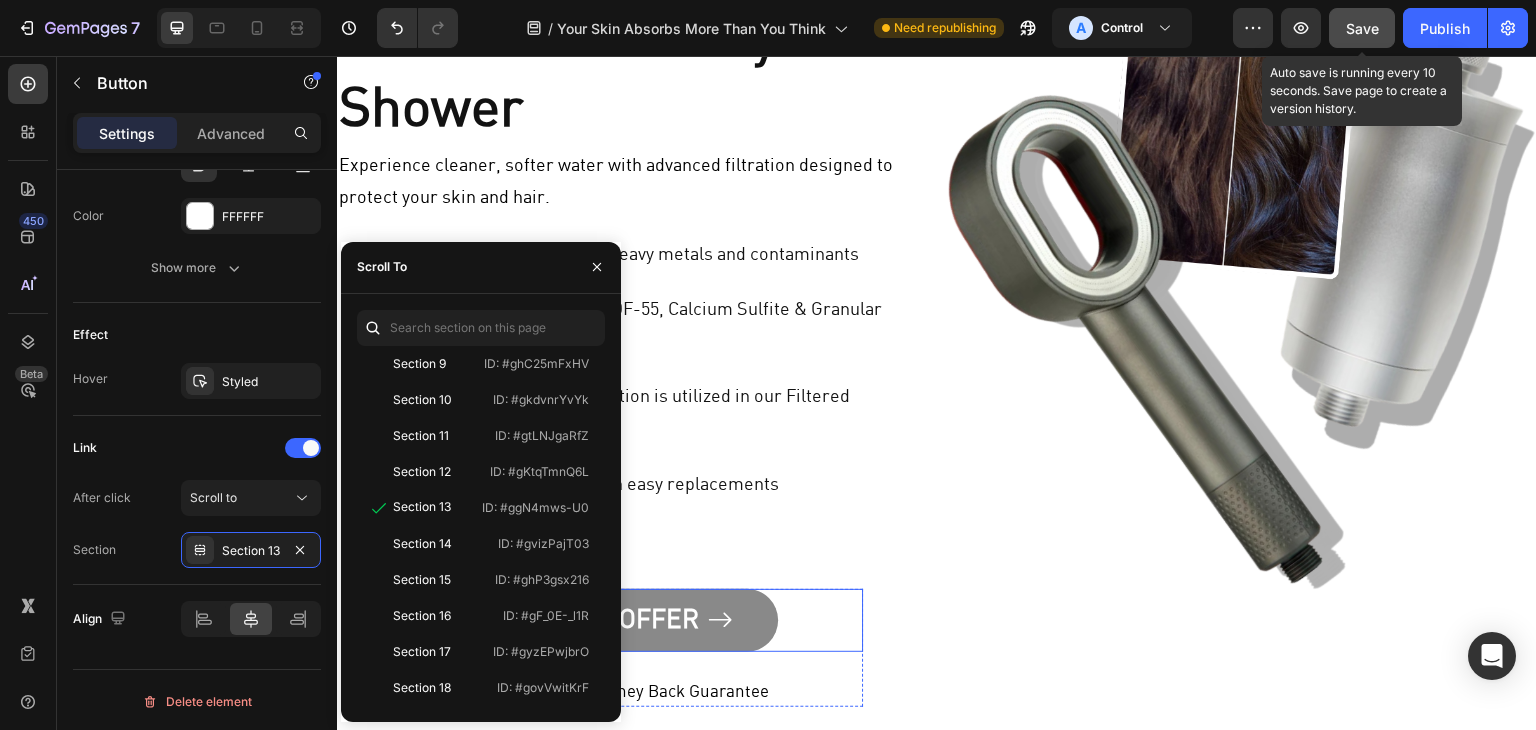 click on "CLAIM OFFER" at bounding box center (635, 620) 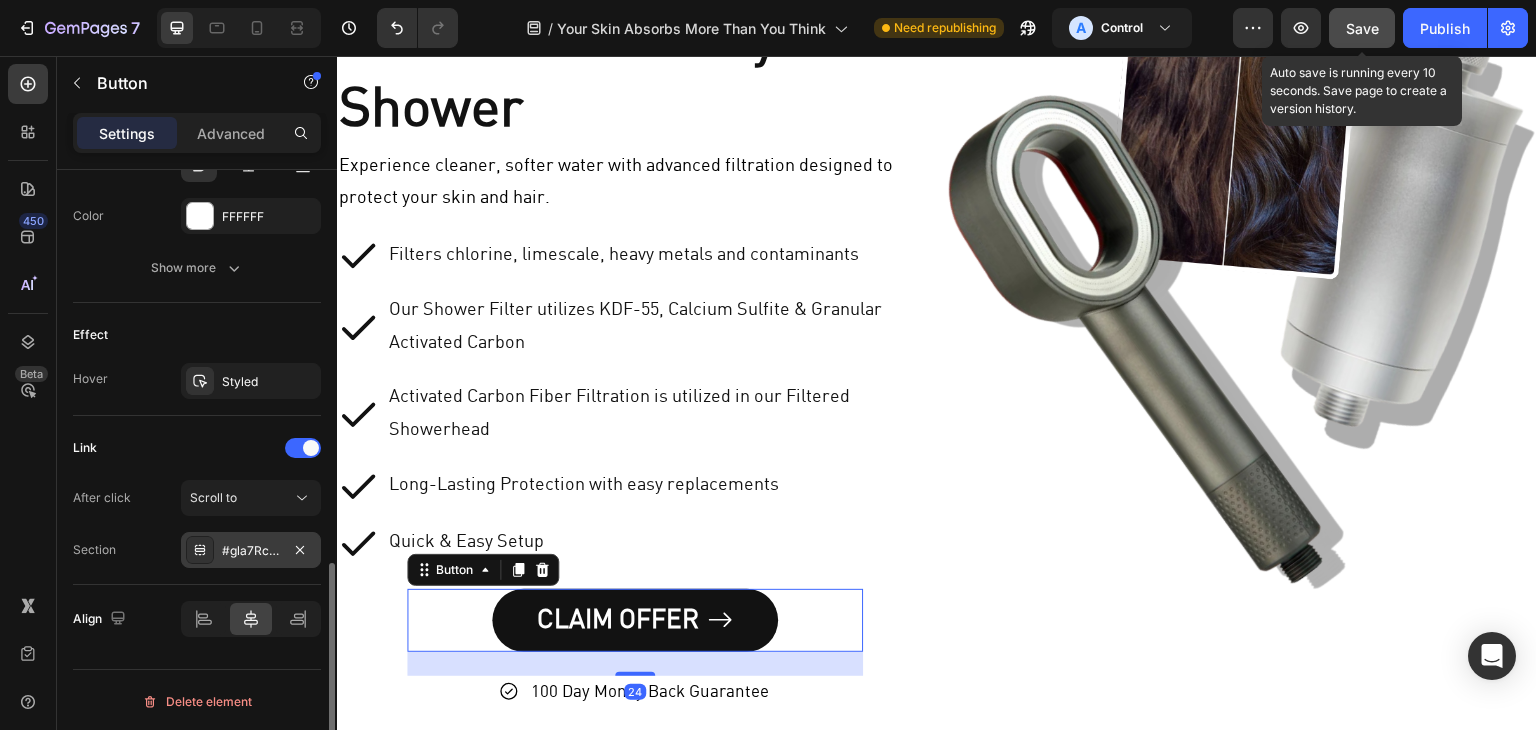 click on "#gla7Rc_JY7" at bounding box center [251, 550] 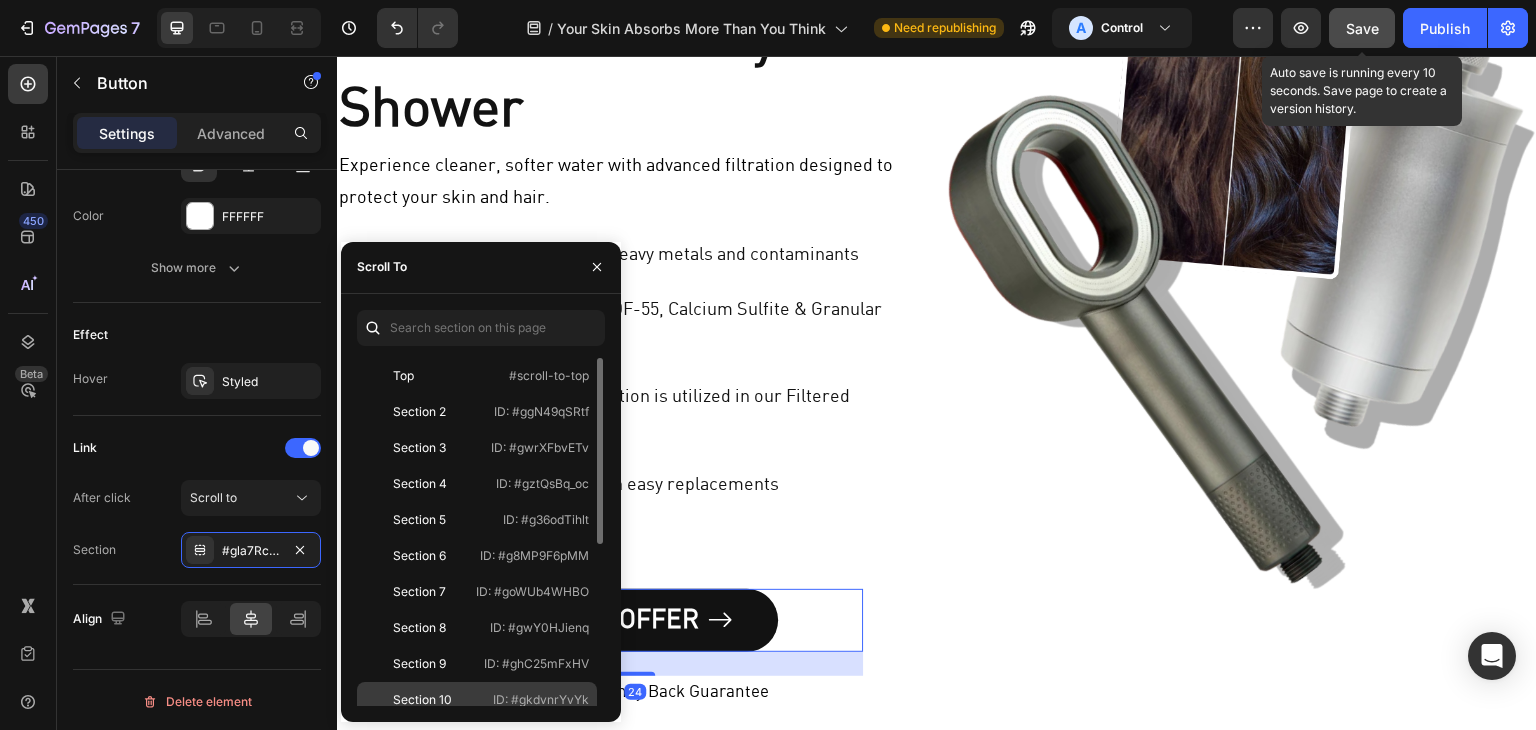 scroll, scrollTop: 200, scrollLeft: 0, axis: vertical 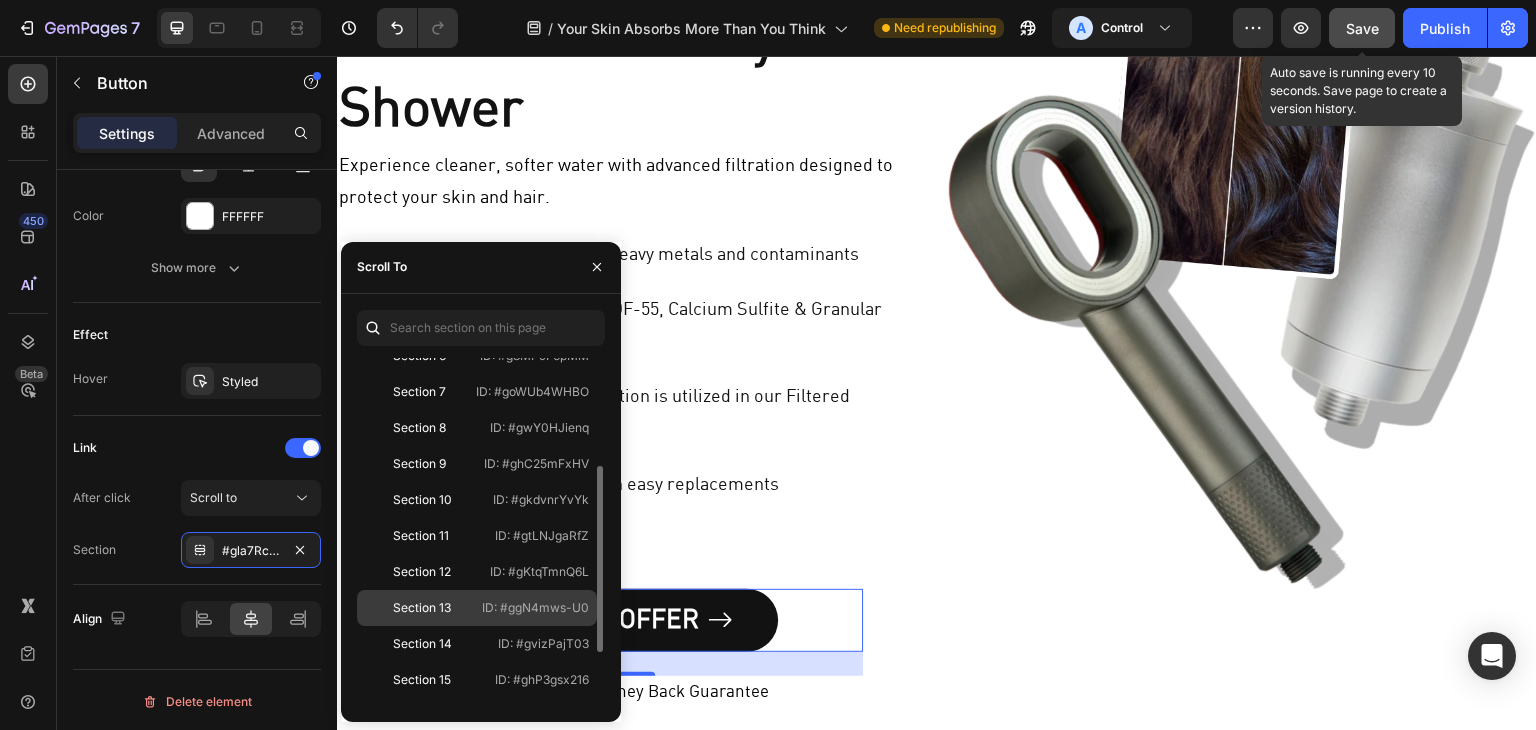 click on "Section 13   ID: #ggN4mws-U0" 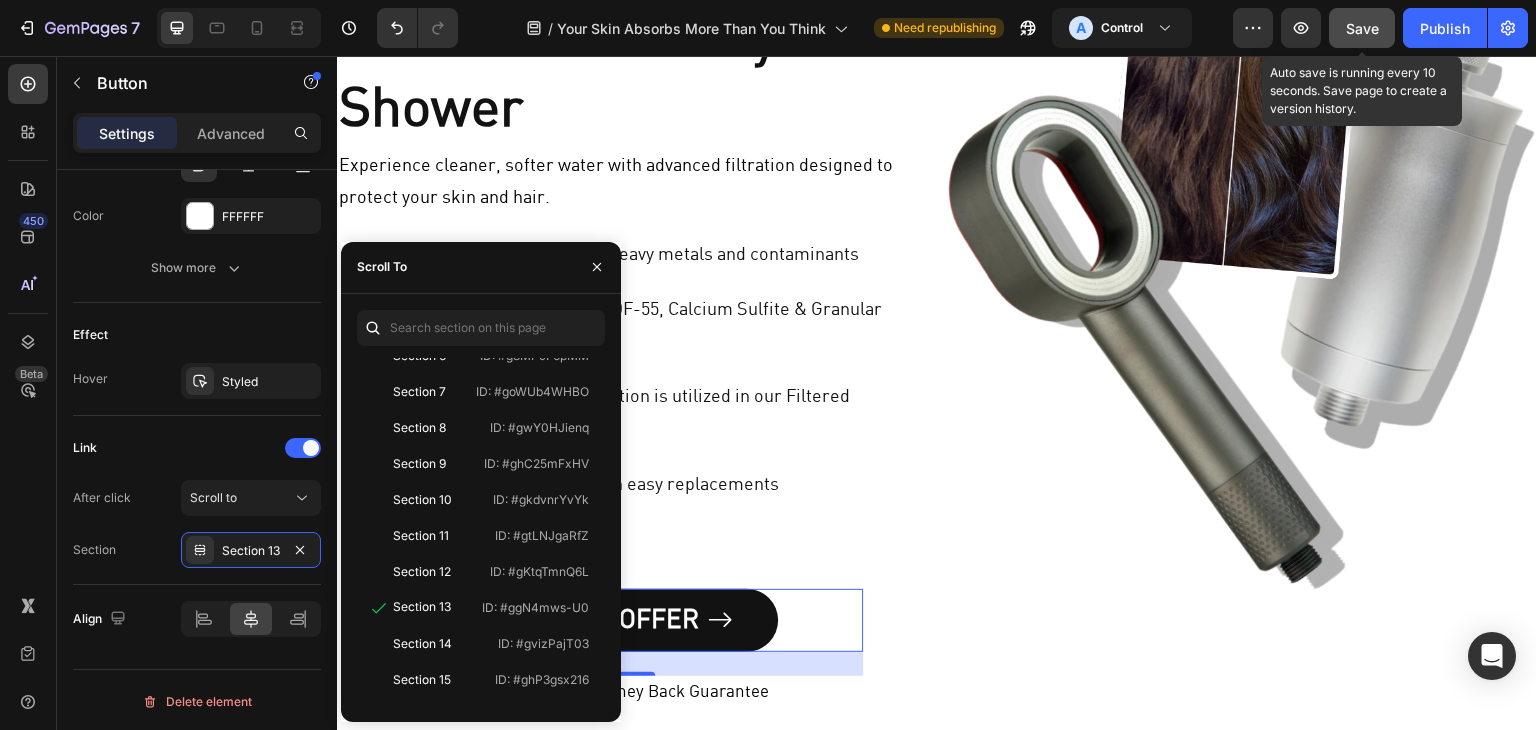 click on "Elevate Your Daily Shower Heading Experience cleaner, softer water with advanced filtration designed to protect your skin and hair. Text Block
Filters chlorine, limescale, heavy metals and contaminants
Our Shower Filter utilizes KDF-55, Calcium Sulfite & Granular Activated Carbon
Activated Carbon Fiber Filtration is utilized in our Filtered Showerhead
Long-Lasting Protection with easy replacements
Quick & Easy Setup Item List
CLAIM OFFER Button   24
100 Day Money Back Guarantee Item List Row Row" at bounding box center [635, 354] 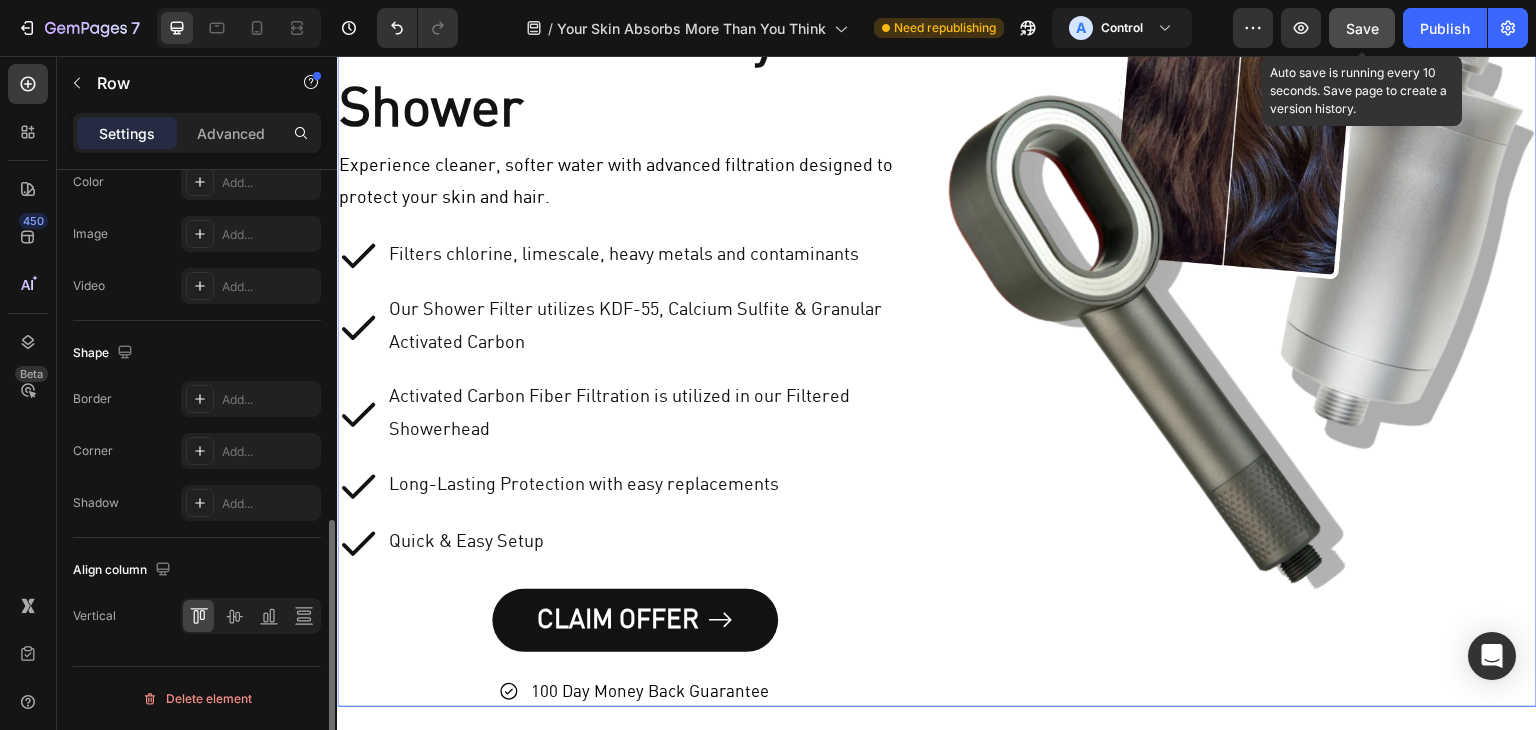 scroll, scrollTop: 0, scrollLeft: 0, axis: both 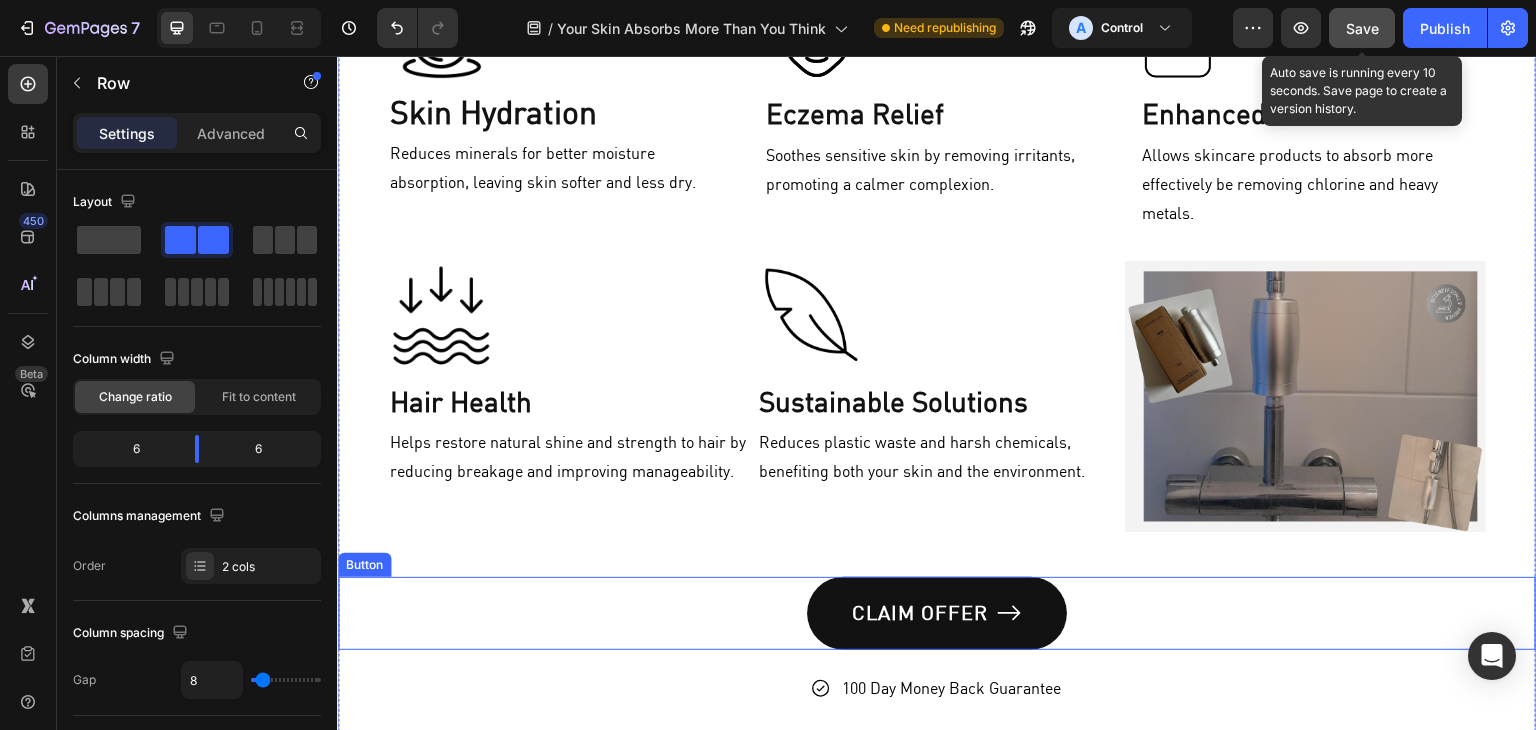 click on "CLAIM OFFER" at bounding box center (937, 613) 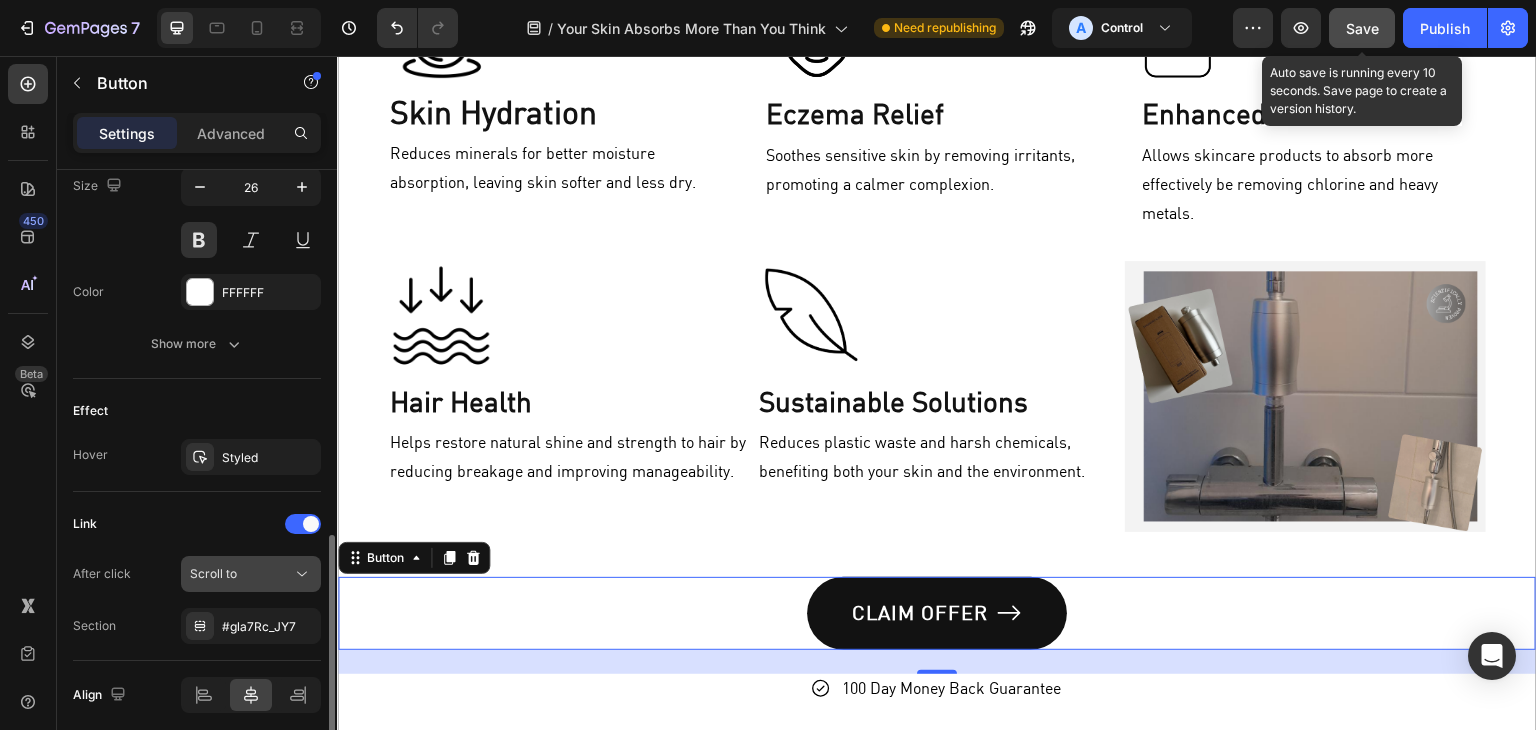 scroll, scrollTop: 1076, scrollLeft: 0, axis: vertical 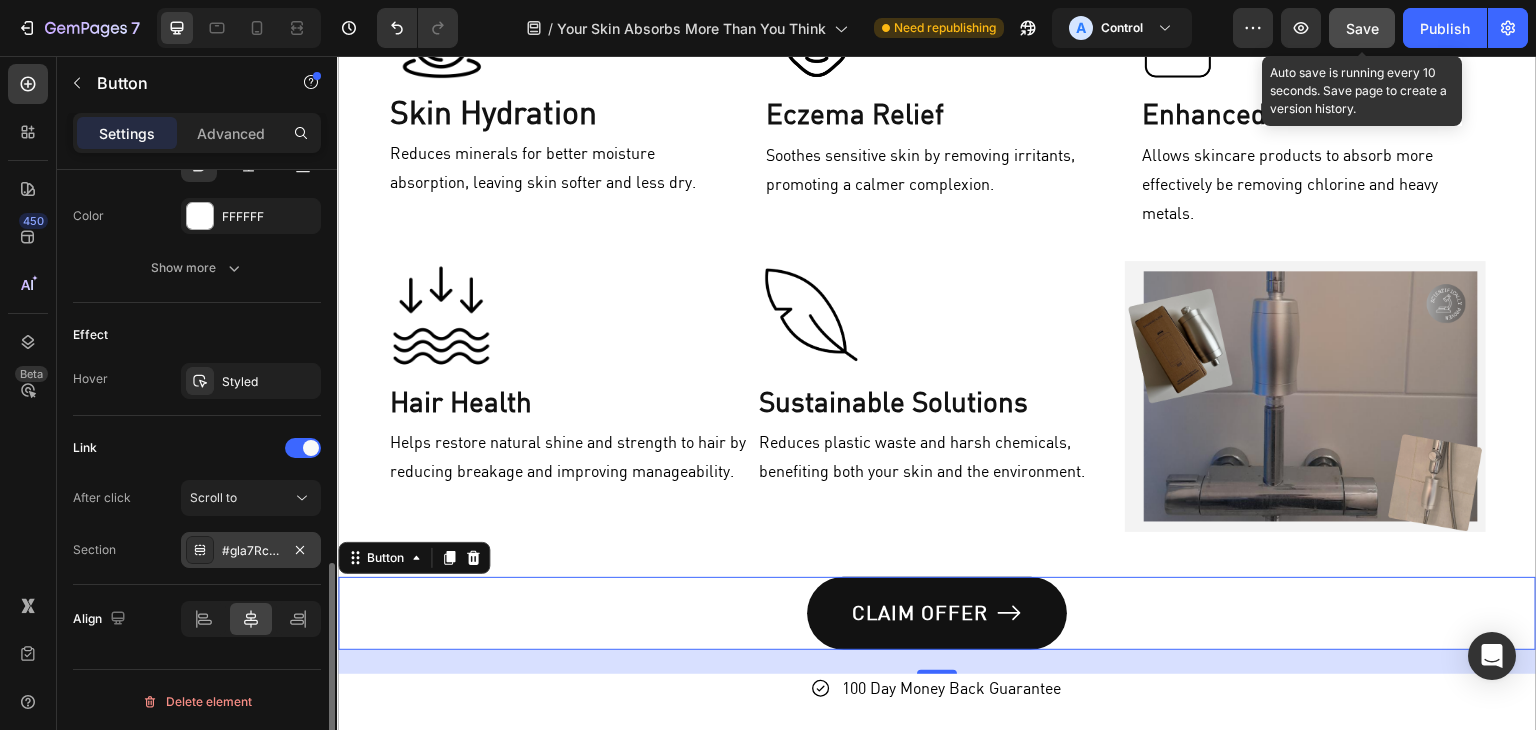 click on "#gla7Rc_JY7" at bounding box center [251, 550] 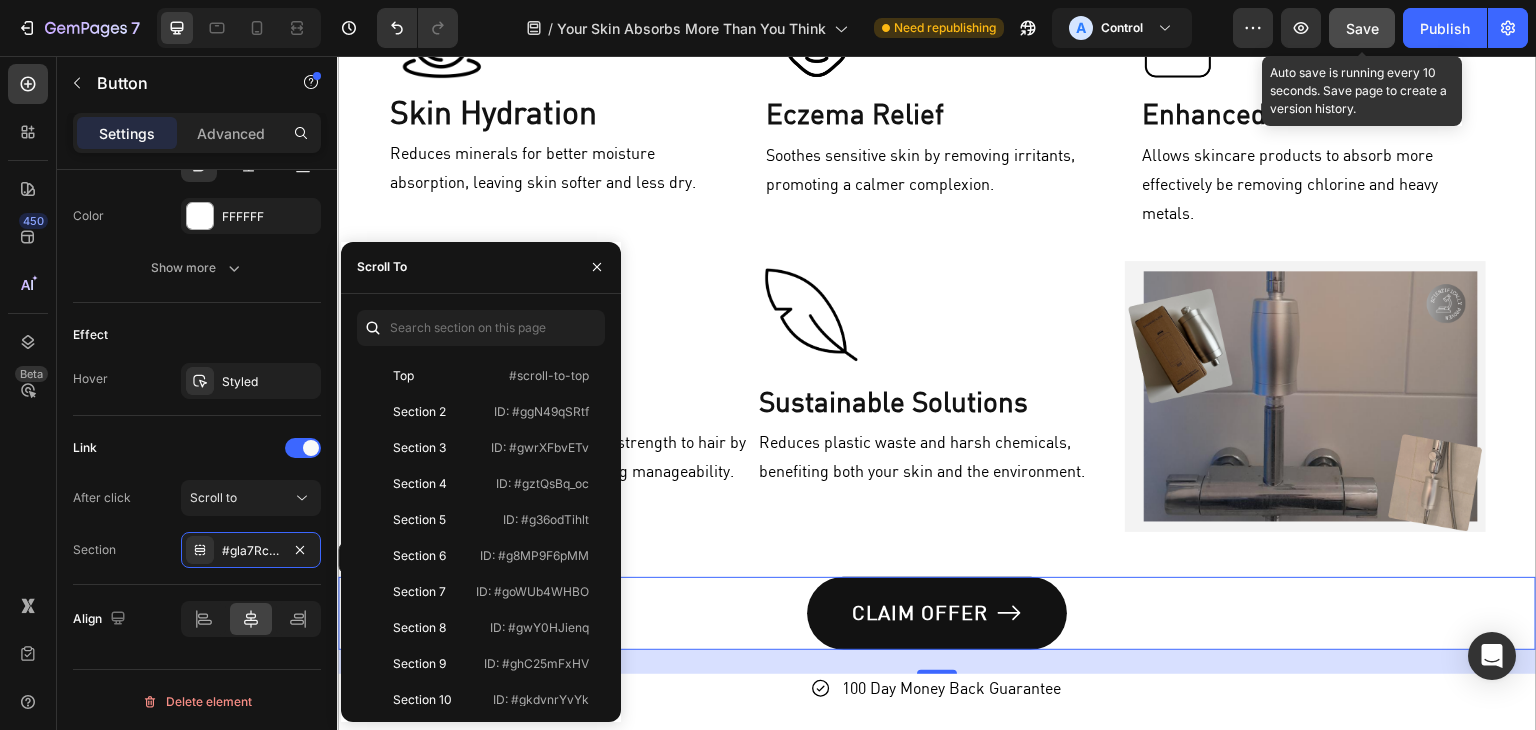 scroll, scrollTop: 300, scrollLeft: 0, axis: vertical 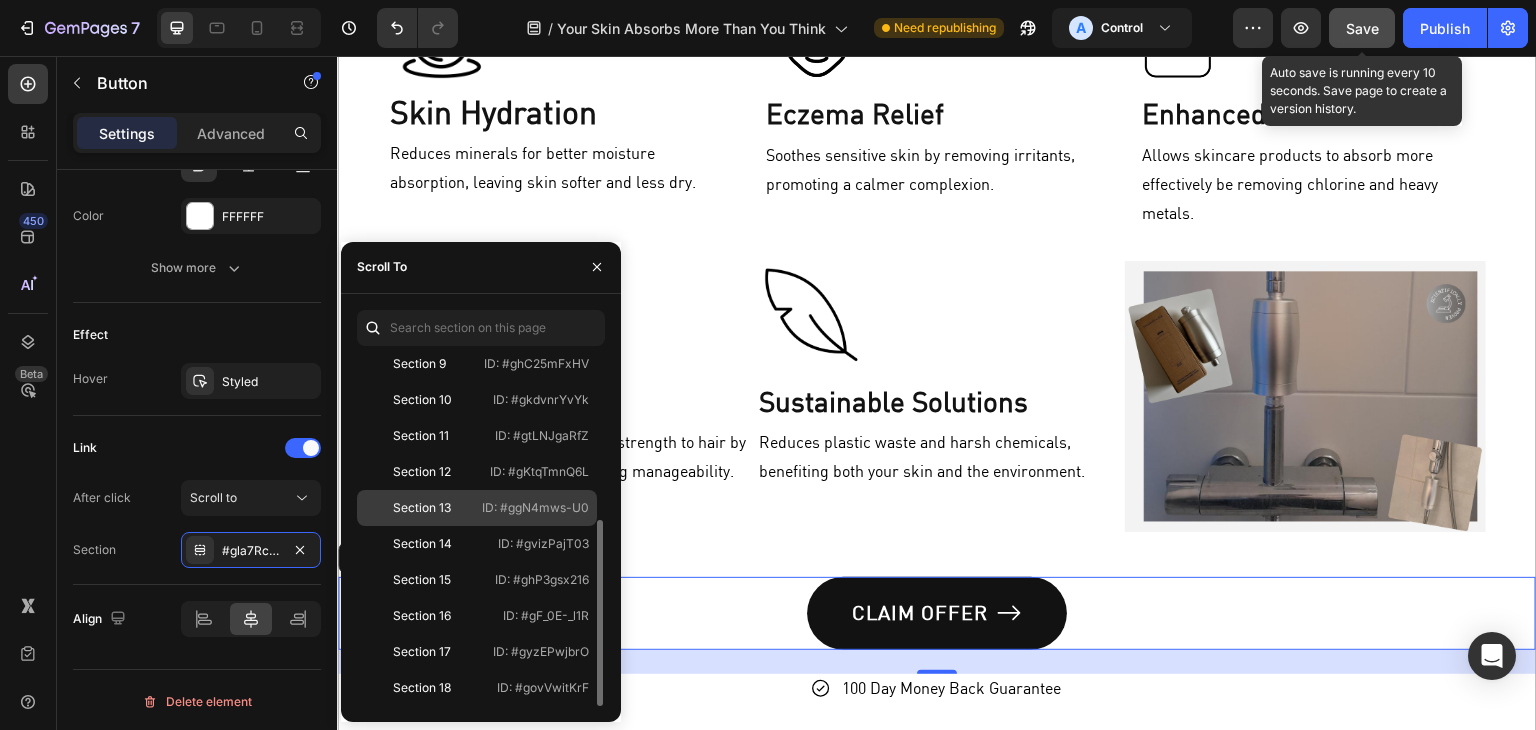click on "ID: #ggN4mws-U0" at bounding box center [535, 508] 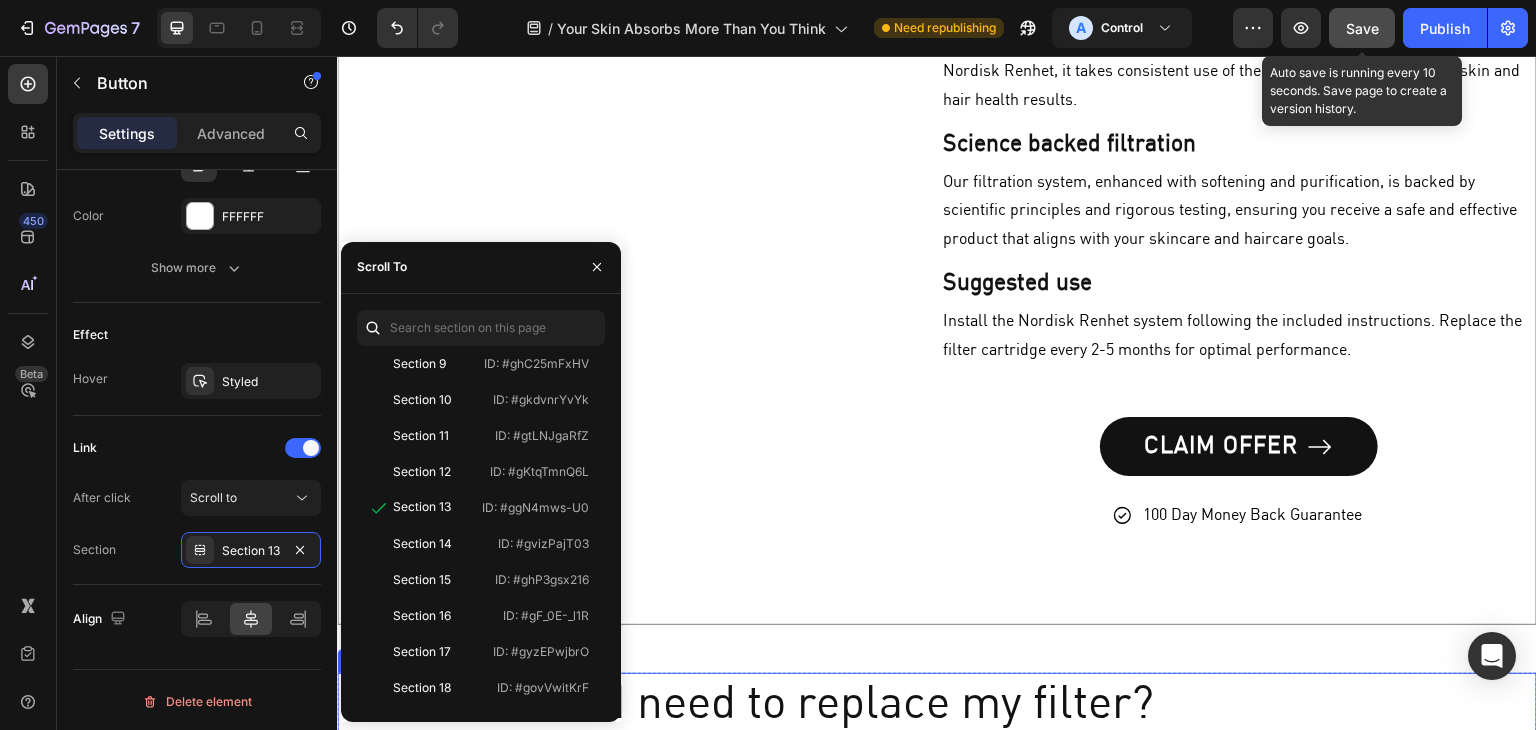 scroll, scrollTop: 6500, scrollLeft: 0, axis: vertical 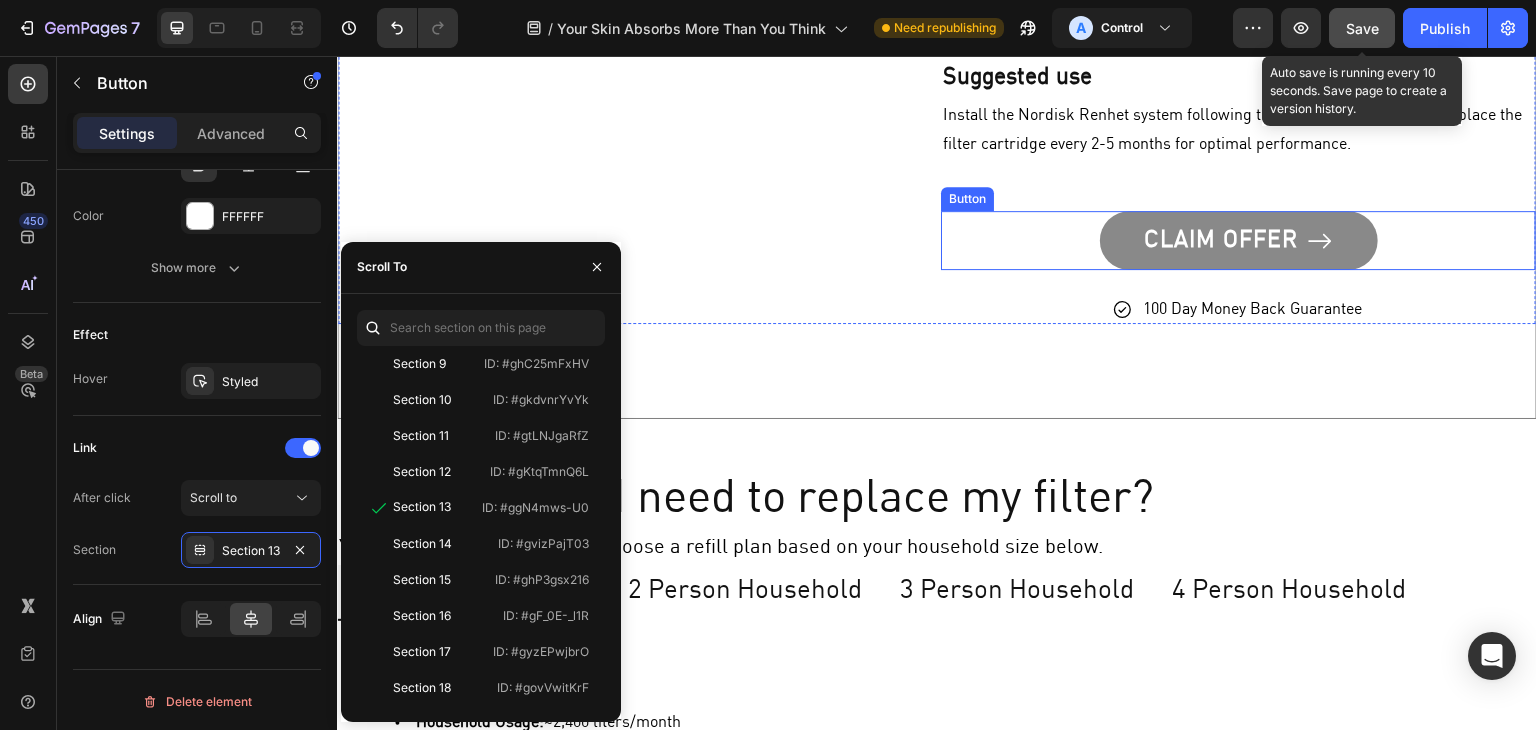 click on "CLAIM OFFER" at bounding box center [1239, 240] 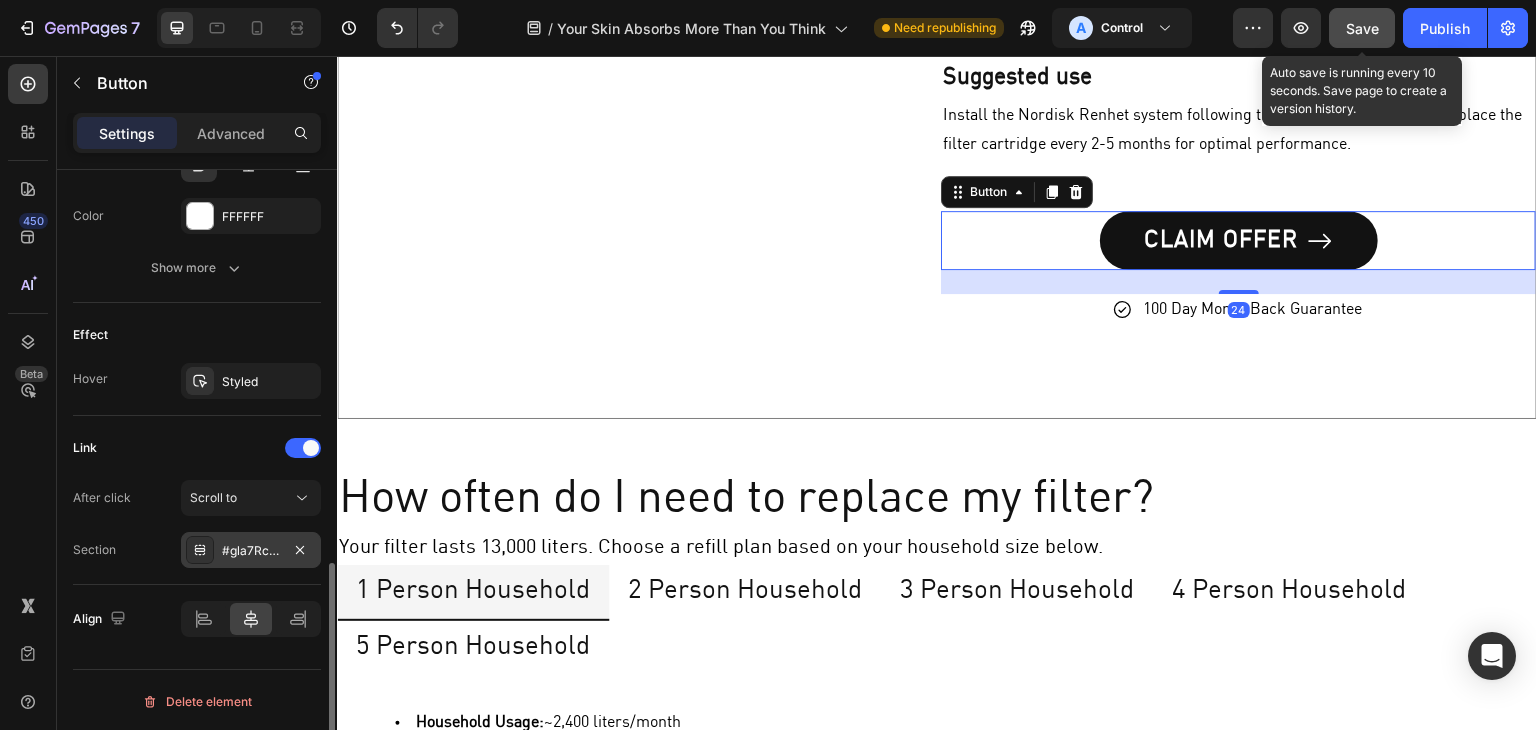 click on "#gla7Rc_JY7" at bounding box center (251, 551) 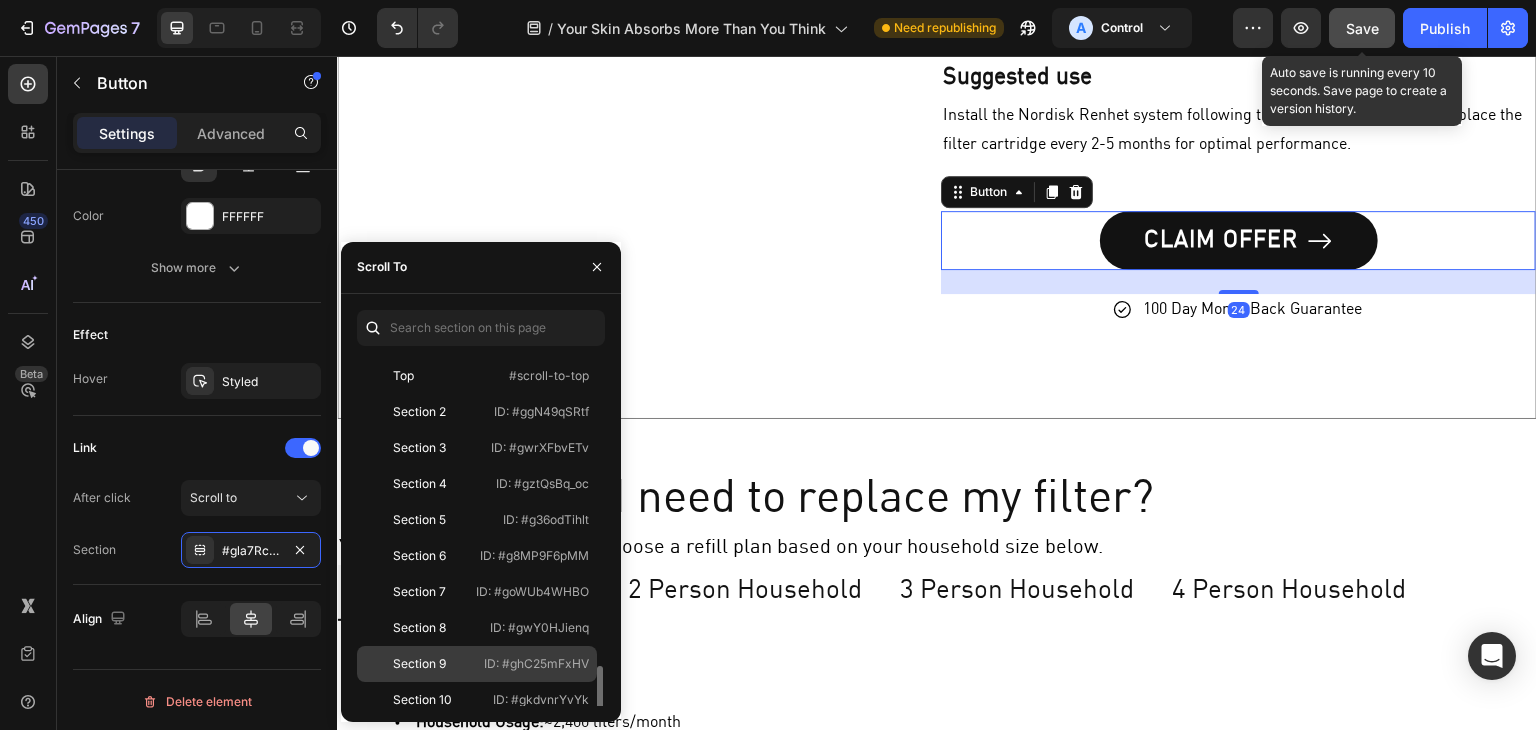 scroll, scrollTop: 300, scrollLeft: 0, axis: vertical 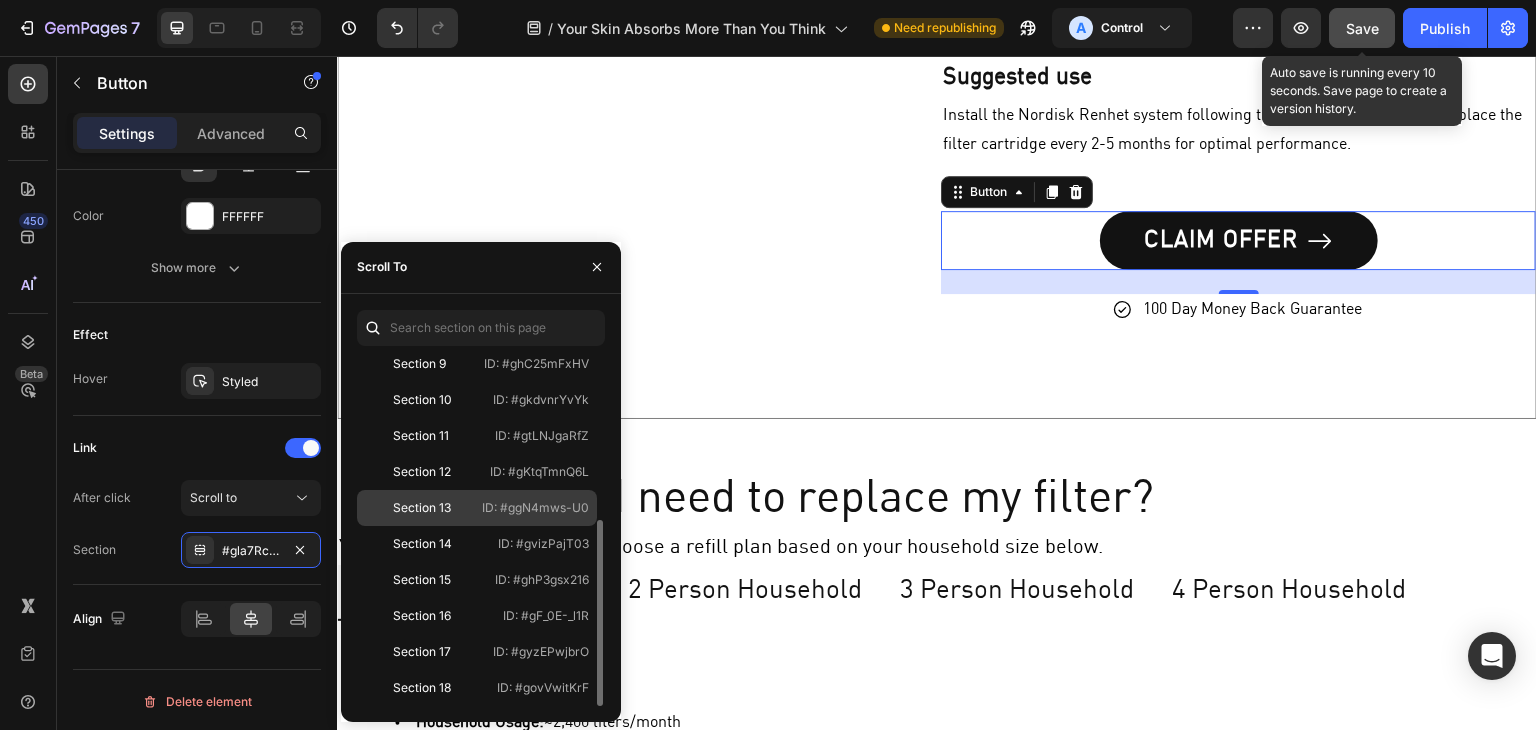 click on "Section 13" at bounding box center (419, 508) 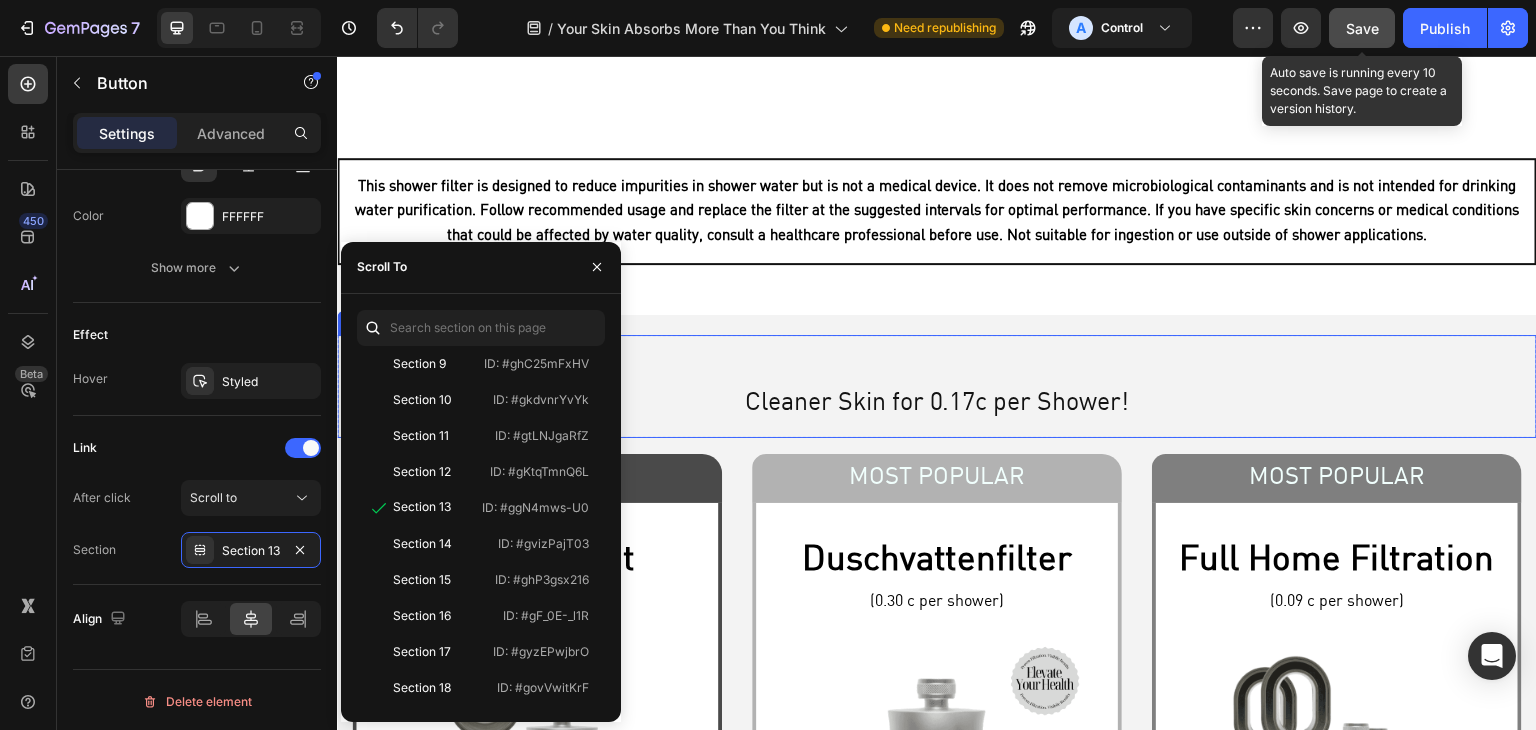 scroll, scrollTop: 7200, scrollLeft: 0, axis: vertical 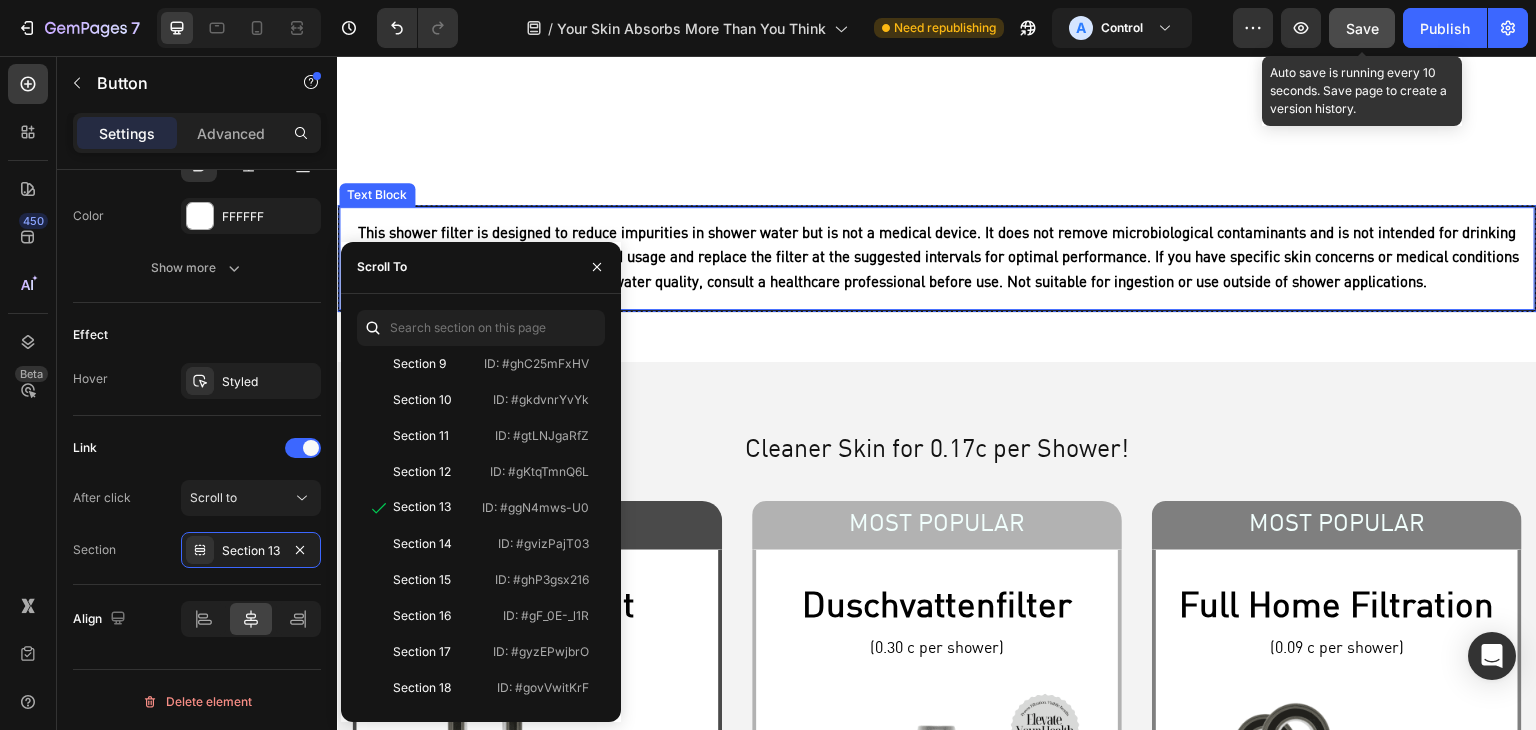 click on "This shower filter is designed to reduce impurities in shower water but is not a medical device. It does not remove microbiological contaminants and is not intended for drinking water purification. Follow recommended usage and replace the filter at the suggested intervals for optimal performance. If you have specific skin concerns or medical conditions that could be affected by water quality, consult a healthcare professional before use. Not suitable for ingestion or use outside of shower applications." at bounding box center [937, 258] 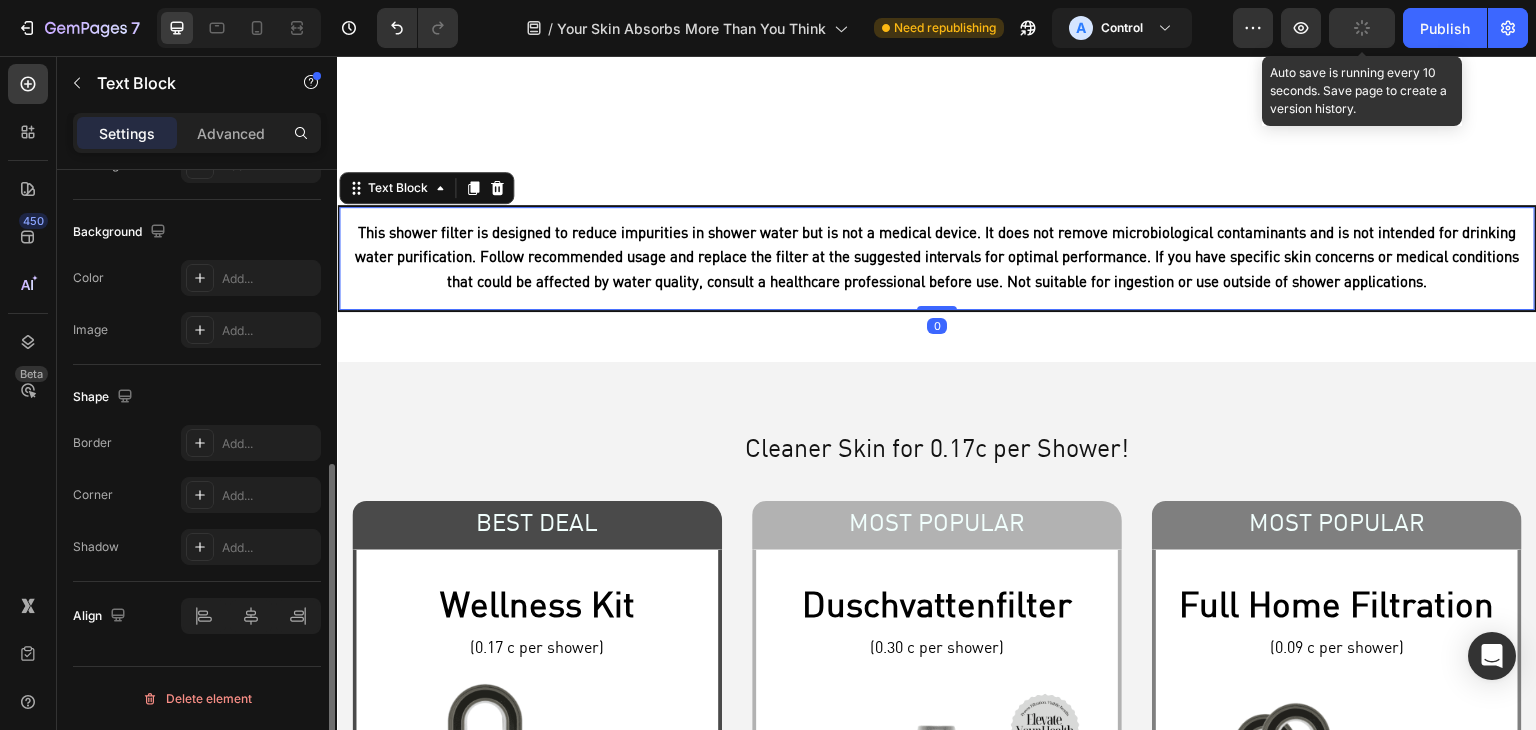 scroll, scrollTop: 0, scrollLeft: 0, axis: both 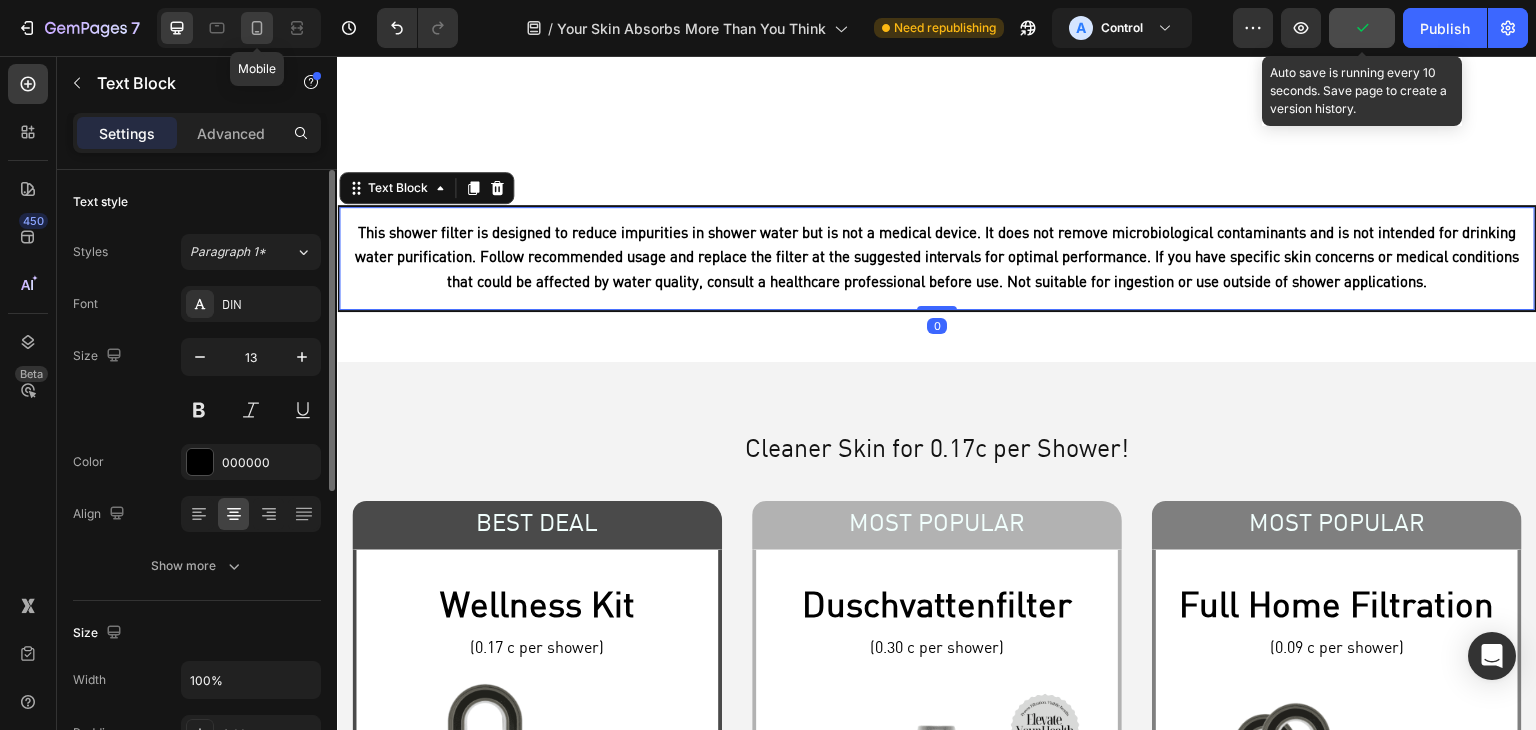click 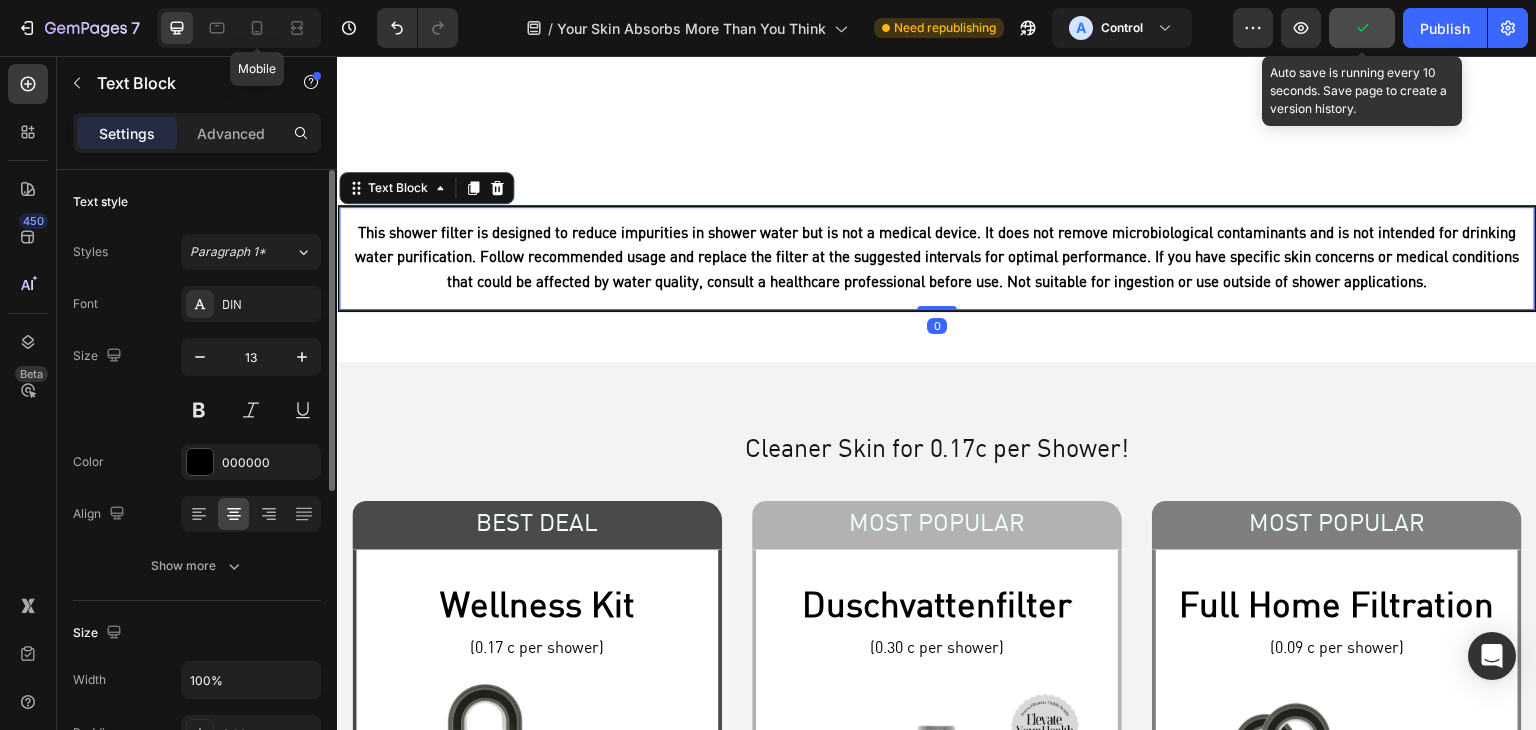 type on "12" 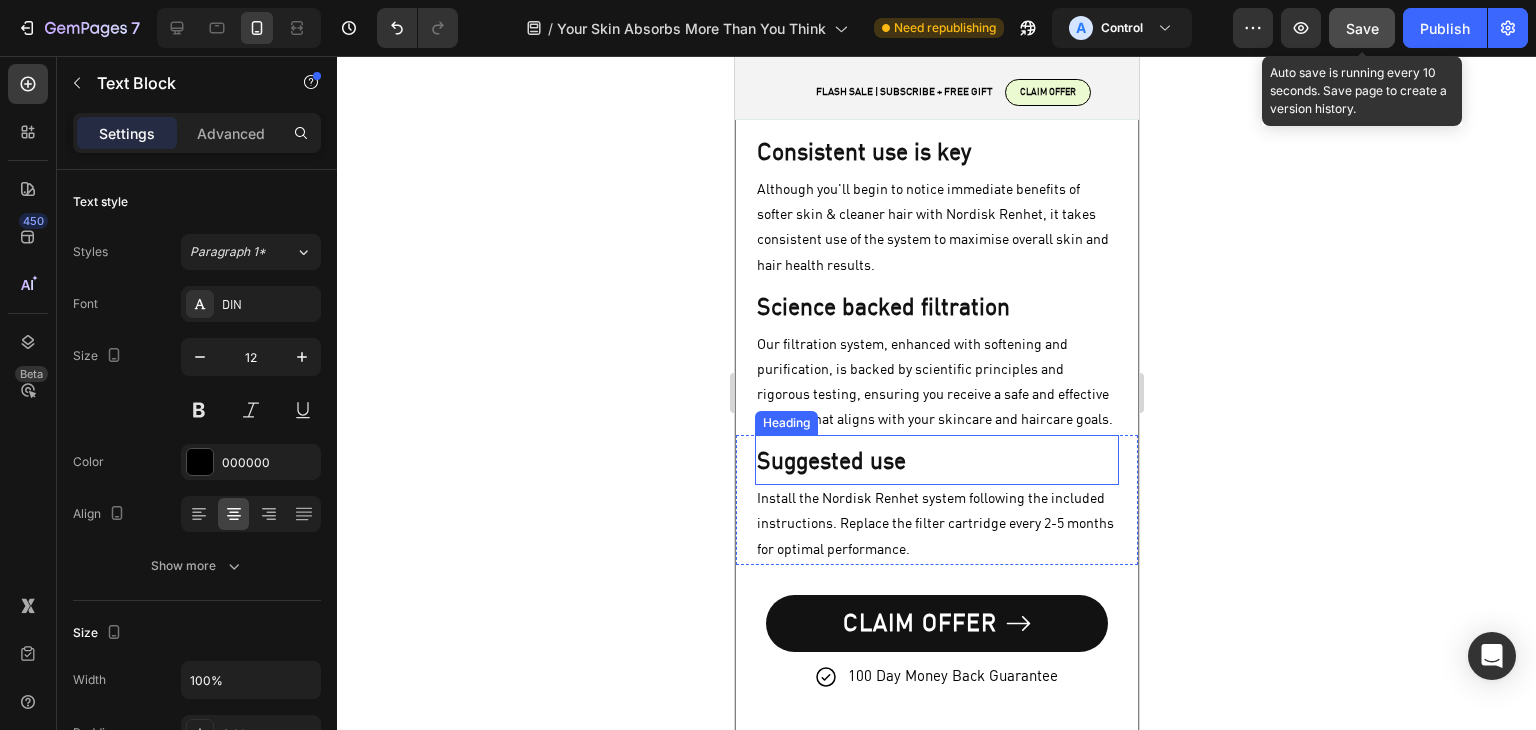 scroll, scrollTop: 5738, scrollLeft: 0, axis: vertical 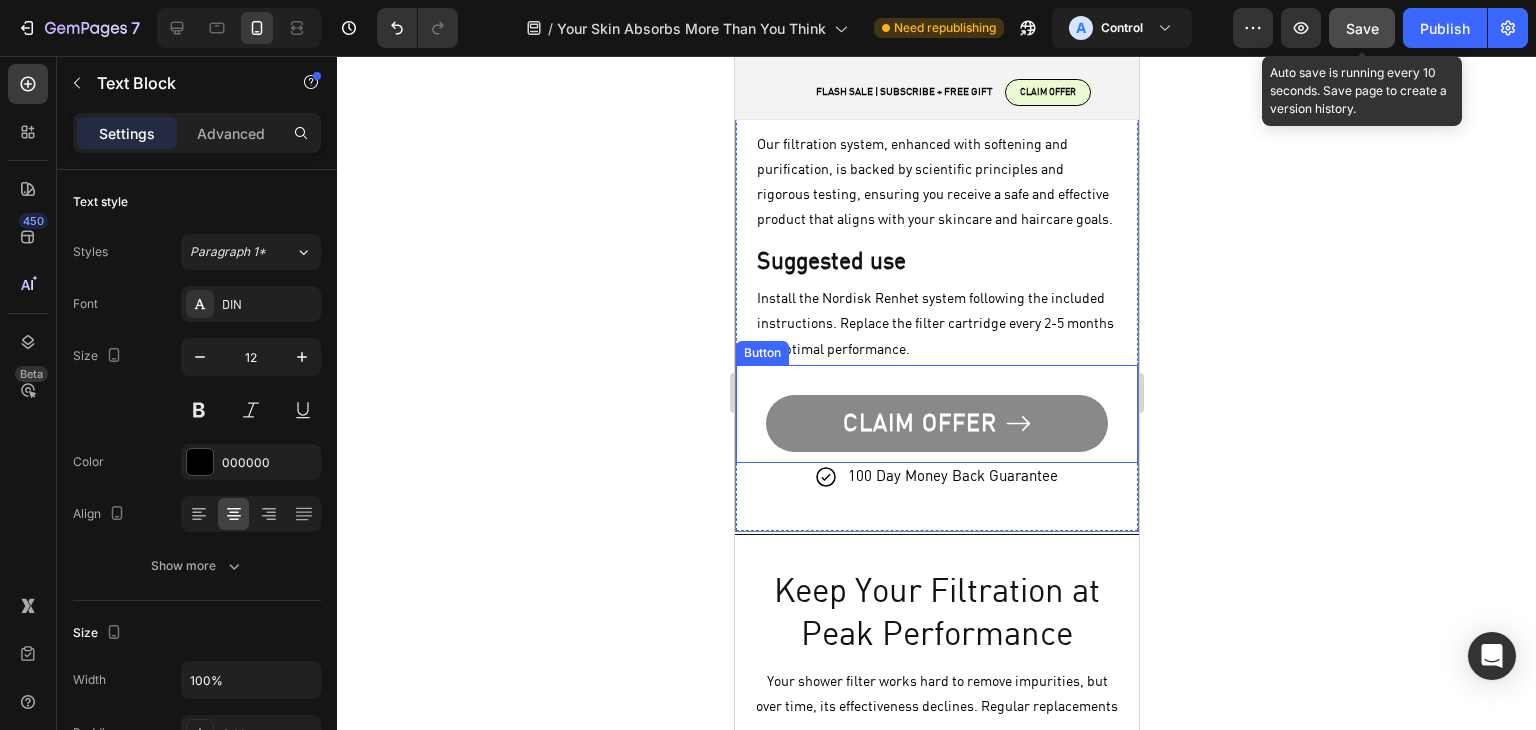 click on "CLAIM OFFER" at bounding box center (936, 423) 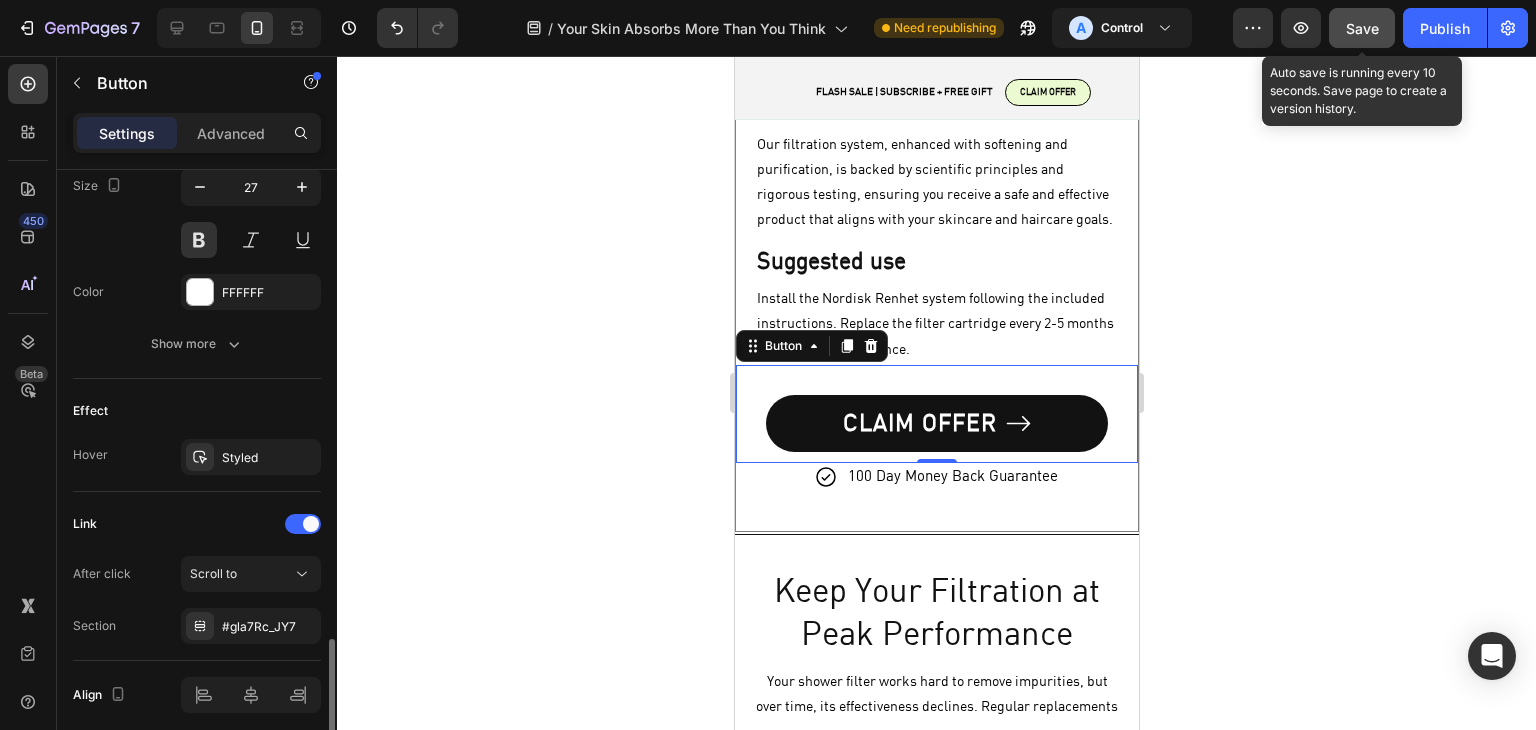 scroll, scrollTop: 1076, scrollLeft: 0, axis: vertical 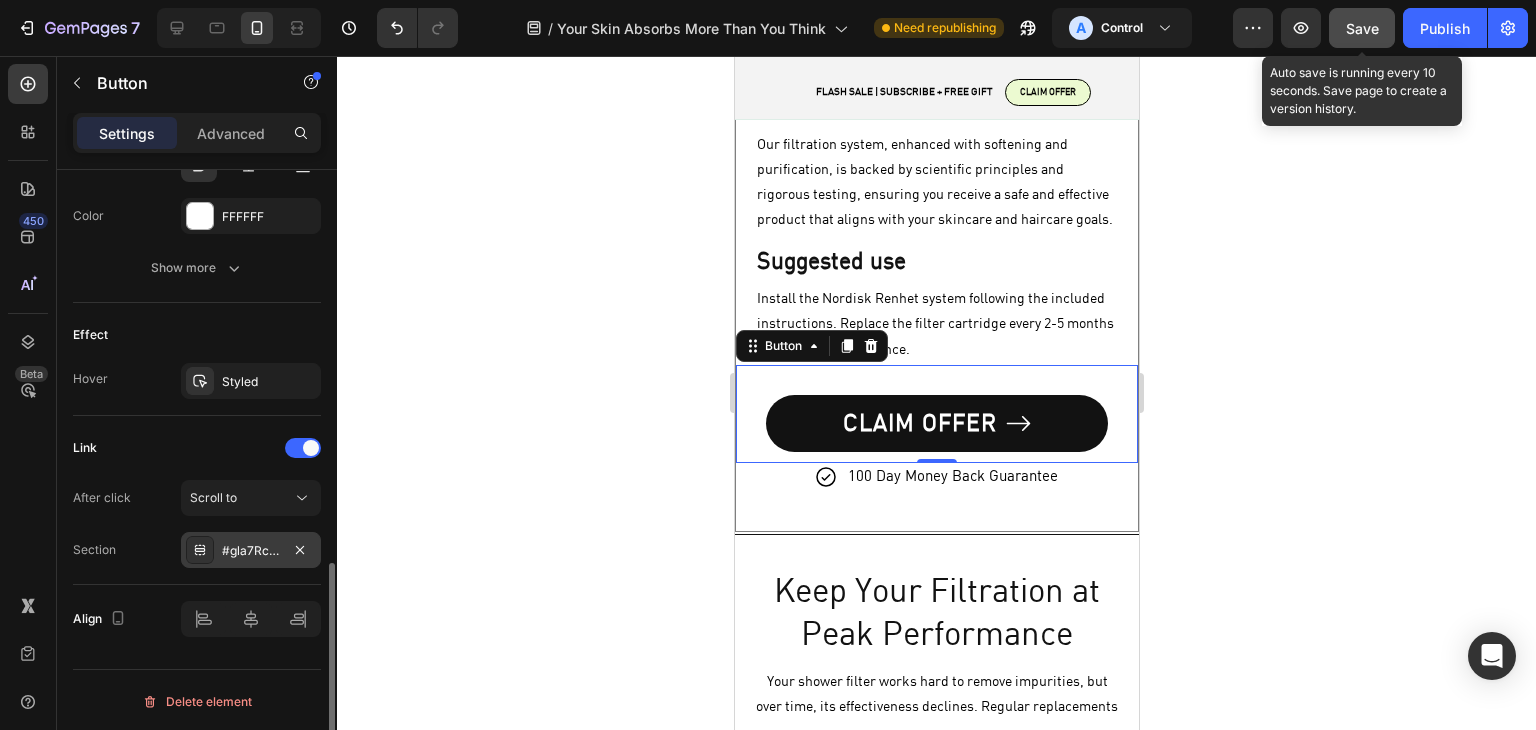 click on "#gla7Rc_JY7" at bounding box center (251, 551) 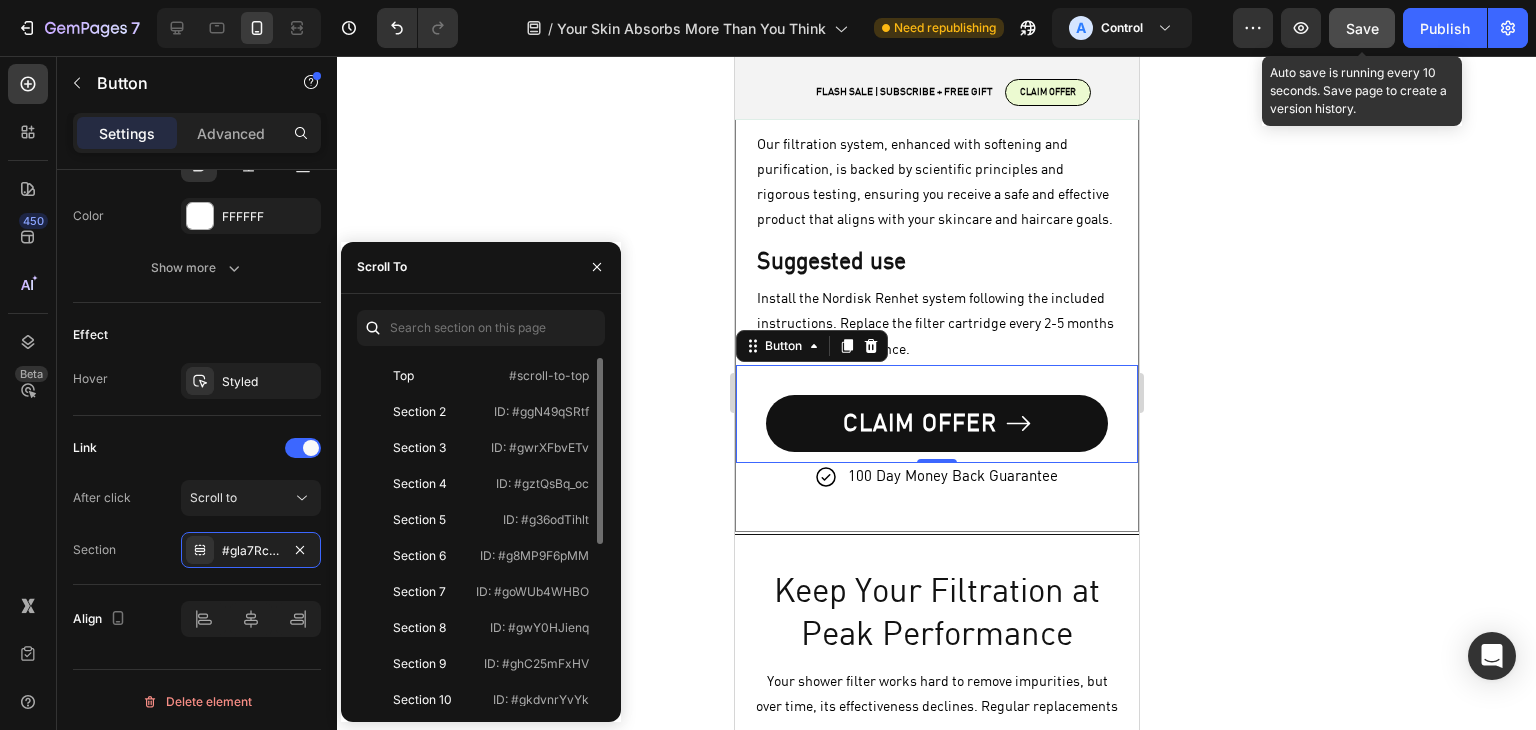 scroll, scrollTop: 200, scrollLeft: 0, axis: vertical 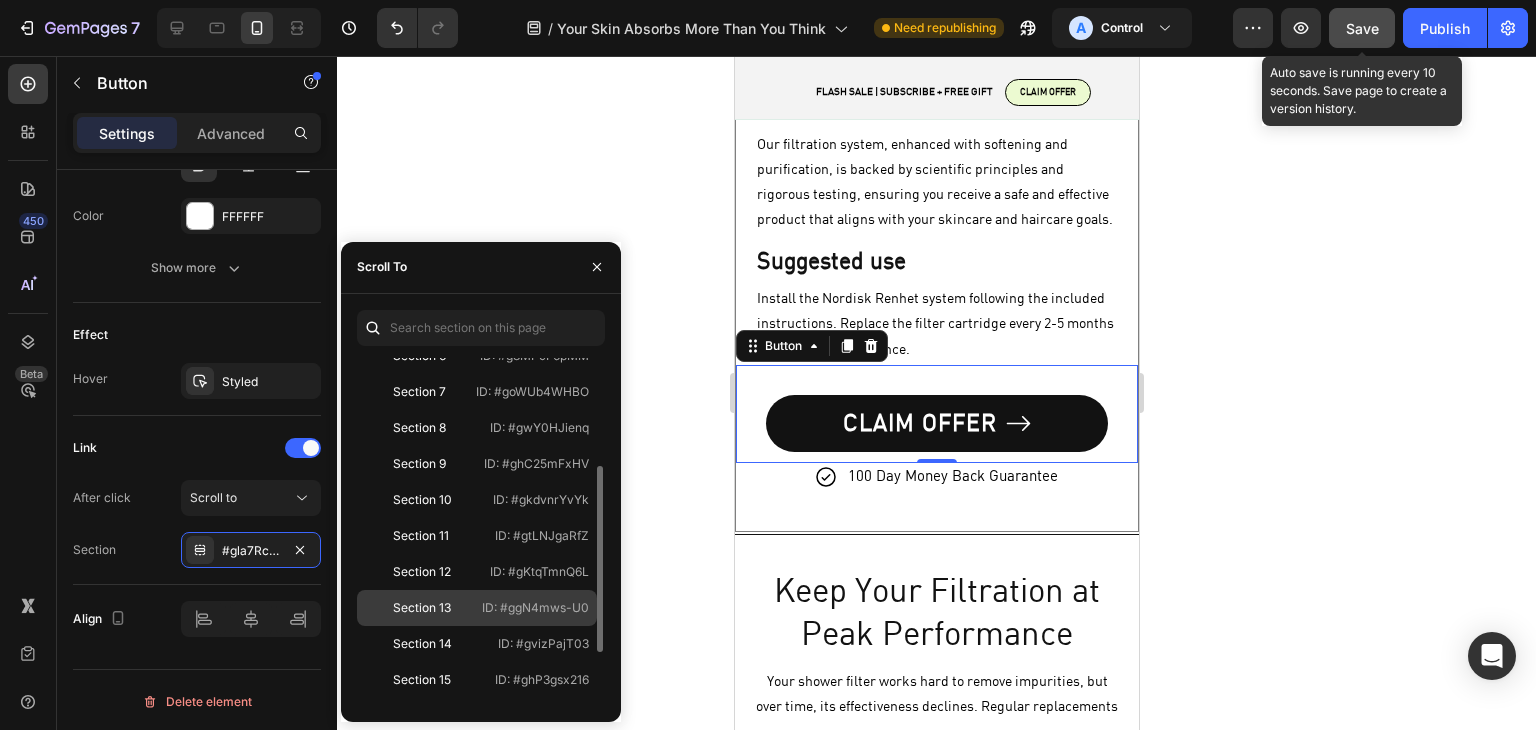 click on "Section 13   ID: #ggN4mws-U0" 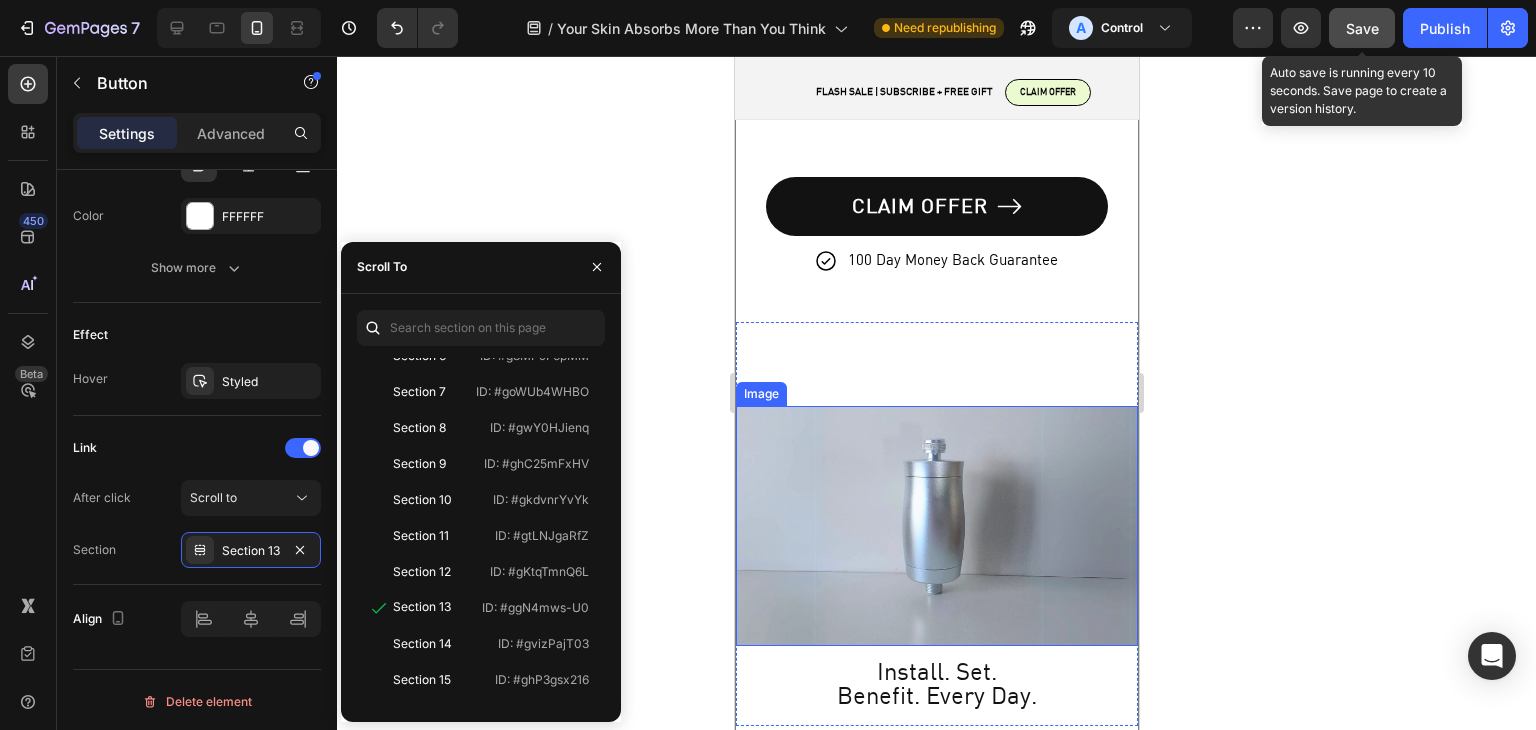 scroll, scrollTop: 4931, scrollLeft: 0, axis: vertical 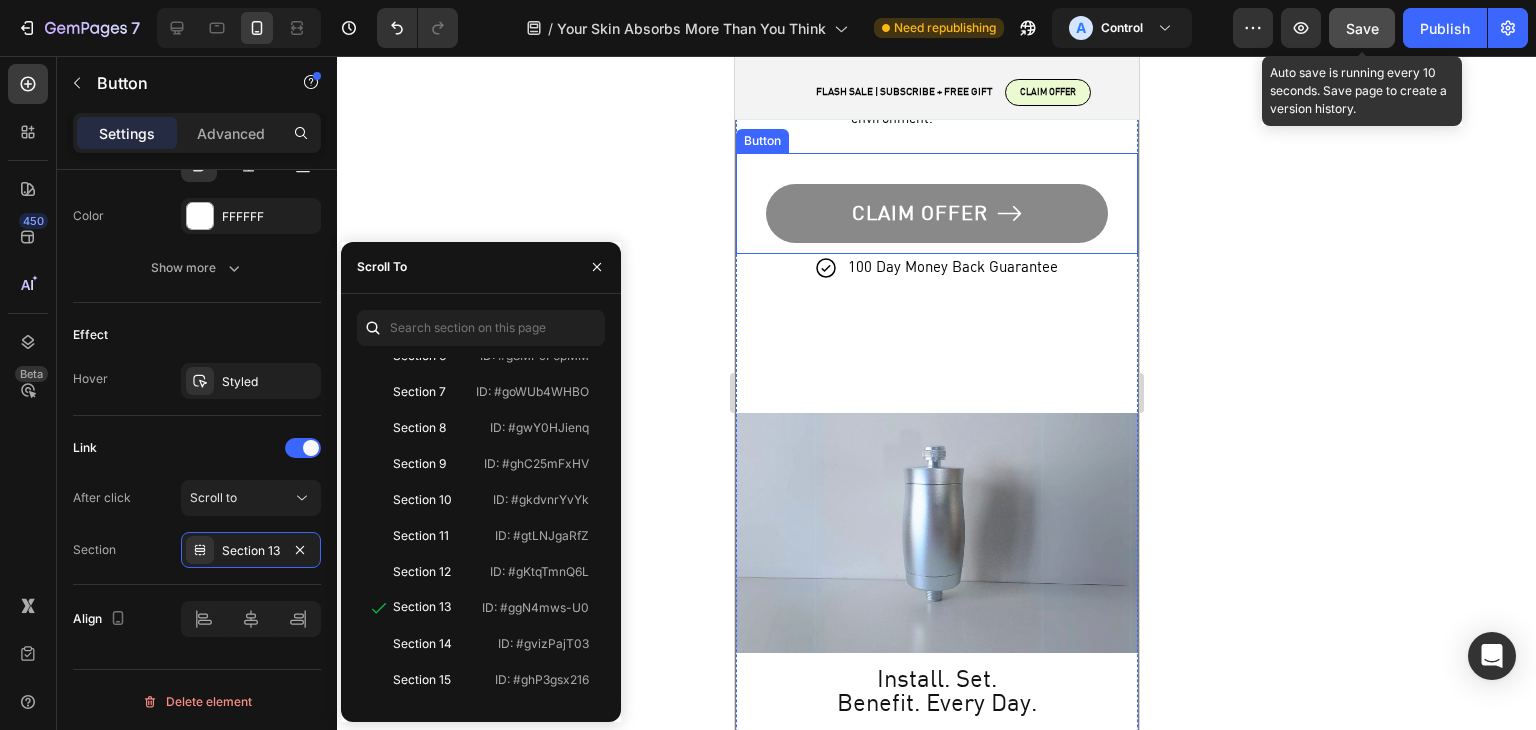 click on "CLAIM OFFER" at bounding box center [936, 213] 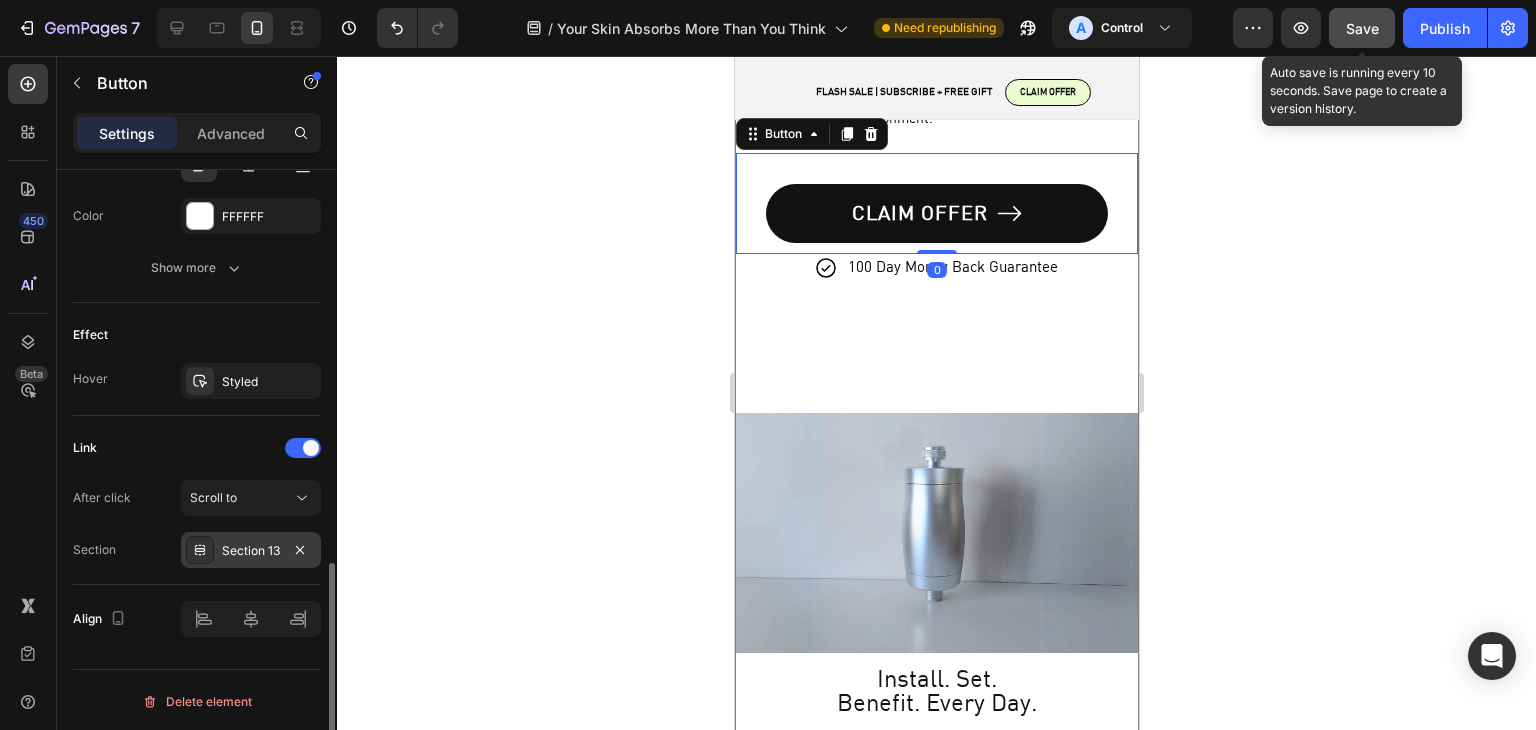 click on "Section 13" at bounding box center (251, 551) 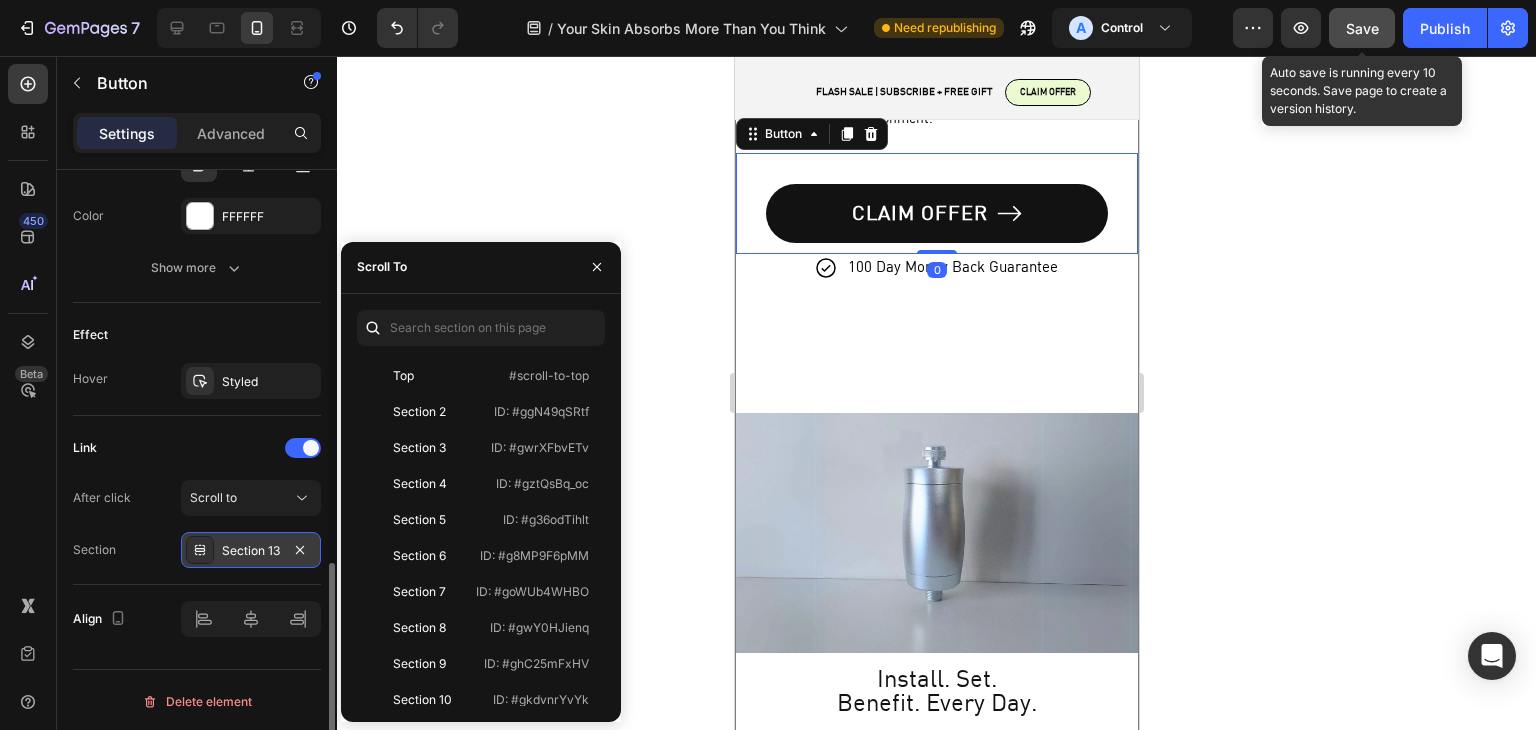click on "Section 13" at bounding box center [251, 551] 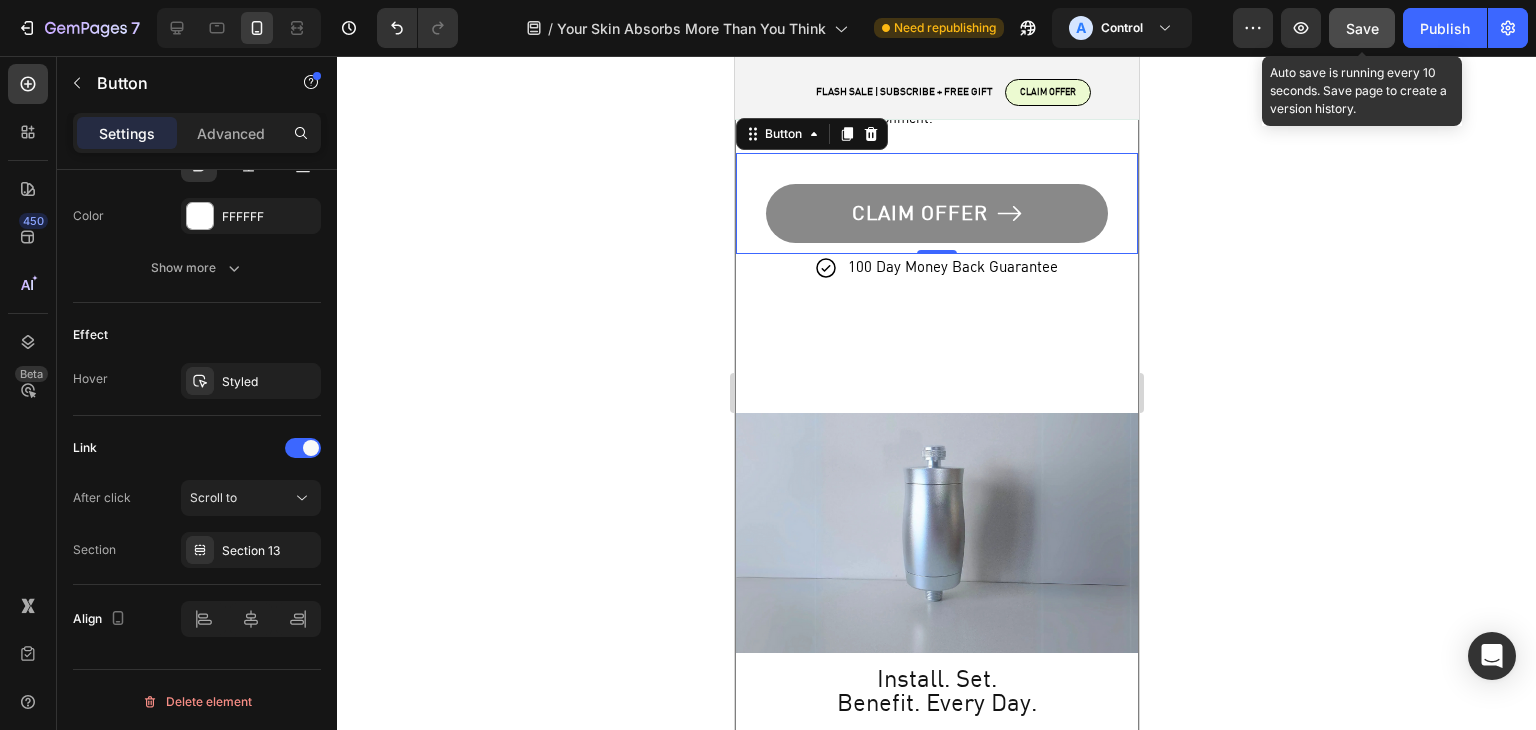 click on "CLAIM OFFER" at bounding box center (936, 213) 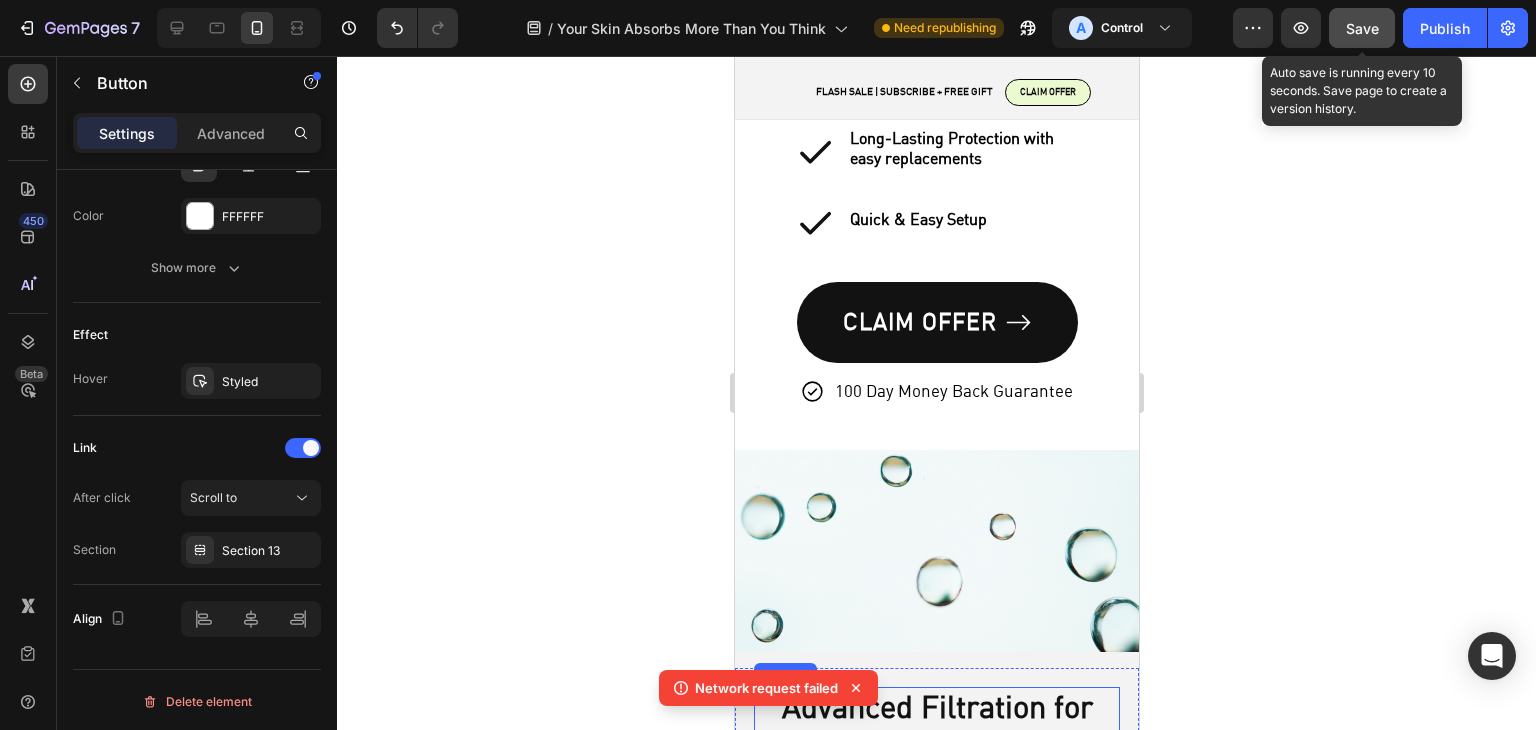 scroll, scrollTop: 3331, scrollLeft: 0, axis: vertical 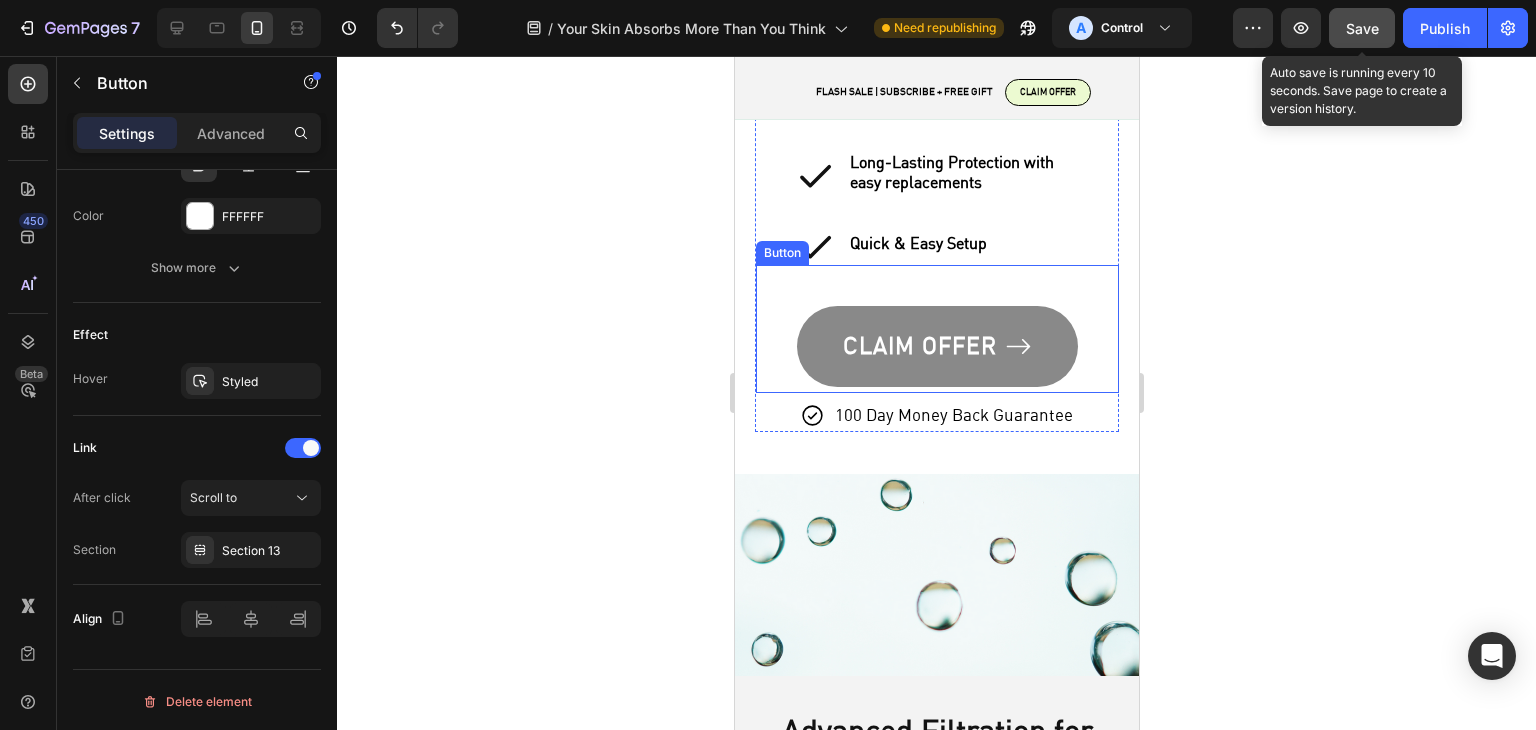 click on "CLAIM OFFER" at bounding box center (936, 346) 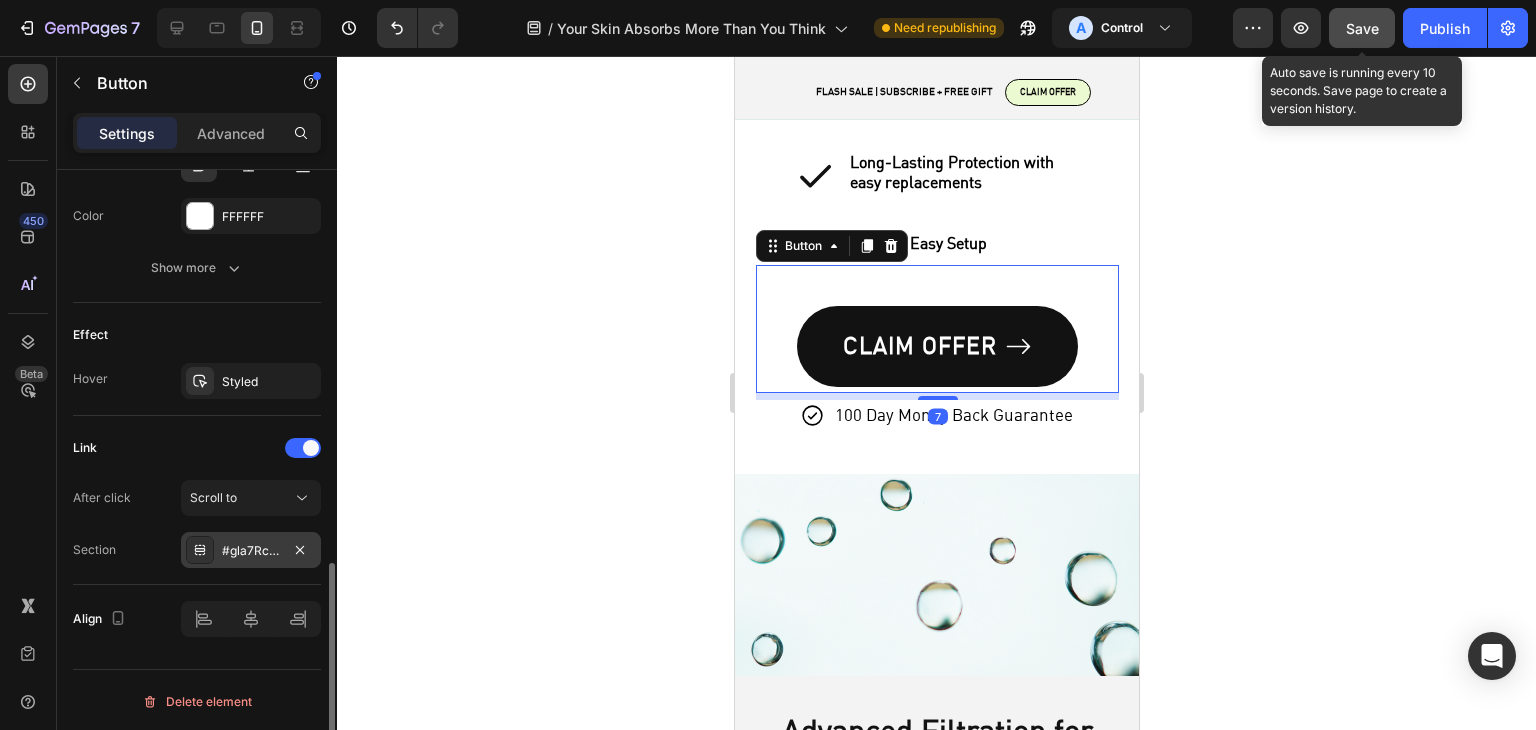 click on "#gla7Rc_JY7" at bounding box center (251, 551) 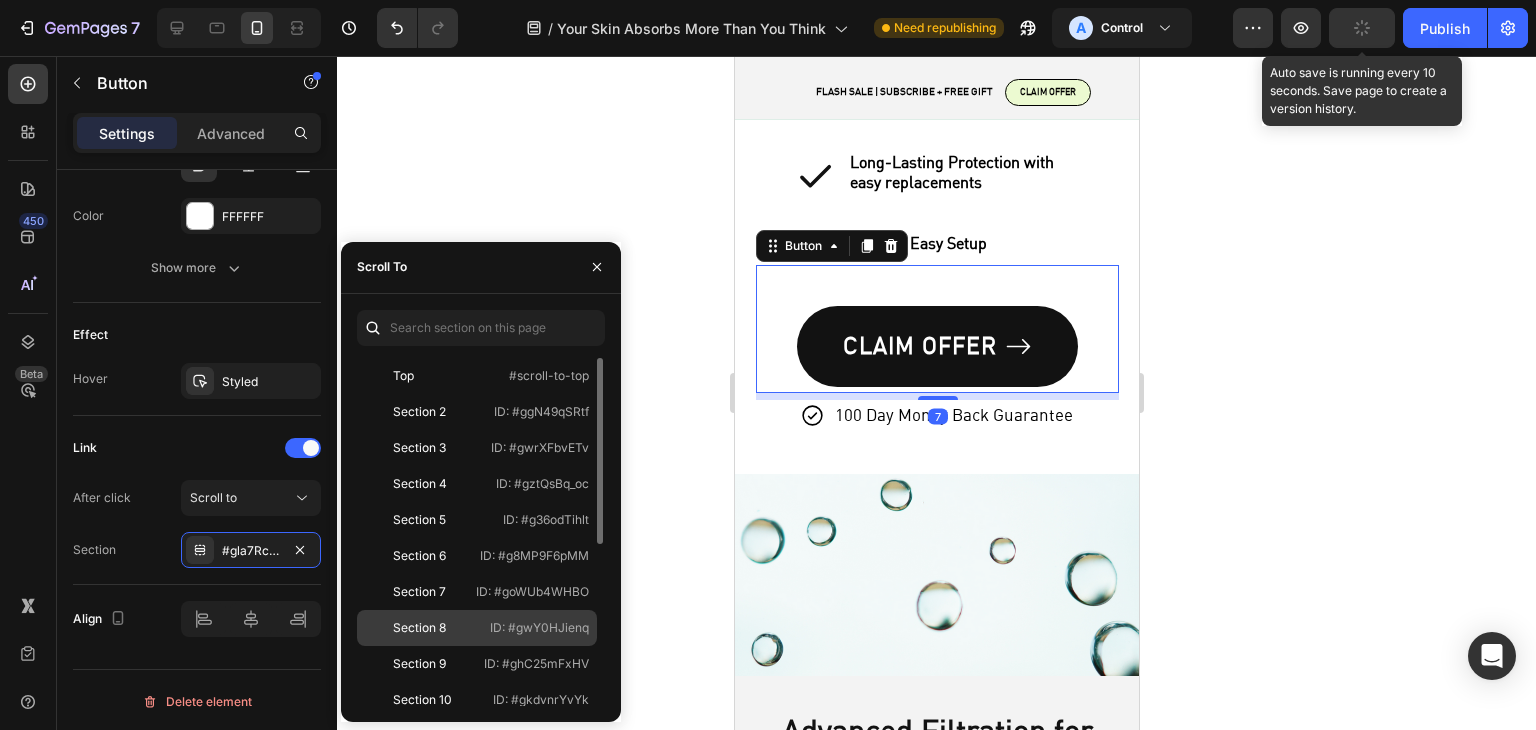 scroll, scrollTop: 200, scrollLeft: 0, axis: vertical 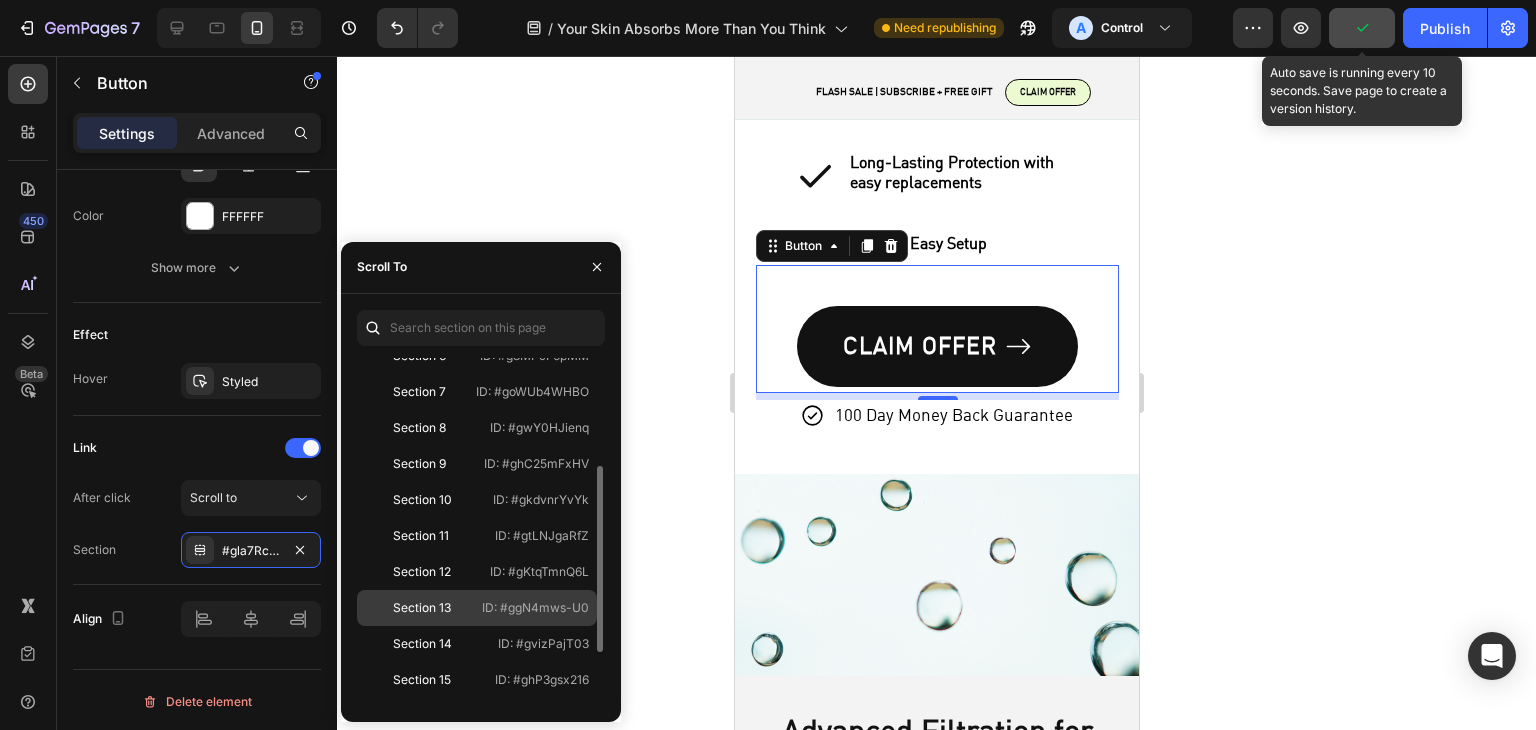 click on "ID: #ggN4mws-U0" at bounding box center [535, 608] 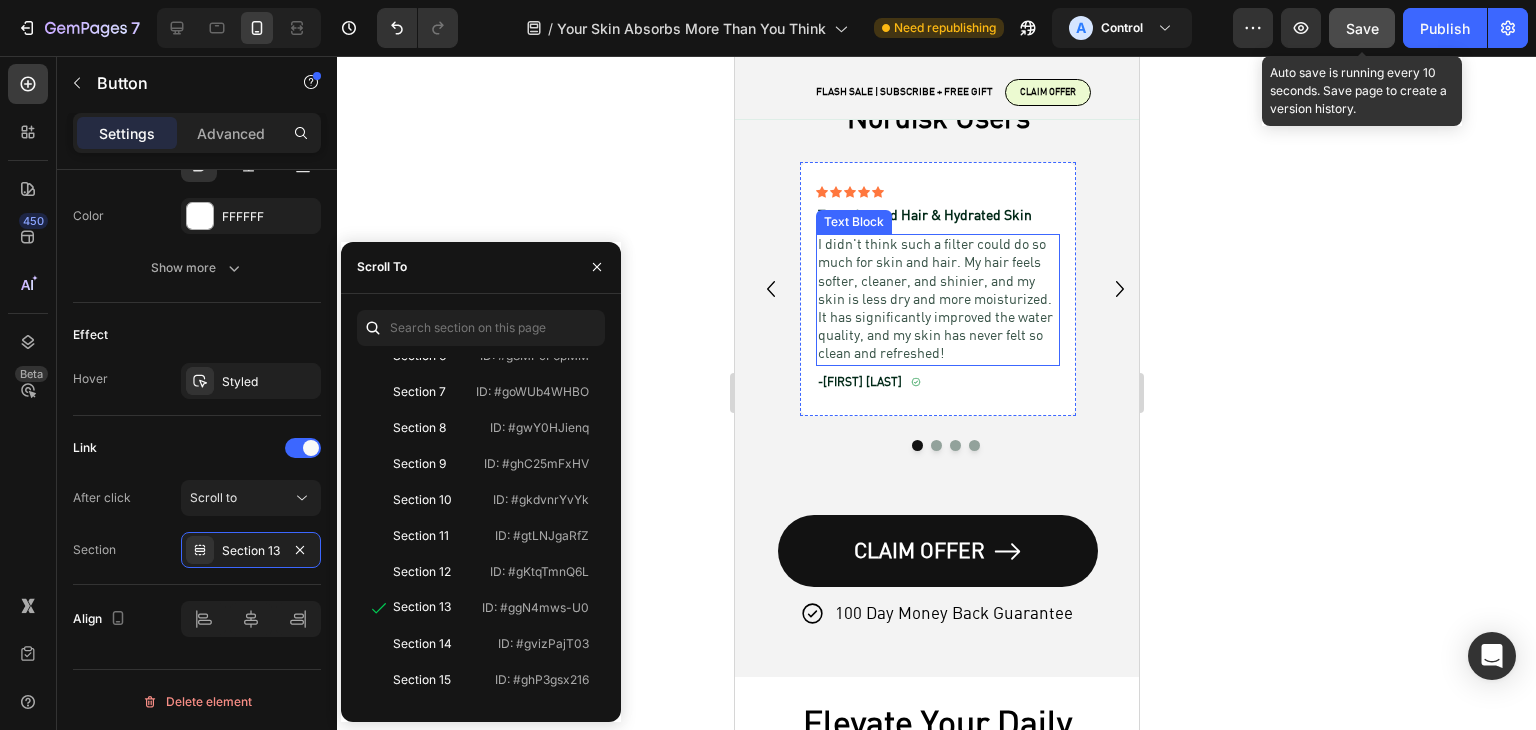 scroll, scrollTop: 2330, scrollLeft: 0, axis: vertical 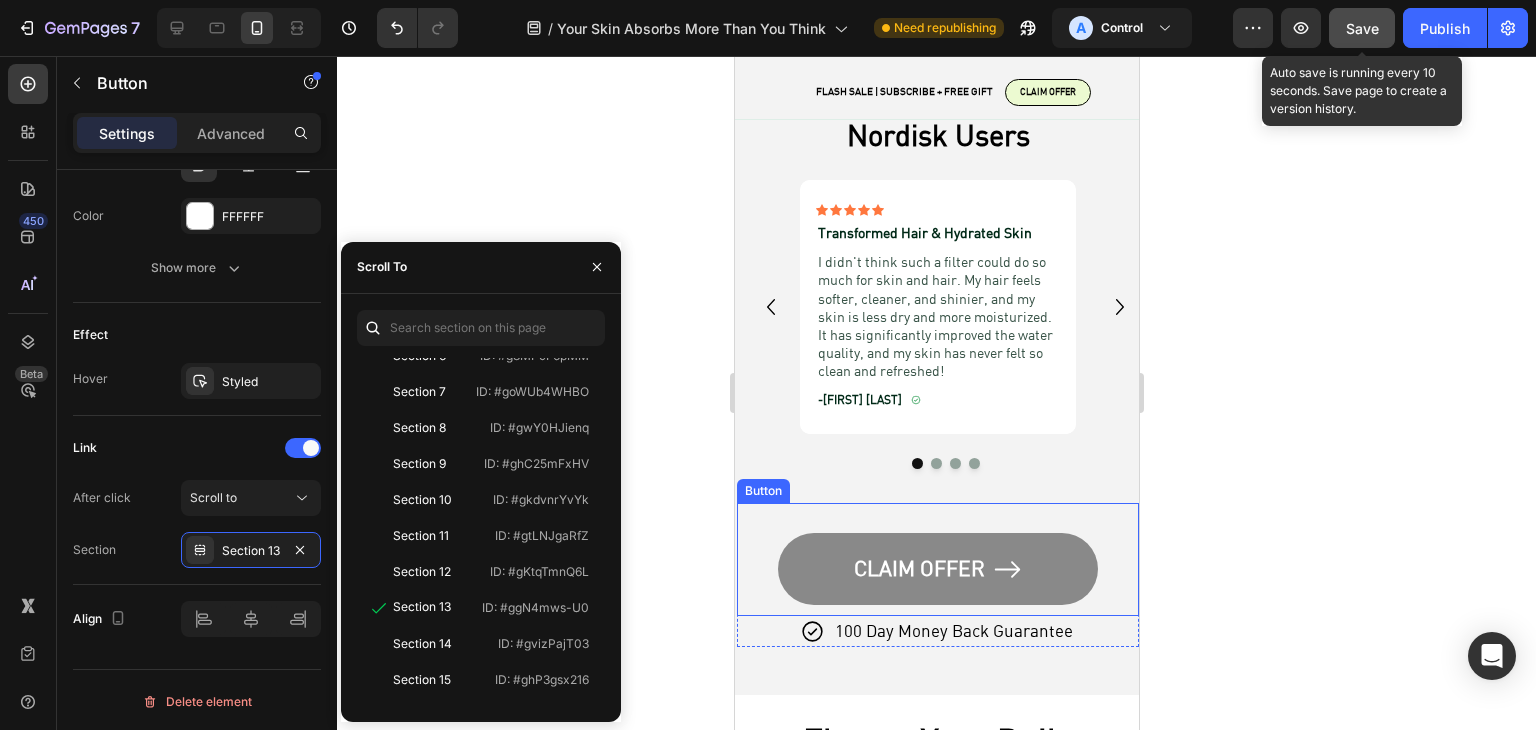 click on "CLAIM OFFER" at bounding box center (937, 569) 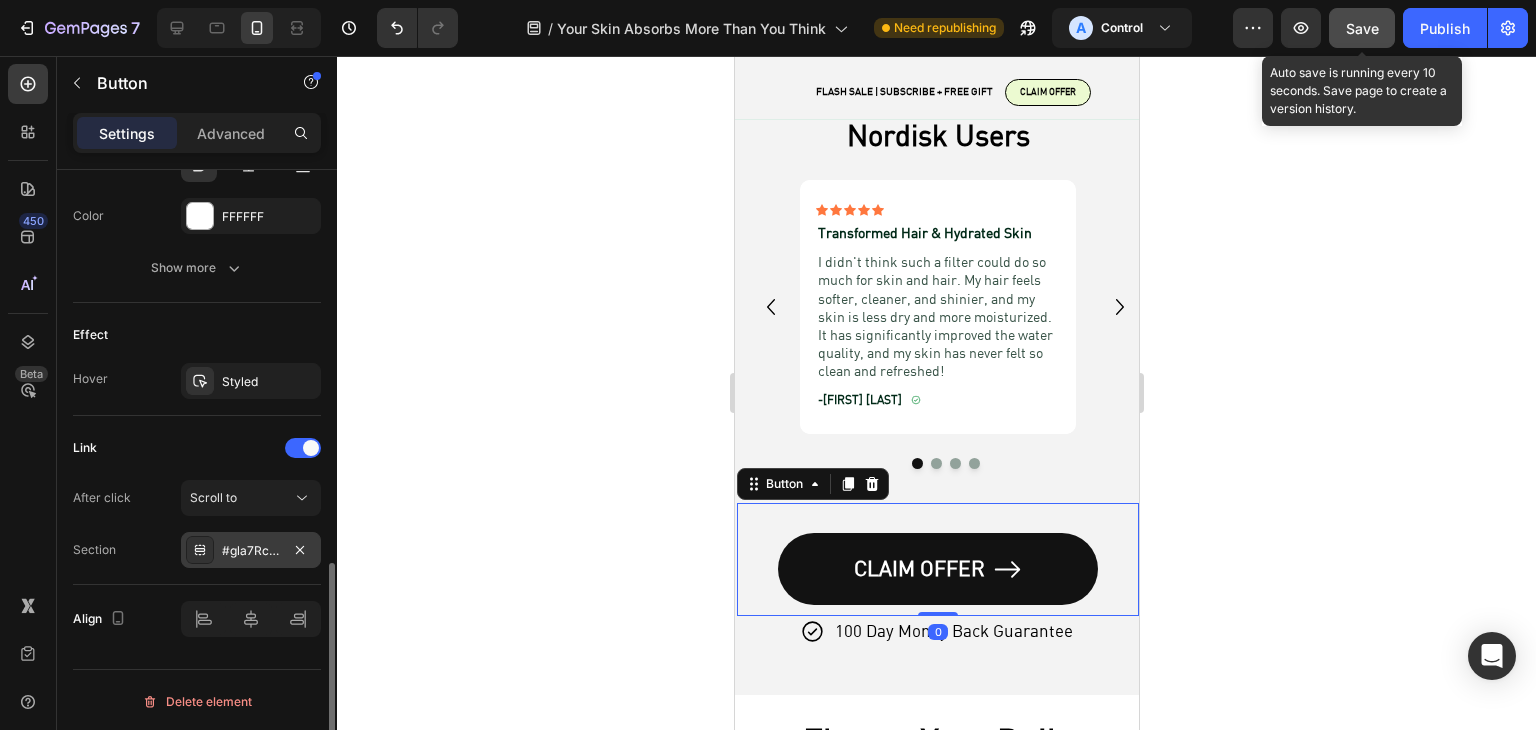 click on "#gla7Rc_JY7" at bounding box center [251, 551] 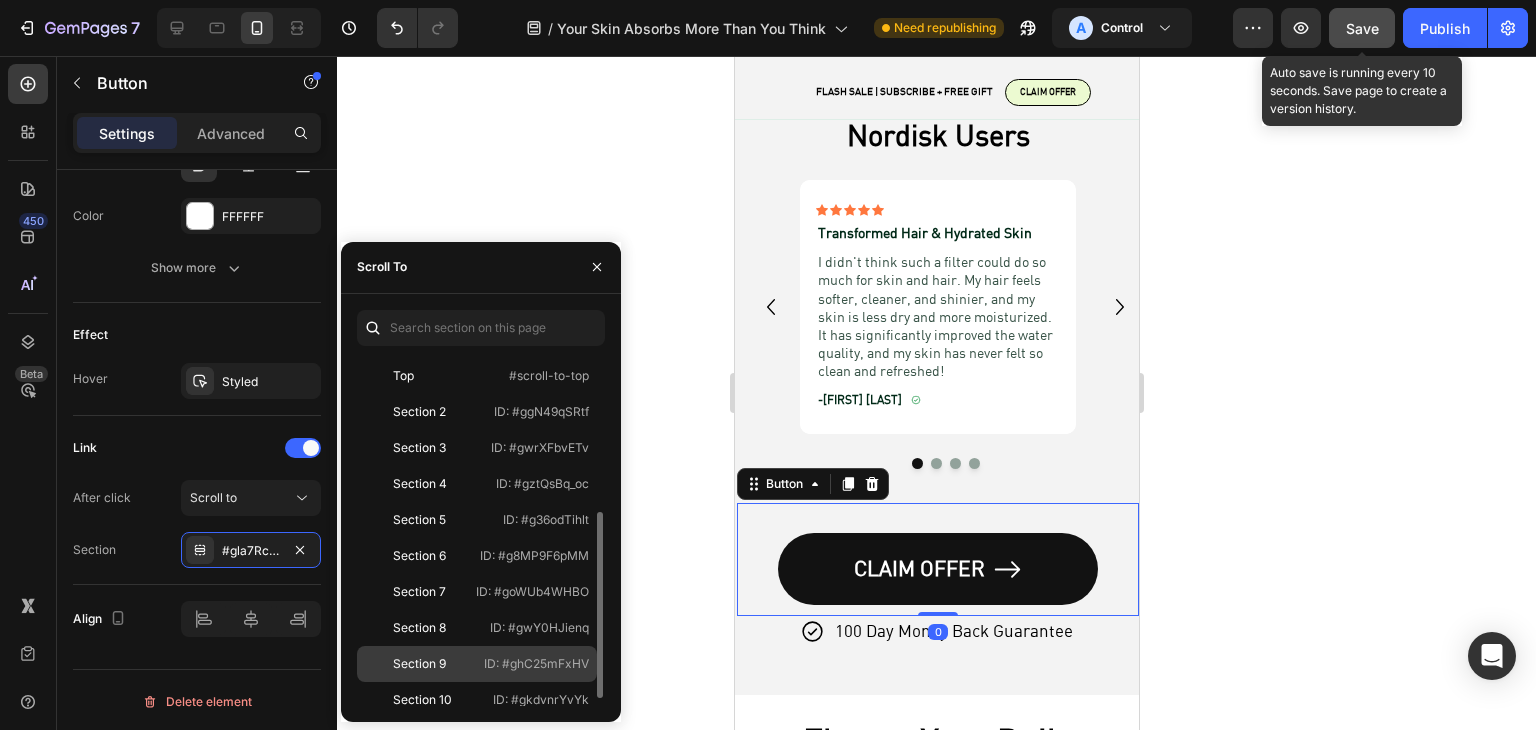 scroll, scrollTop: 100, scrollLeft: 0, axis: vertical 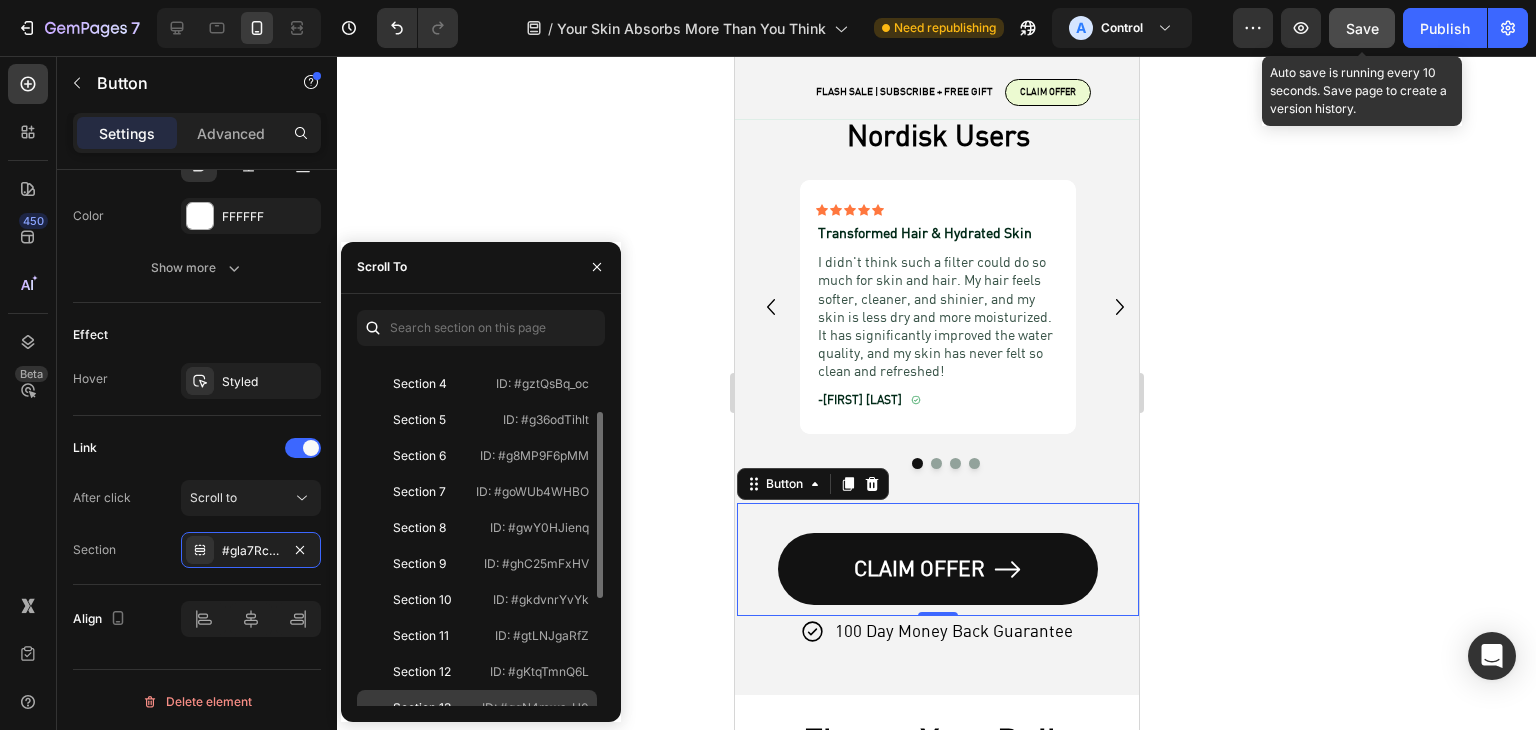 click on "Section 13   ID: #ggN4mws-U0" 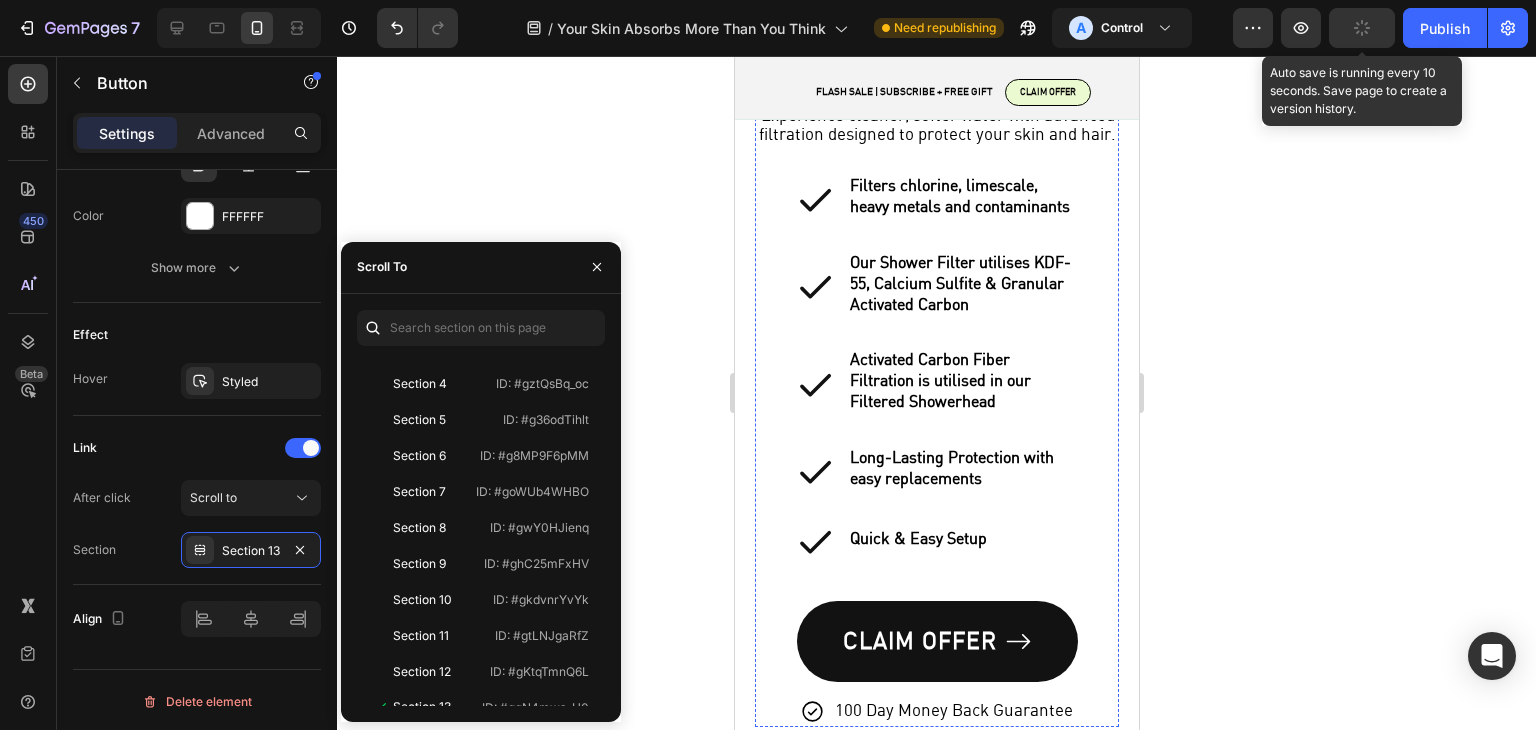 scroll, scrollTop: 1930, scrollLeft: 0, axis: vertical 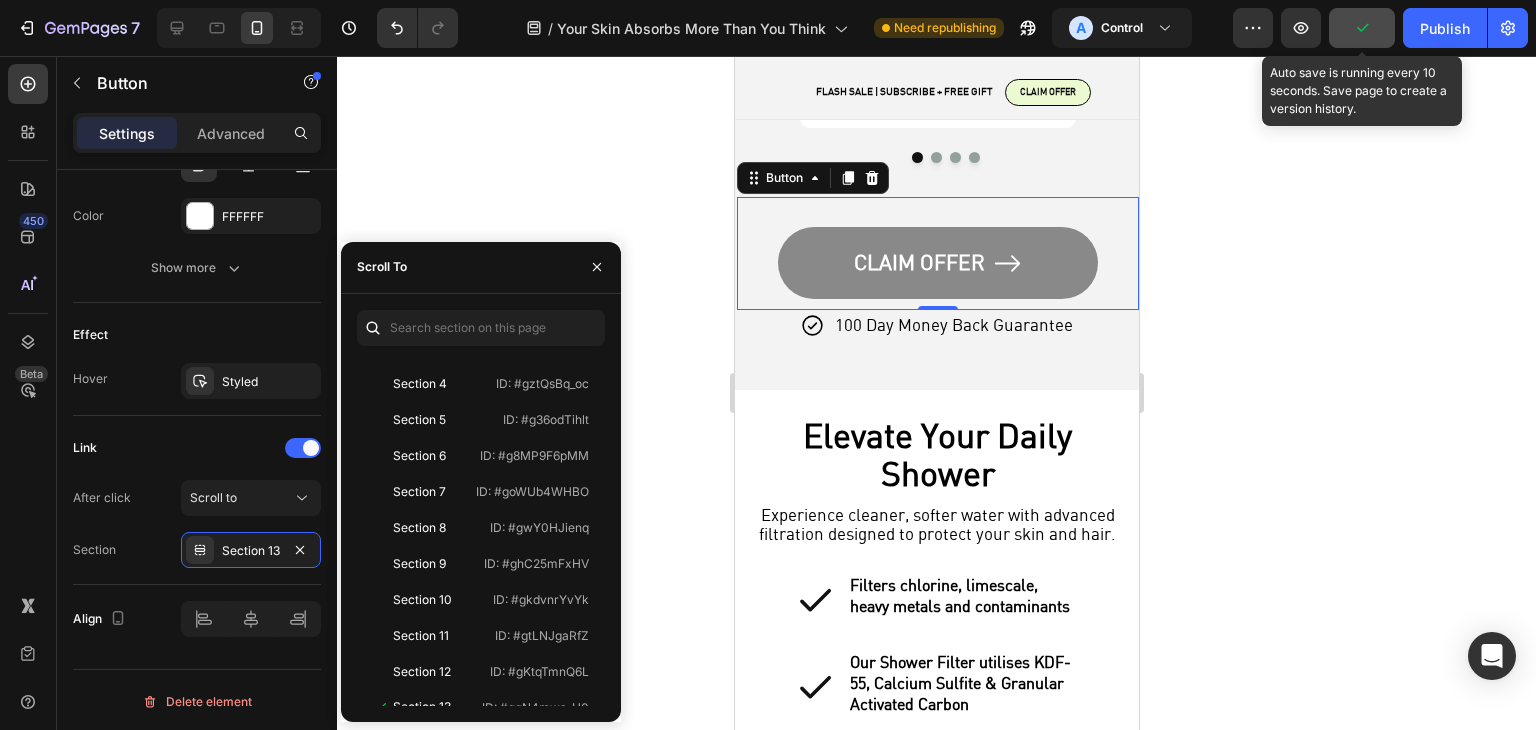 click on "CLAIM OFFER" at bounding box center (937, 263) 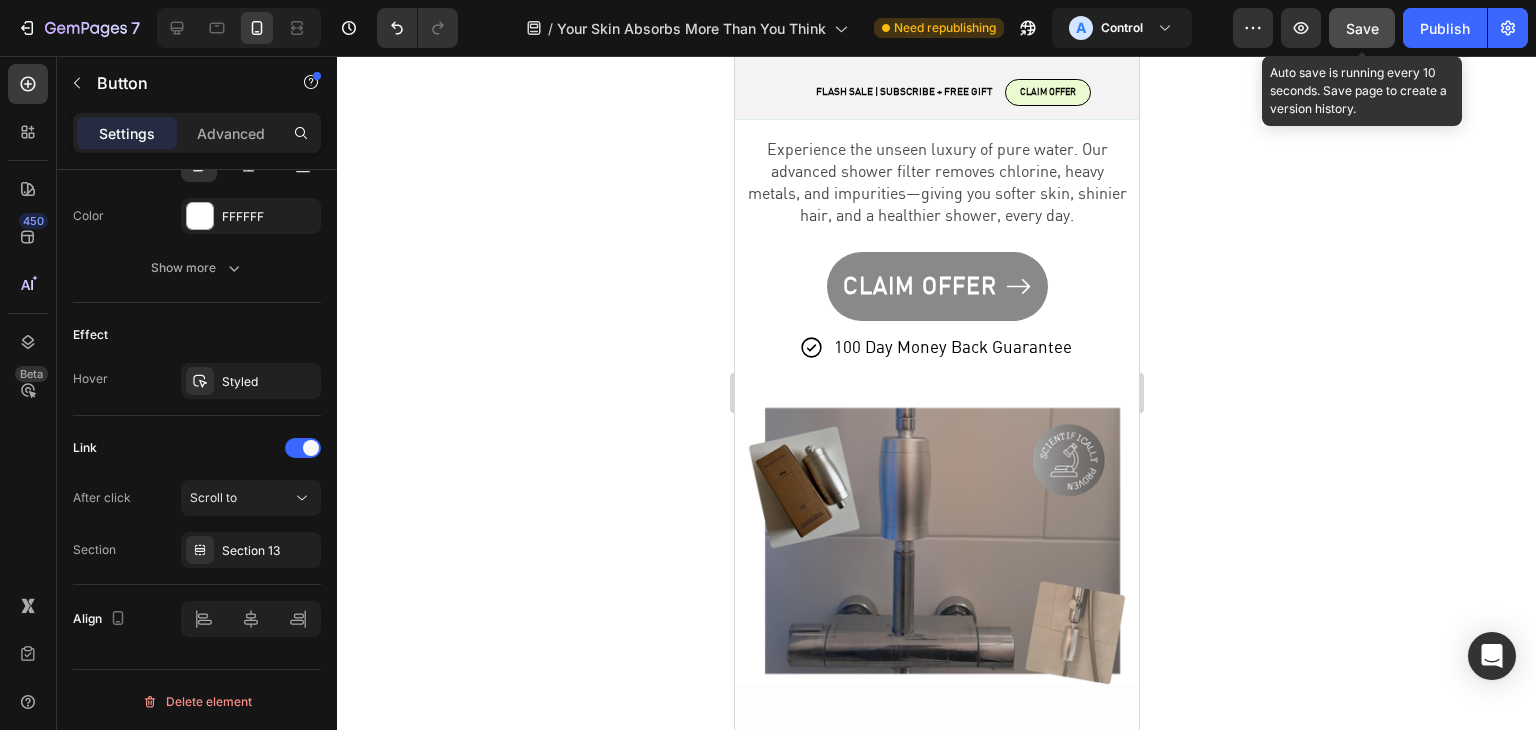 scroll, scrollTop: 230, scrollLeft: 0, axis: vertical 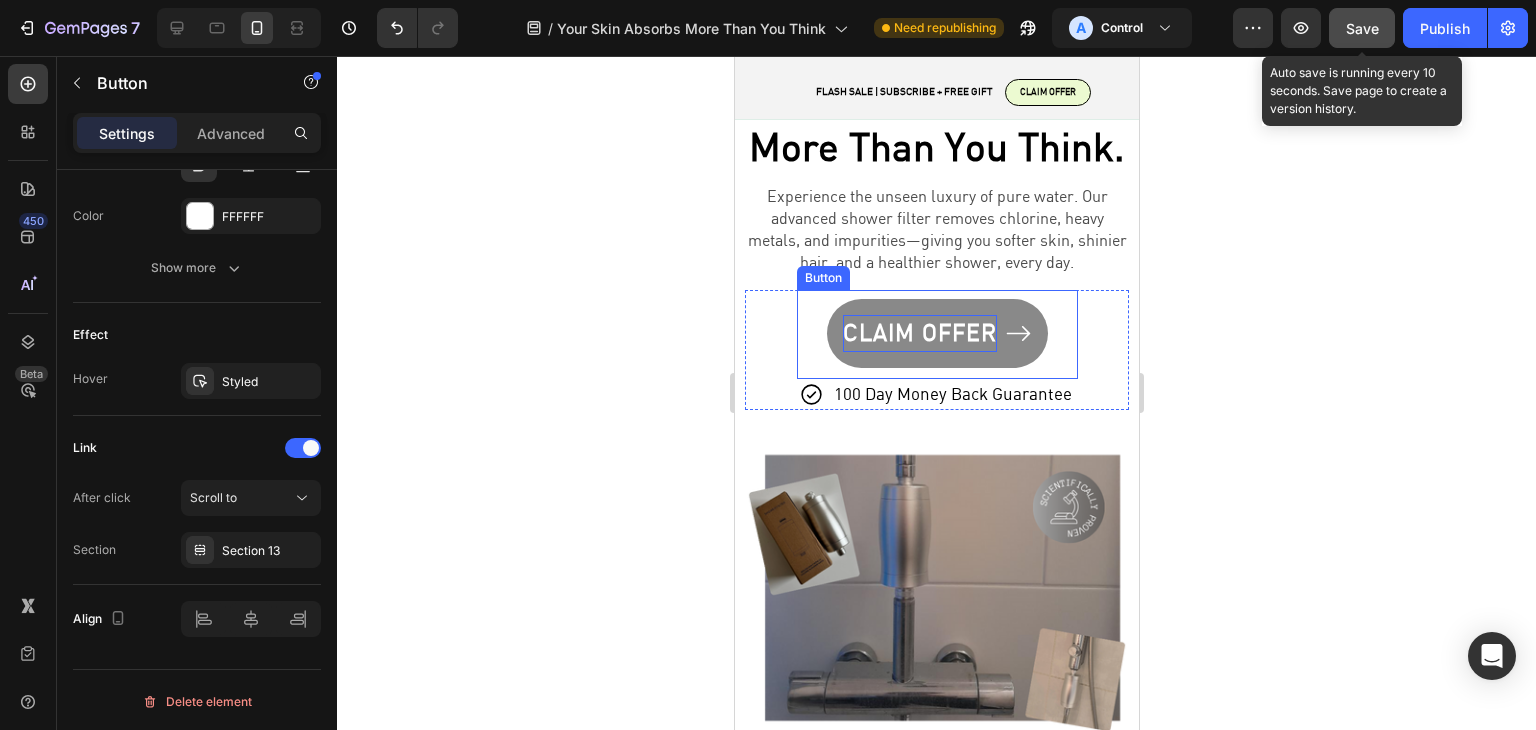 click on "CLAIM OFFER" at bounding box center (919, 334) 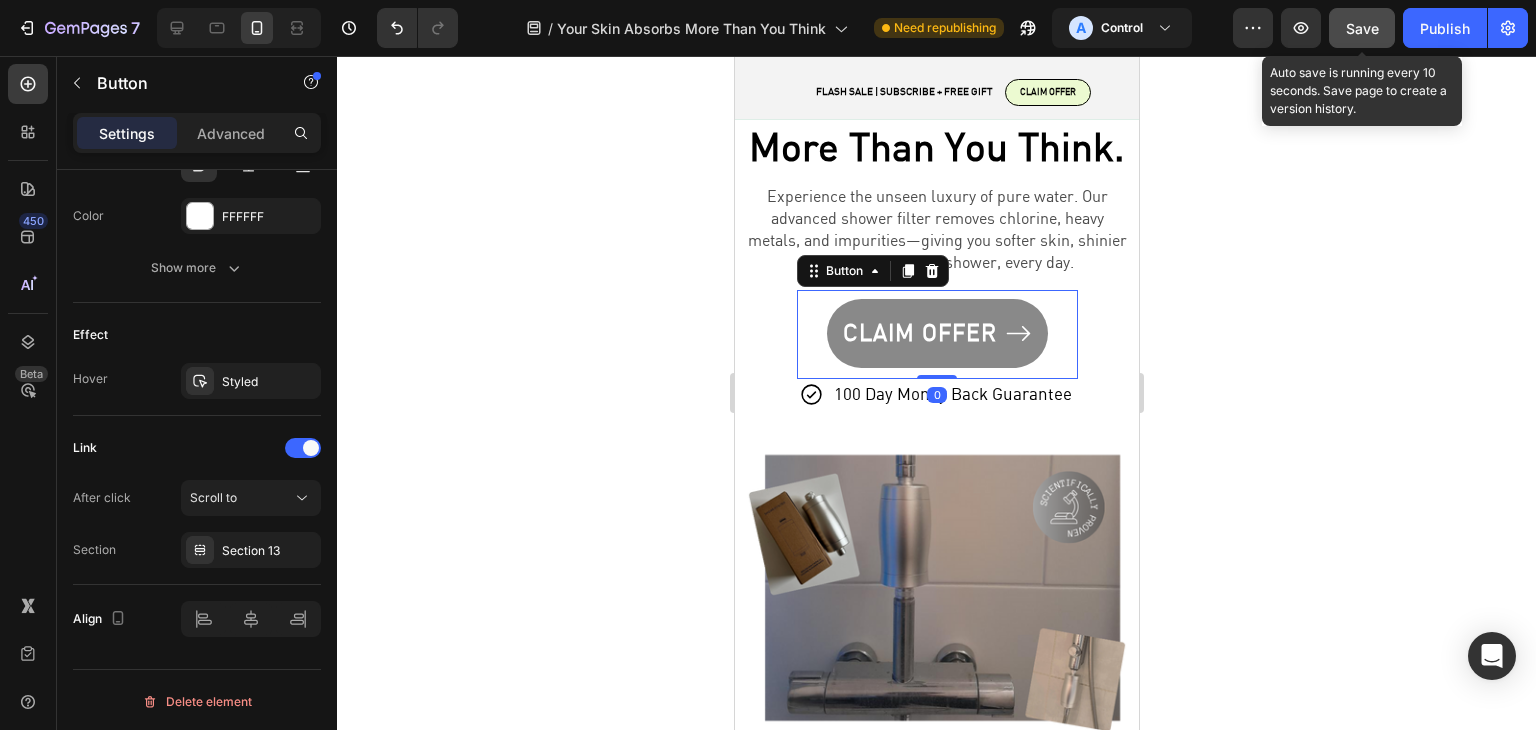 click on "CLAIM OFFER" at bounding box center (936, 333) 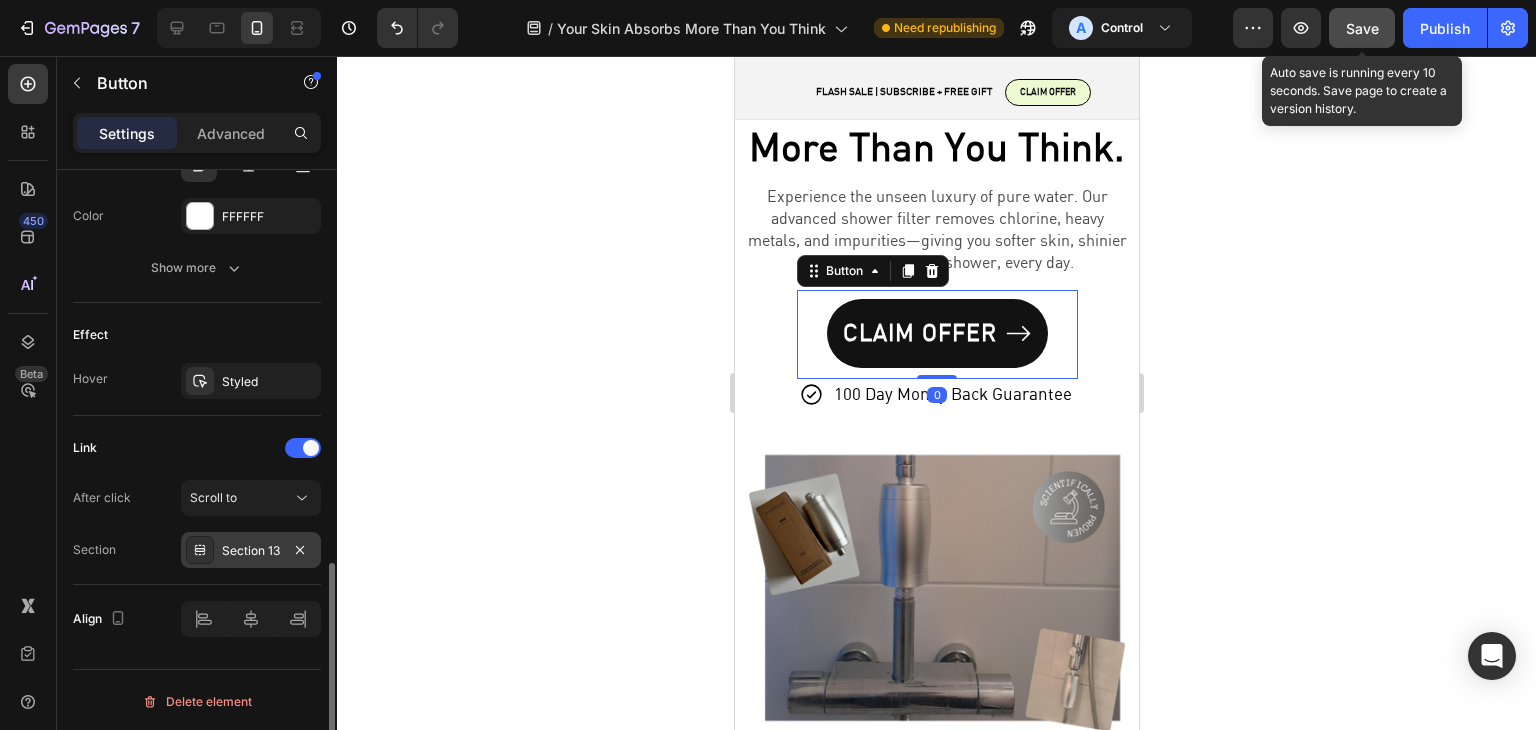 click on "Section 13" at bounding box center [251, 551] 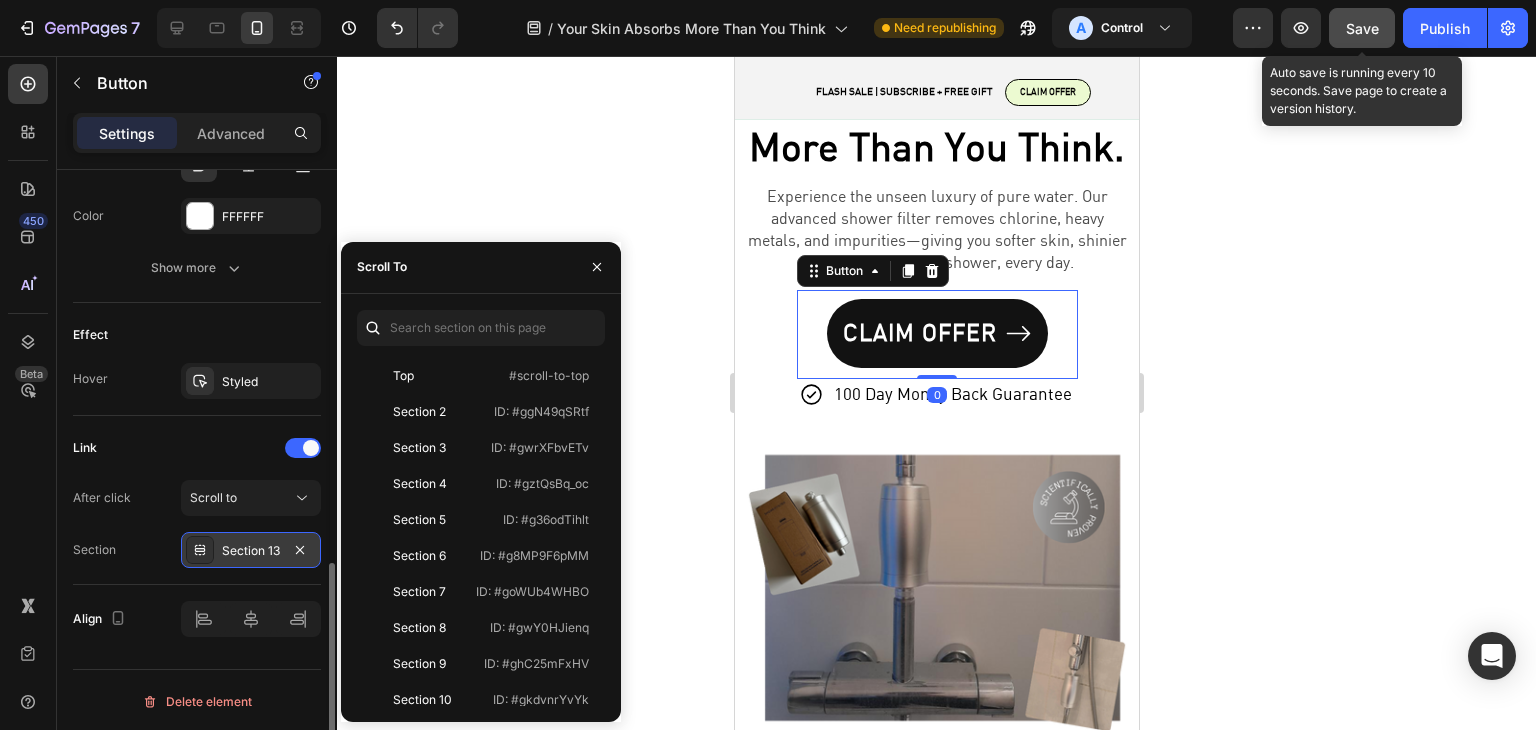 click on "Section 13" at bounding box center (251, 551) 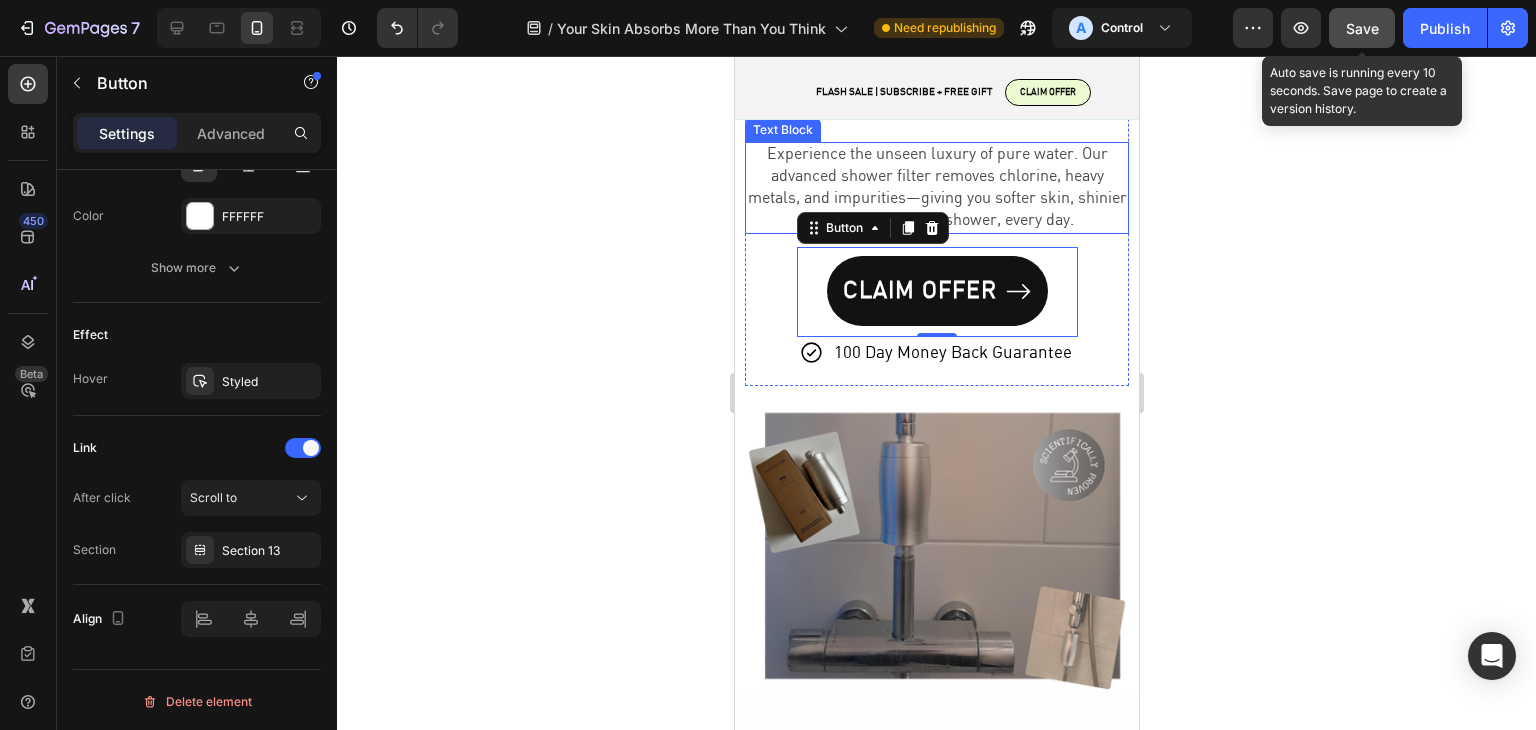 scroll, scrollTop: 0, scrollLeft: 0, axis: both 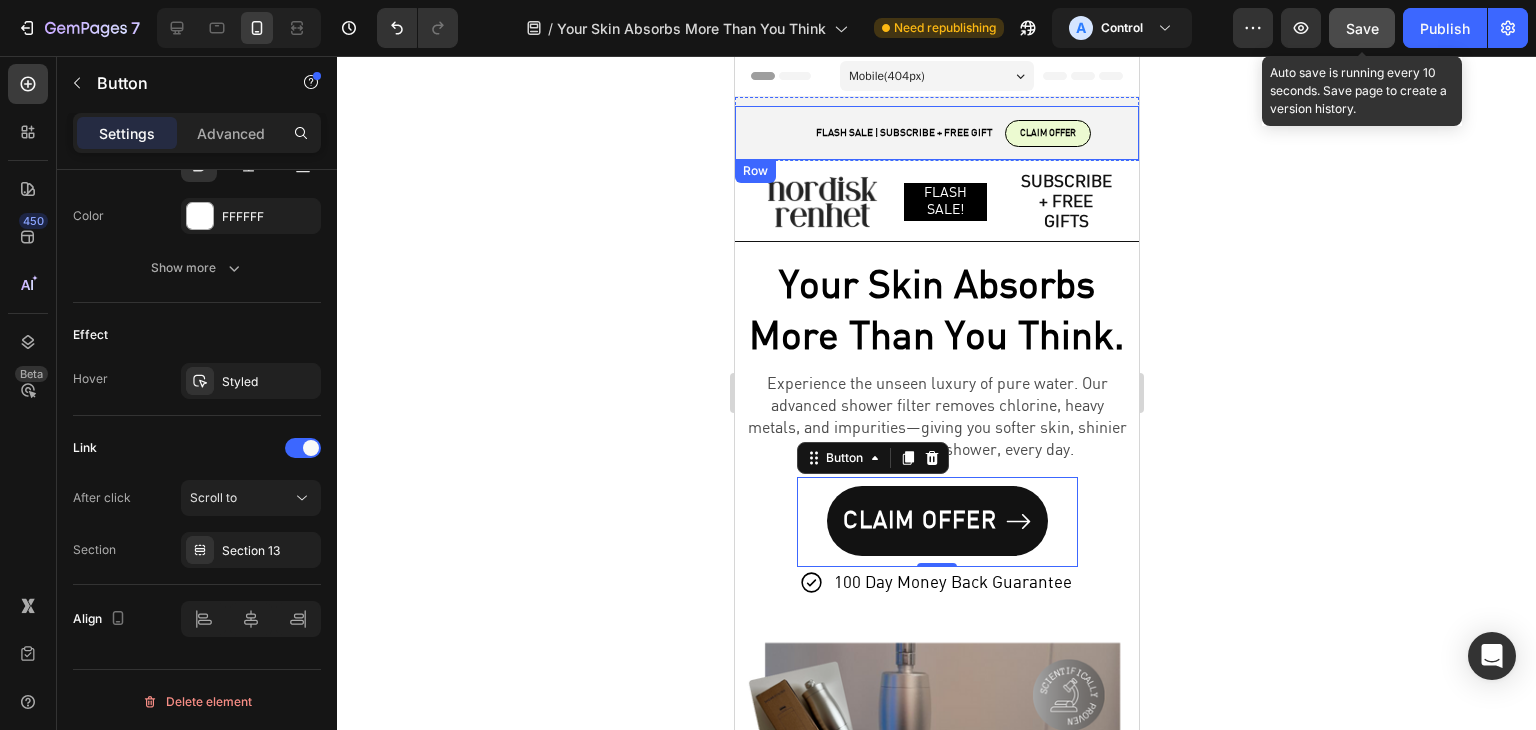 click on "FLASH SALE | SUBSCRIBE + FREE GIFT Text Block CLAIM OFFER Button Row" at bounding box center [936, 133] 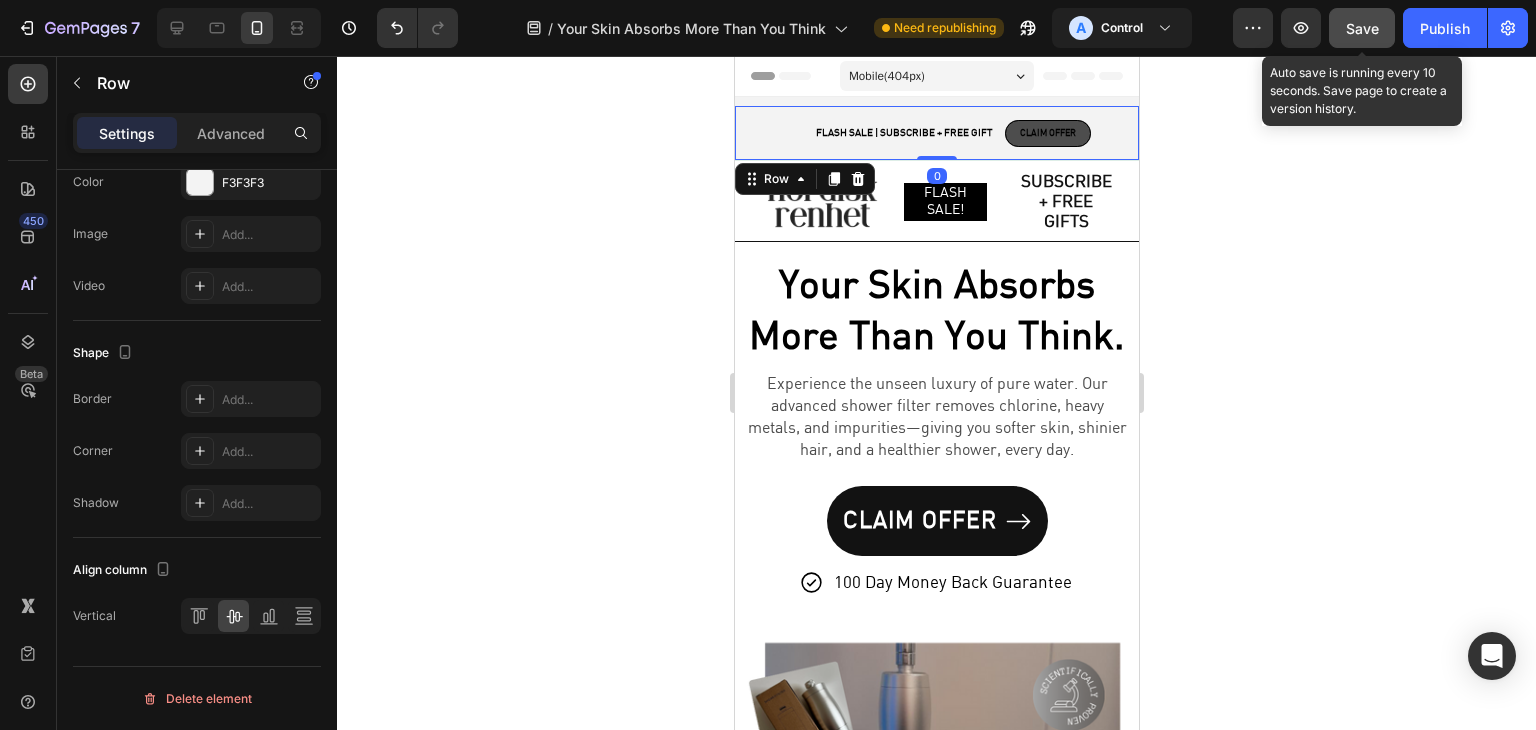 scroll, scrollTop: 0, scrollLeft: 0, axis: both 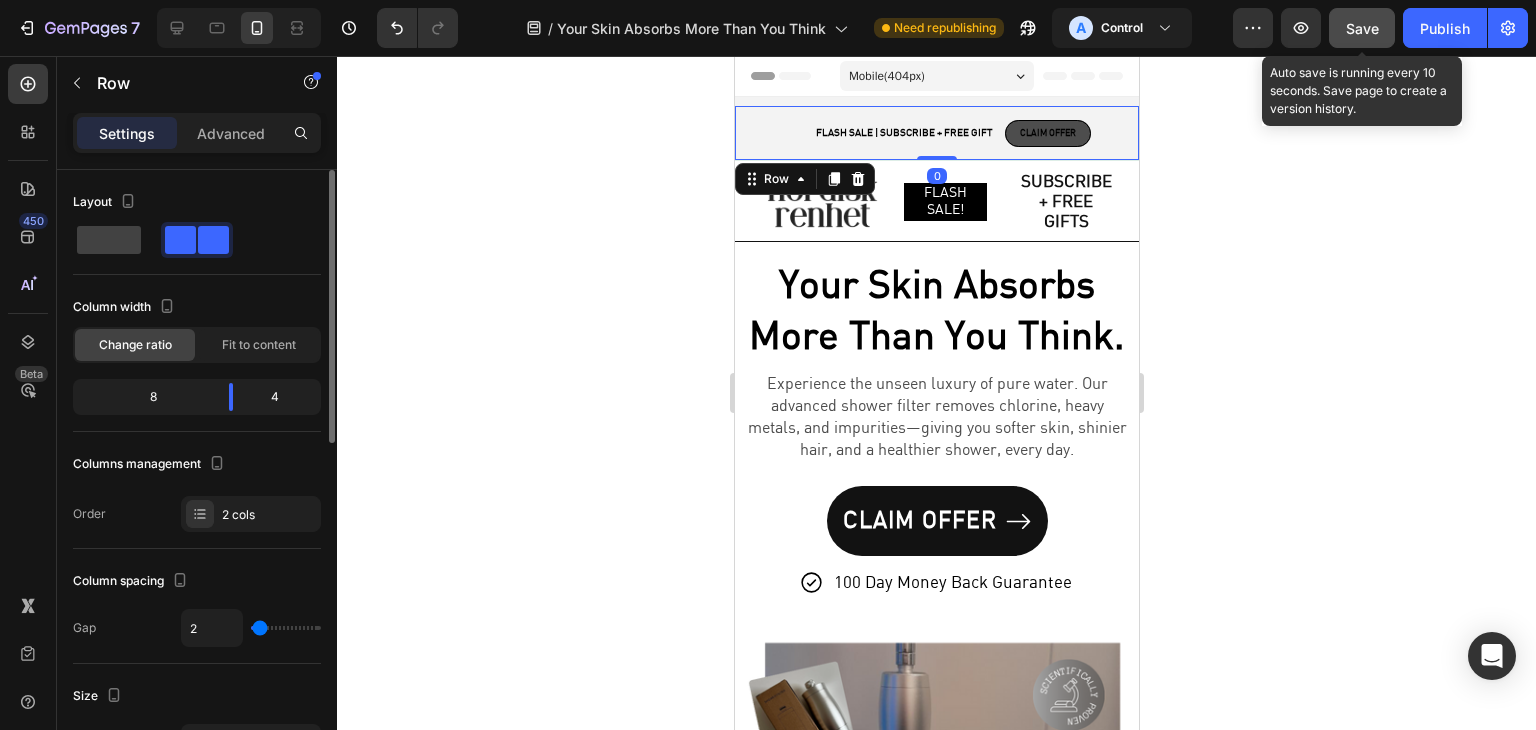 click on "CLAIM OFFER" at bounding box center [1047, 133] 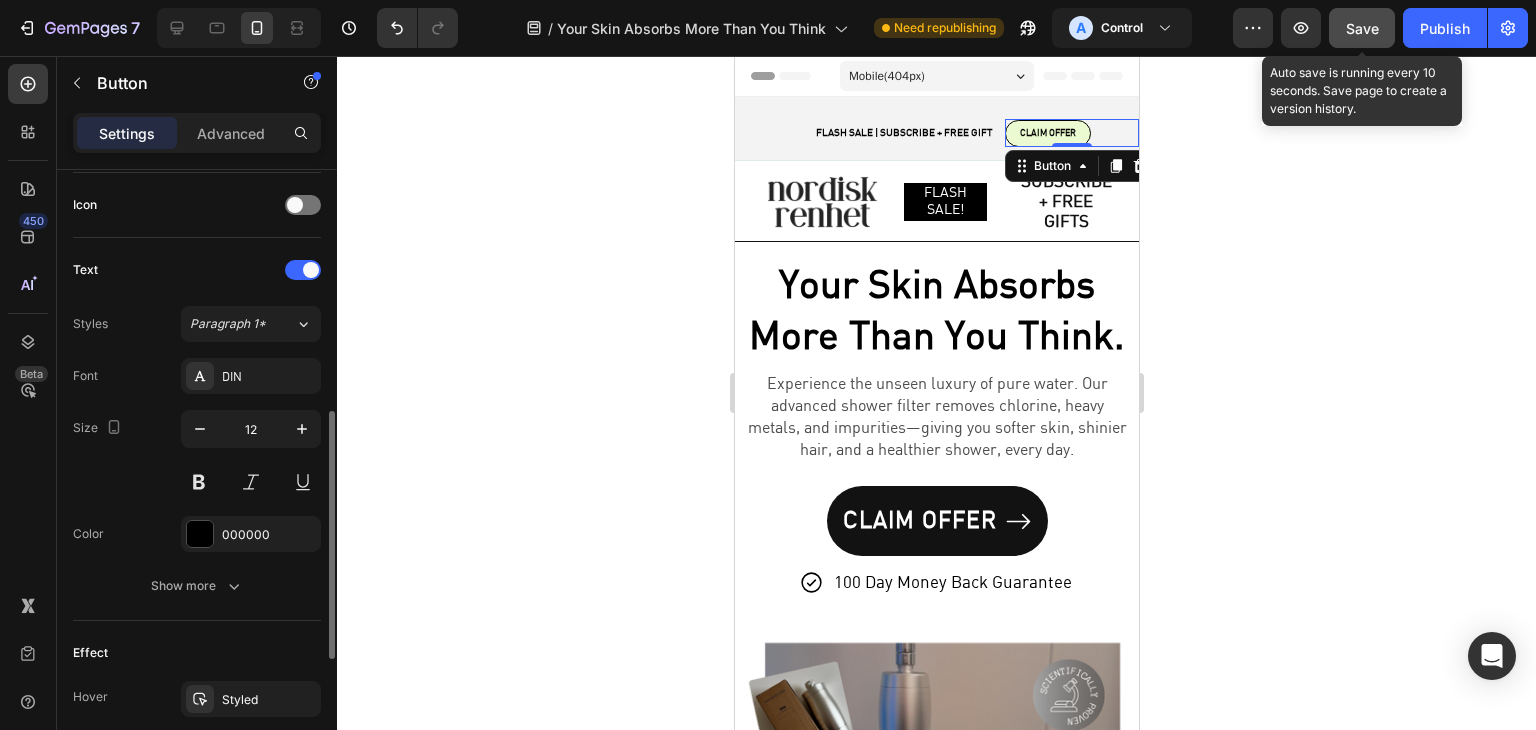 scroll, scrollTop: 918, scrollLeft: 0, axis: vertical 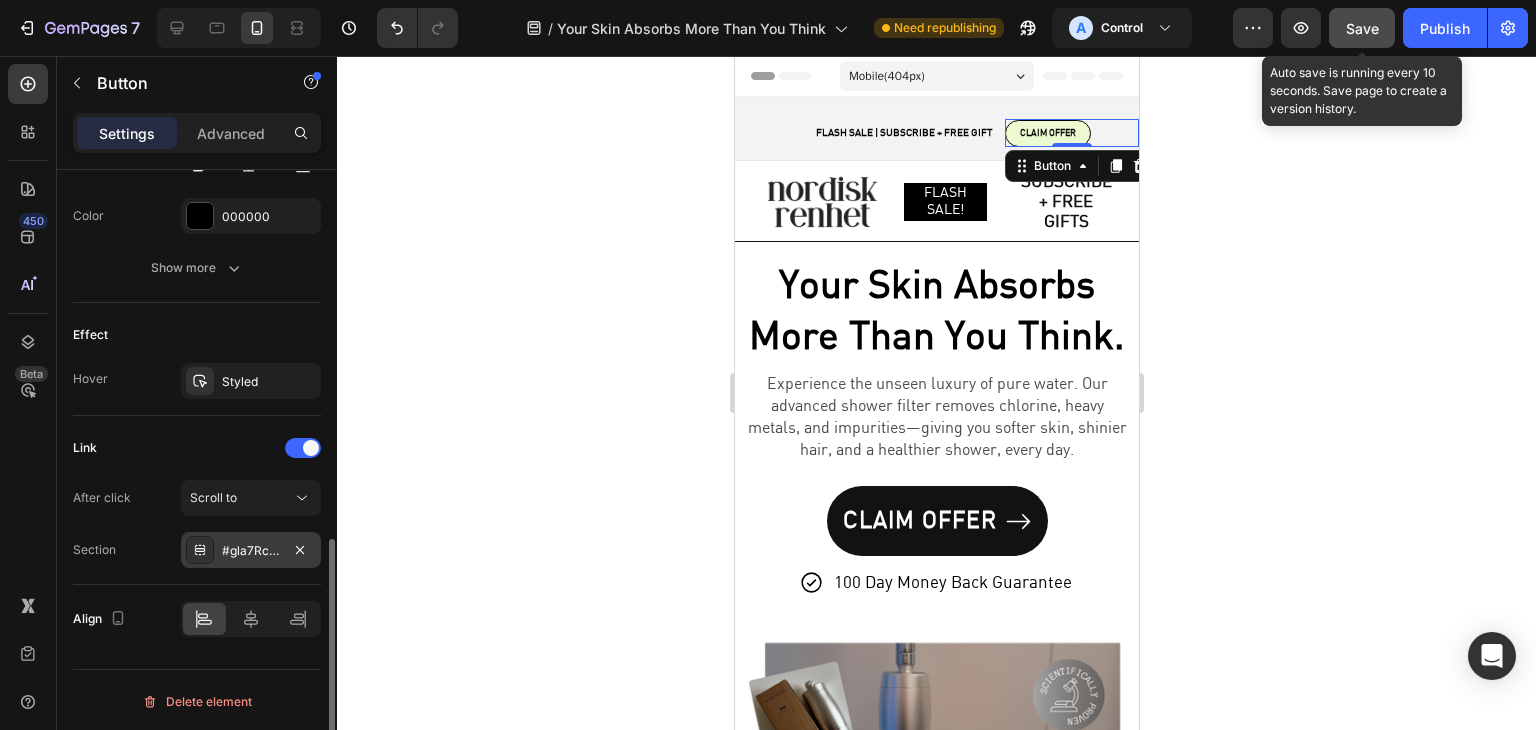 click on "#gla7Rc_JY7" at bounding box center [251, 551] 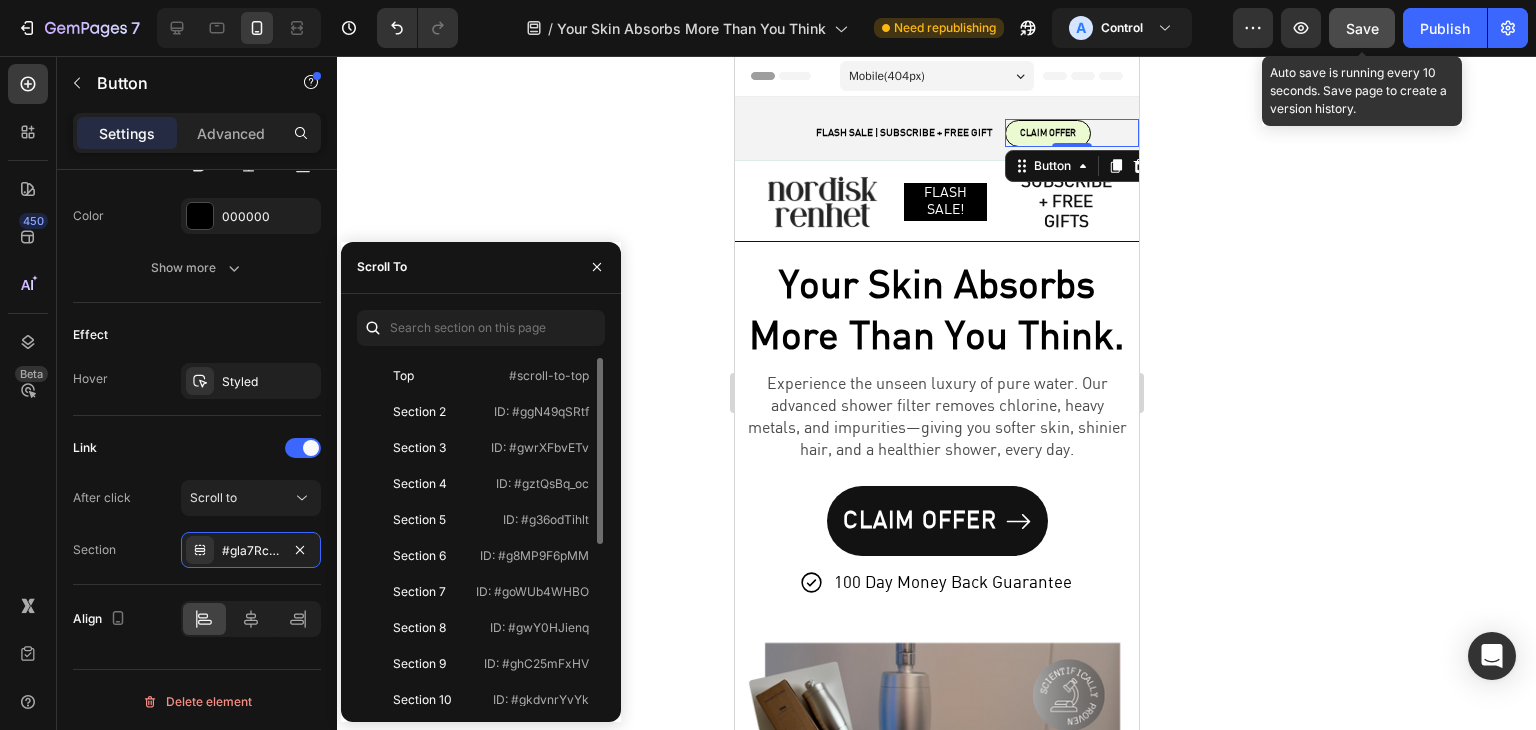 scroll, scrollTop: 300, scrollLeft: 0, axis: vertical 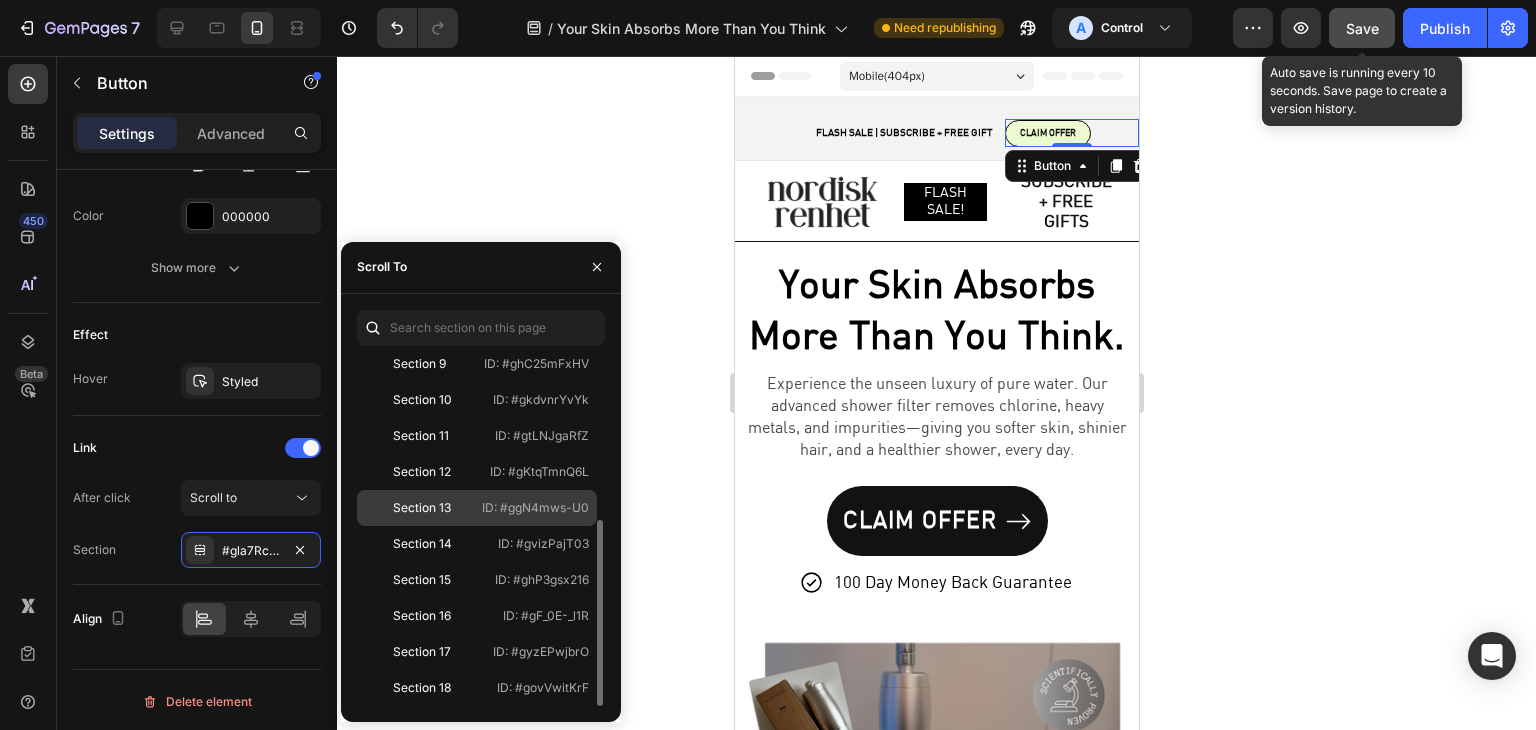 drag, startPoint x: 464, startPoint y: 511, endPoint x: 59, endPoint y: 136, distance: 551.9511 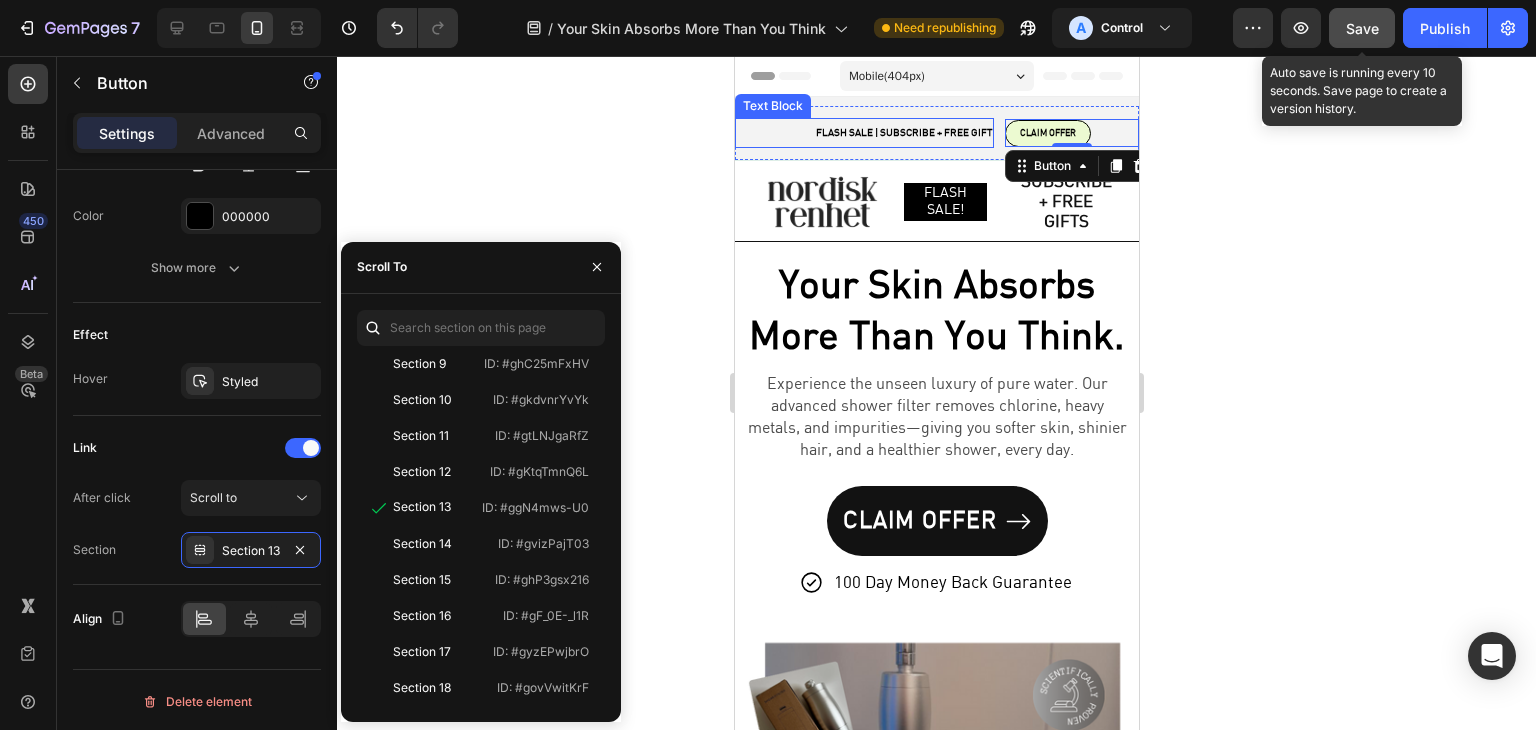 click on "FLASH SALE | SUBSCRIBE + FREE GIFT" at bounding box center (862, 133) 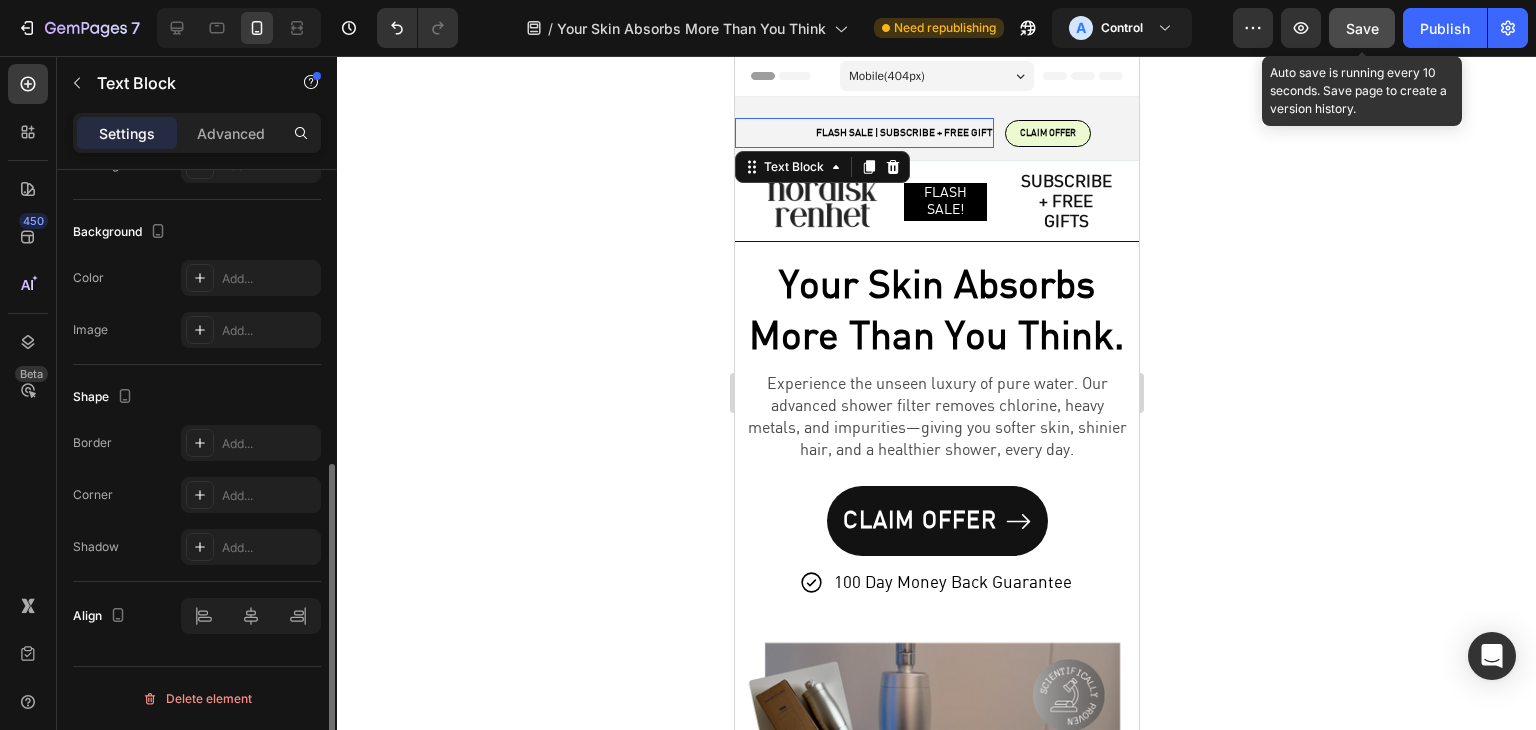scroll, scrollTop: 0, scrollLeft: 0, axis: both 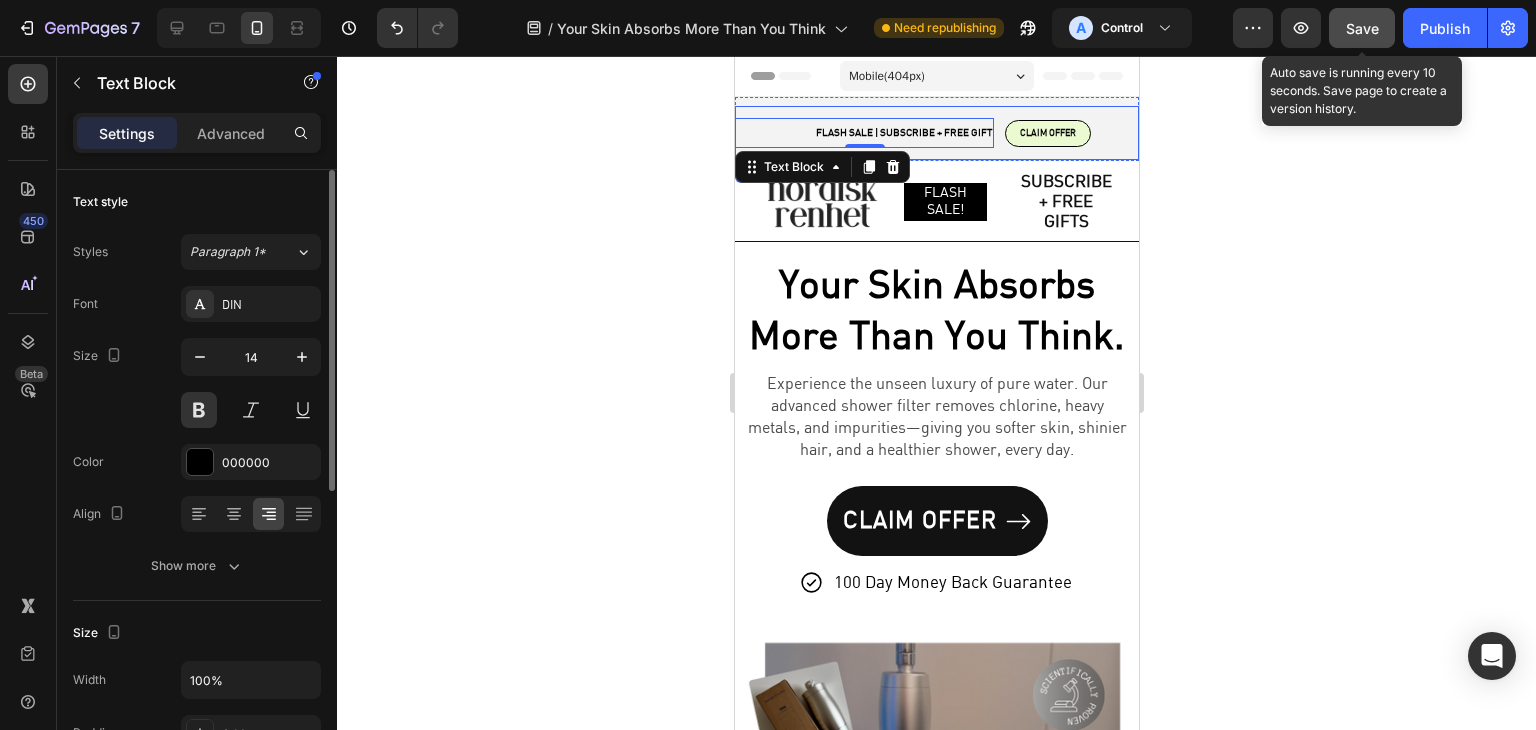 click on "FLASH SALE | SUBSCRIBE + FREE GIFT Text Block   0 CLAIM OFFER Button Row" at bounding box center (936, 133) 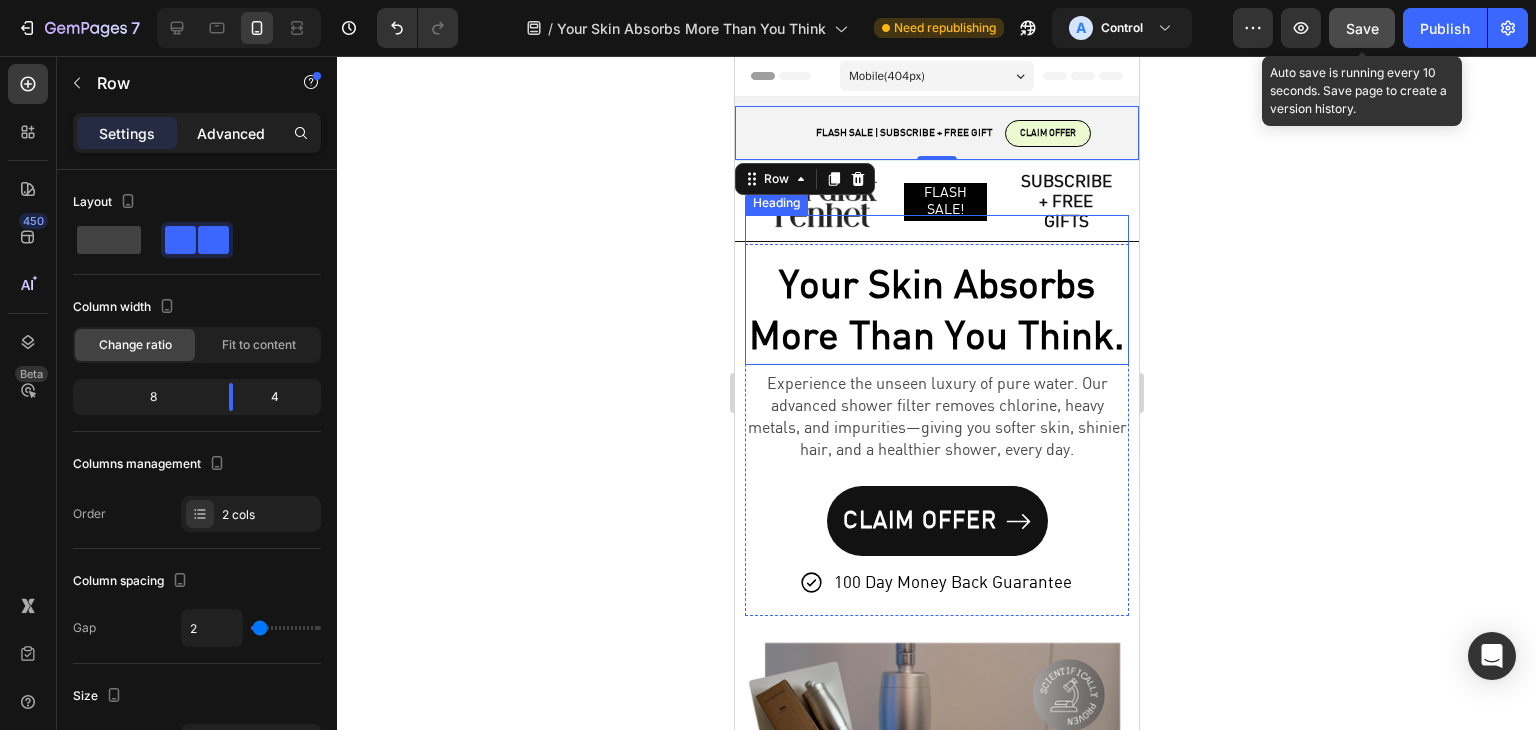 click on "Advanced" 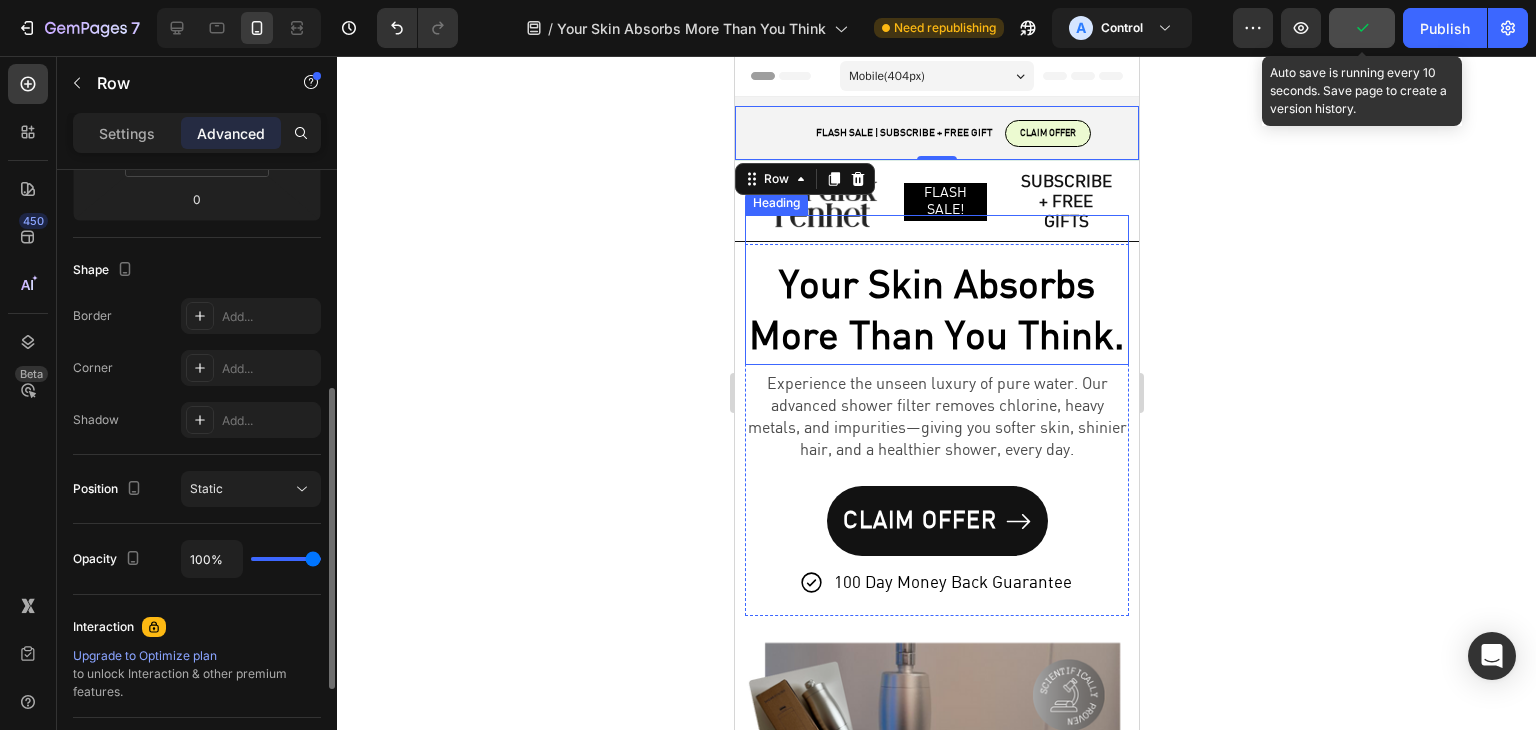 scroll, scrollTop: 346, scrollLeft: 0, axis: vertical 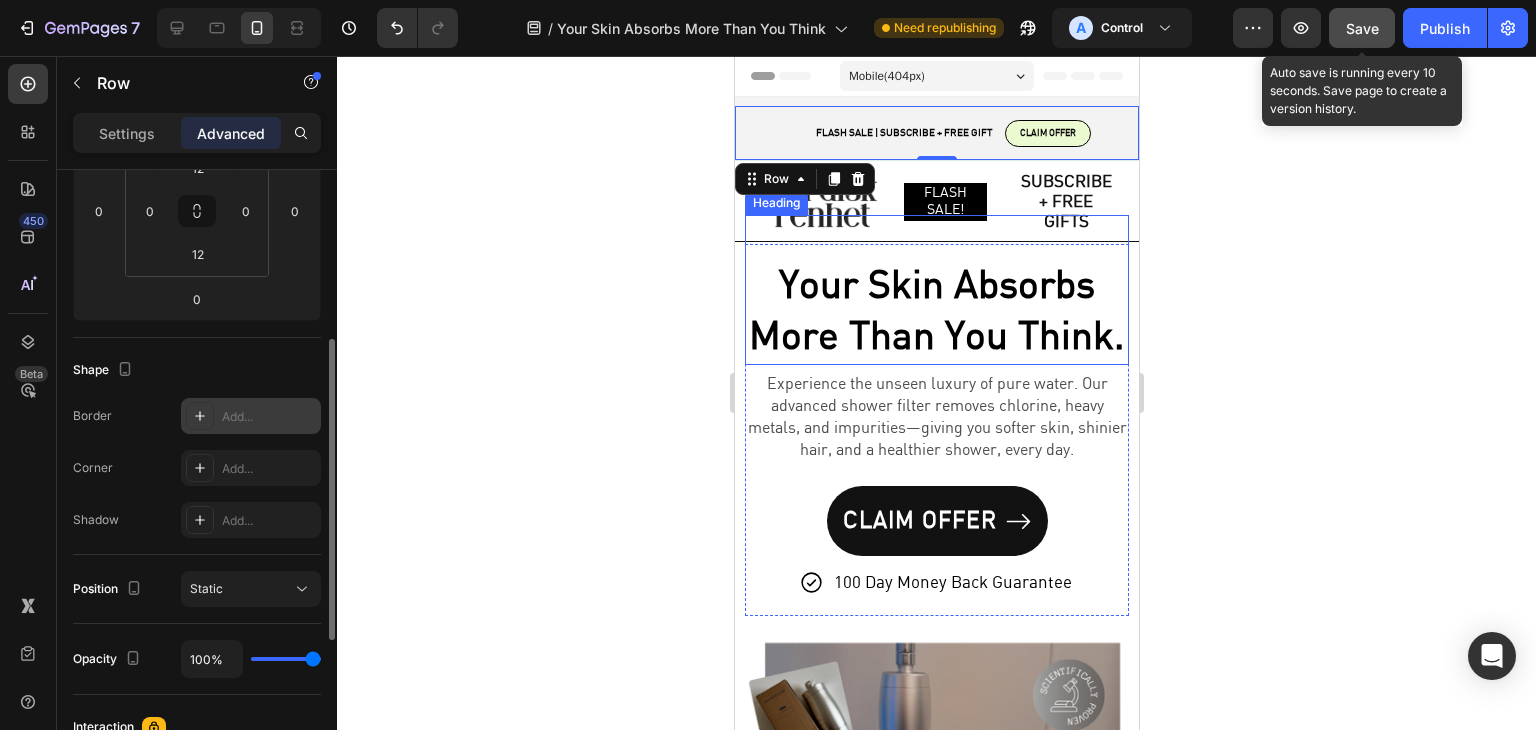 click at bounding box center [200, 416] 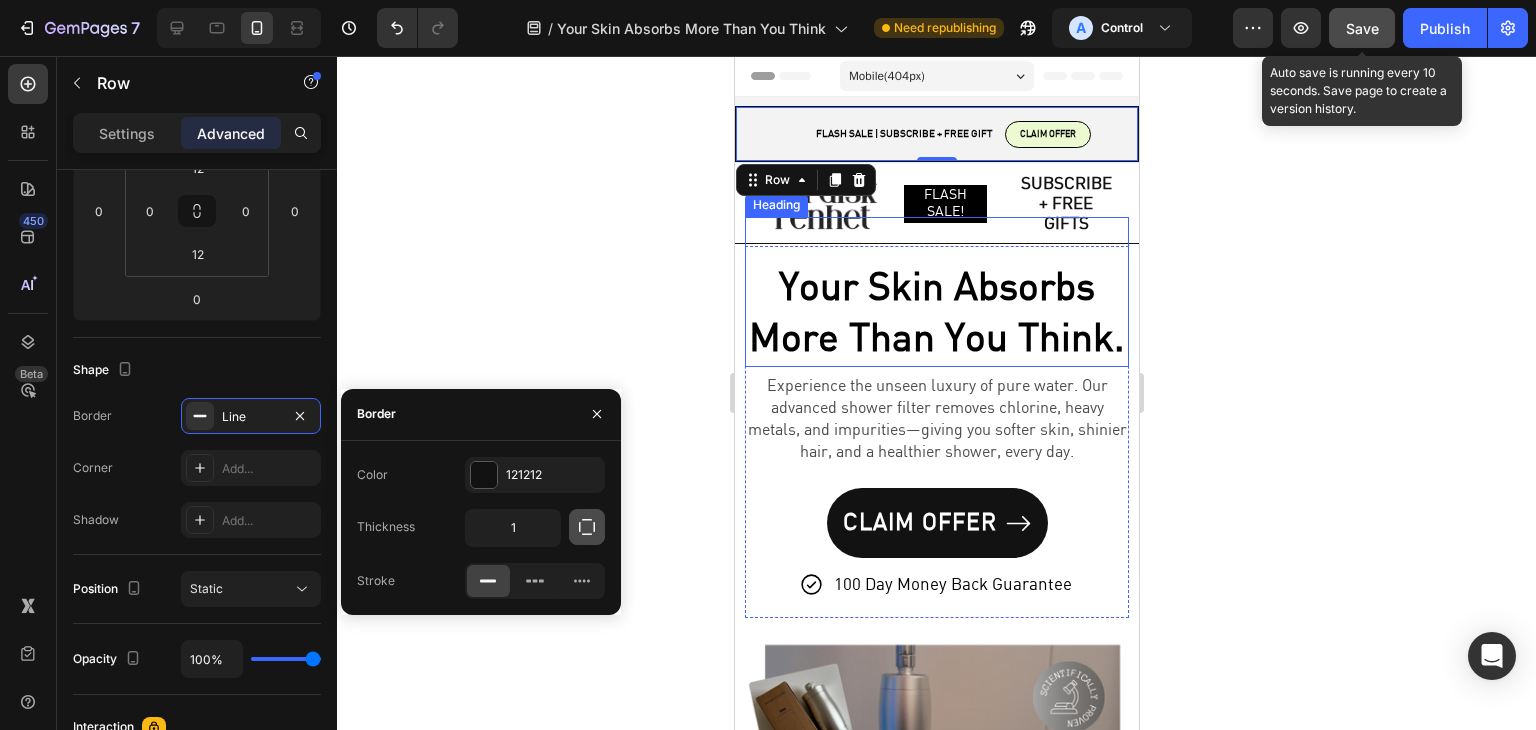 click 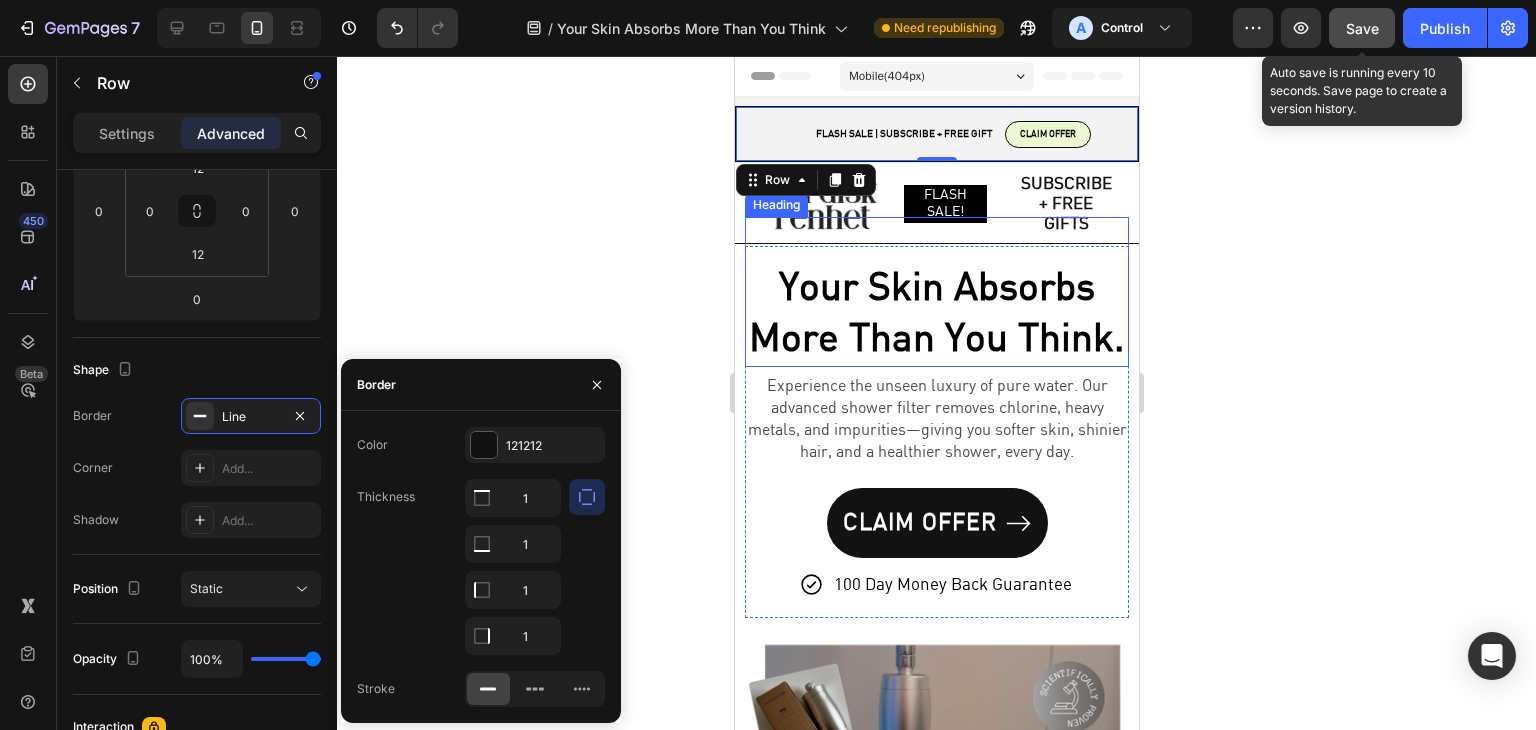 click 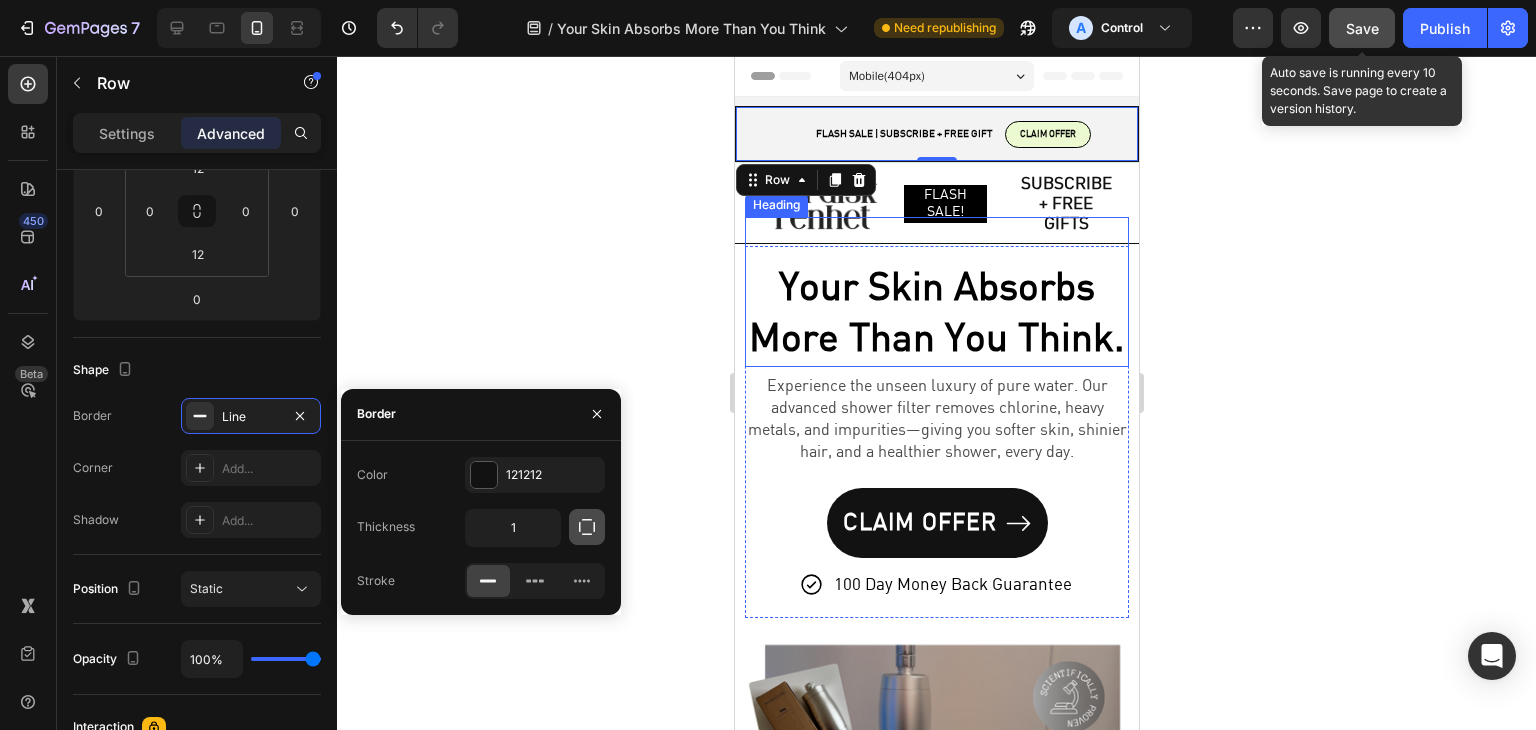 click 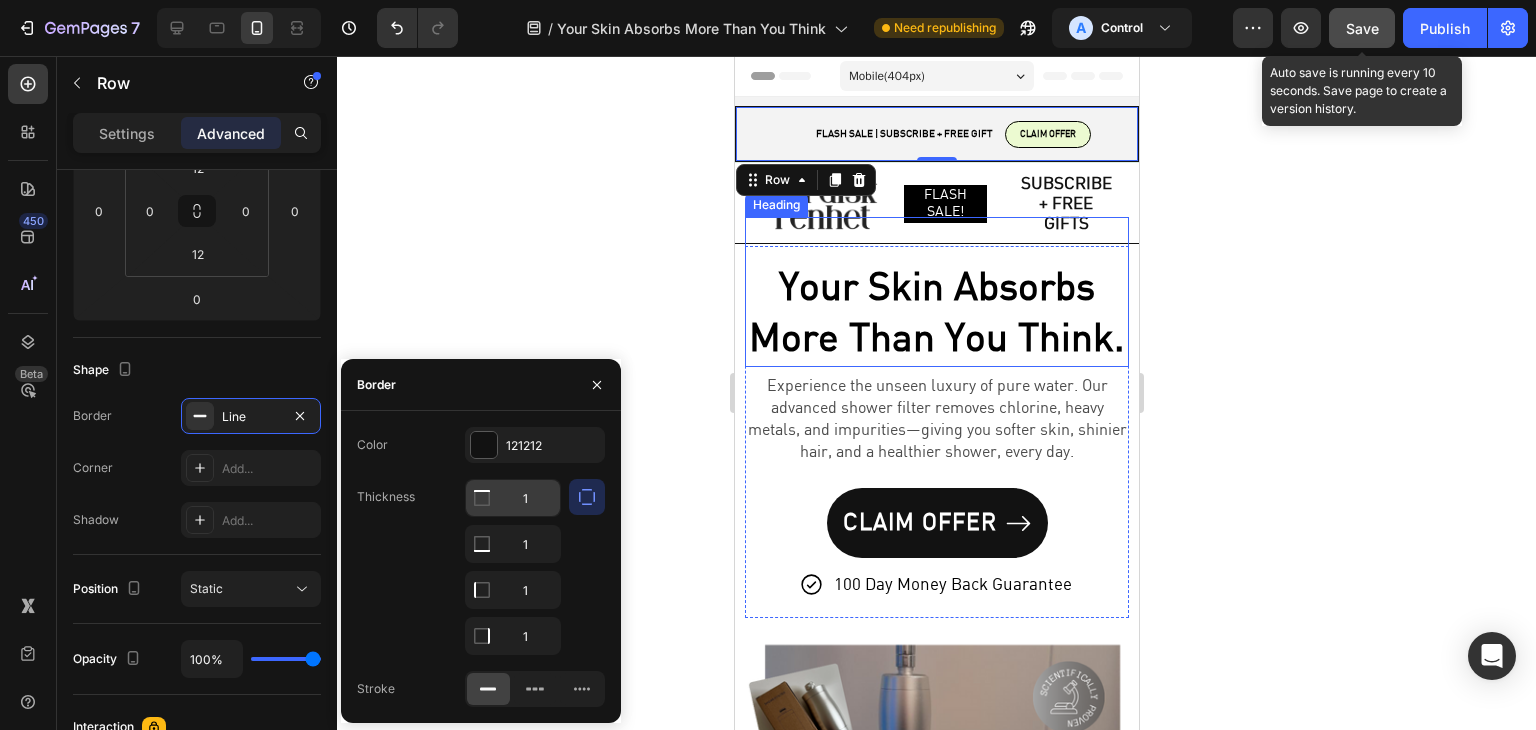 click on "1" at bounding box center (513, 498) 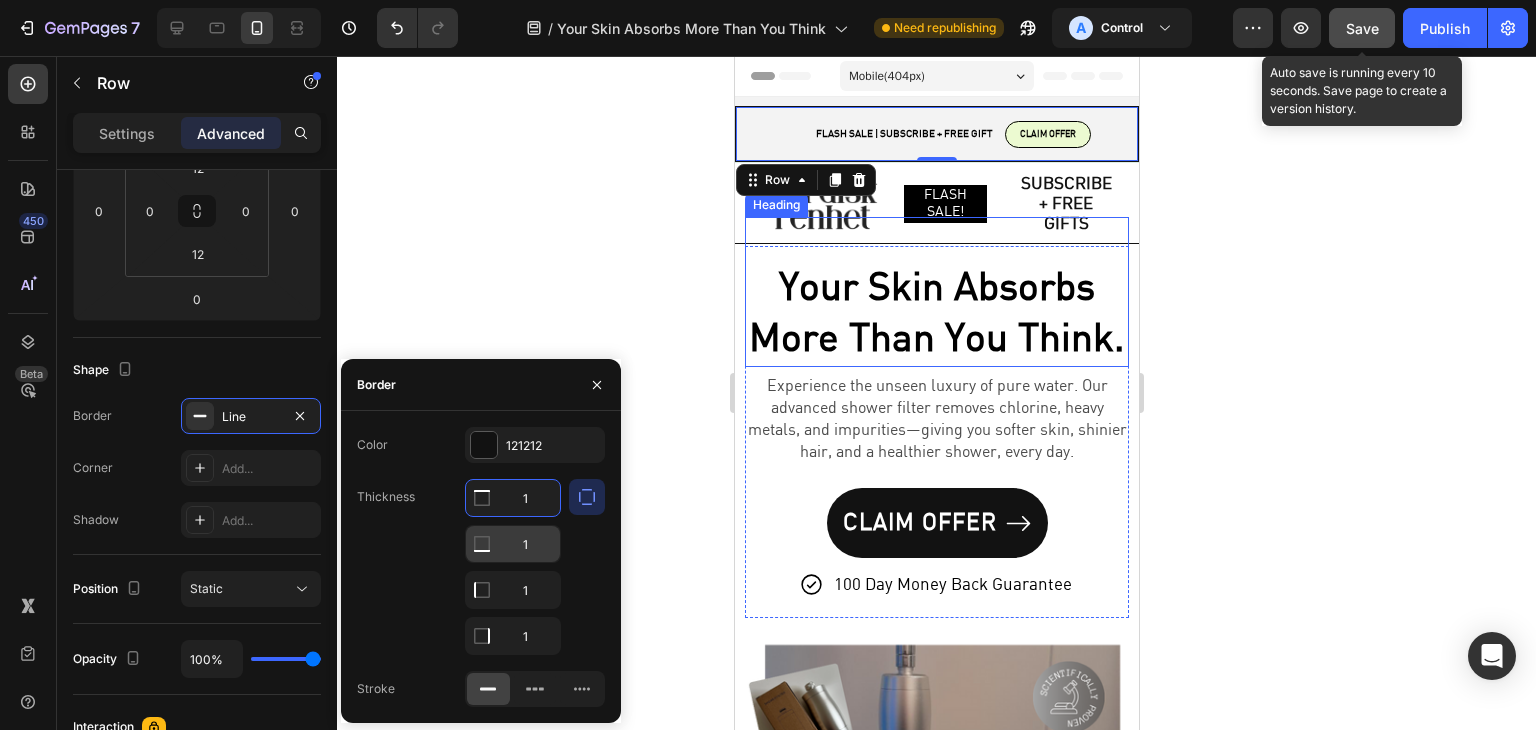 type on "0" 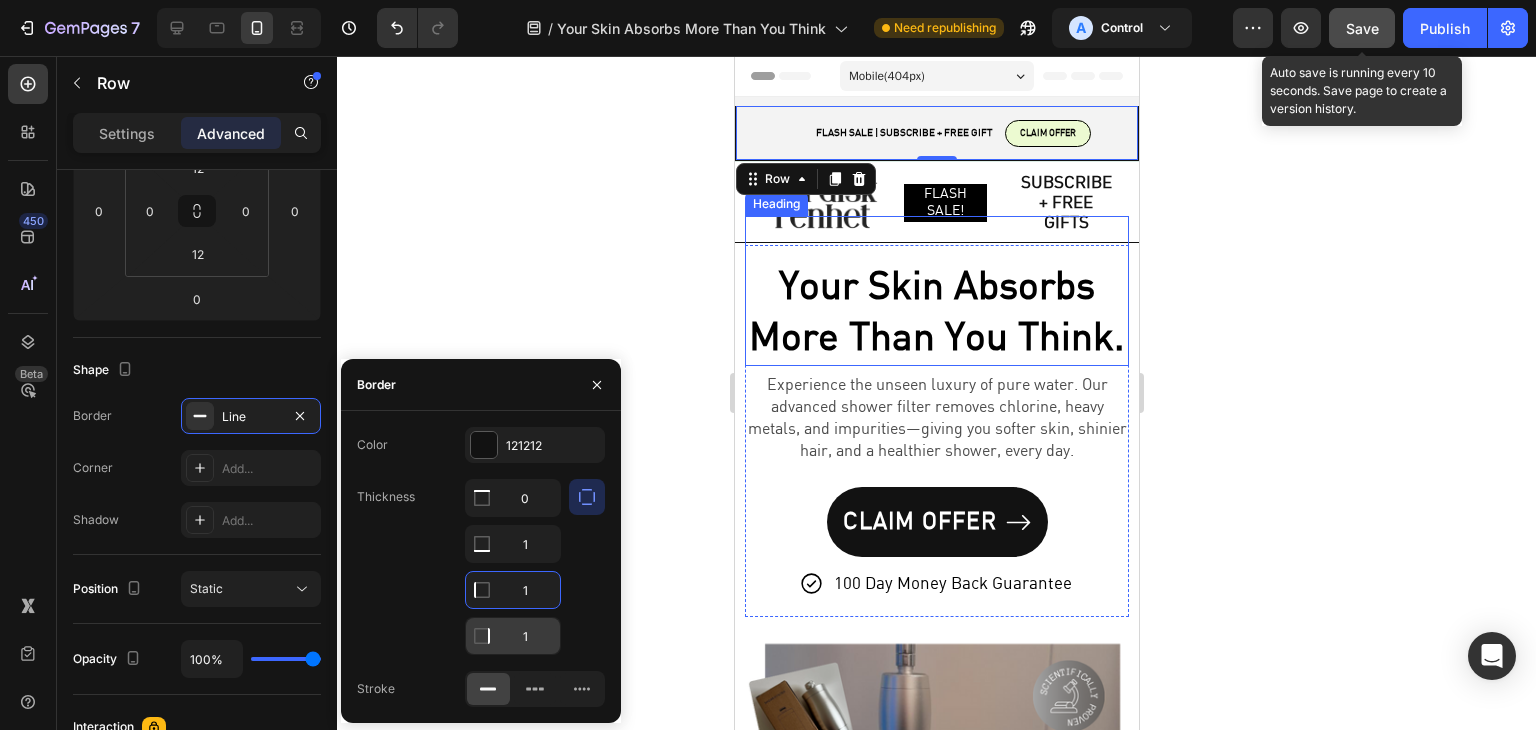 type on "0" 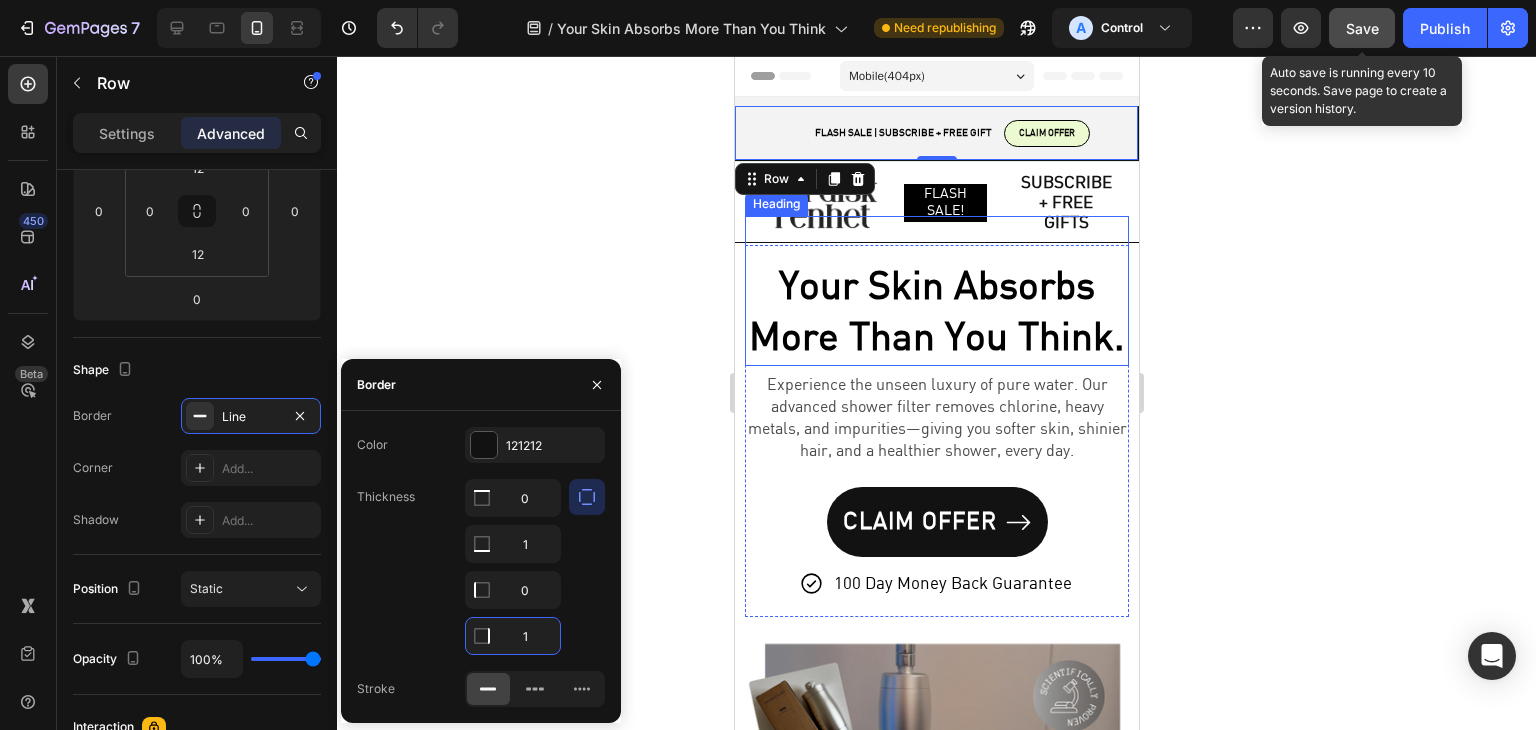 click on "1" at bounding box center (513, 636) 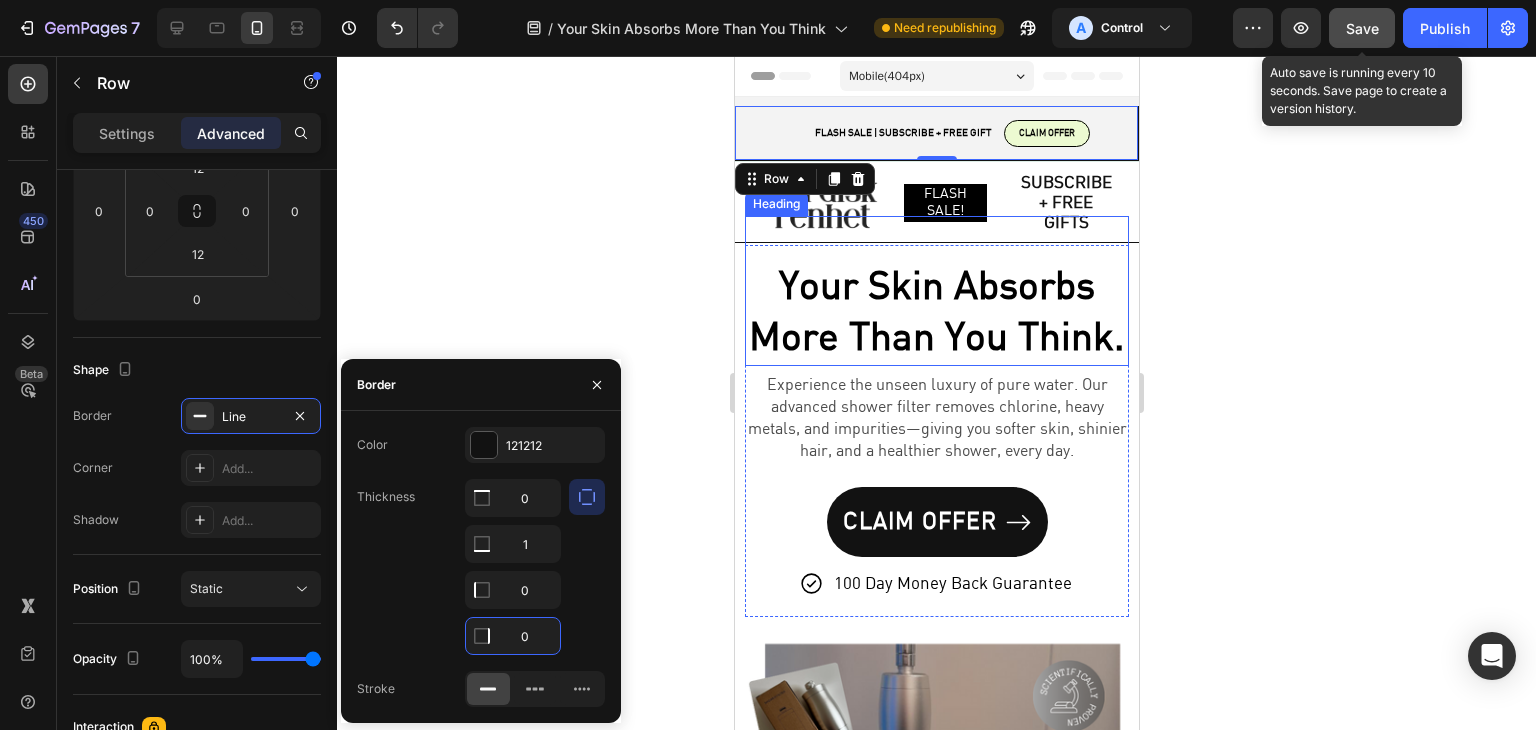 click at bounding box center [587, 567] 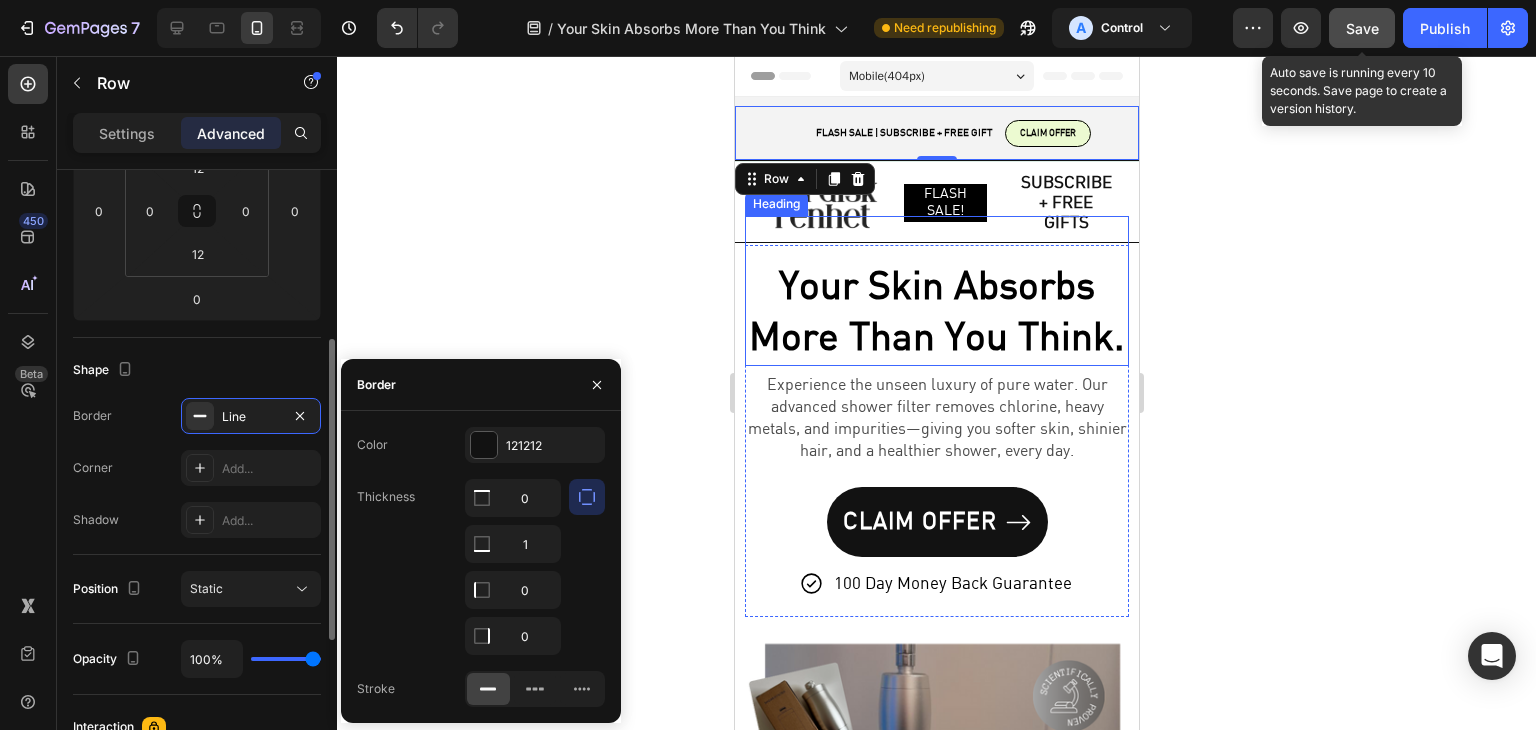 click on "Shape" at bounding box center [197, 370] 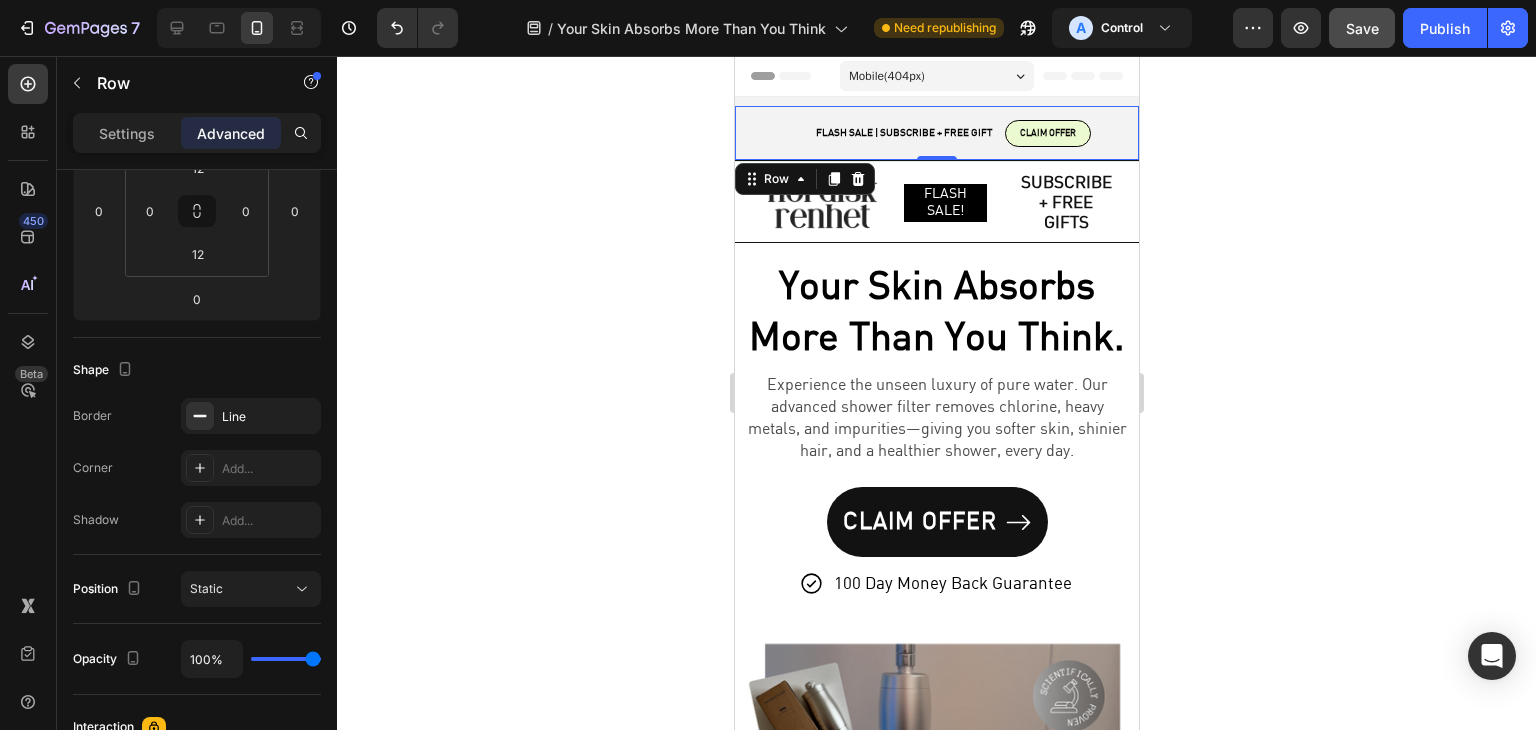 click on "Mobile  ( 404 px)" at bounding box center [936, 76] 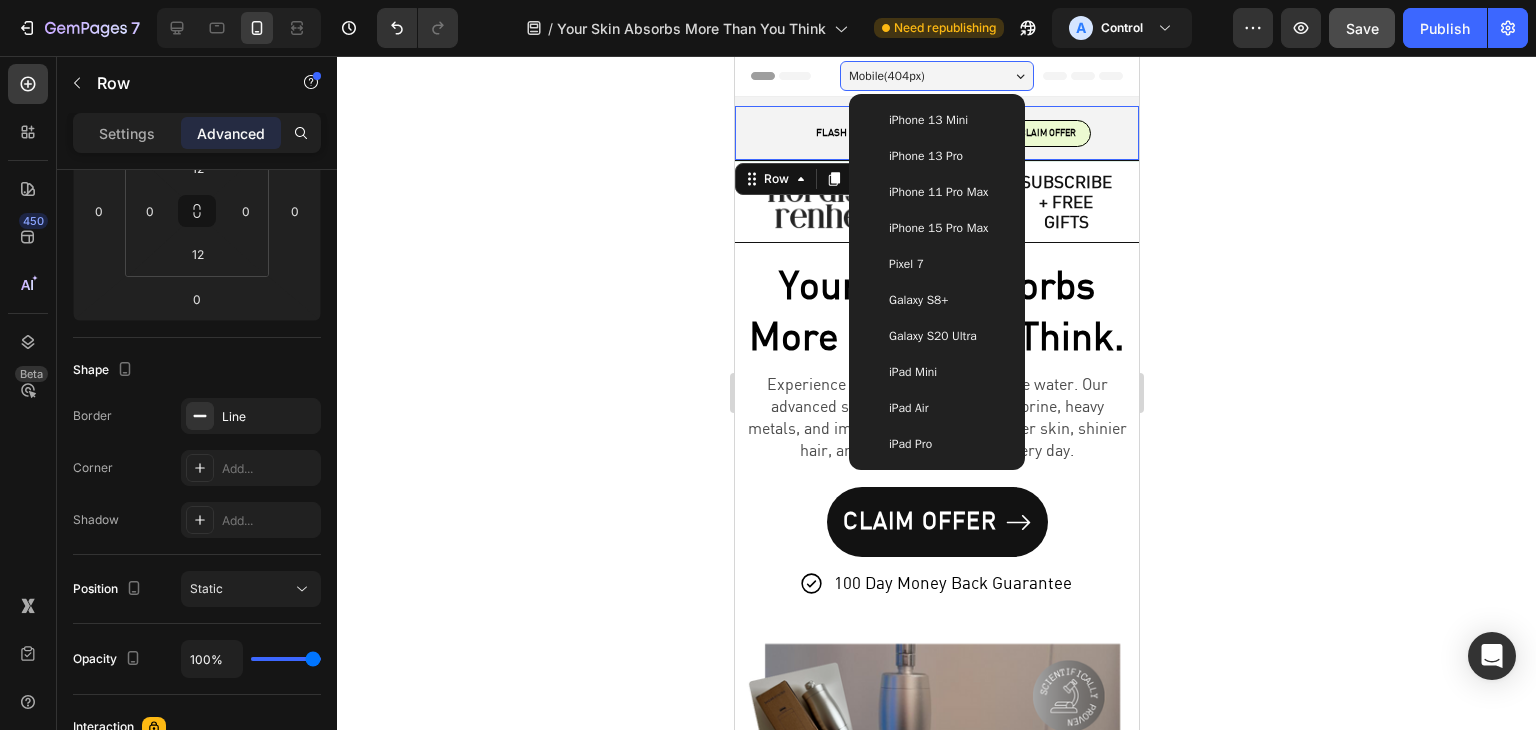 click on "Mobile  ( 404 px)" at bounding box center [936, 76] 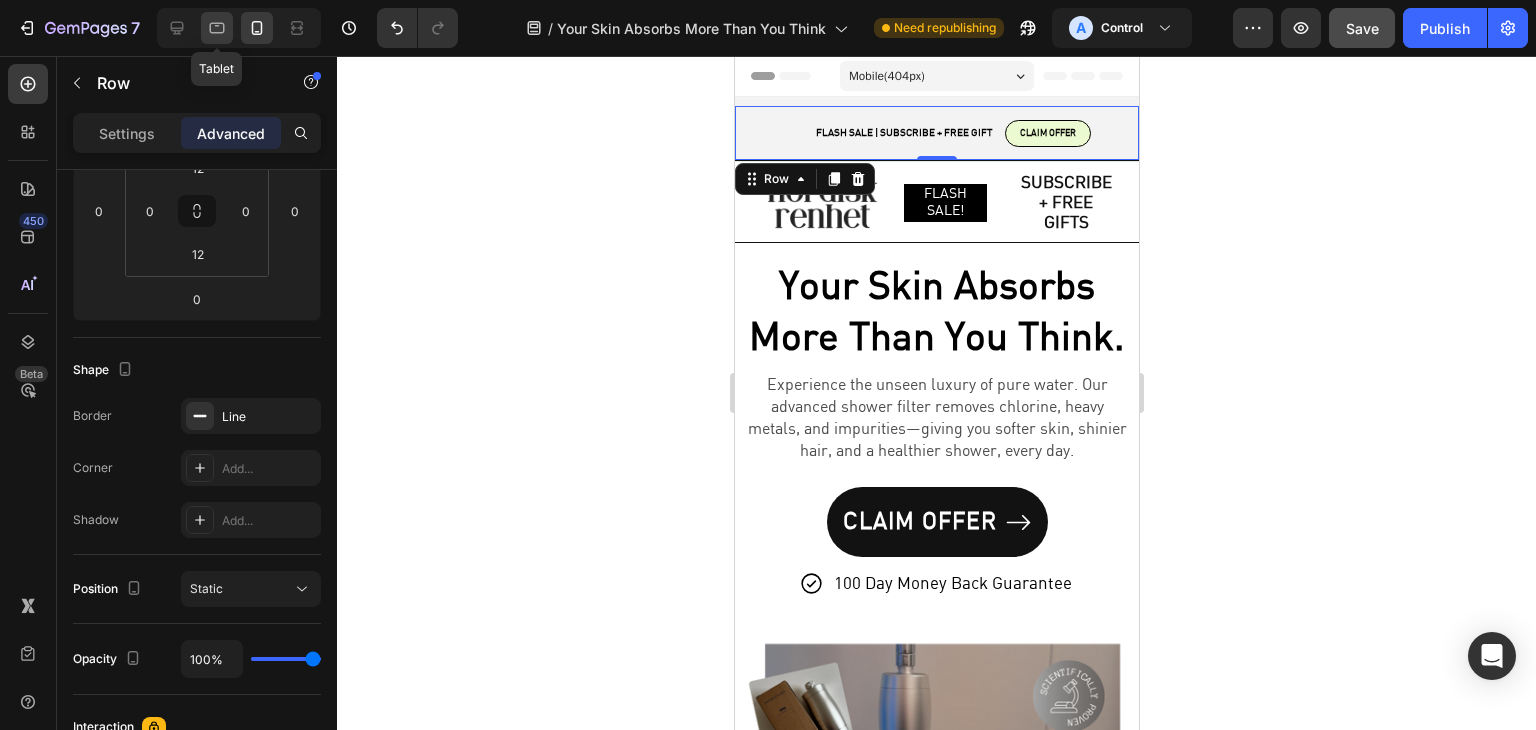 click 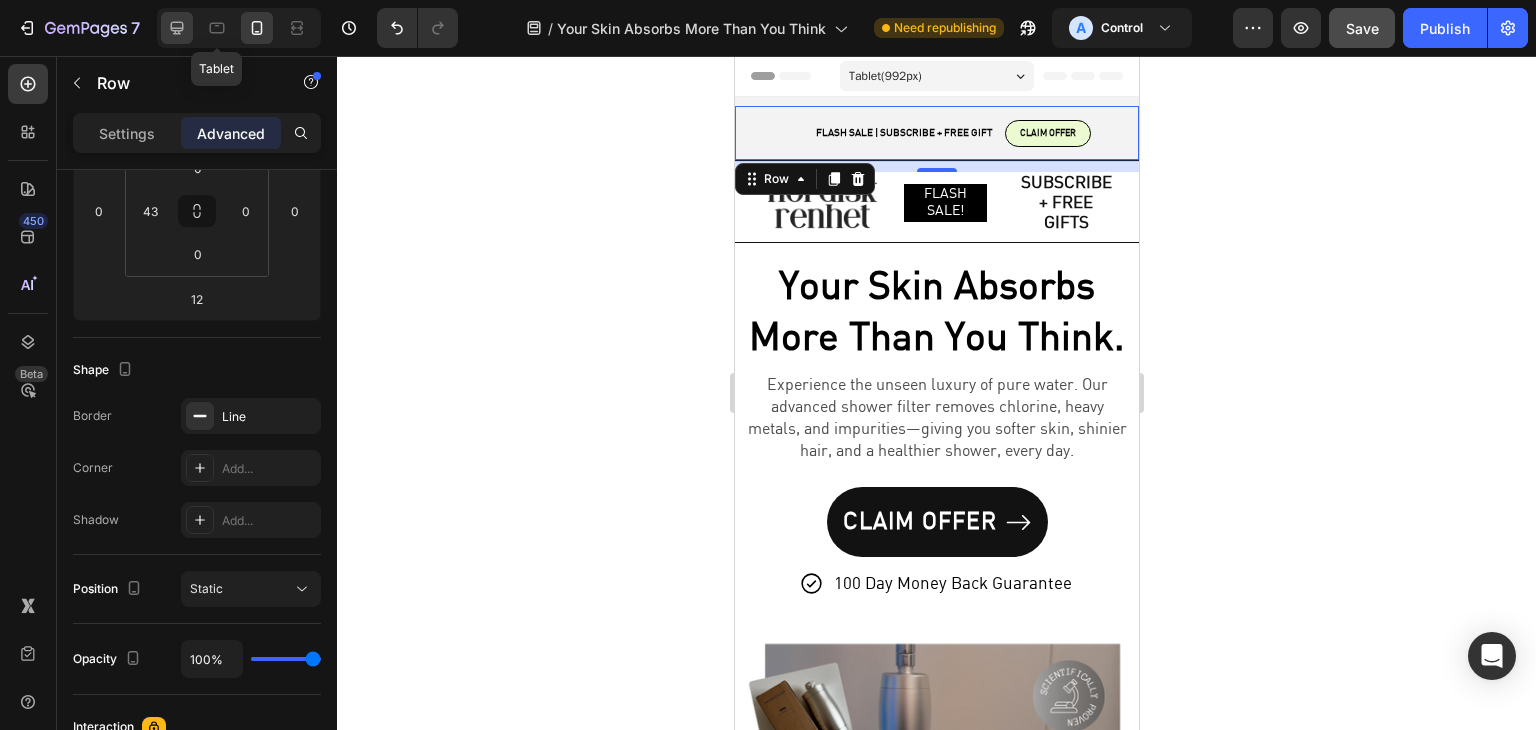 click 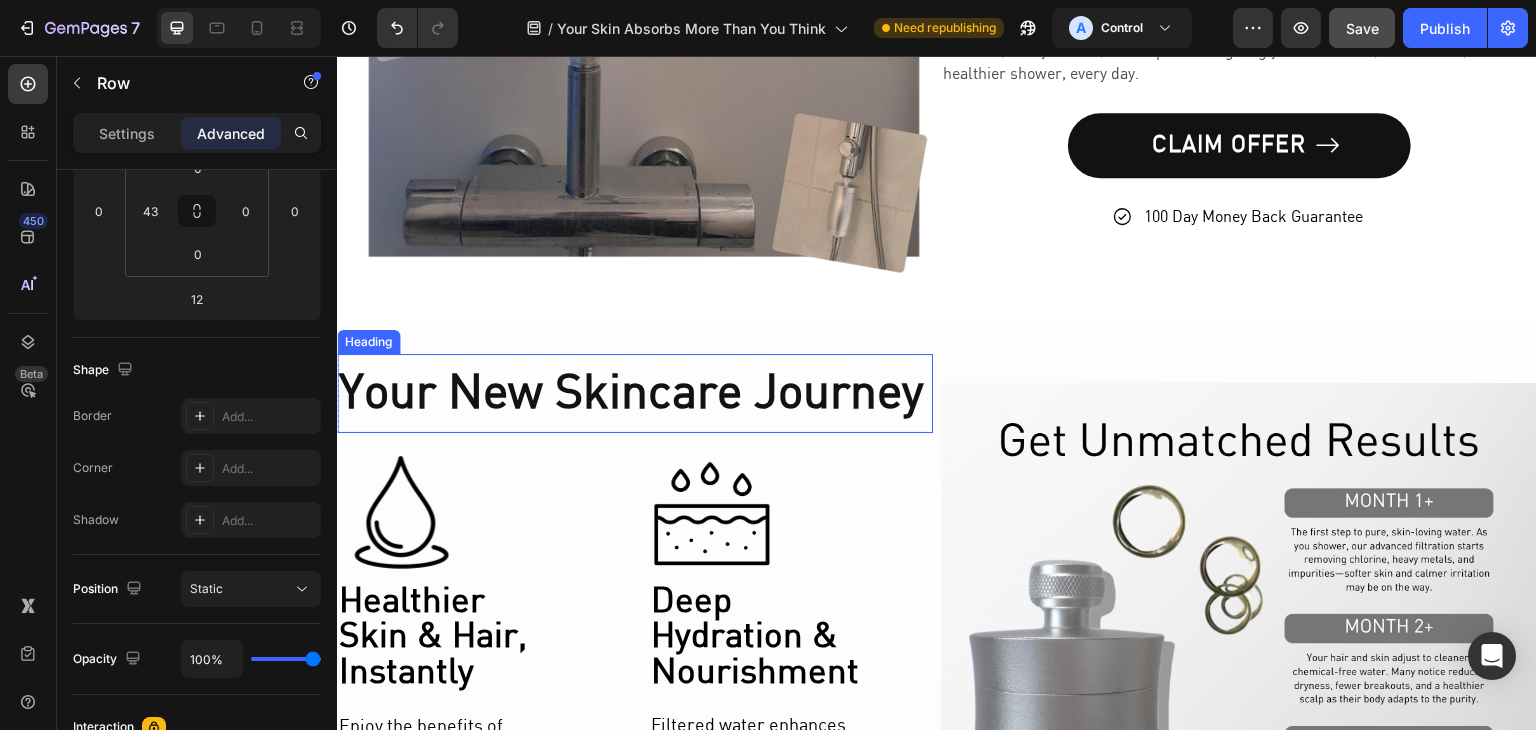 scroll, scrollTop: 0, scrollLeft: 0, axis: both 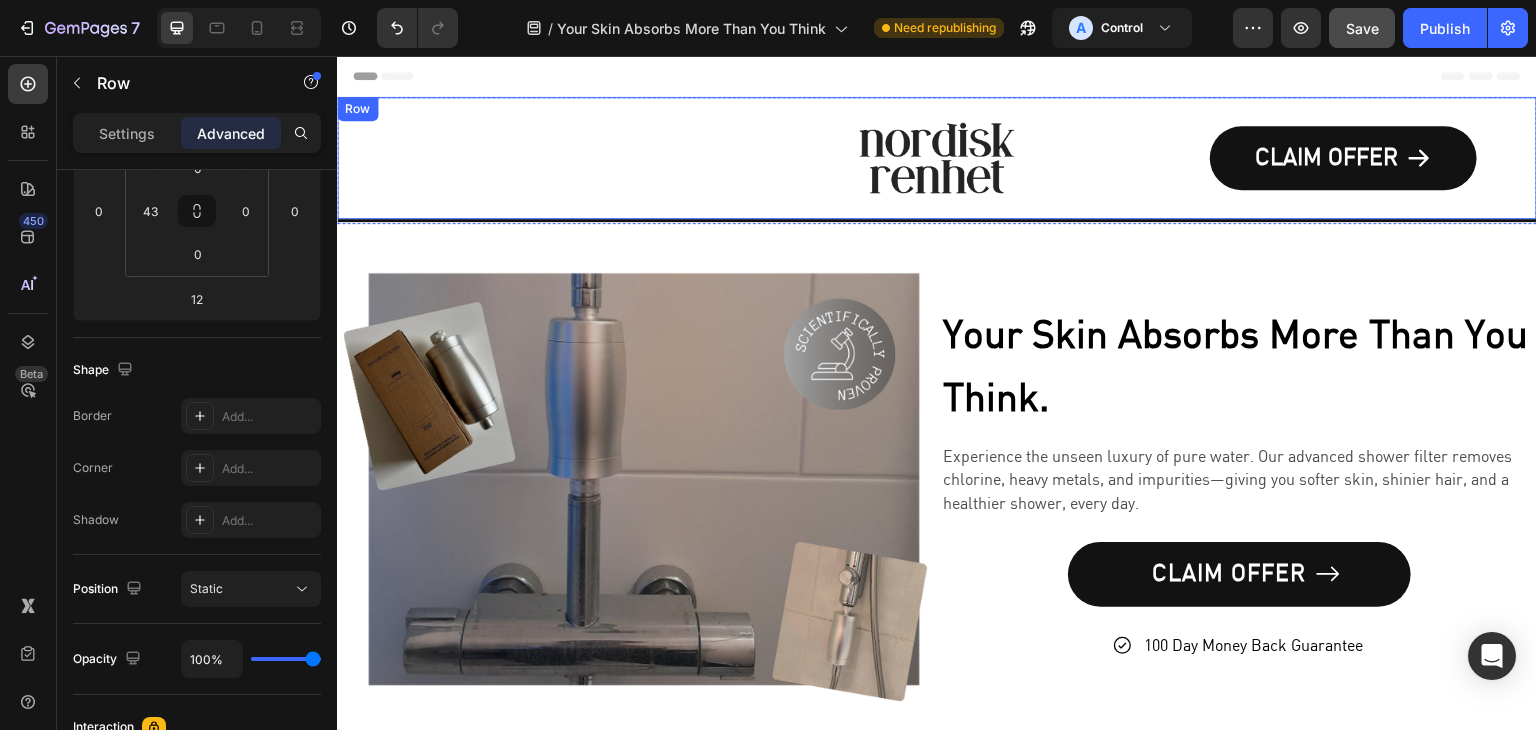 click on "Image" at bounding box center [567, 158] 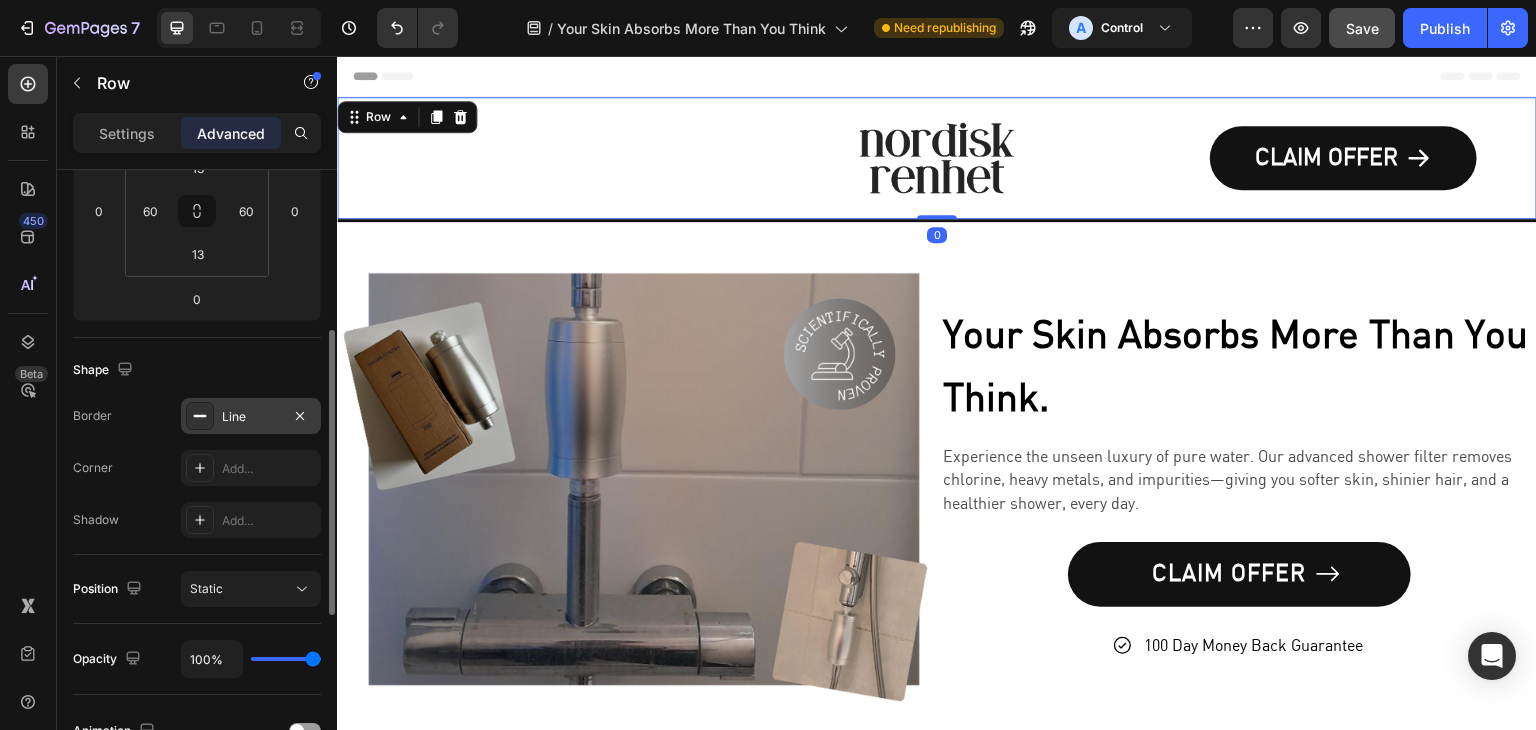 click on "Line" at bounding box center (251, 416) 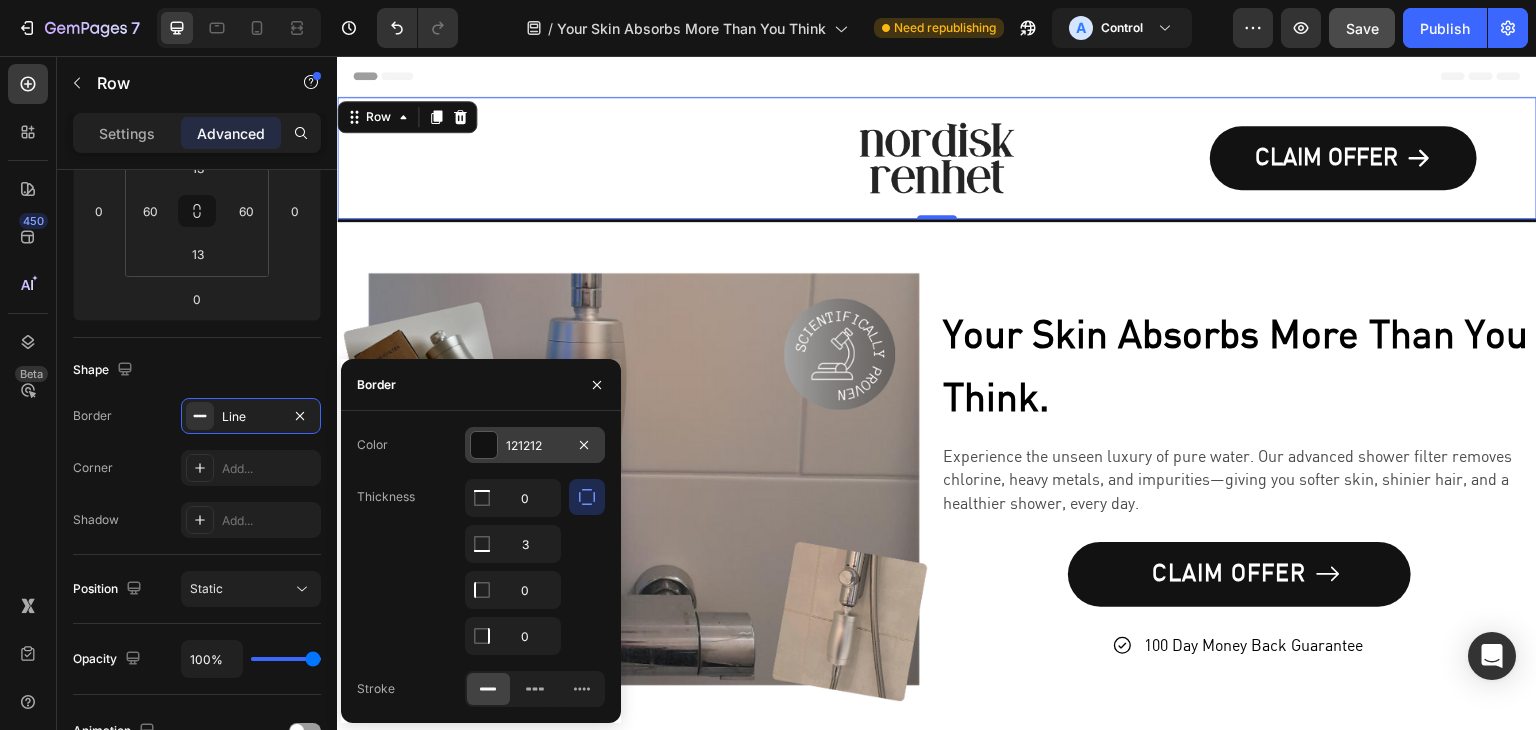 click on "121212" at bounding box center (535, 446) 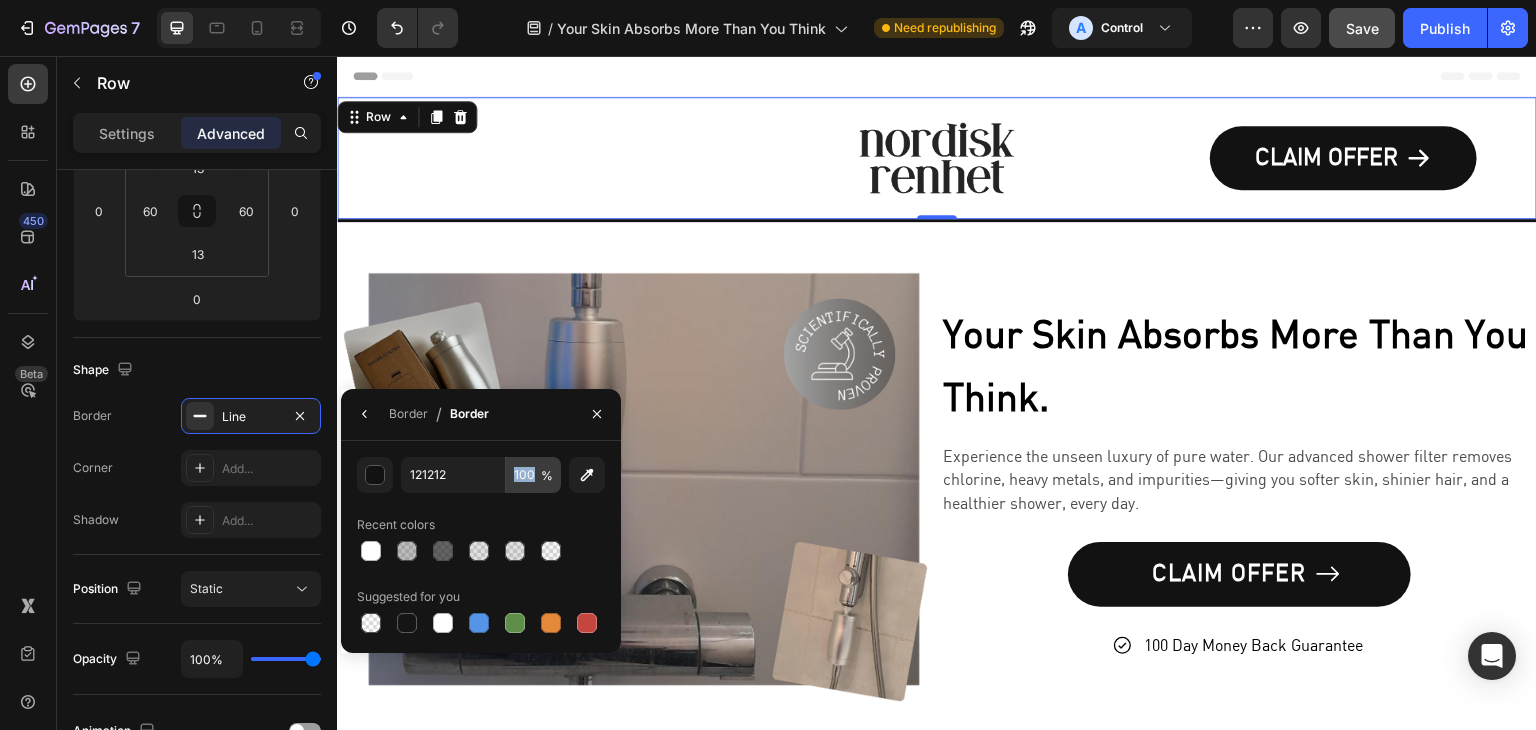 click on "121212 100 %" at bounding box center [481, 475] 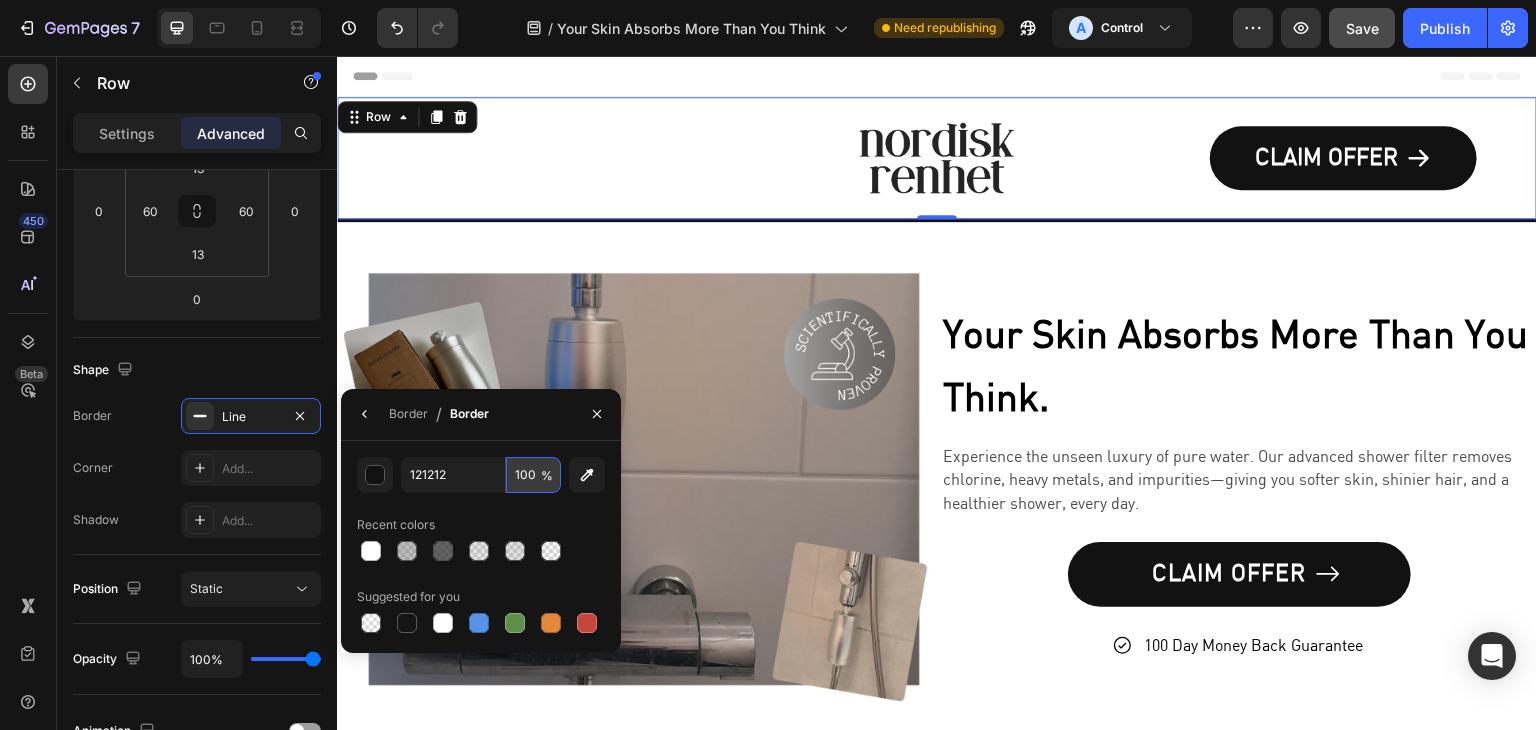 click on "100" at bounding box center [533, 475] 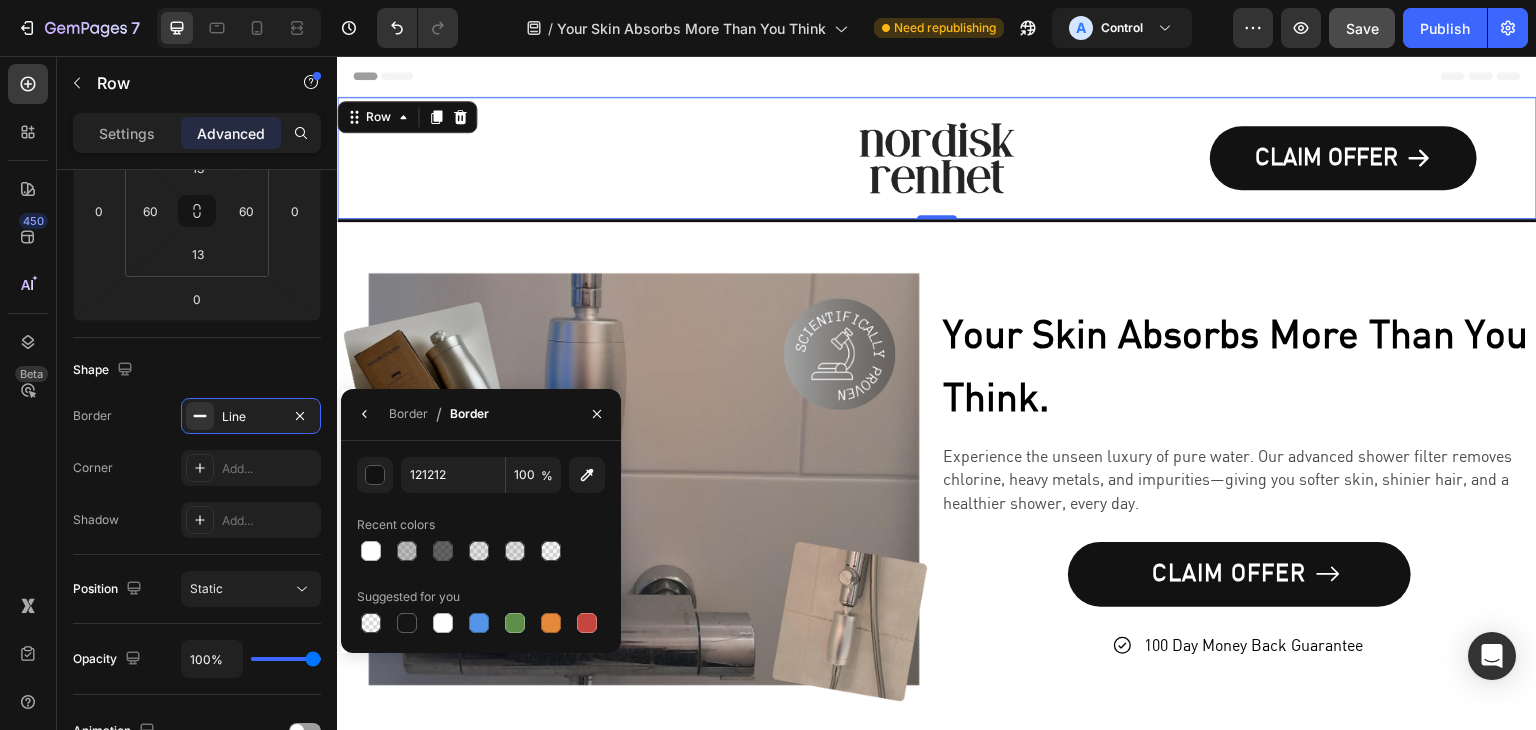 click on "%" at bounding box center (547, 476) 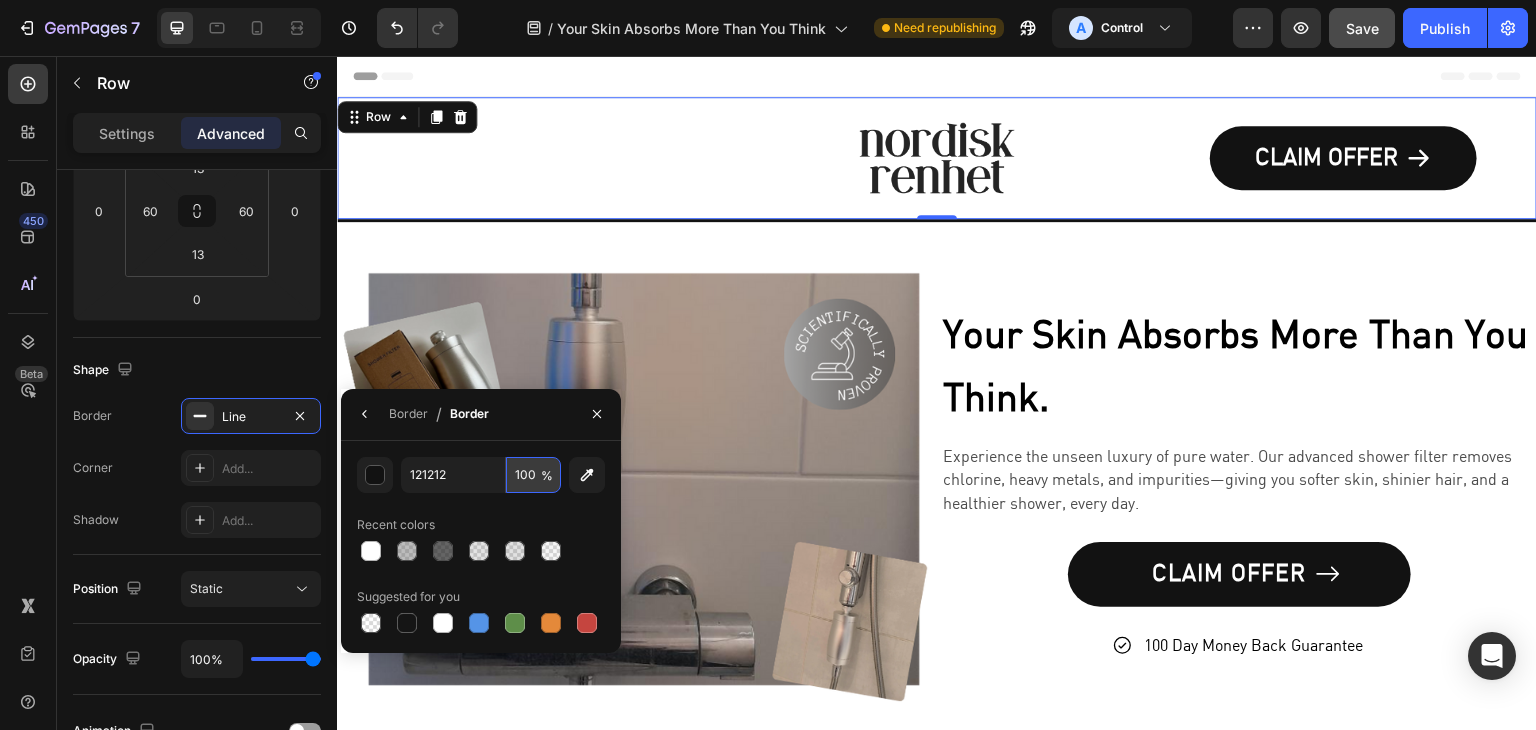 click on "100" at bounding box center [533, 475] 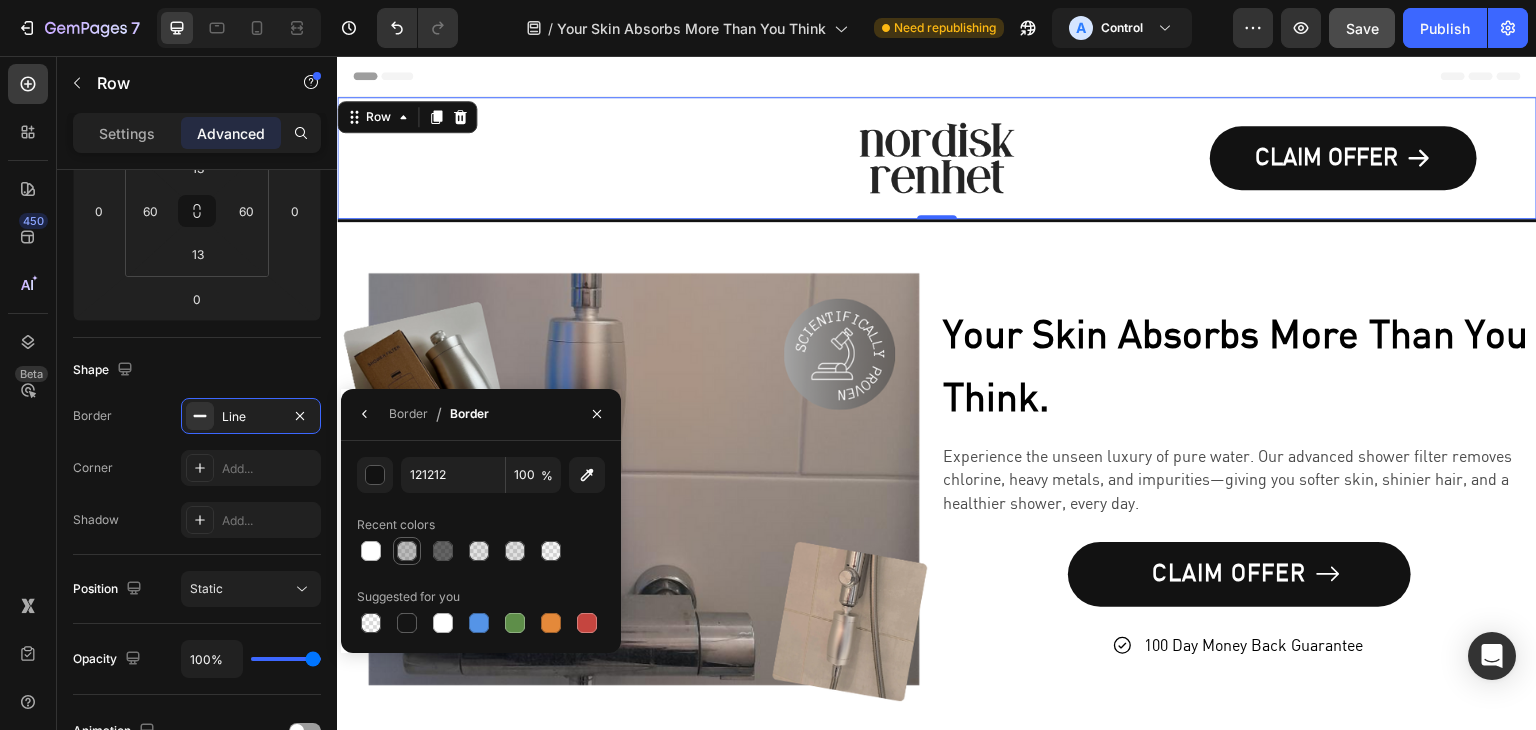 click at bounding box center [443, 551] 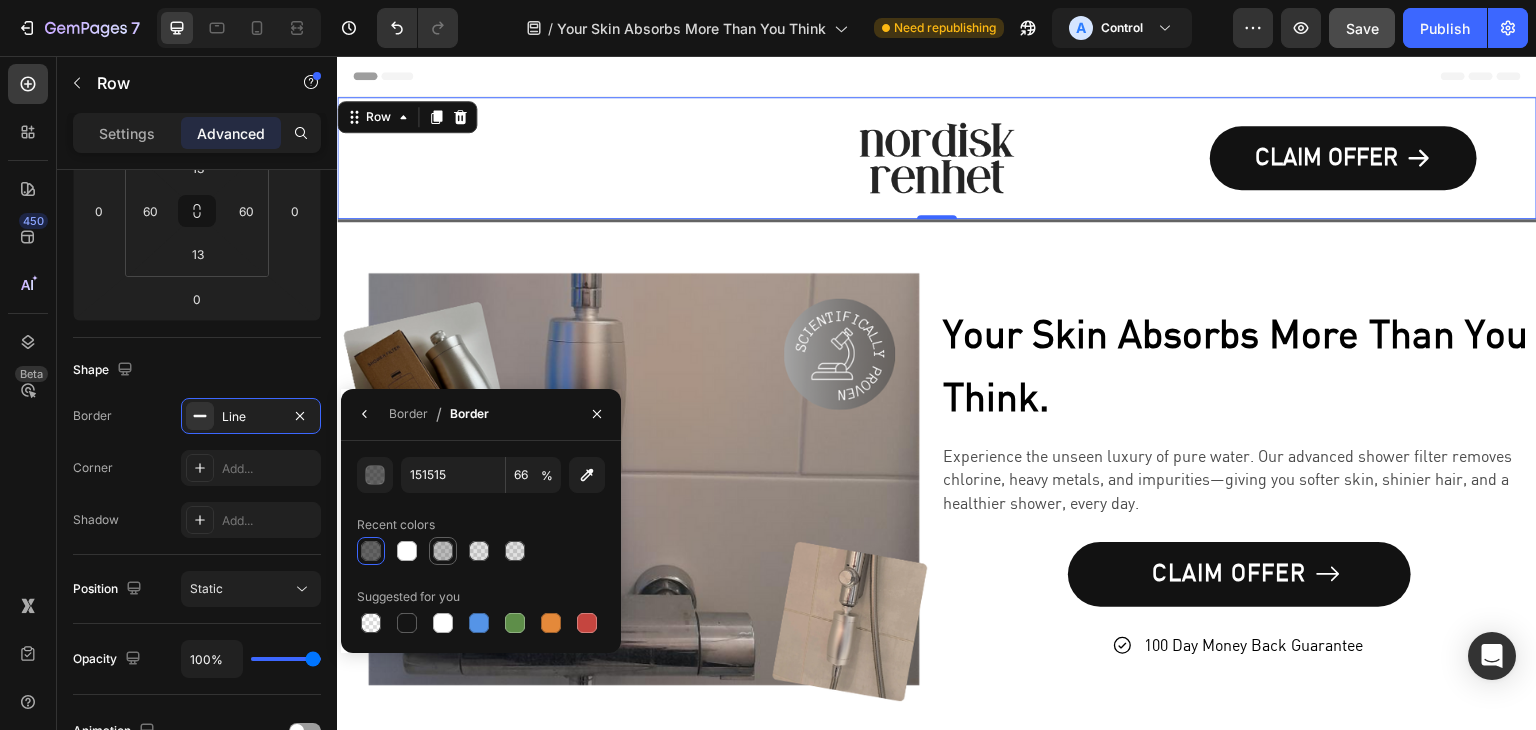 click at bounding box center [443, 551] 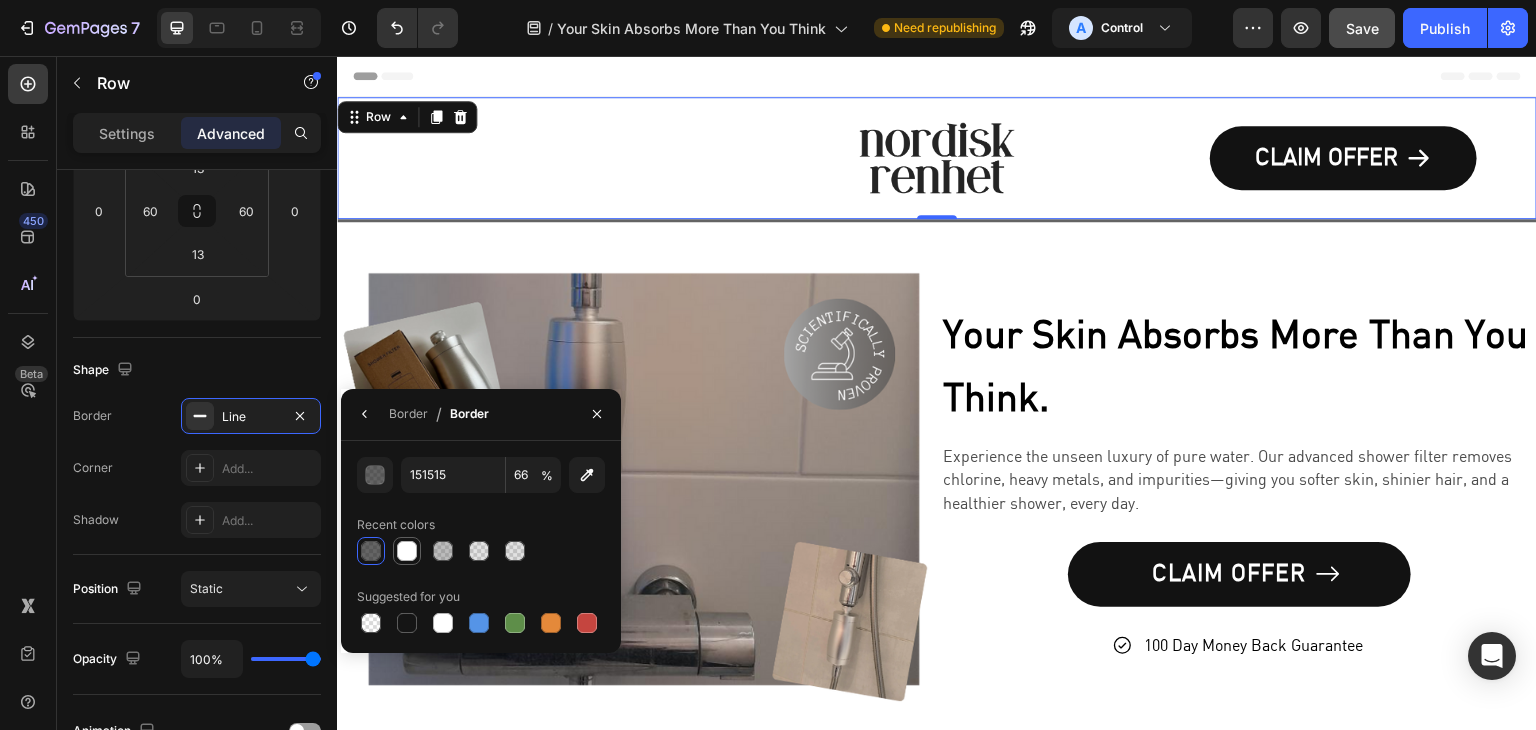 type on "4A4A4A" 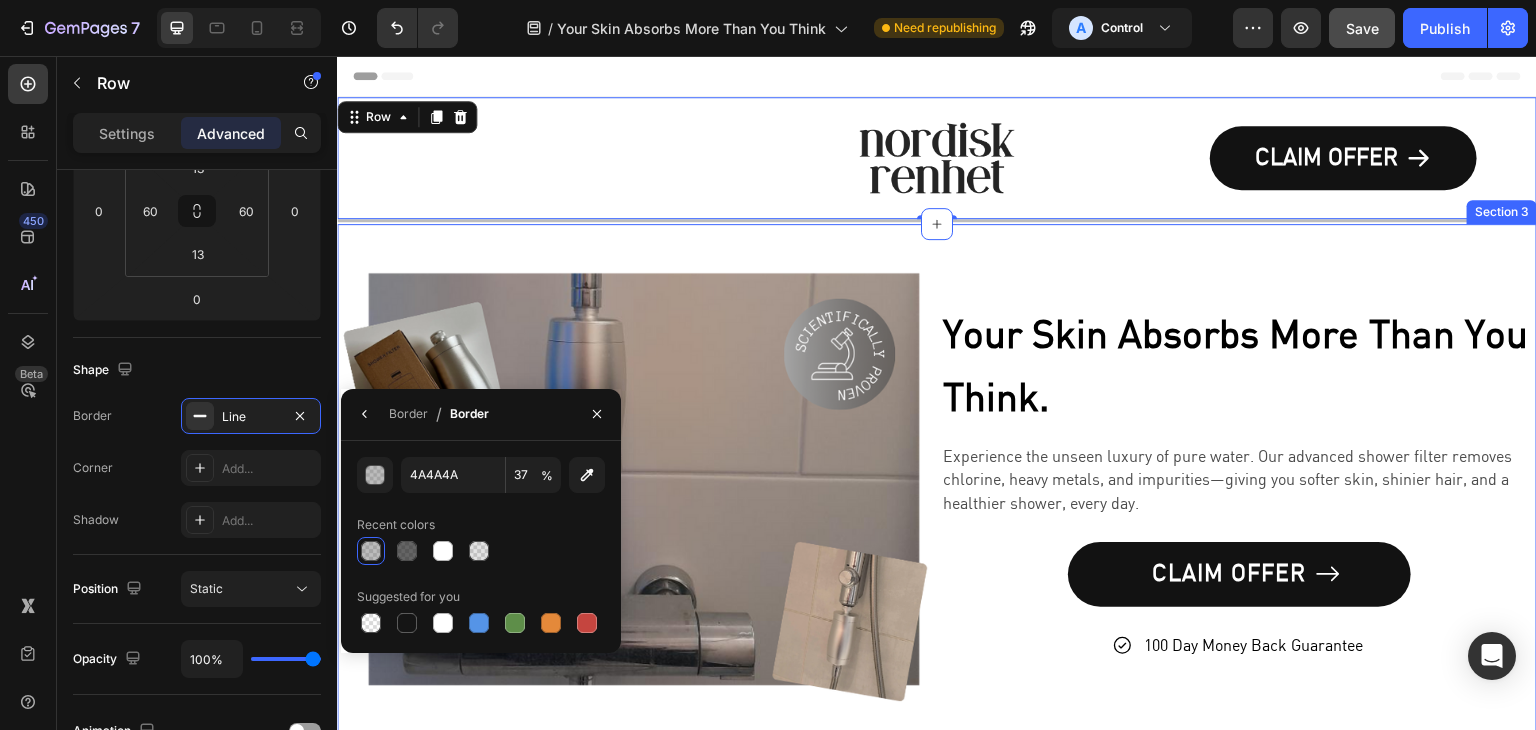 click on "Image Your Skin Absorbs More Than You Think. Heading Experience the unseen luxury of pure water. Our advanced shower filter removes chlorine, heavy metals, and impurities—giving you softer skin, shinier hair, and a healthier shower, every day. Text Block
CLAIM OFFER Button
100 Day Money Back Guarantee Item List Row Row Image Section 3" at bounding box center [937, 487] 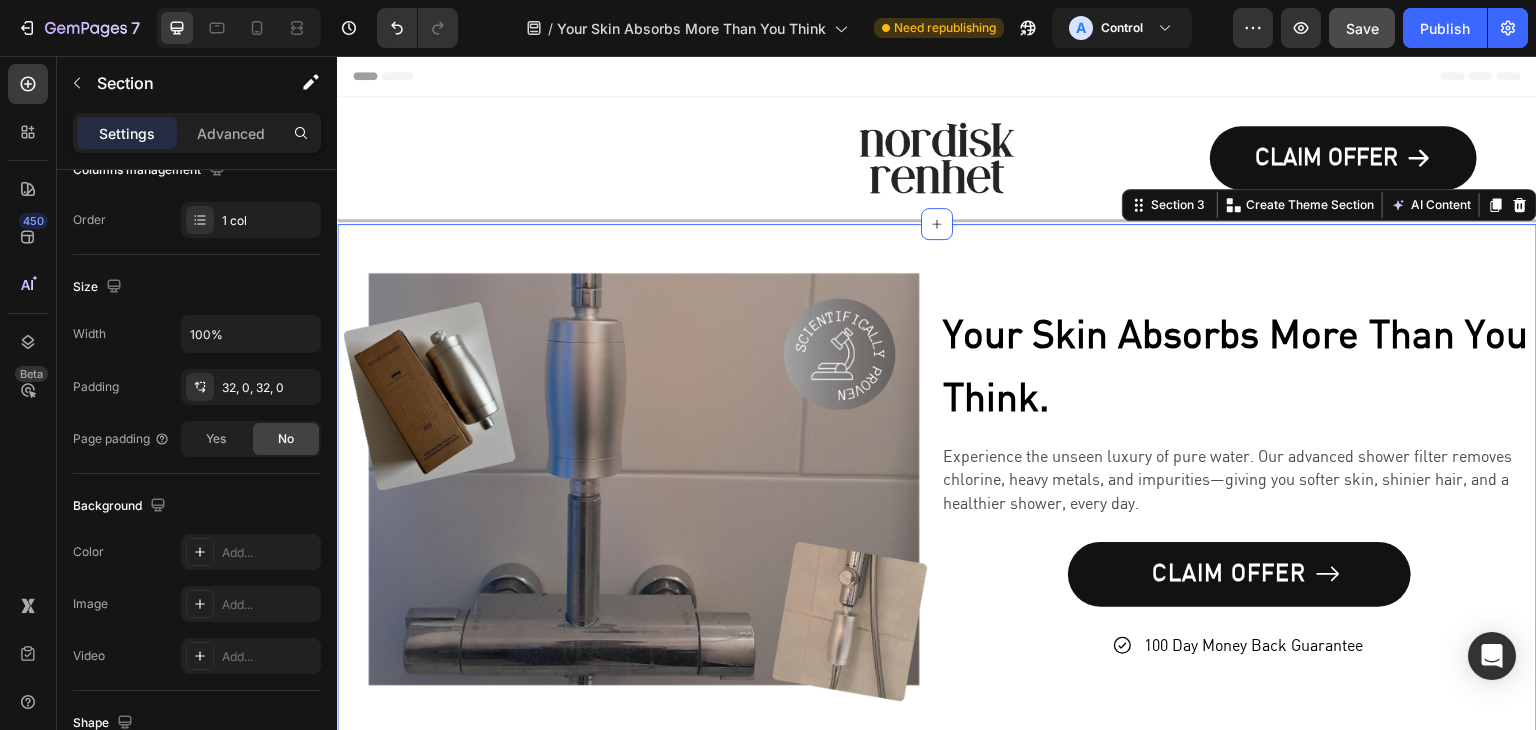 scroll, scrollTop: 0, scrollLeft: 0, axis: both 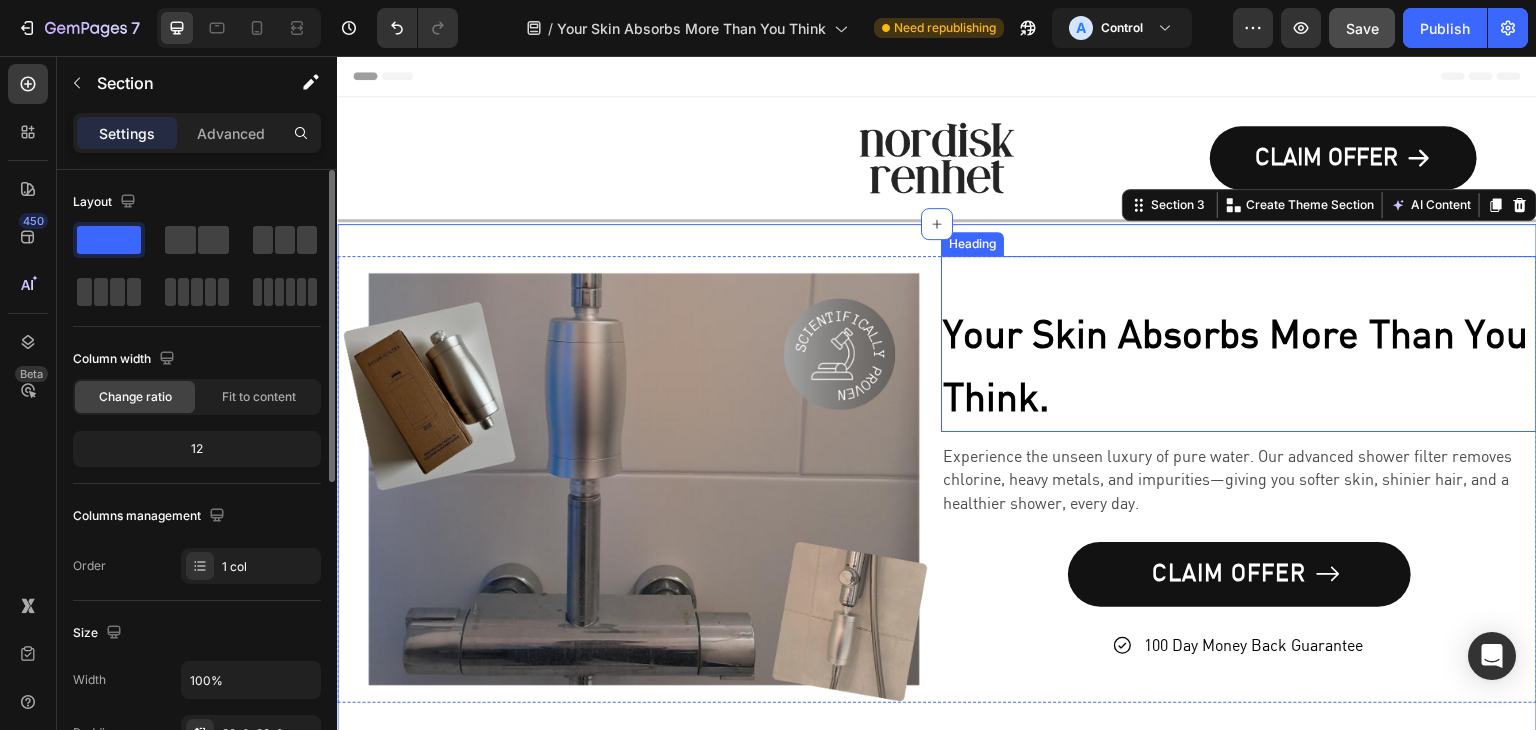 click on "Your Skin Absorbs More Than You Think." at bounding box center [1235, 368] 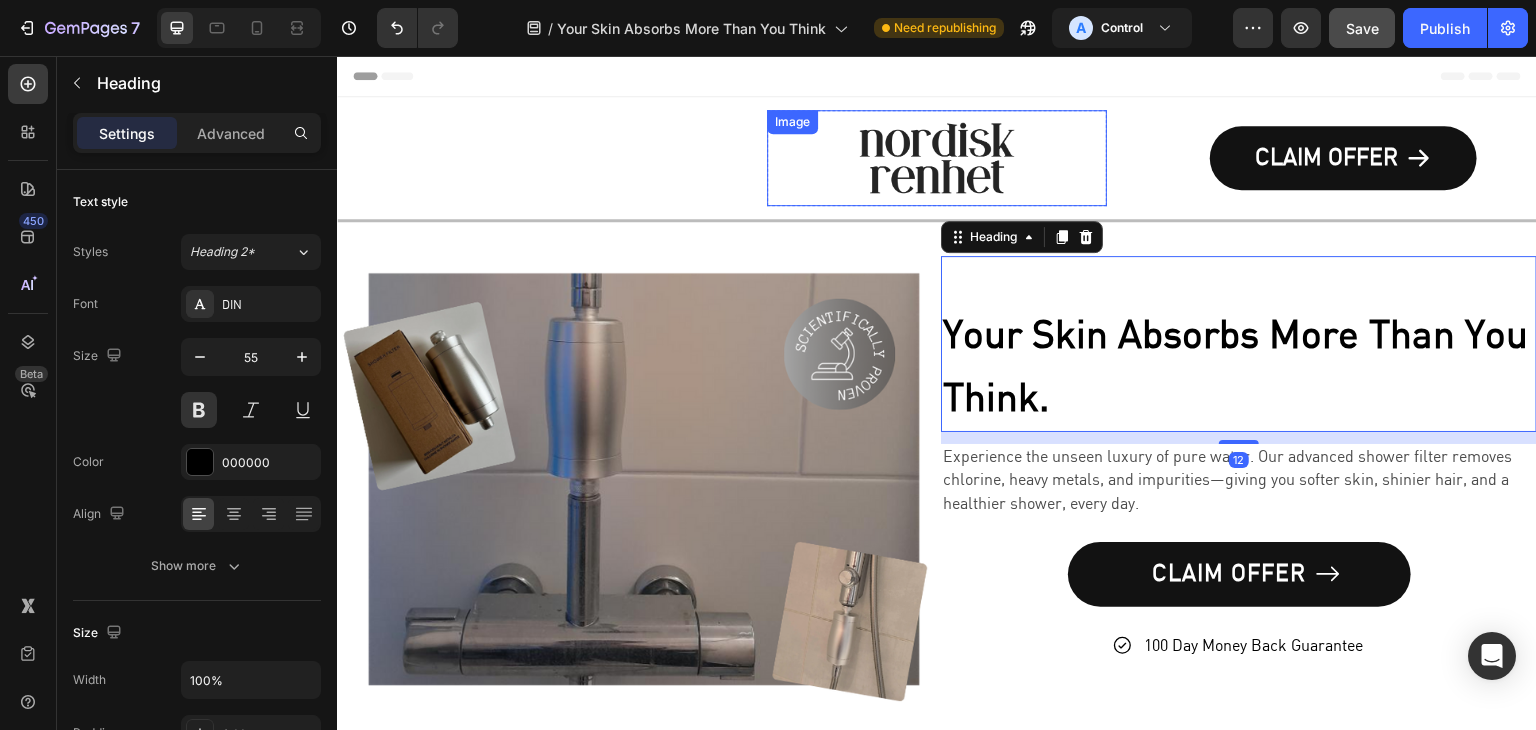 click at bounding box center (937, 158) 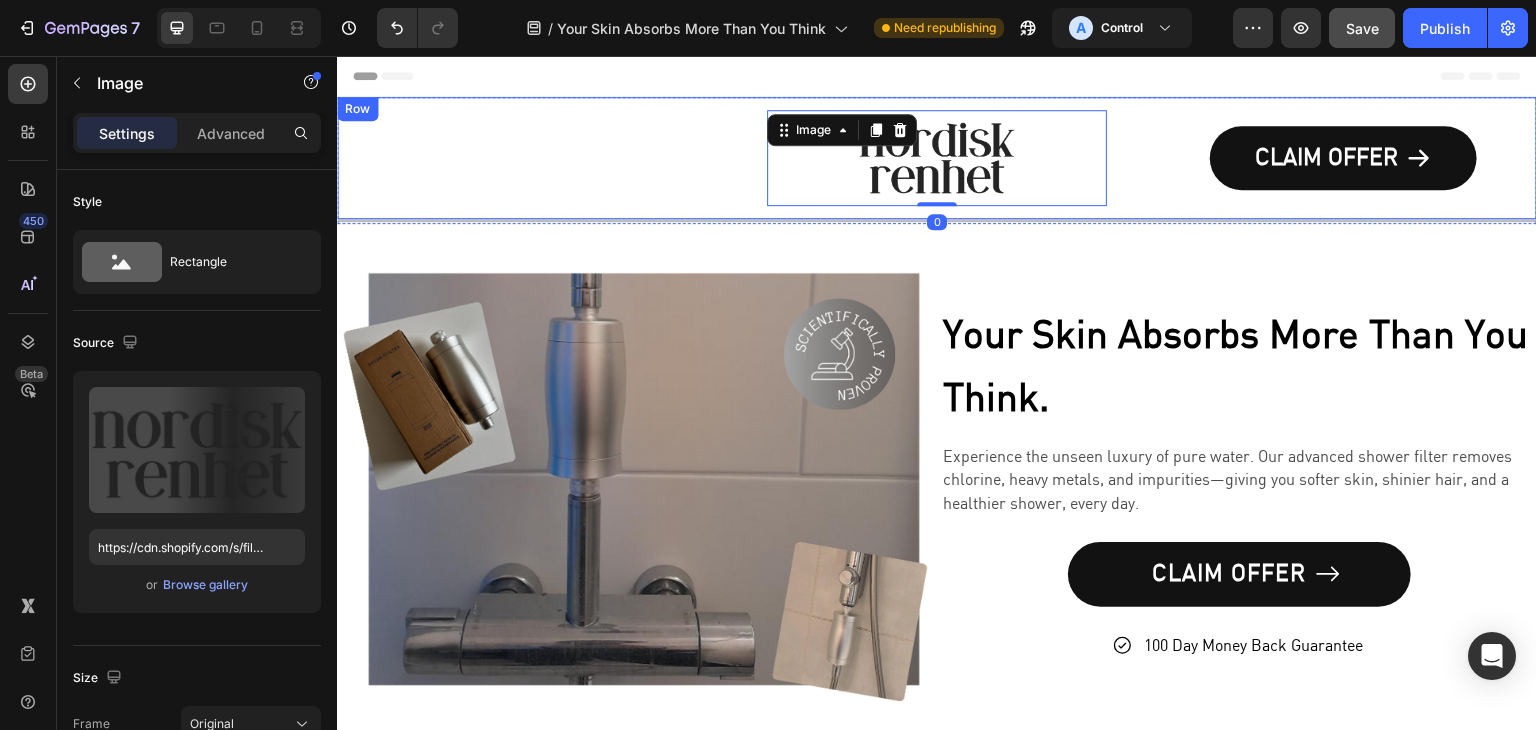 click on "Image Image   0 Row FLASH SALE! Text Block Row Row SUBSCRIBE + FREE GIFTS Heading
CLAIM OFFER Button Row Row" at bounding box center (937, 159) 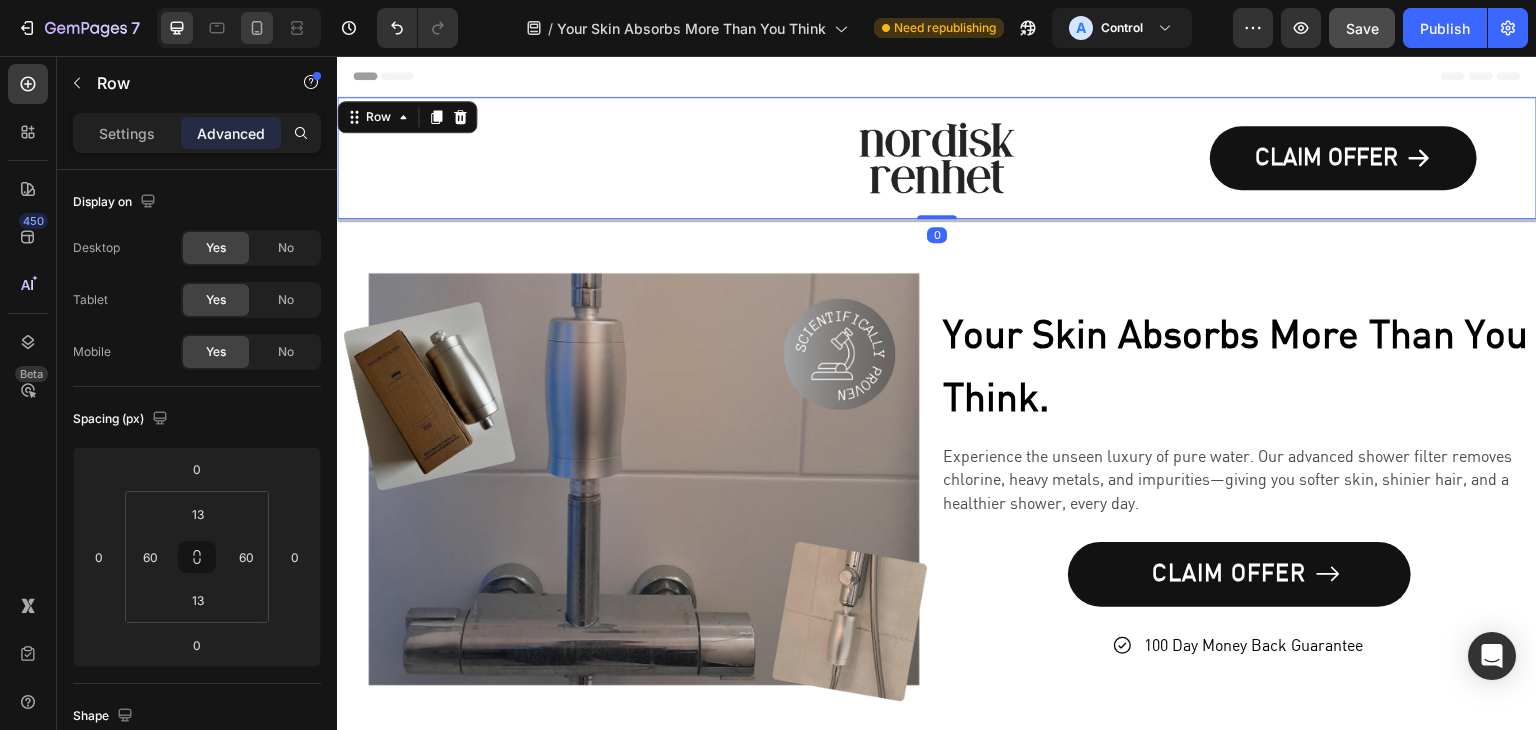 click 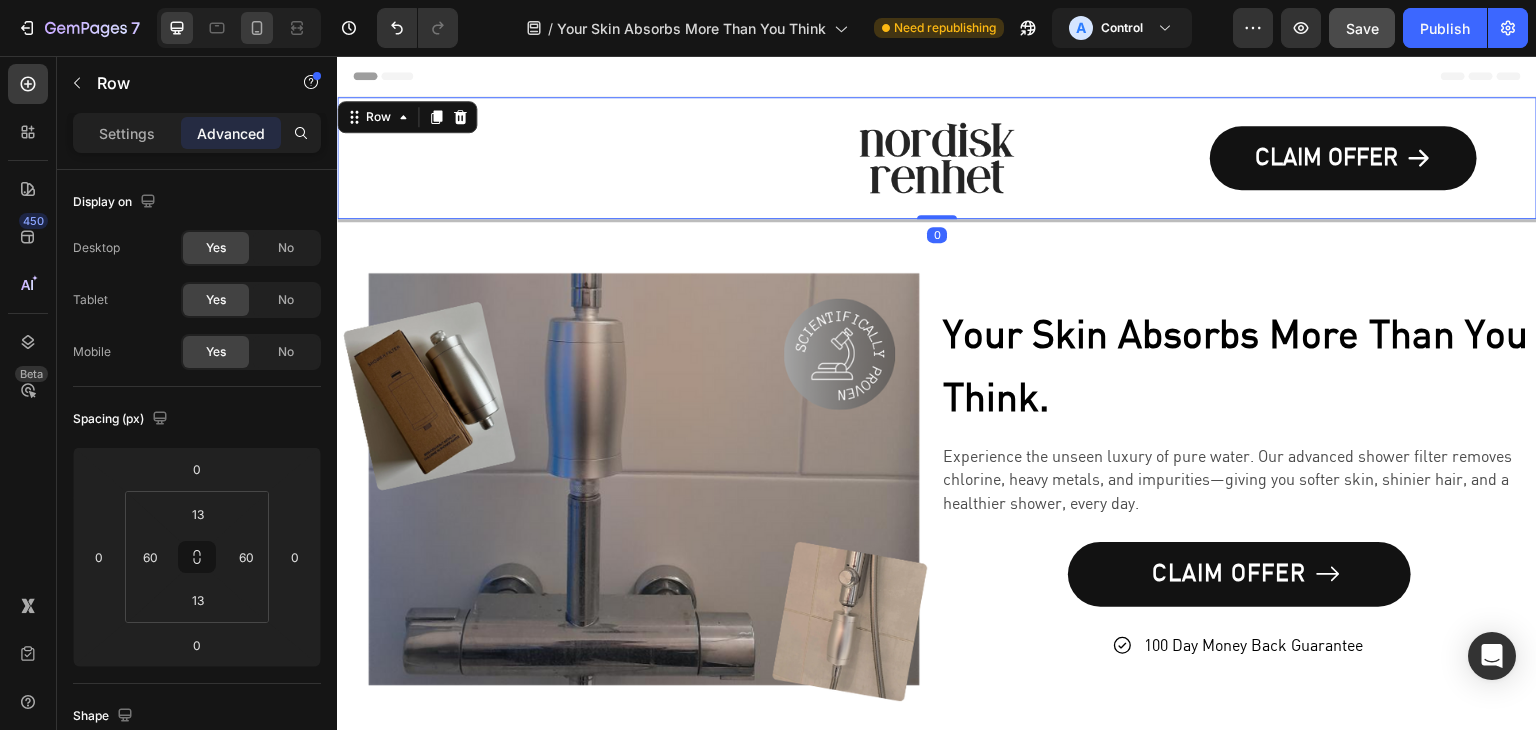 type on "7" 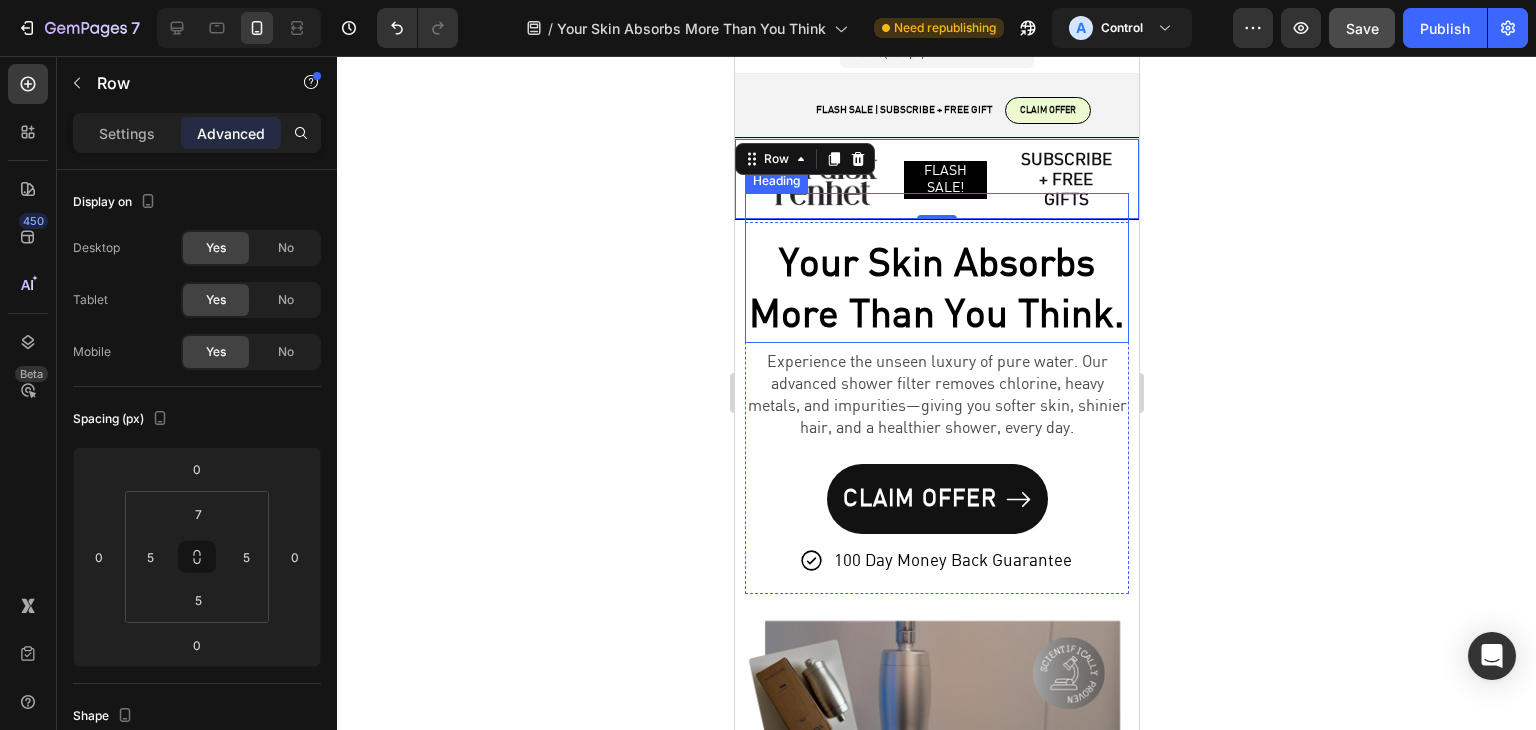 scroll, scrollTop: 35, scrollLeft: 0, axis: vertical 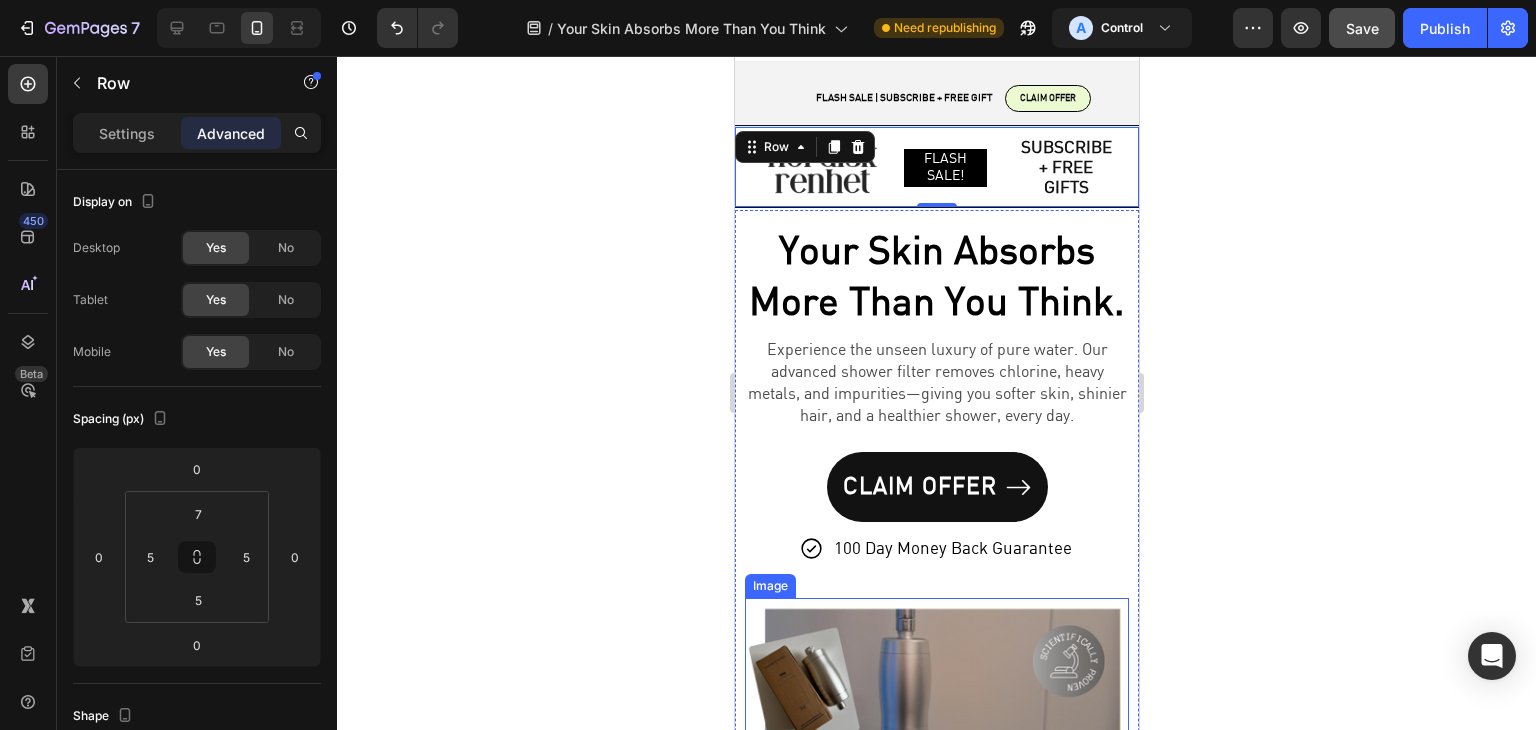 click at bounding box center [936, 742] 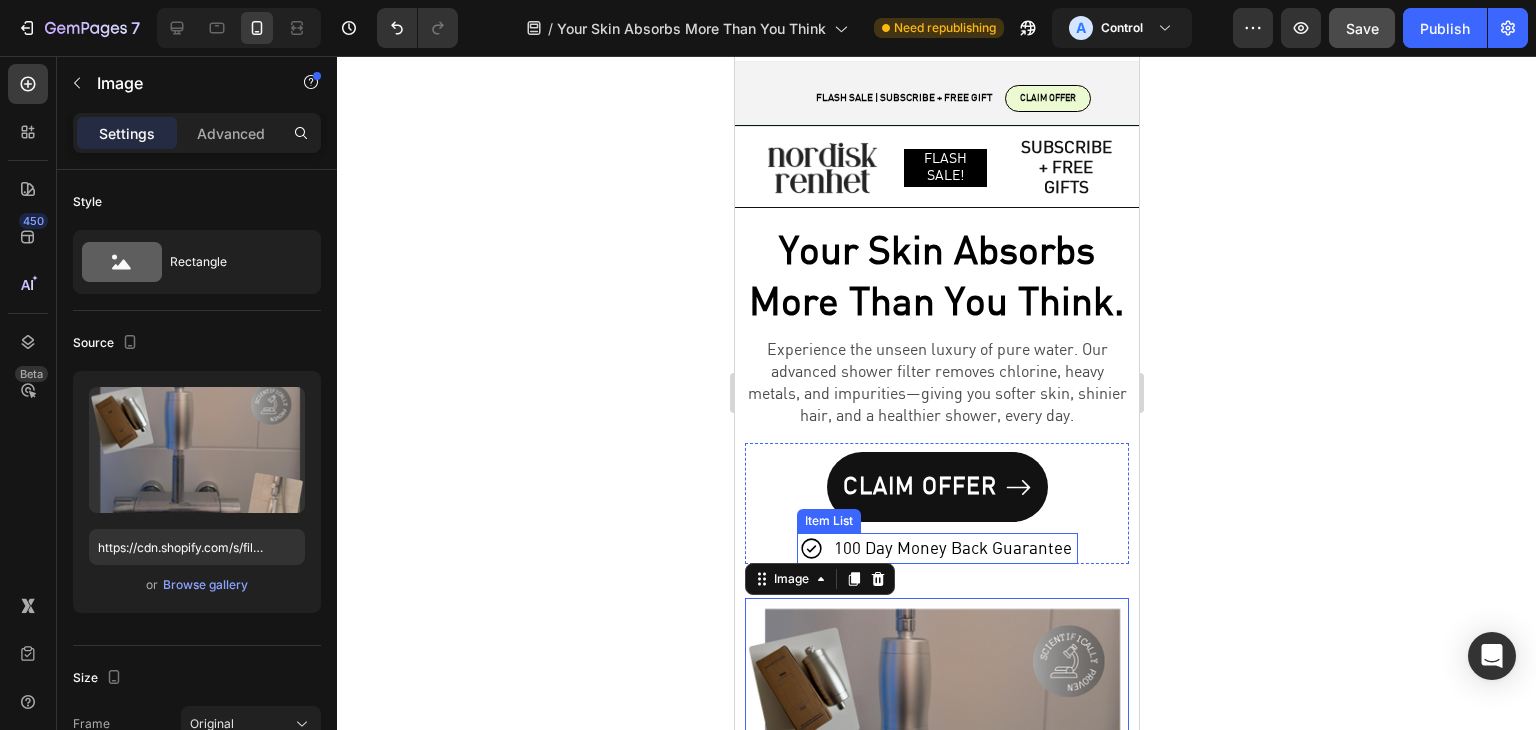 scroll, scrollTop: 0, scrollLeft: 0, axis: both 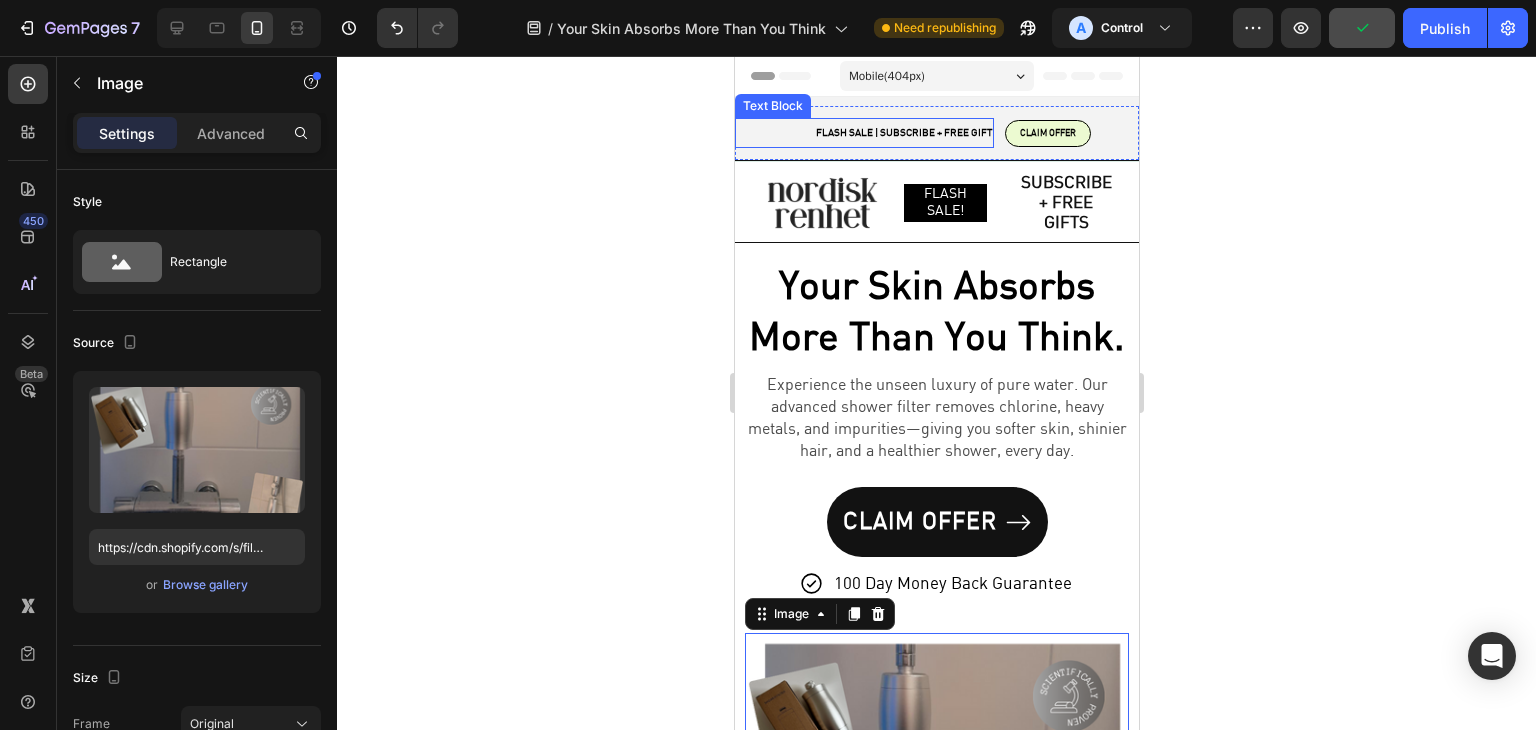 click on "FLASH SALE | SUBSCRIBE + FREE GIFT" at bounding box center (862, 133) 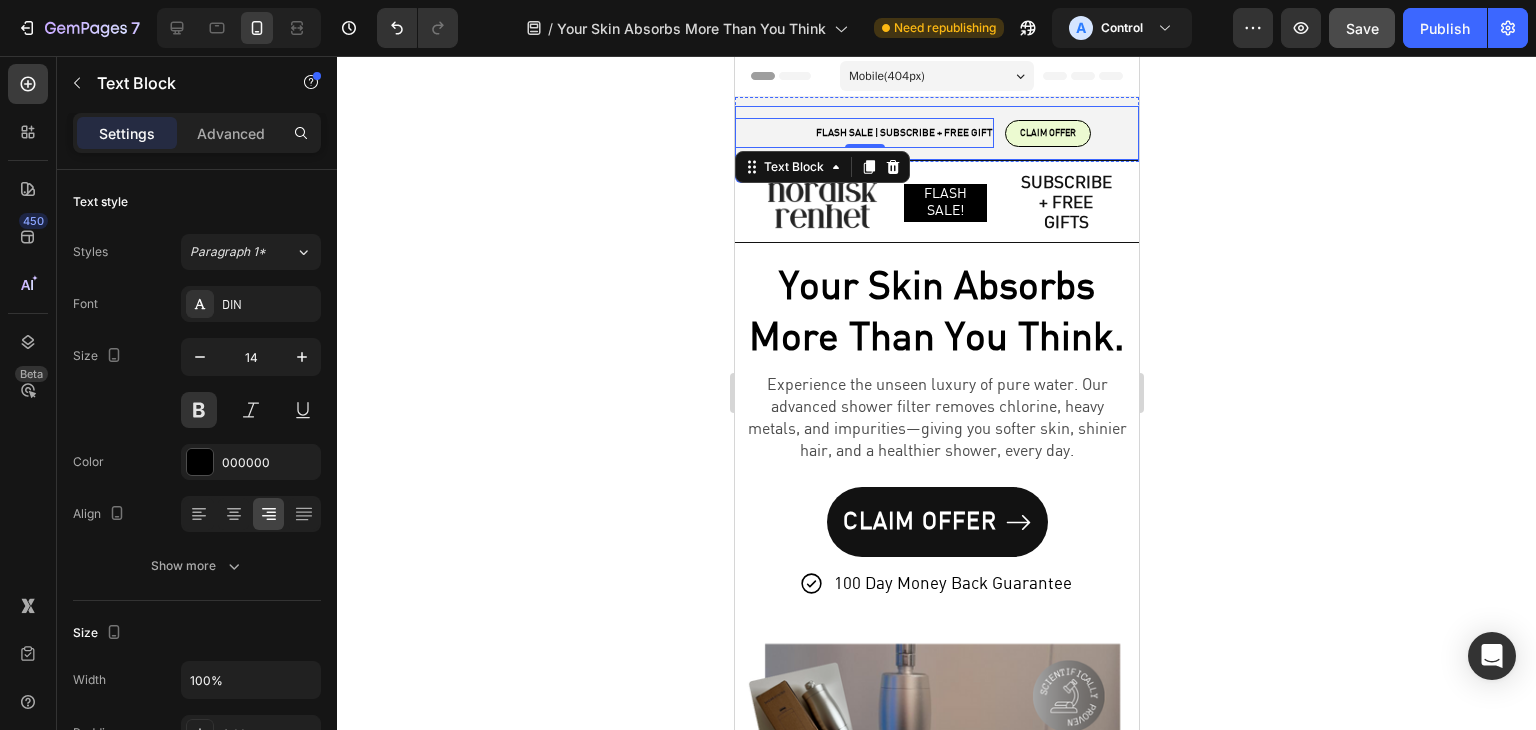 click on "FLASH SALE | SUBSCRIBE + FREE GIFT Text Block   0 CLAIM OFFER Button Row" at bounding box center (936, 133) 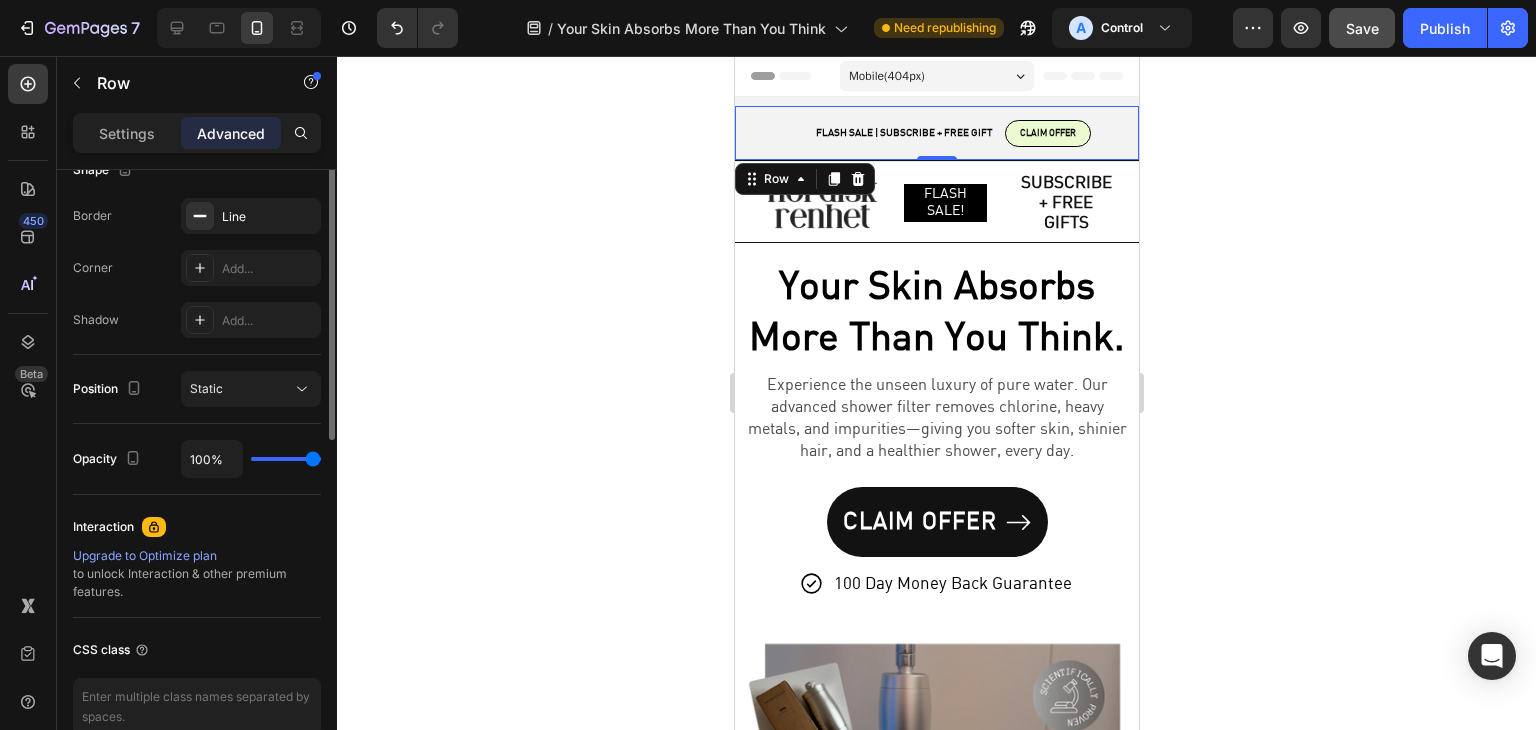 scroll, scrollTop: 346, scrollLeft: 0, axis: vertical 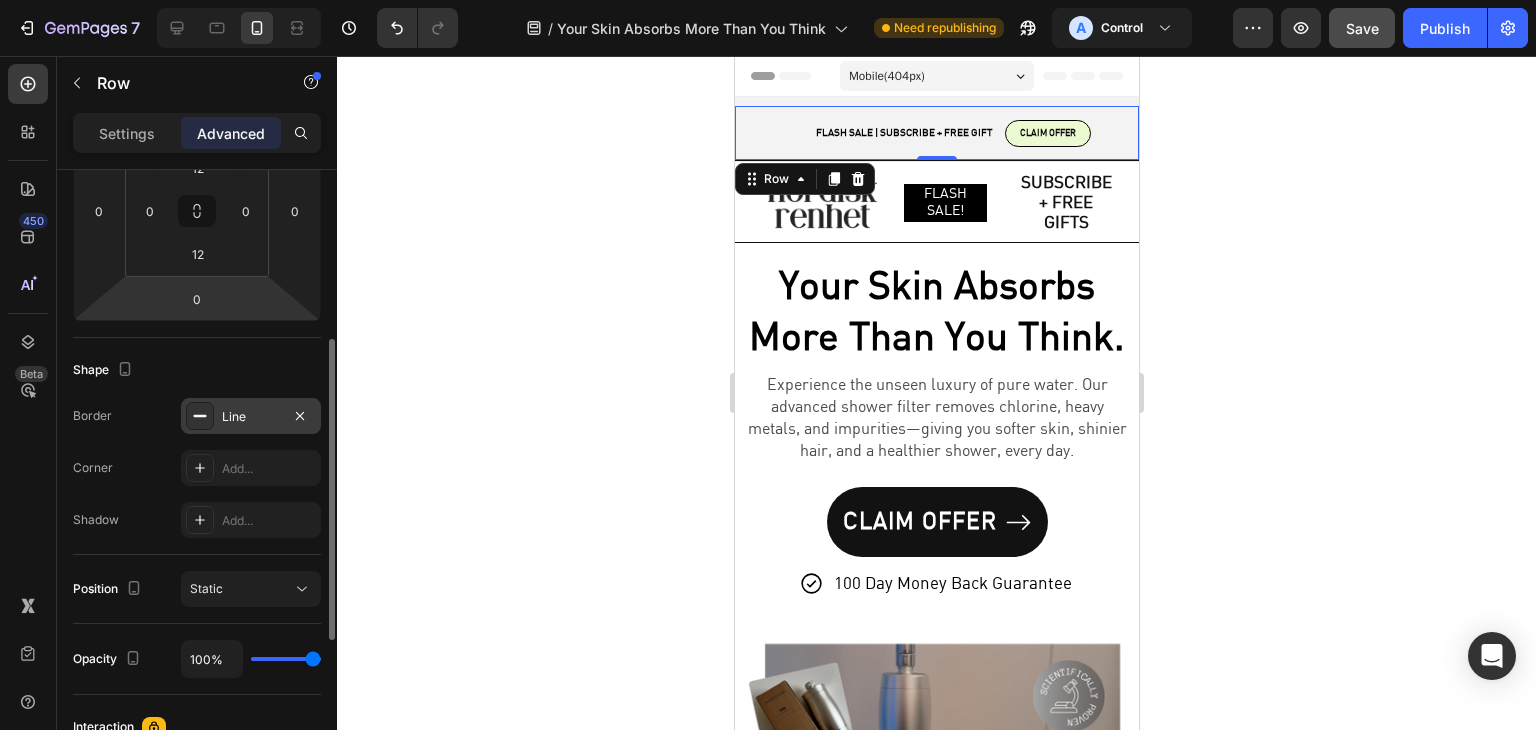 click on "Line" at bounding box center (251, 417) 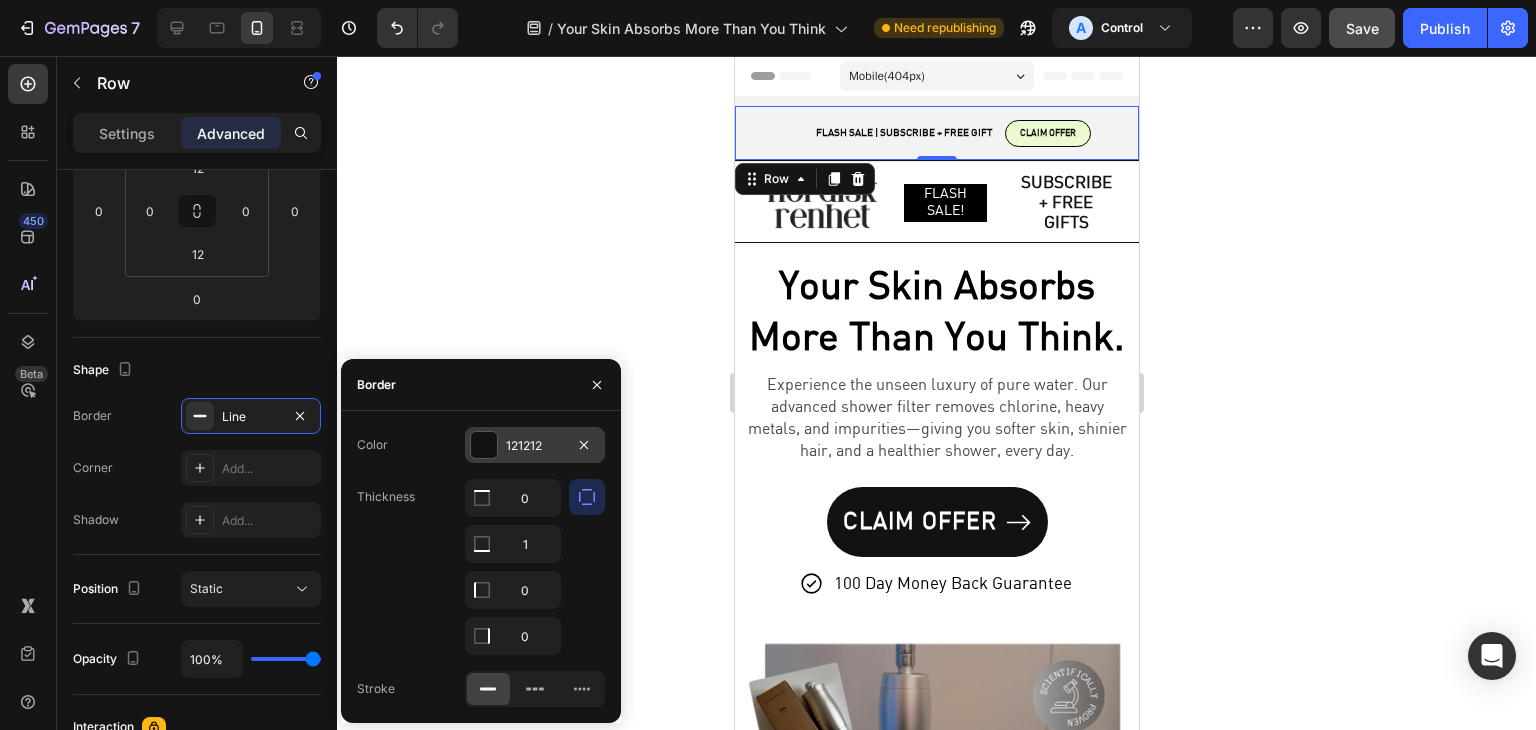 click on "121212" at bounding box center (535, 445) 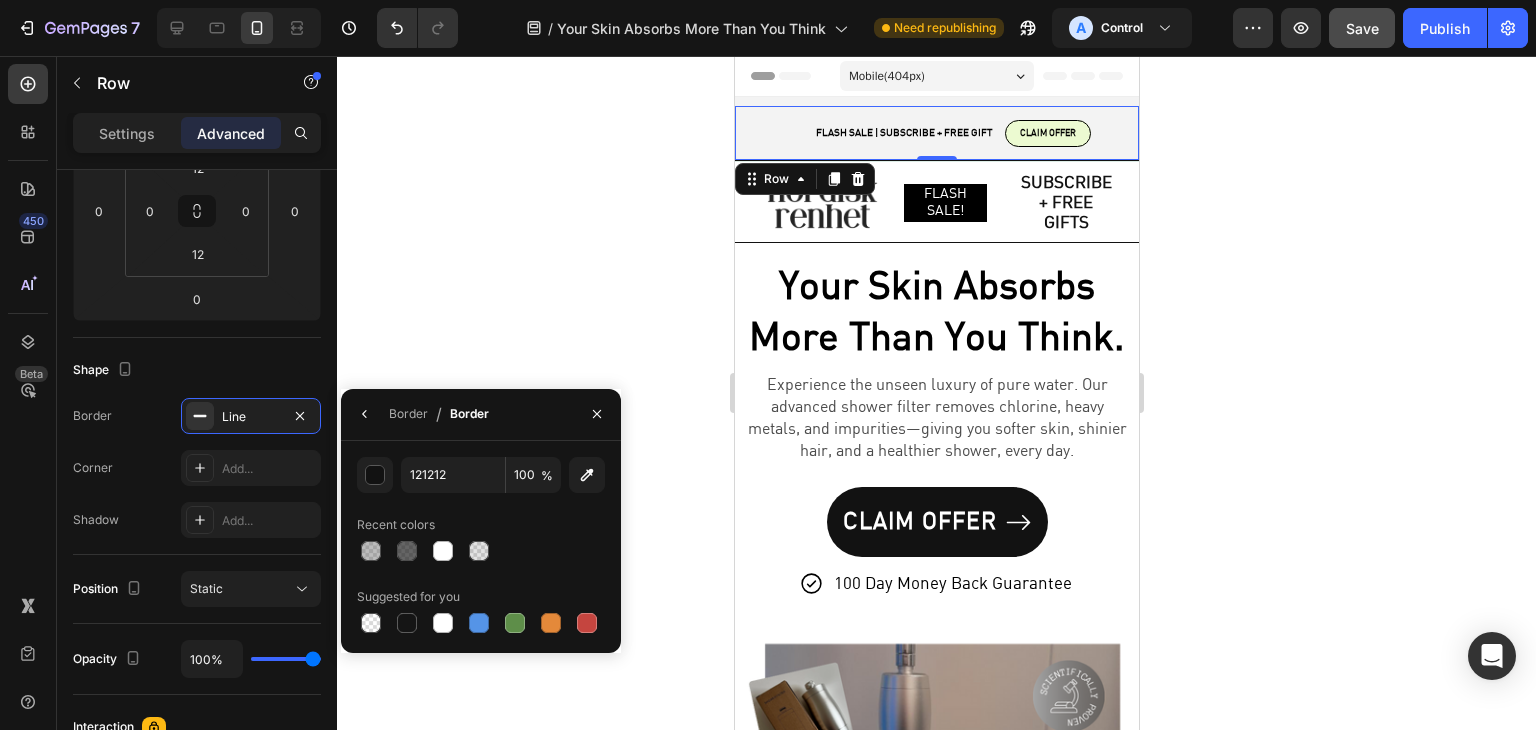 click at bounding box center [407, 551] 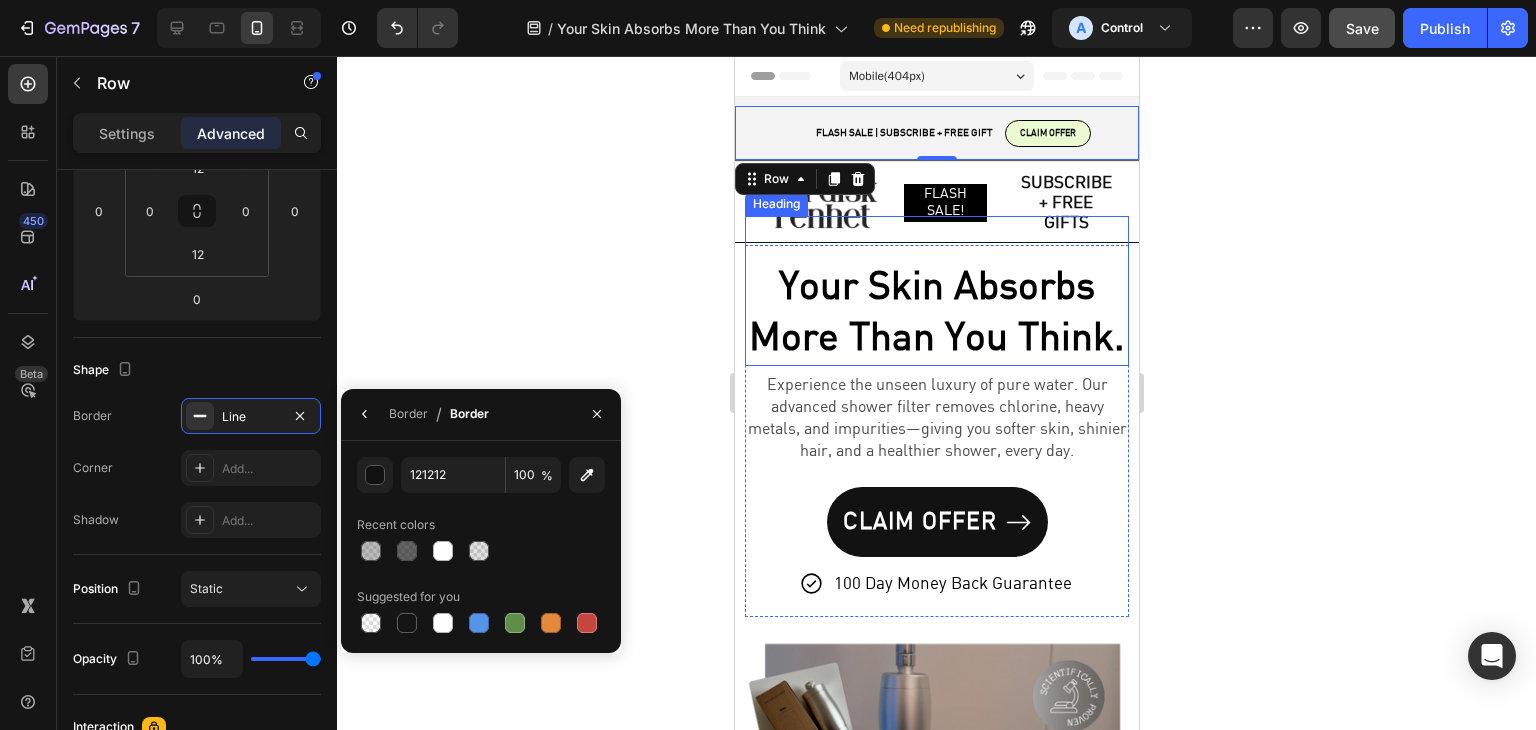 type on "151515" 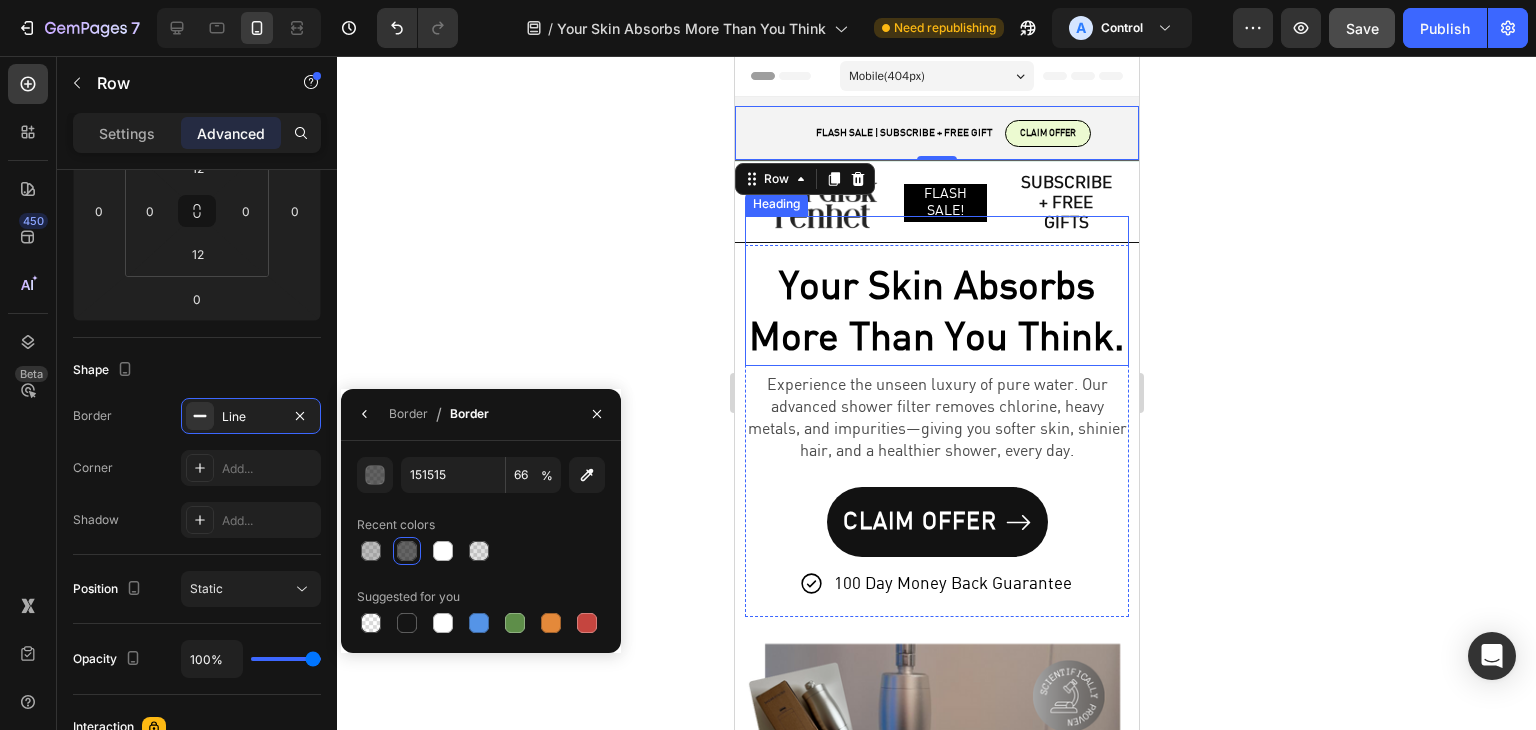 click 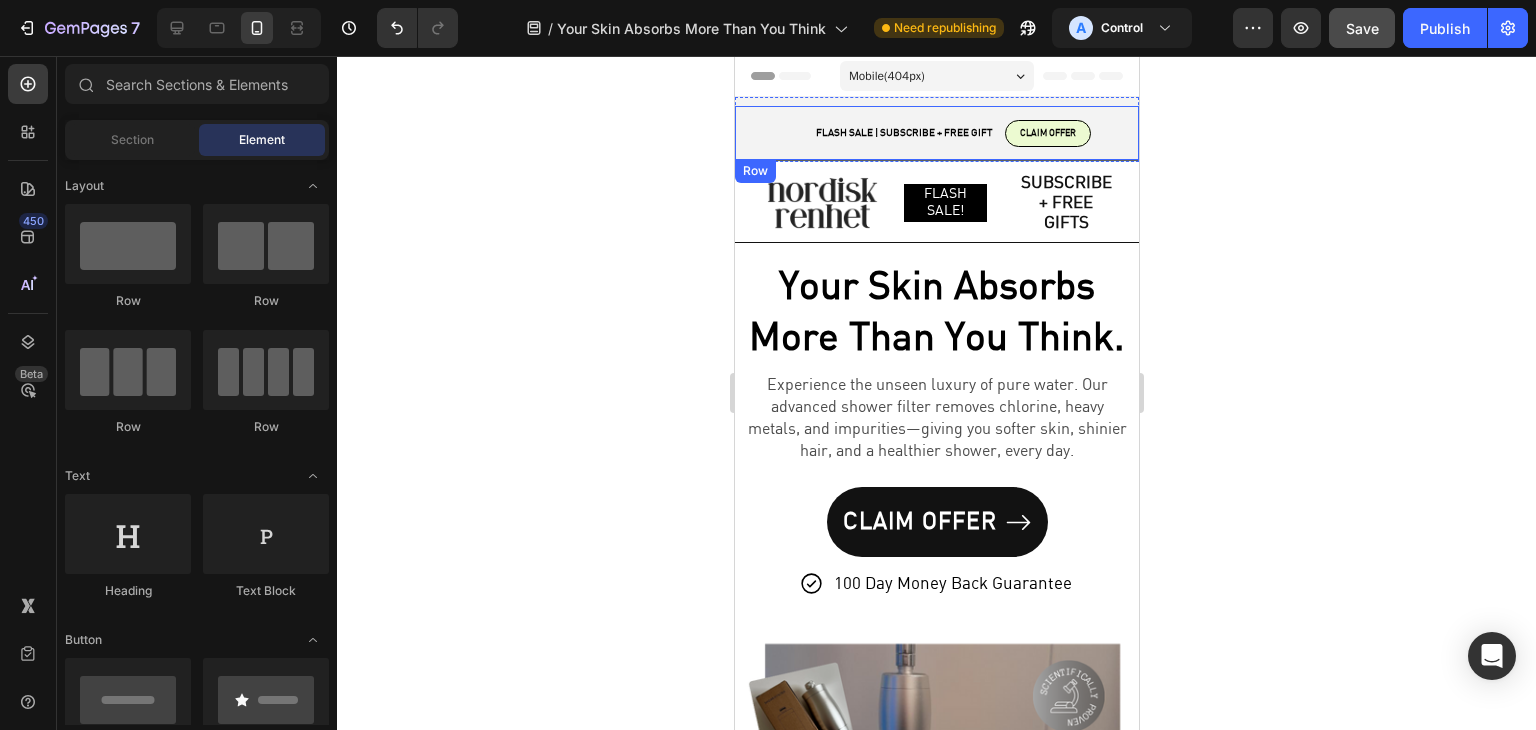 click on "FLASH SALE | SUBSCRIBE + FREE GIFT Text Block CLAIM OFFER Button Row" at bounding box center [936, 133] 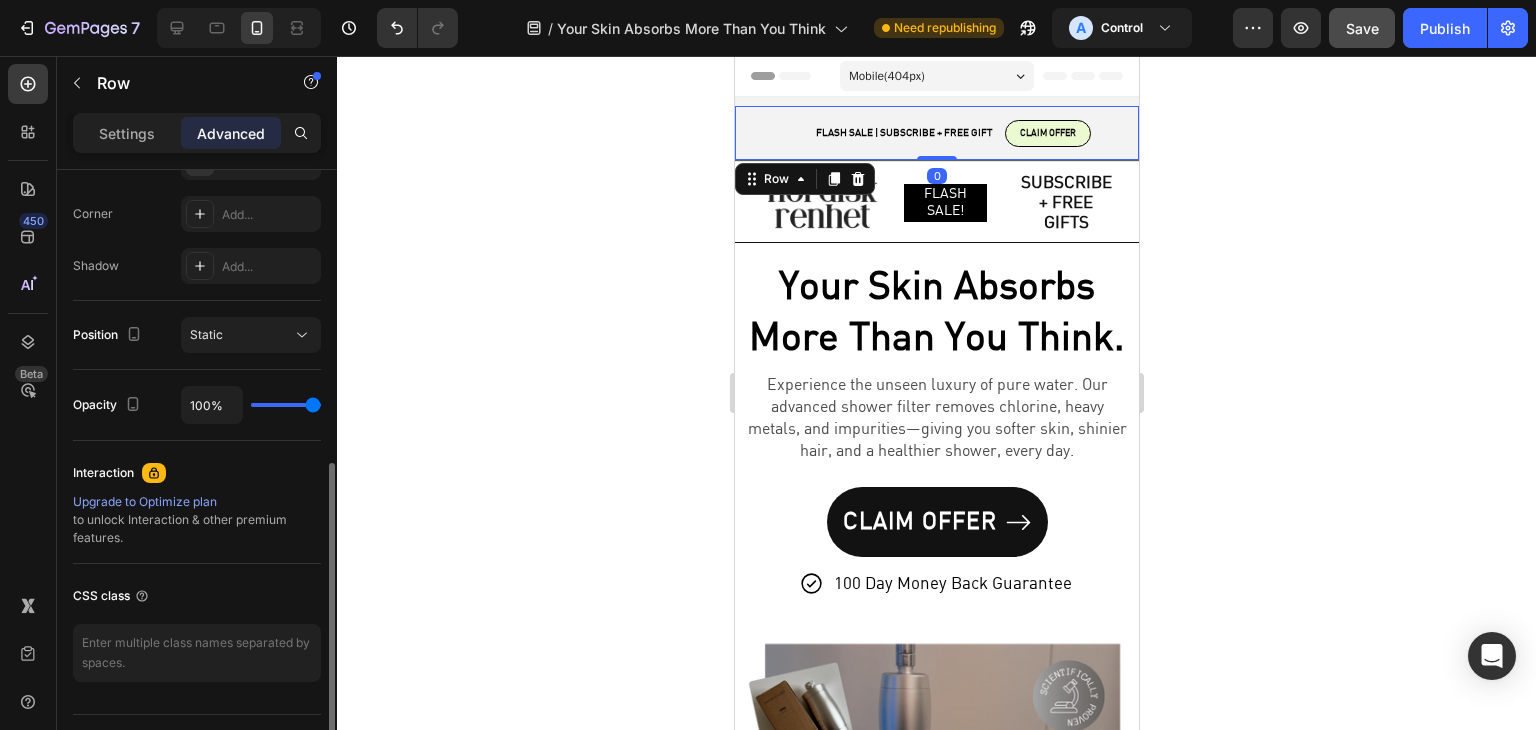 scroll, scrollTop: 500, scrollLeft: 0, axis: vertical 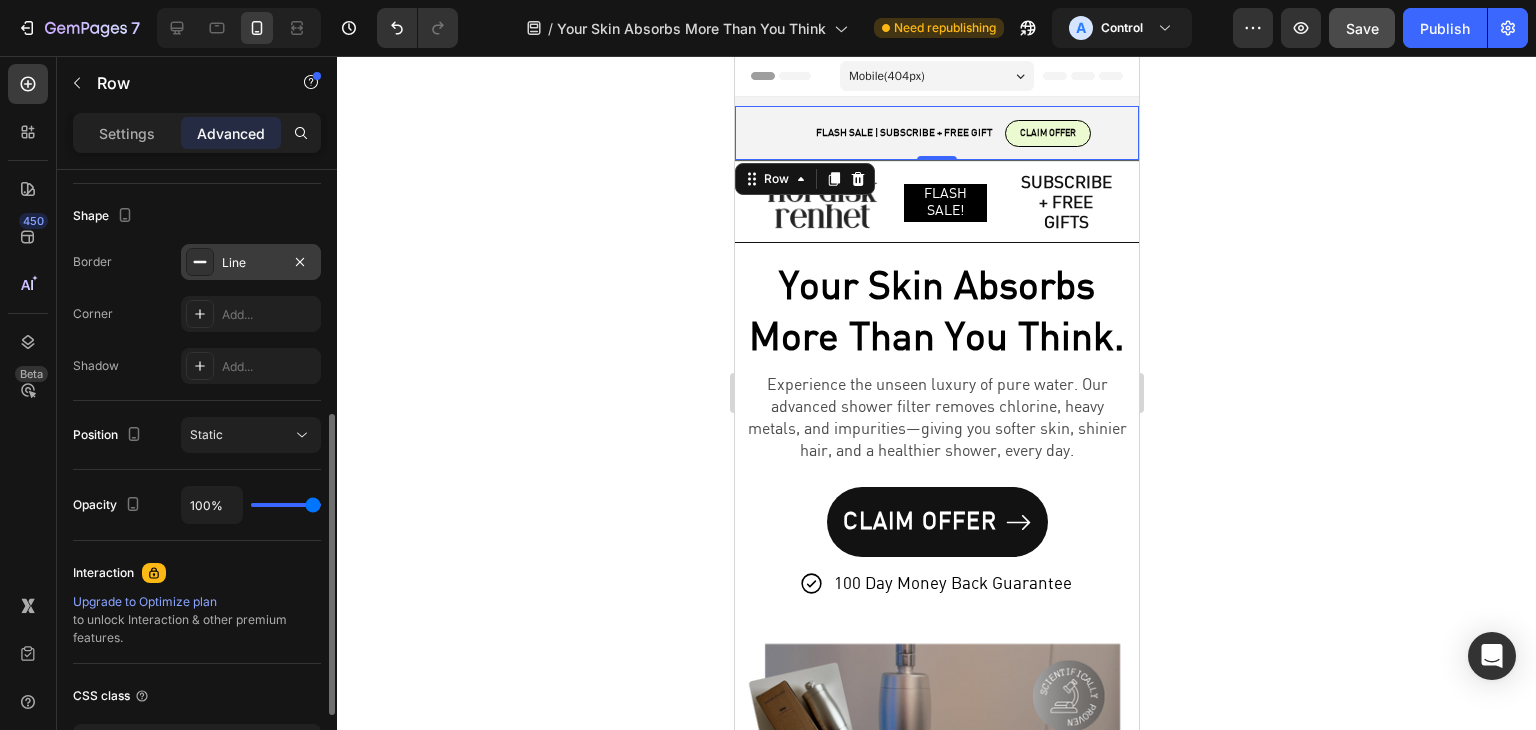 click on "Line" at bounding box center (251, 262) 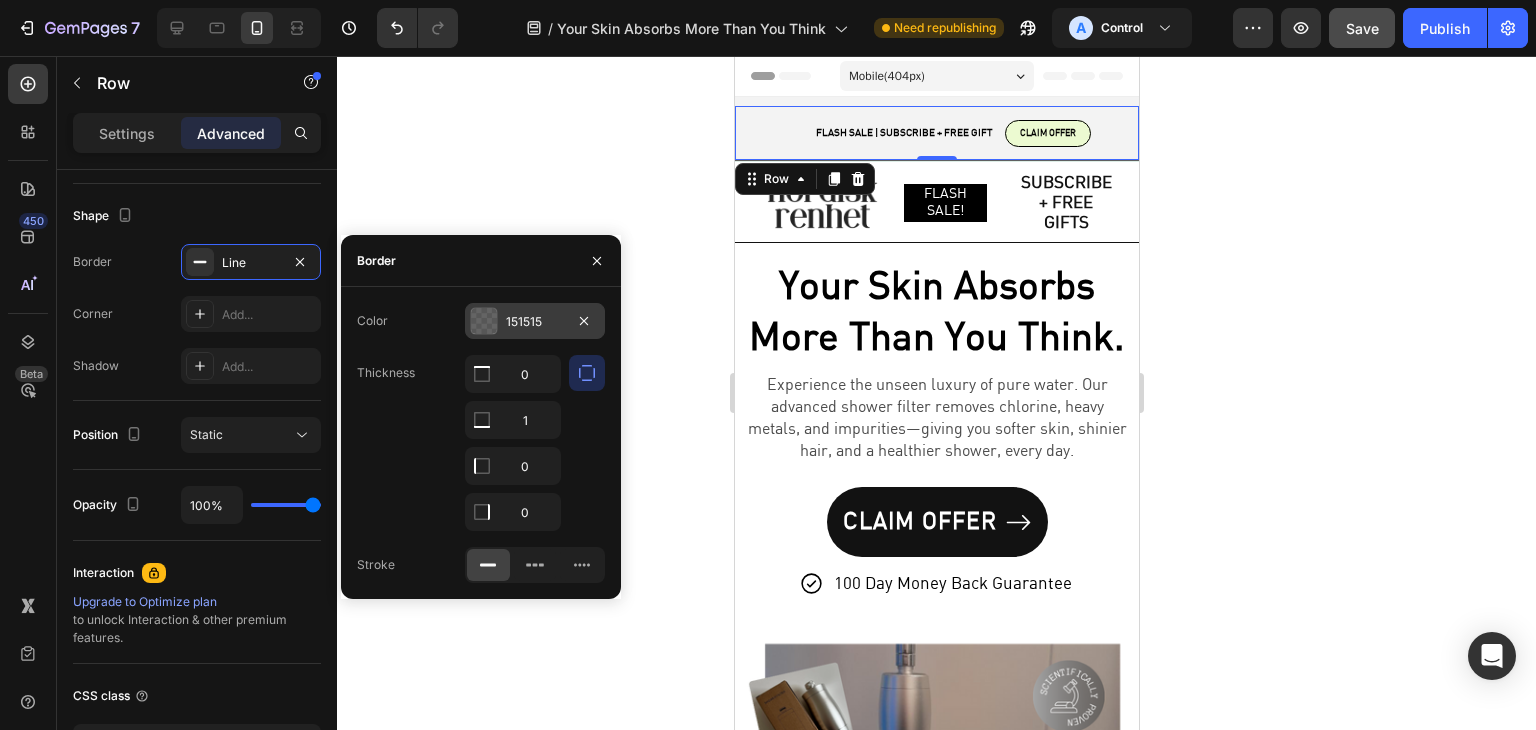 click on "151515" at bounding box center (535, 322) 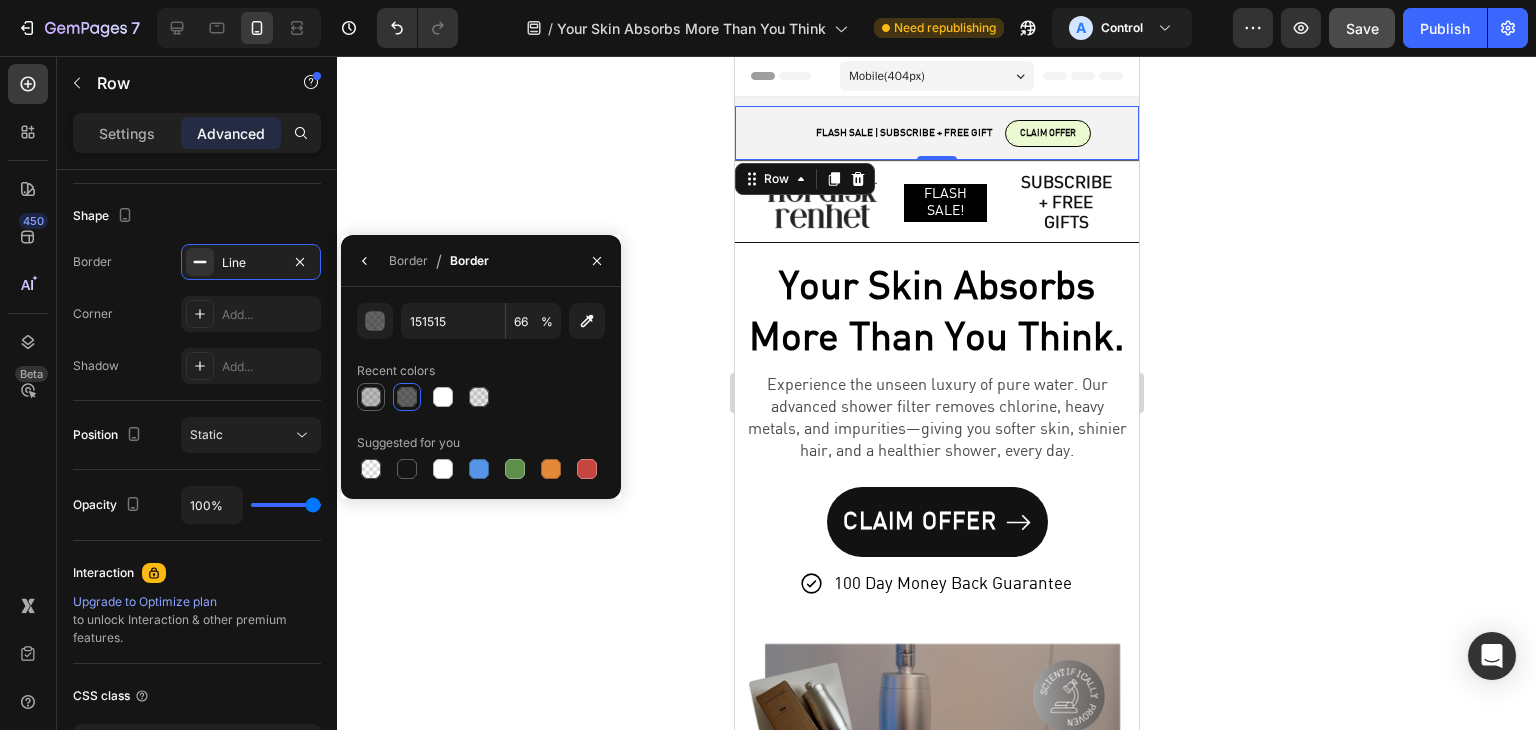 click at bounding box center (371, 397) 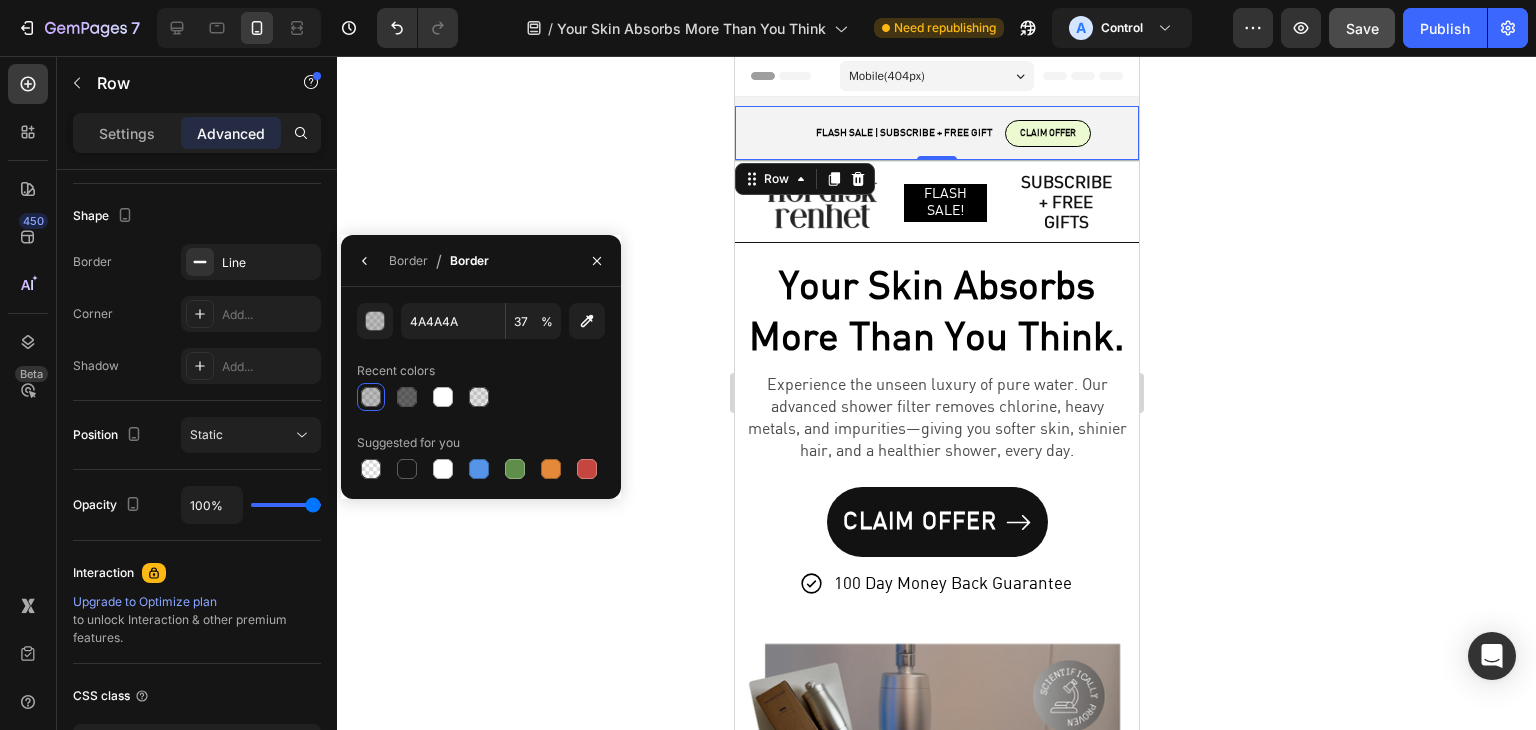 click 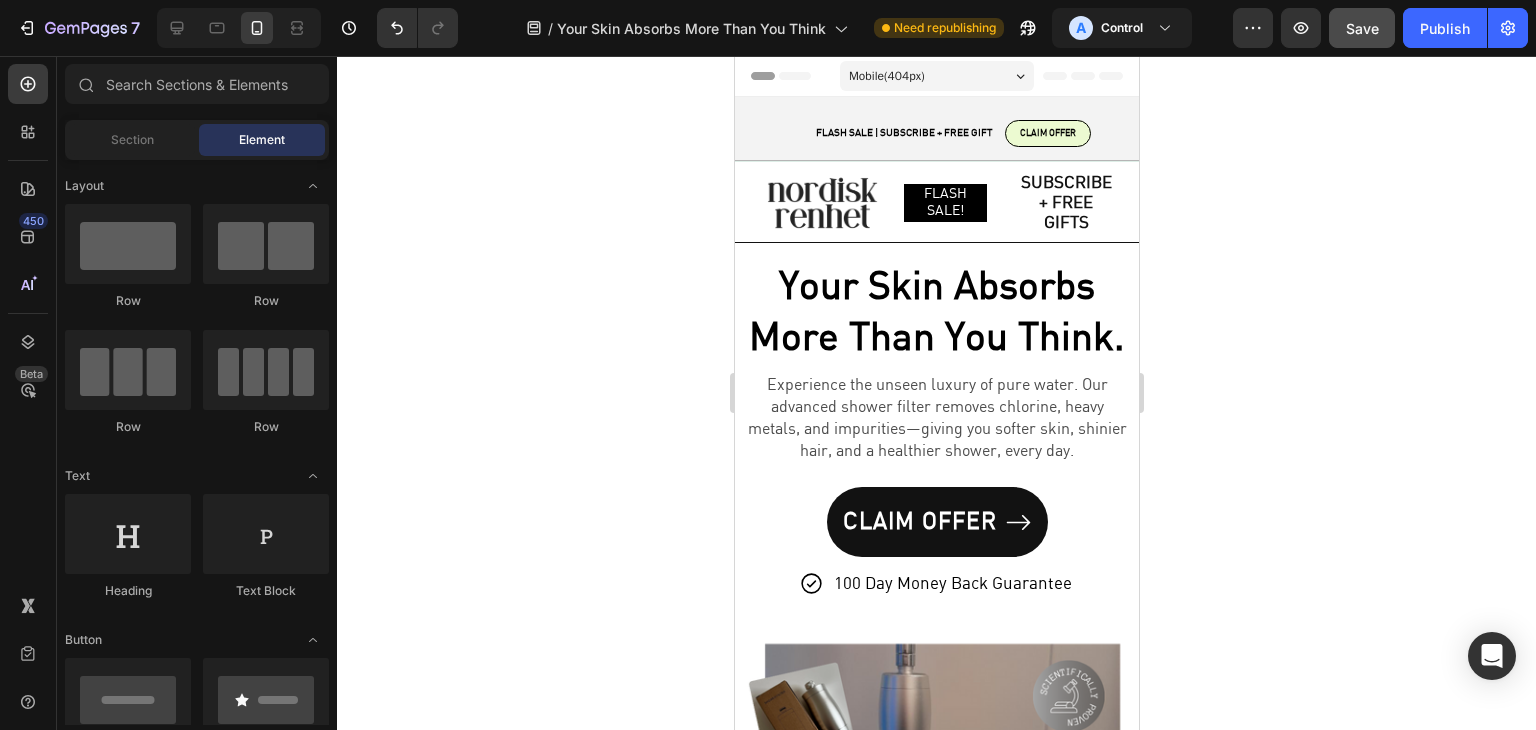click on "Your Skin Absorbs More Than You Think." at bounding box center (936, 313) 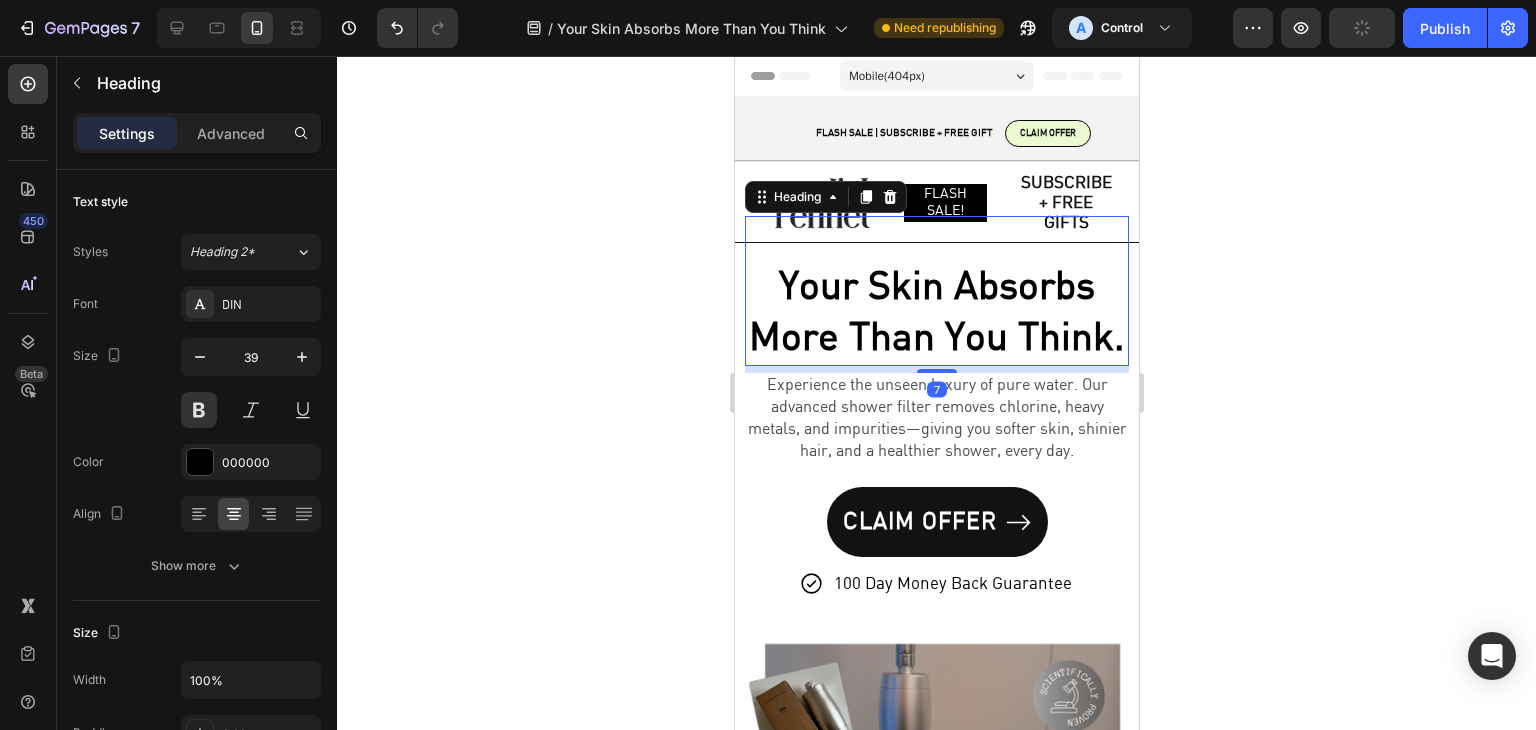 click 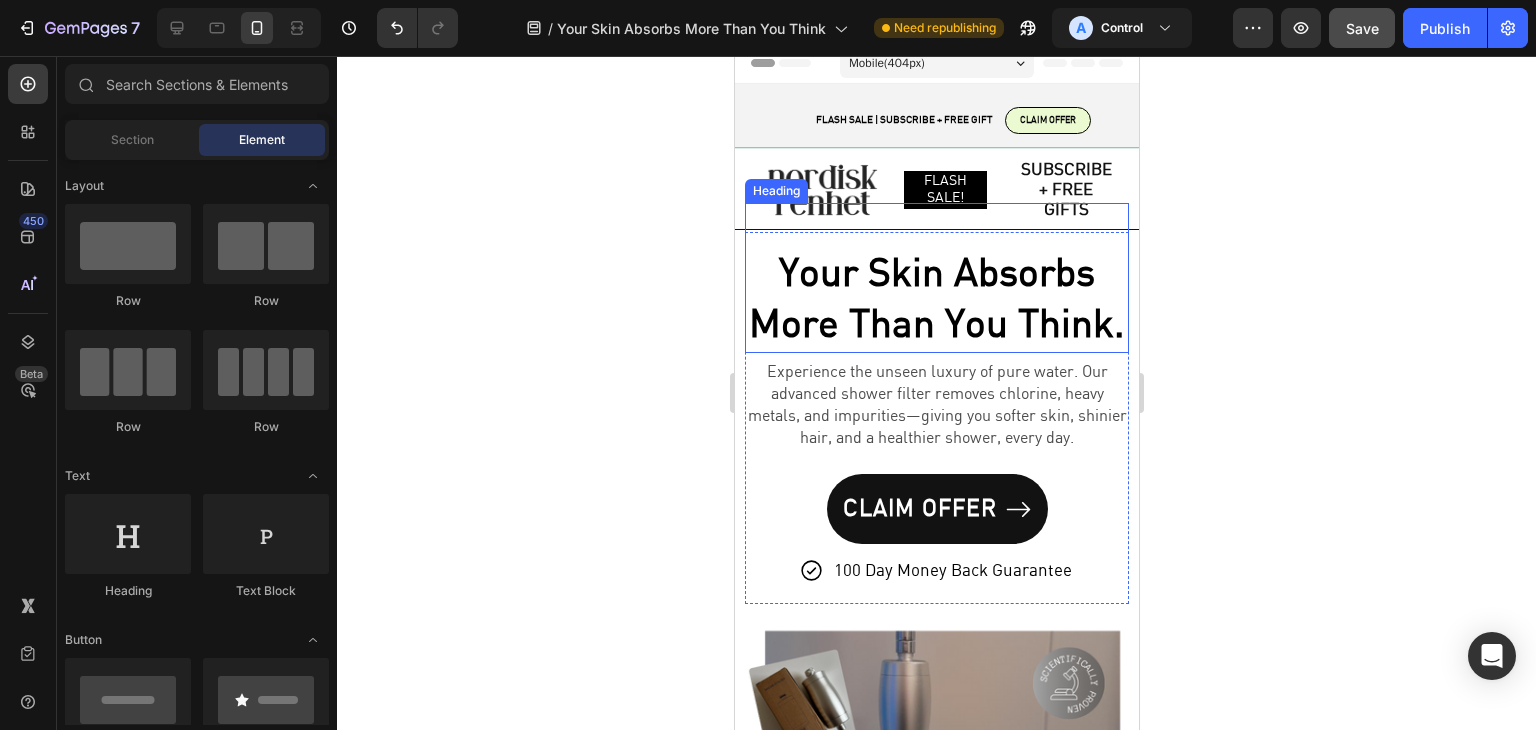 scroll, scrollTop: 0, scrollLeft: 0, axis: both 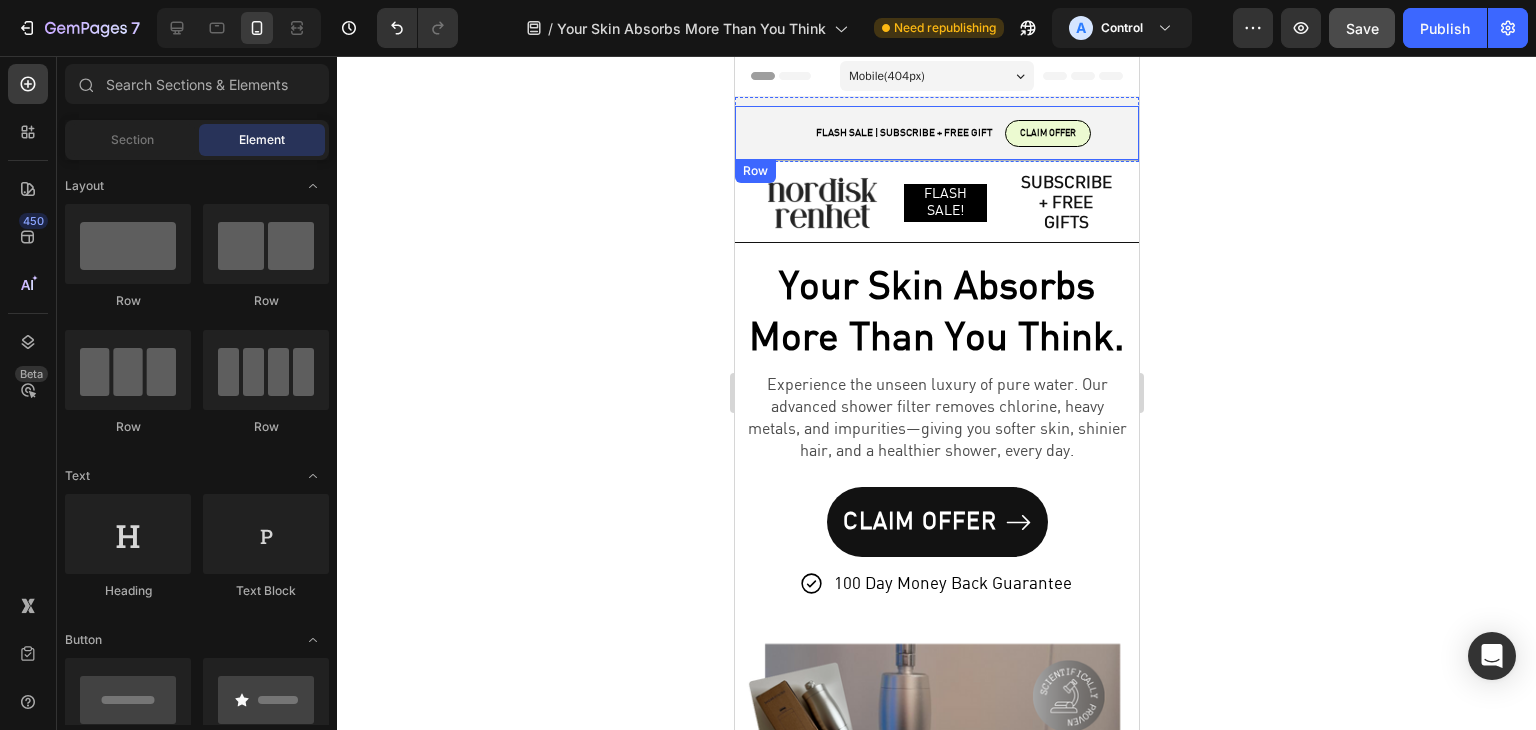click on "FLASH SALE | SUBSCRIBE + FREE GIFT Text Block CLAIM OFFER Button Row" at bounding box center [936, 133] 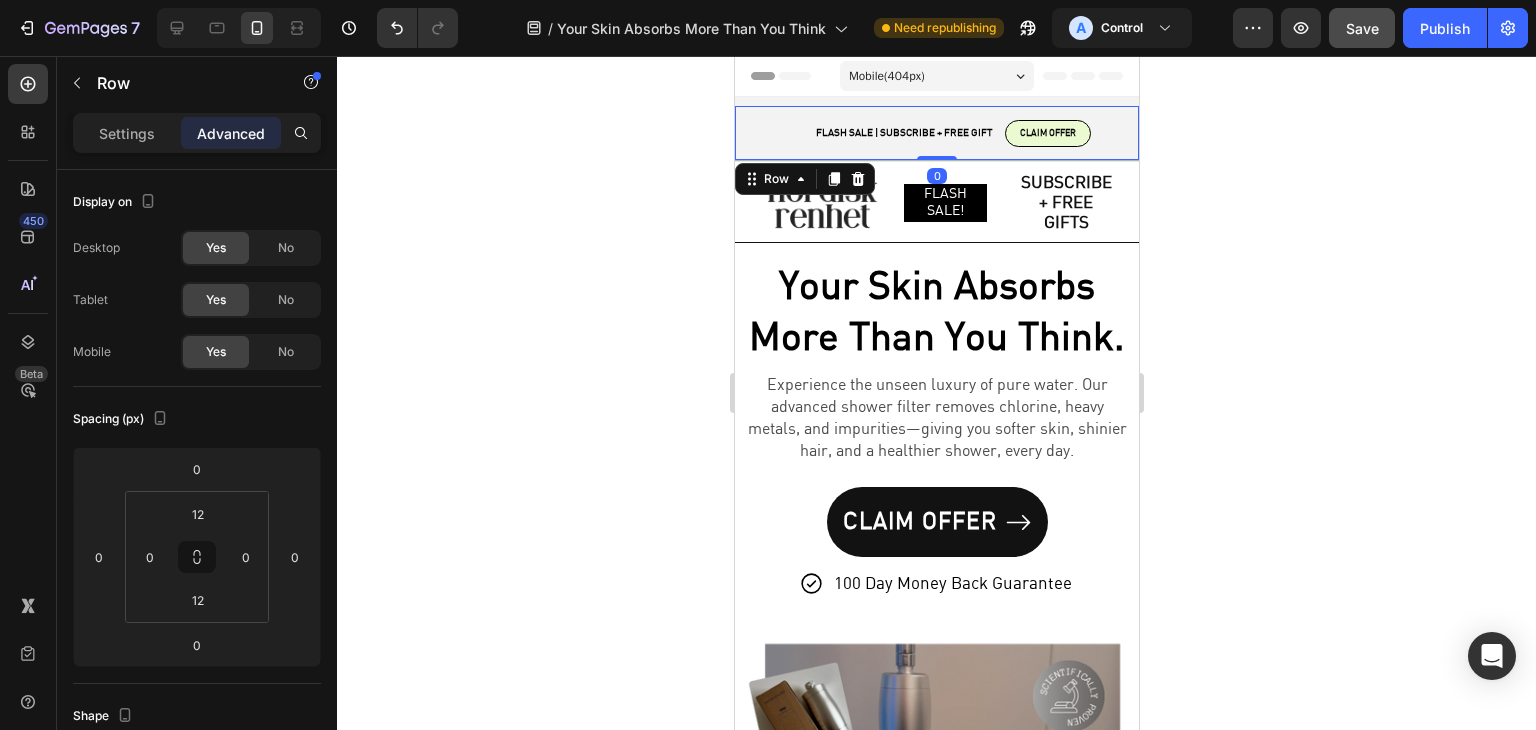 scroll, scrollTop: 400, scrollLeft: 0, axis: vertical 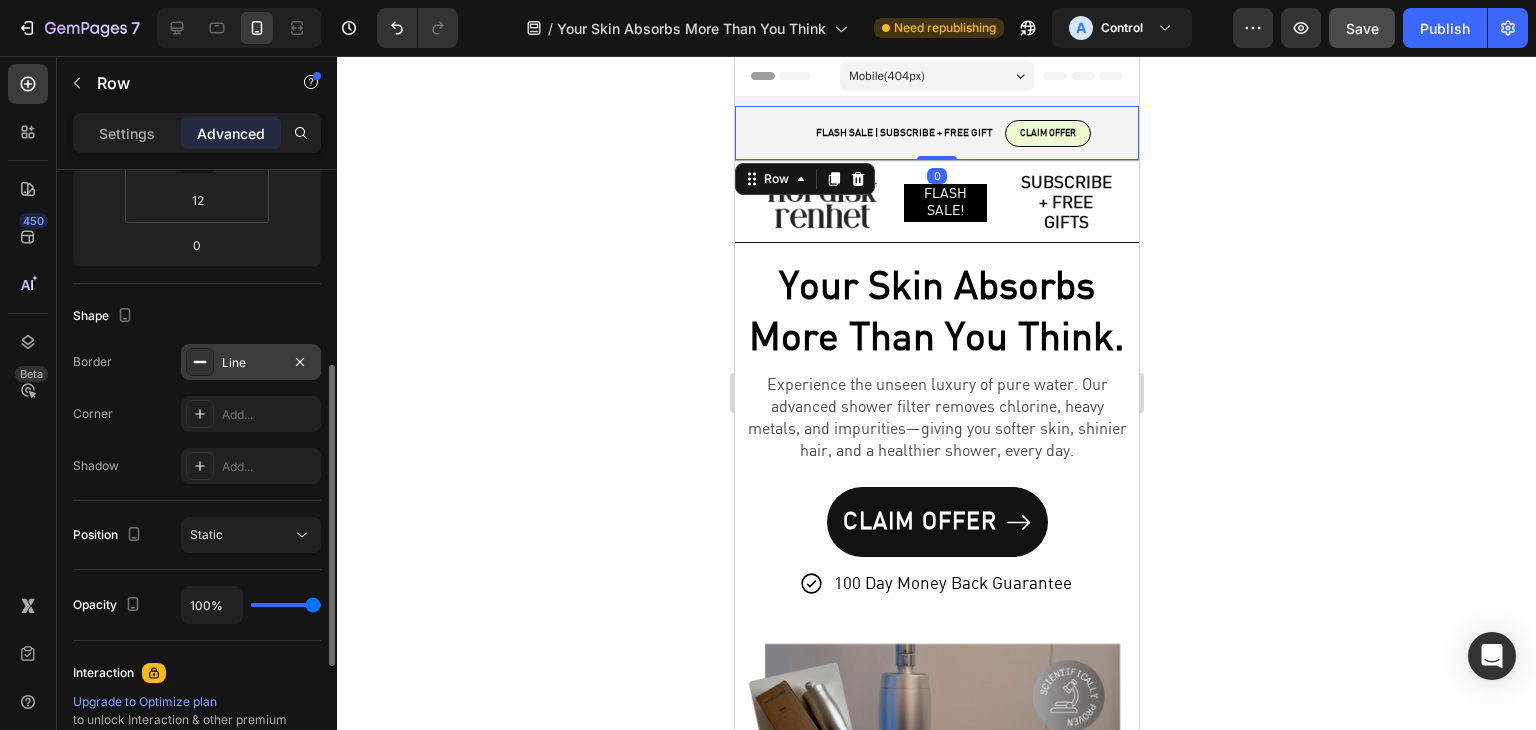 click on "Line" at bounding box center (251, 363) 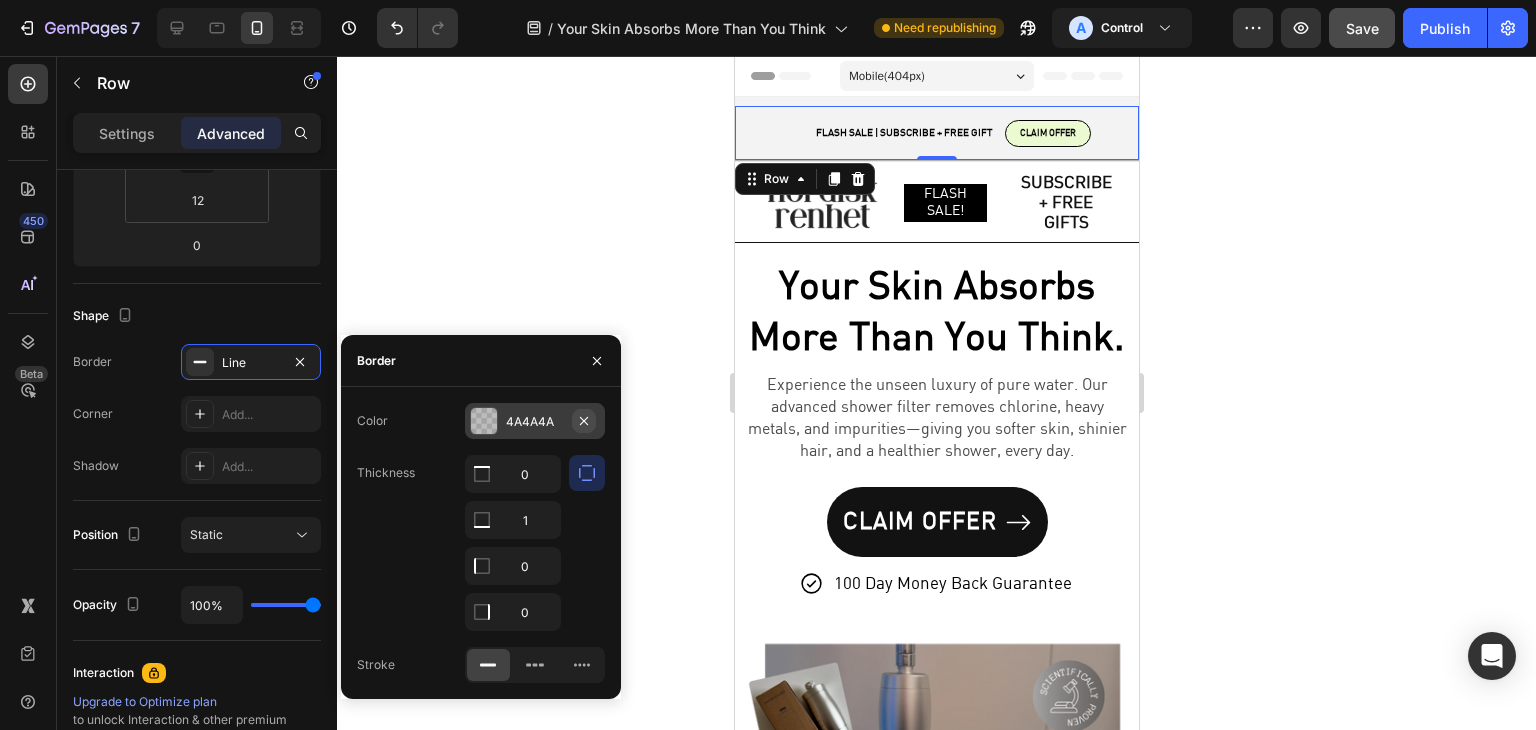 click 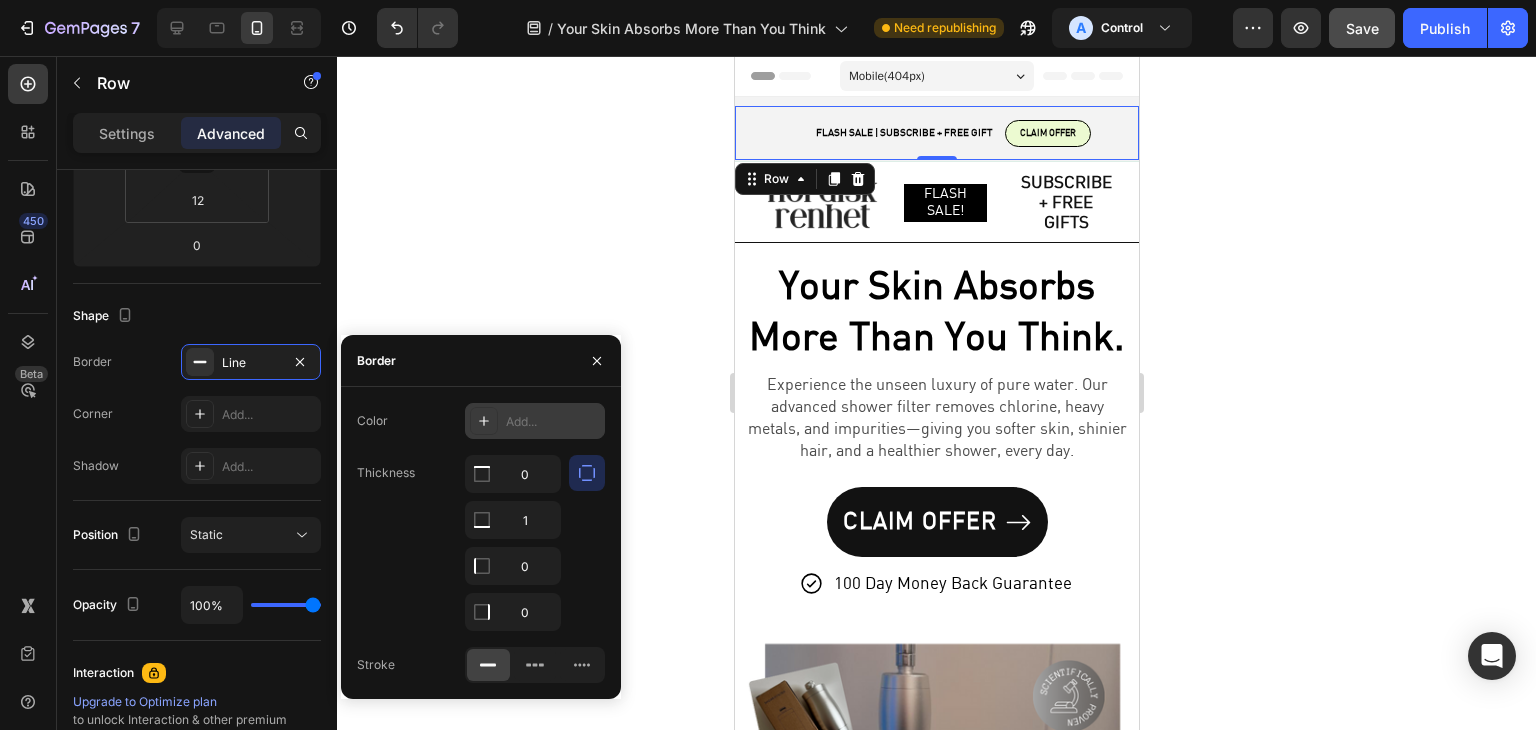 click on "Color Add... Thickness 0 1 0 0 Stroke" at bounding box center [481, 543] 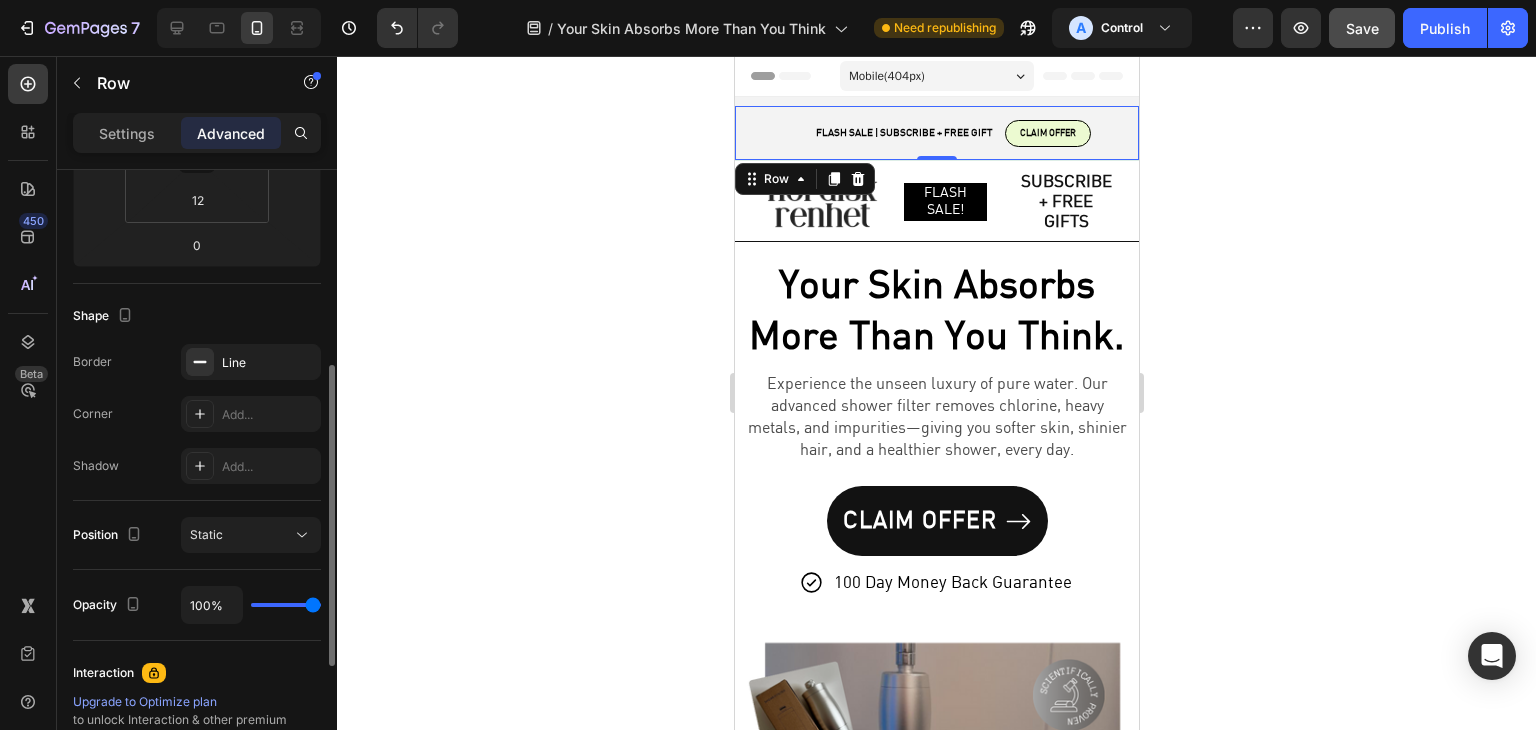 click on "Shape" at bounding box center [197, 316] 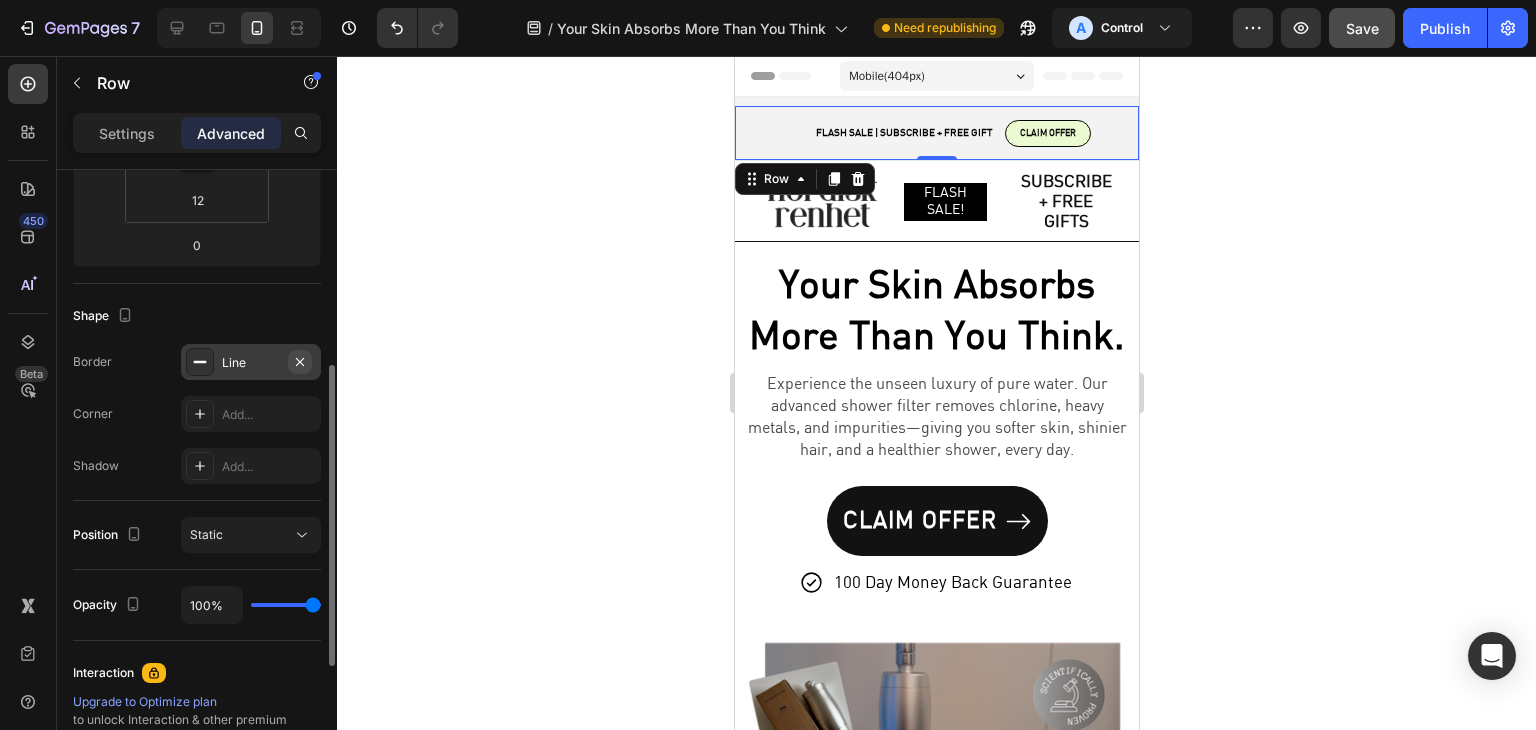 click 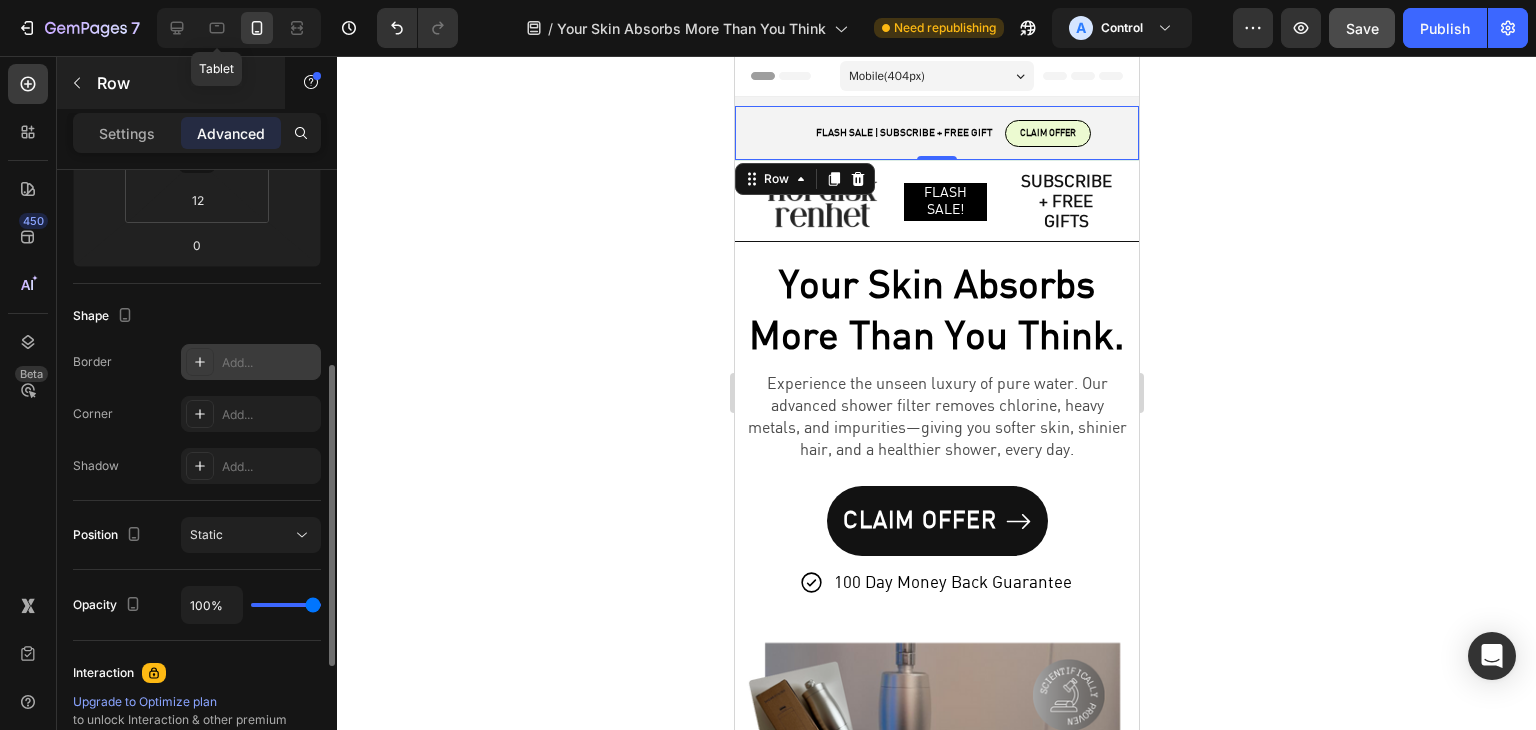 drag, startPoint x: 221, startPoint y: 34, endPoint x: 240, endPoint y: 64, distance: 35.510563 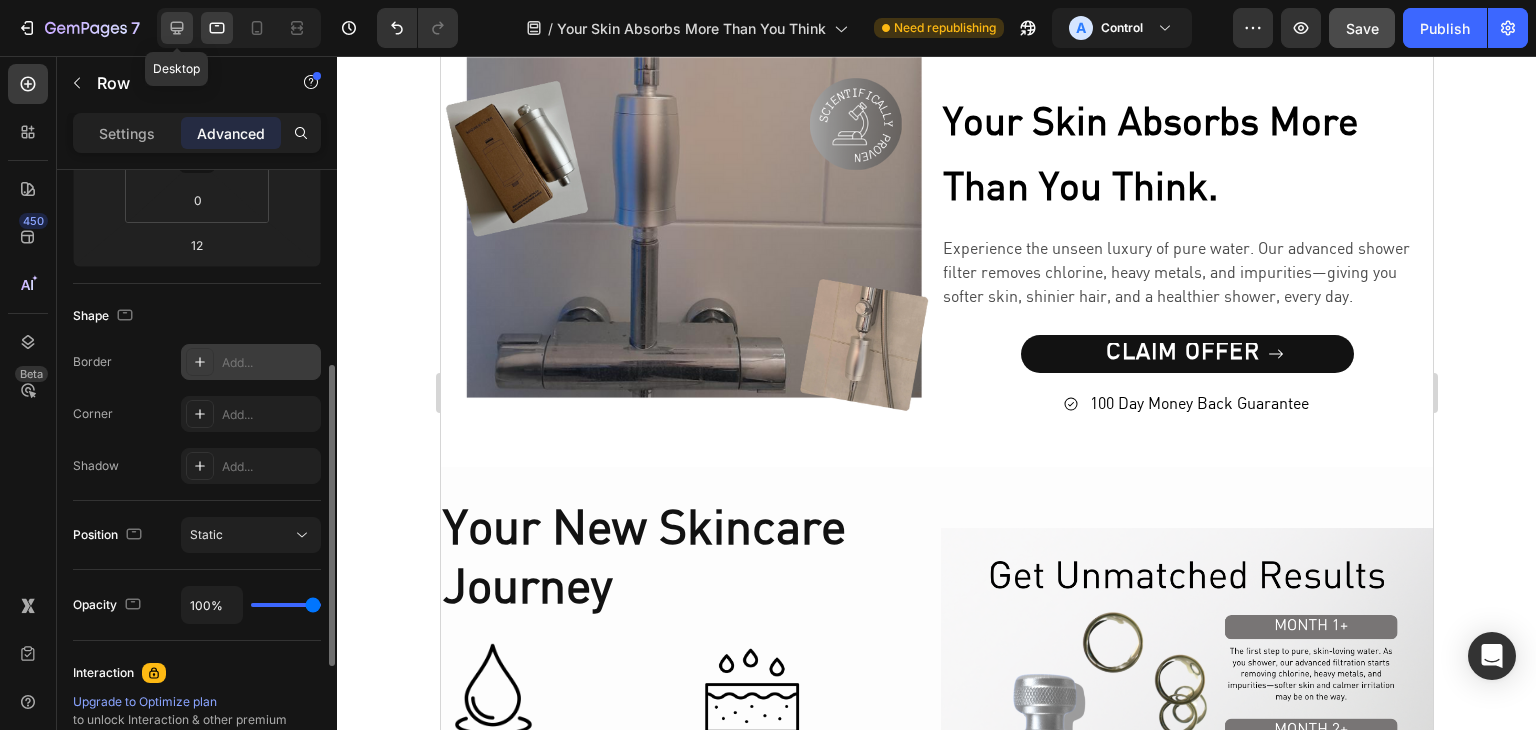 click 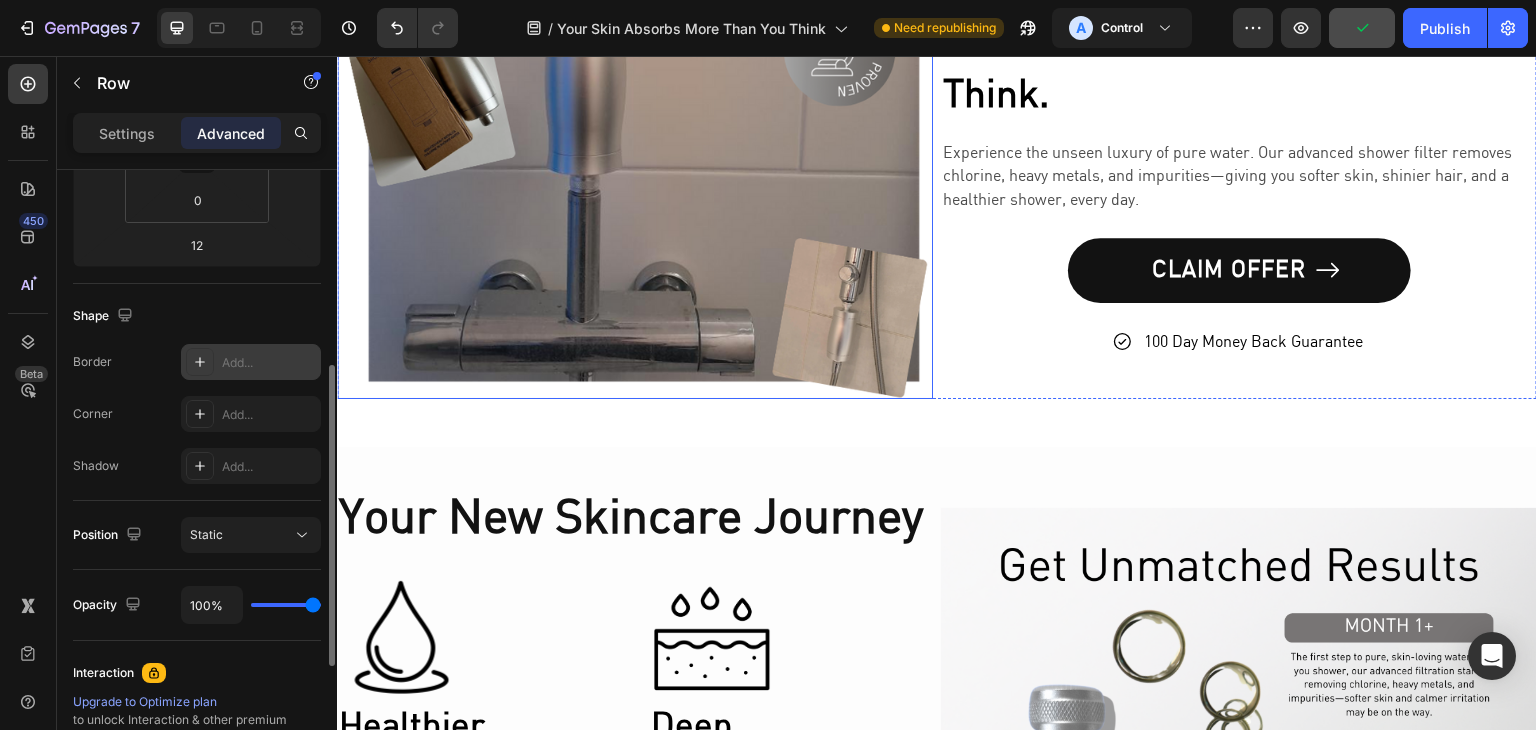 scroll, scrollTop: 0, scrollLeft: 0, axis: both 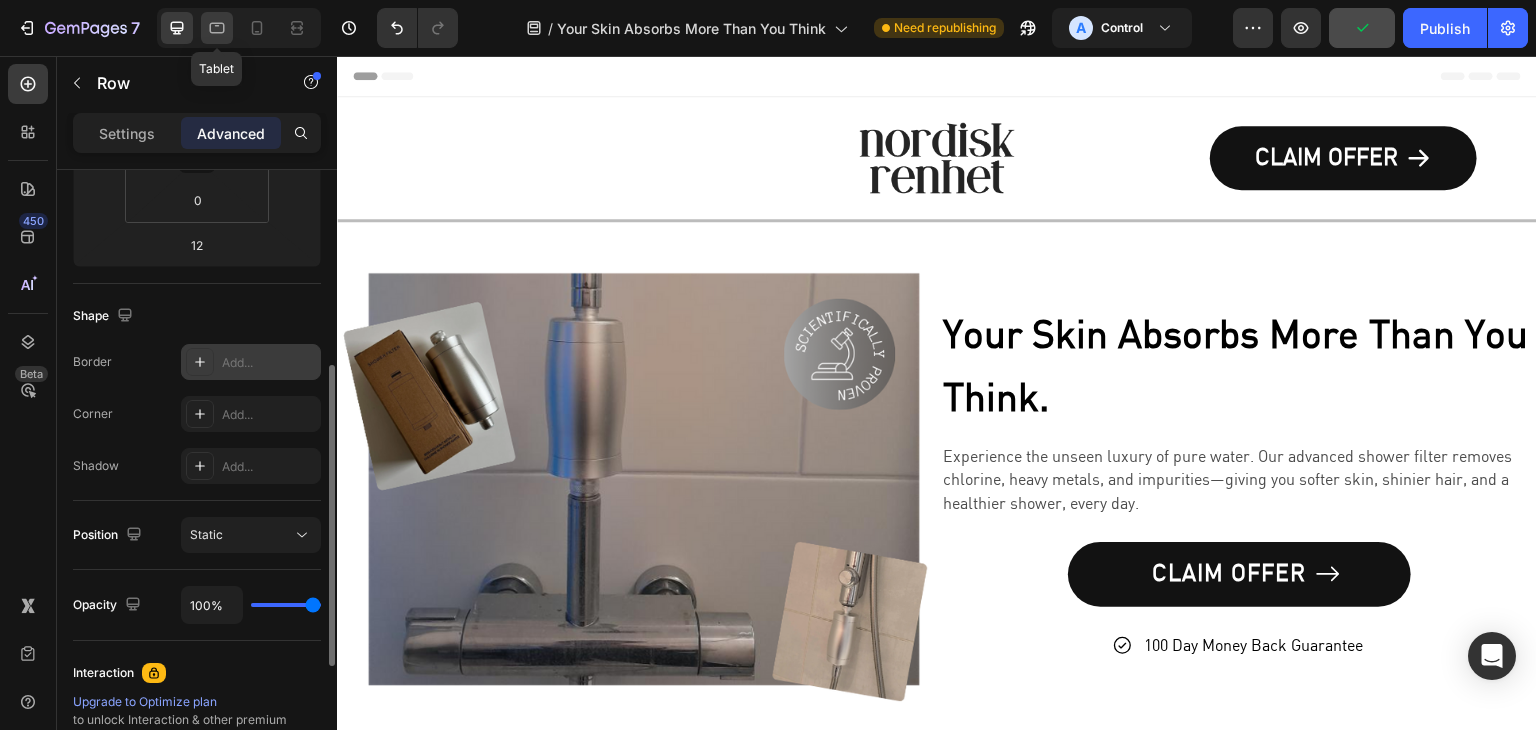 click 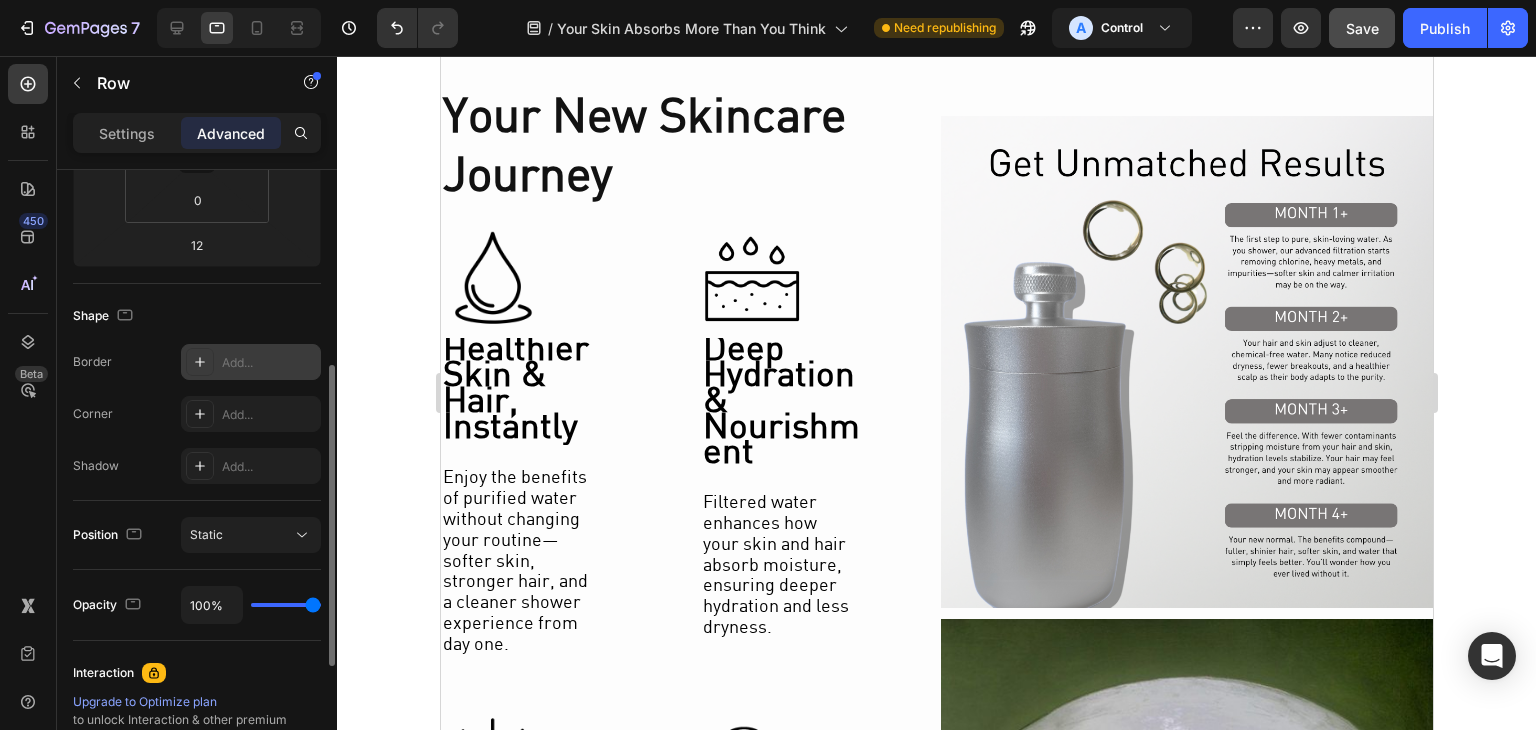 scroll, scrollTop: 0, scrollLeft: 0, axis: both 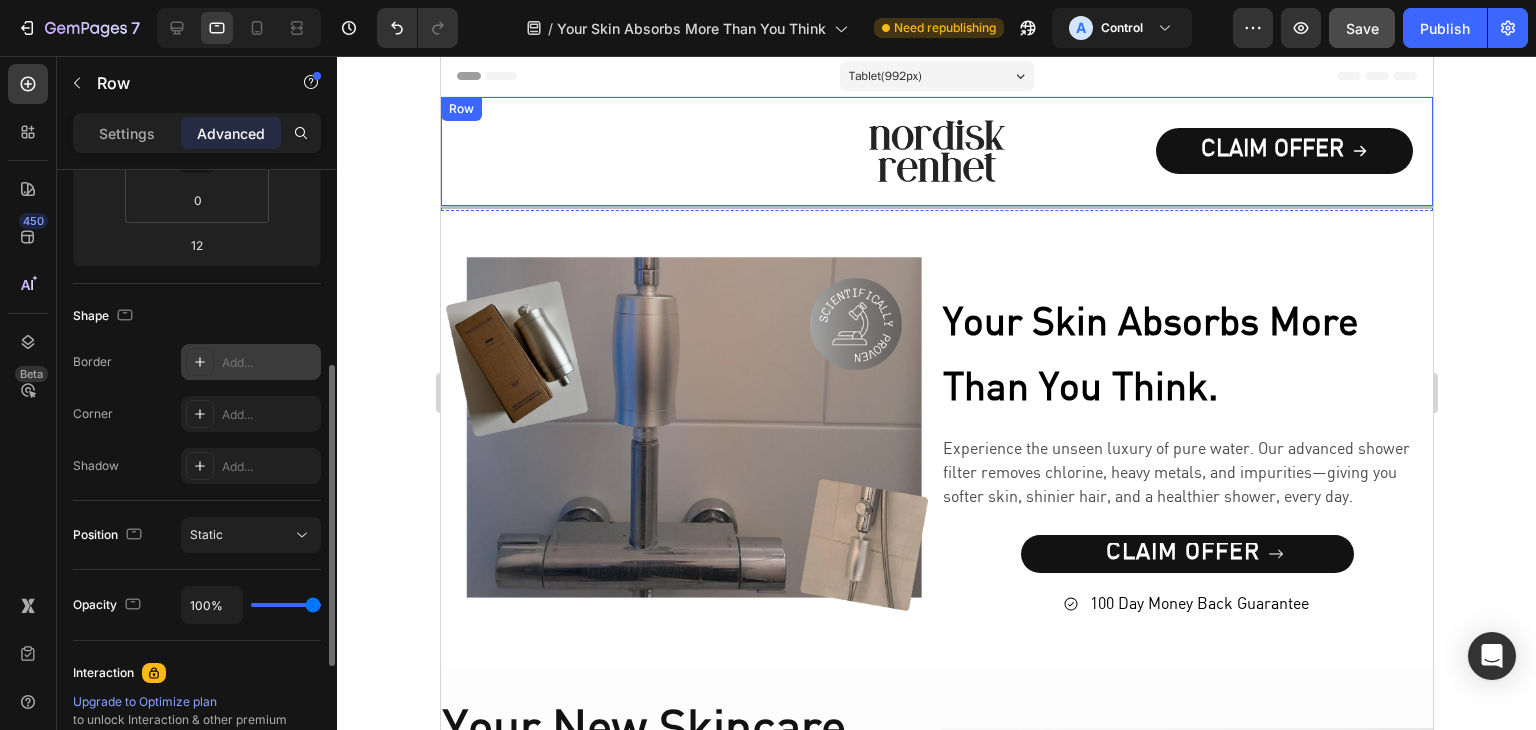 click on "Image" at bounding box center (608, 151) 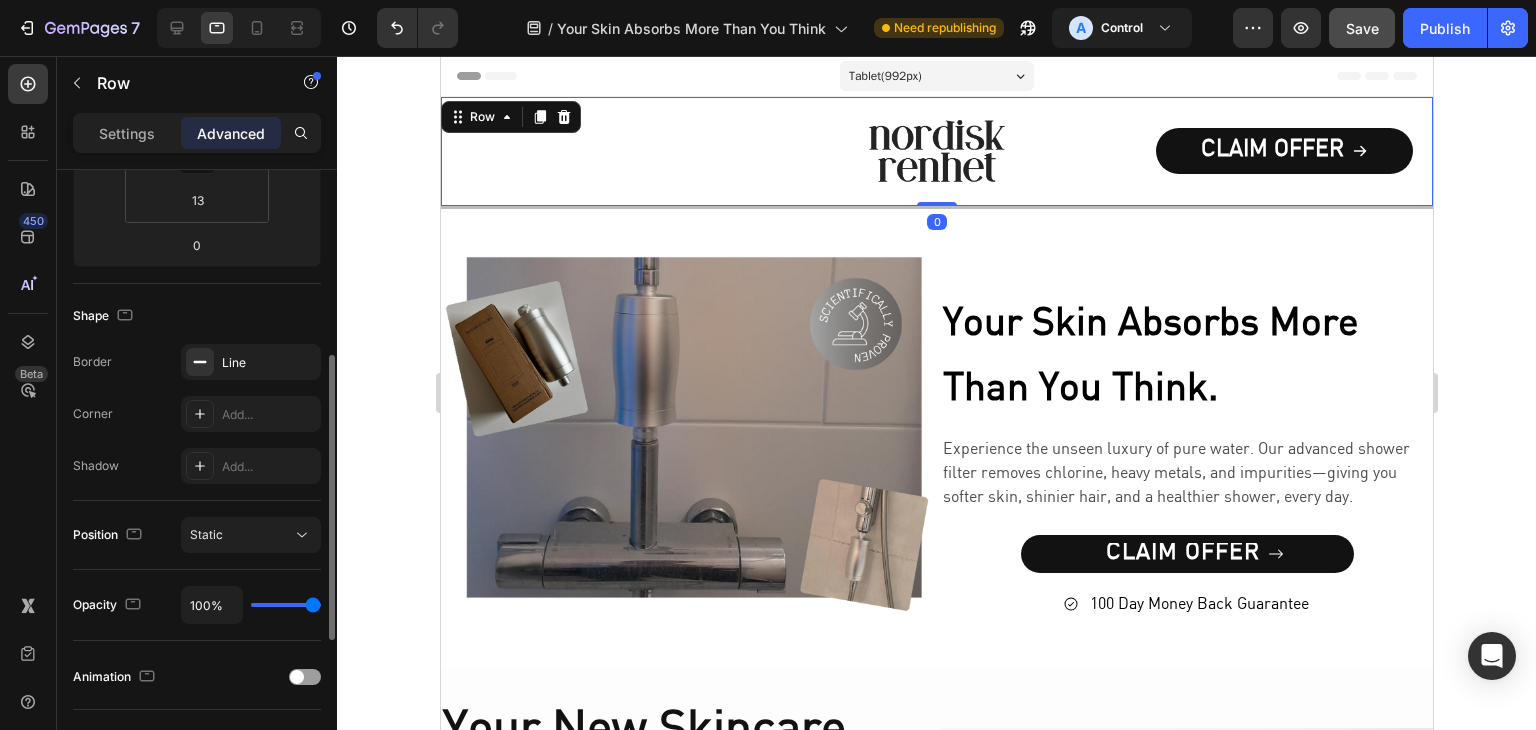 click on "Shape Border Line Corner Add... Shadow Add..." 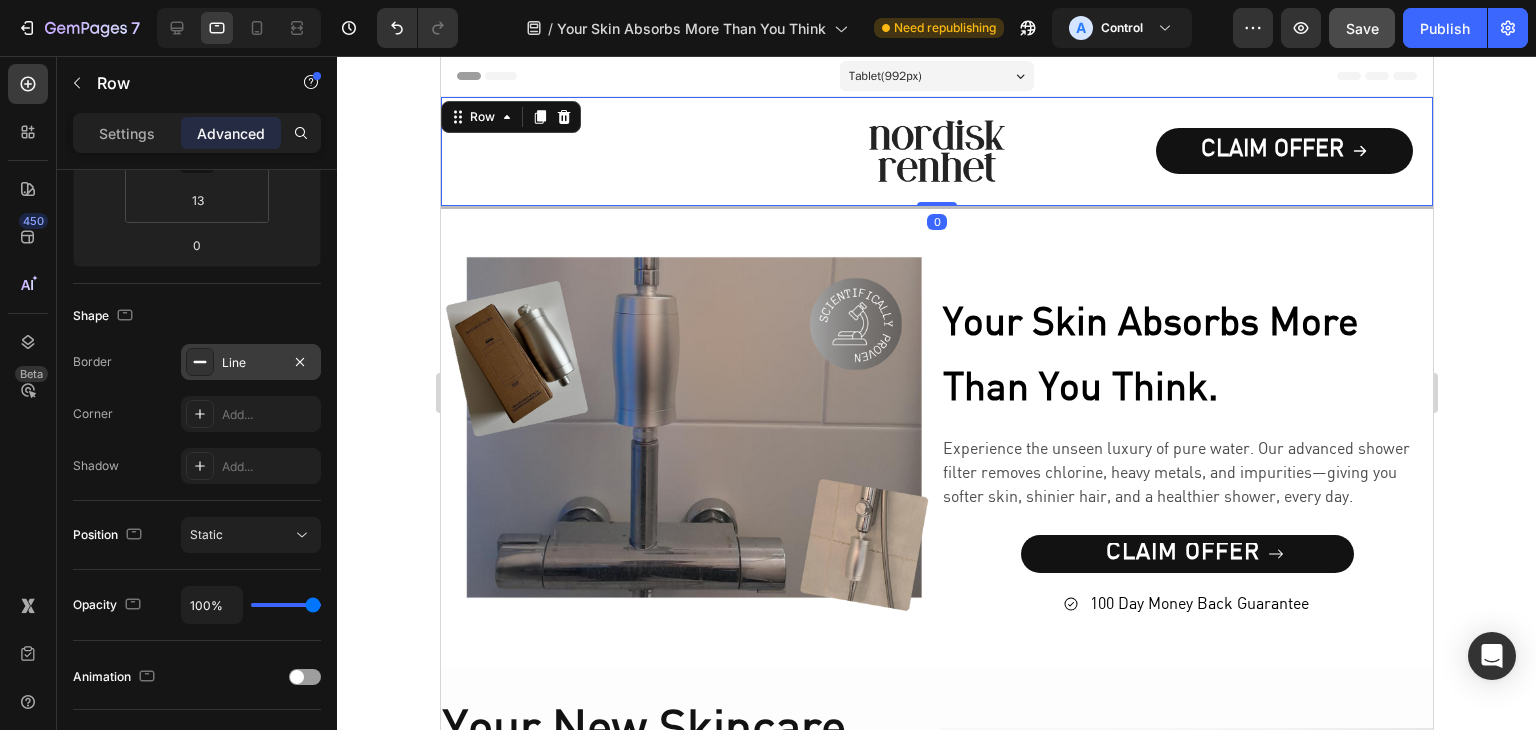click on "Line" at bounding box center (251, 363) 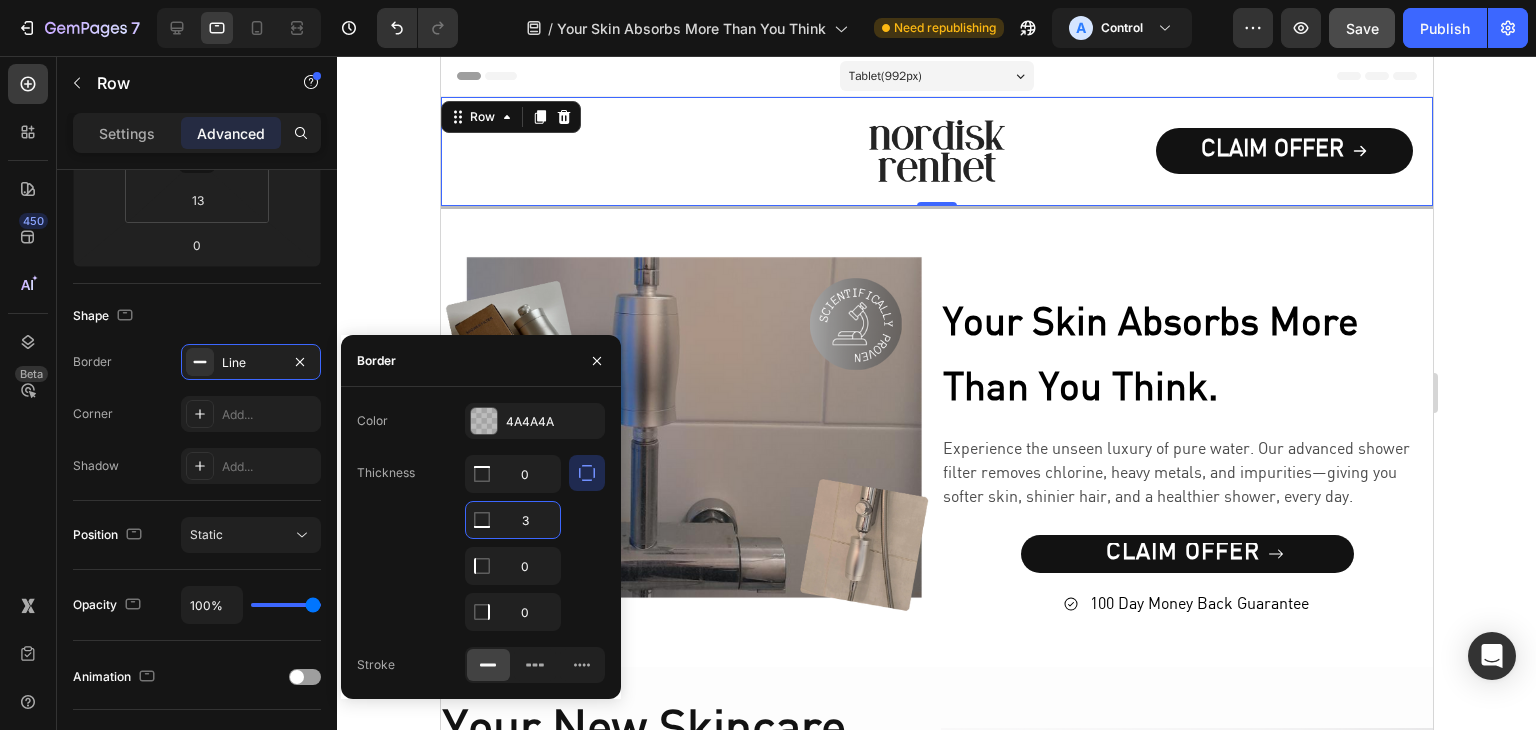 click on "3" at bounding box center (513, 520) 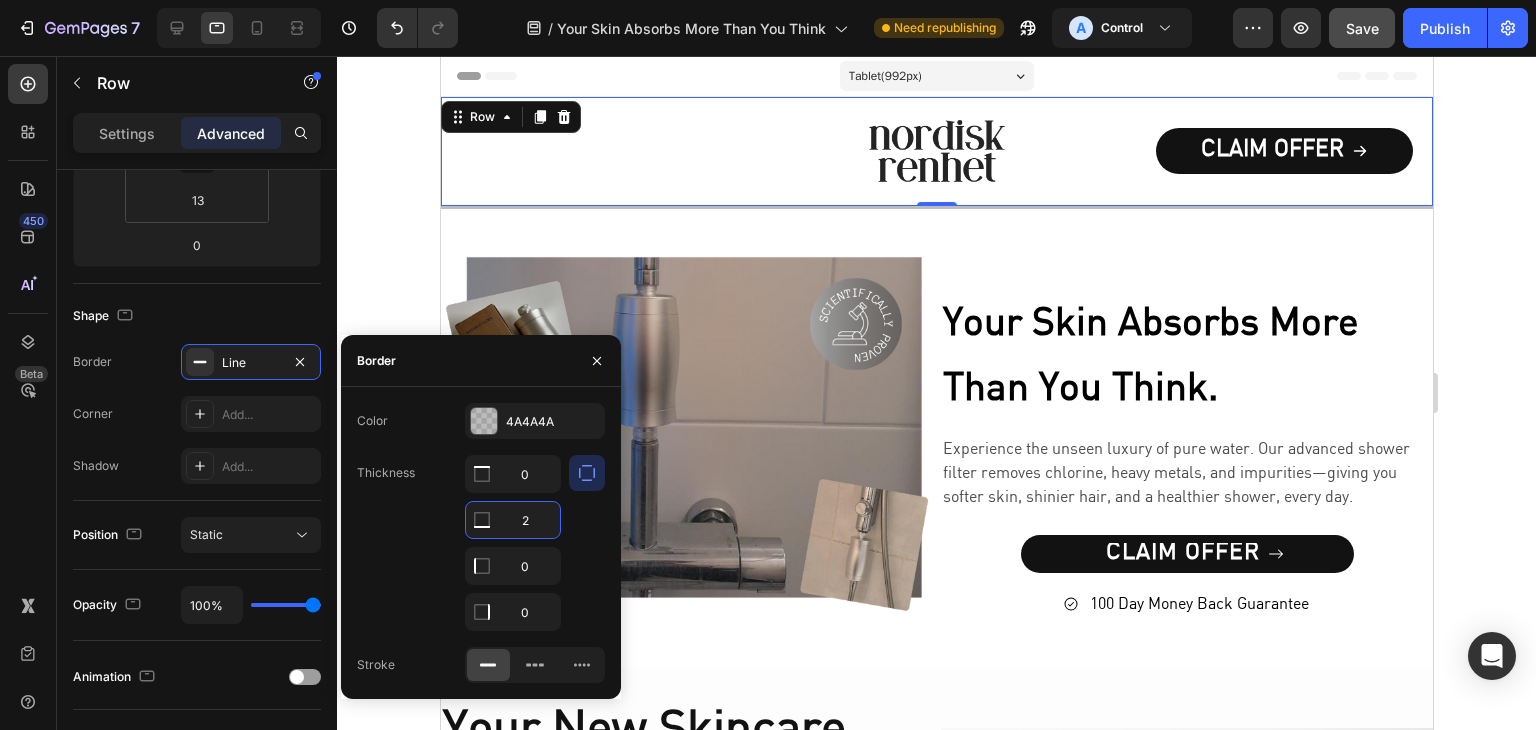 type on "1" 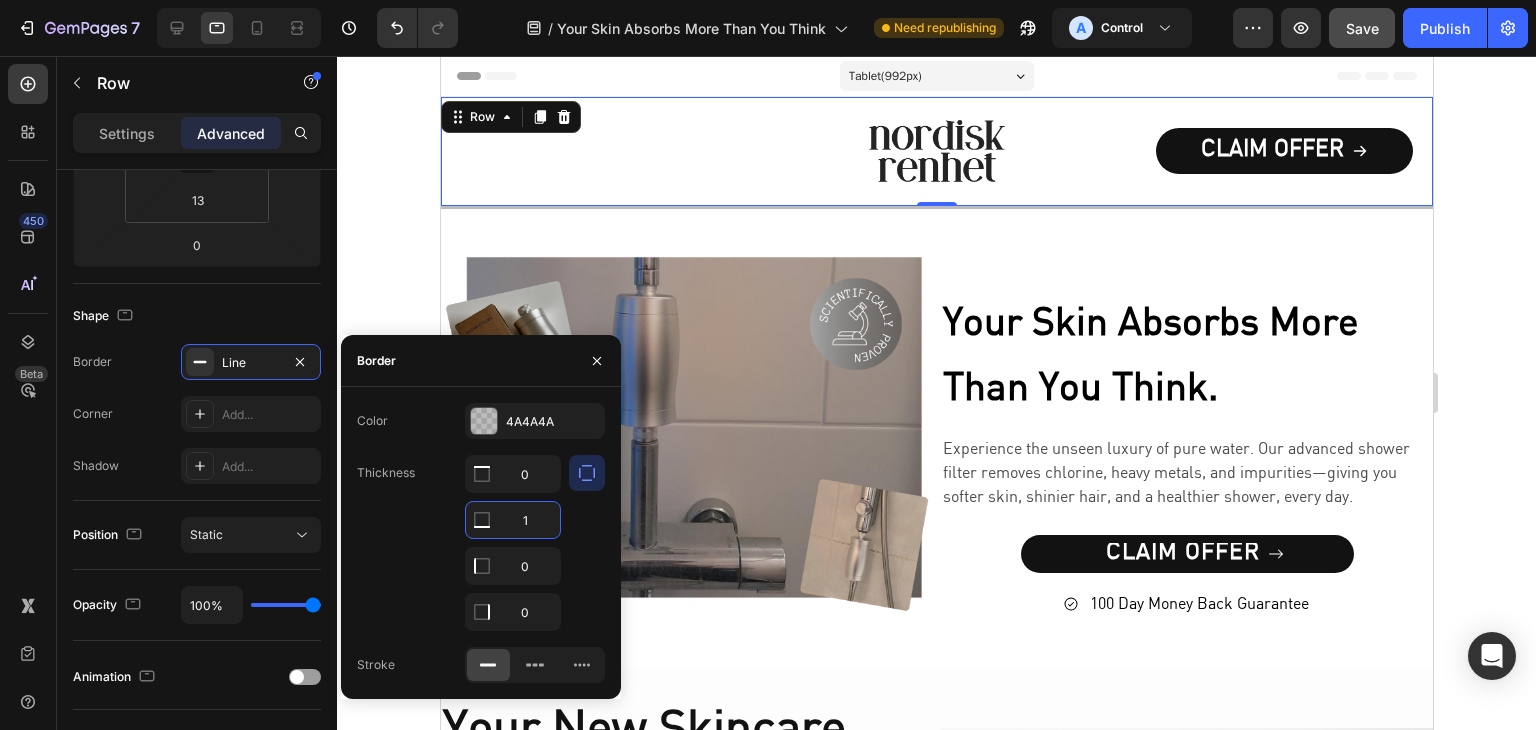 click at bounding box center (587, 543) 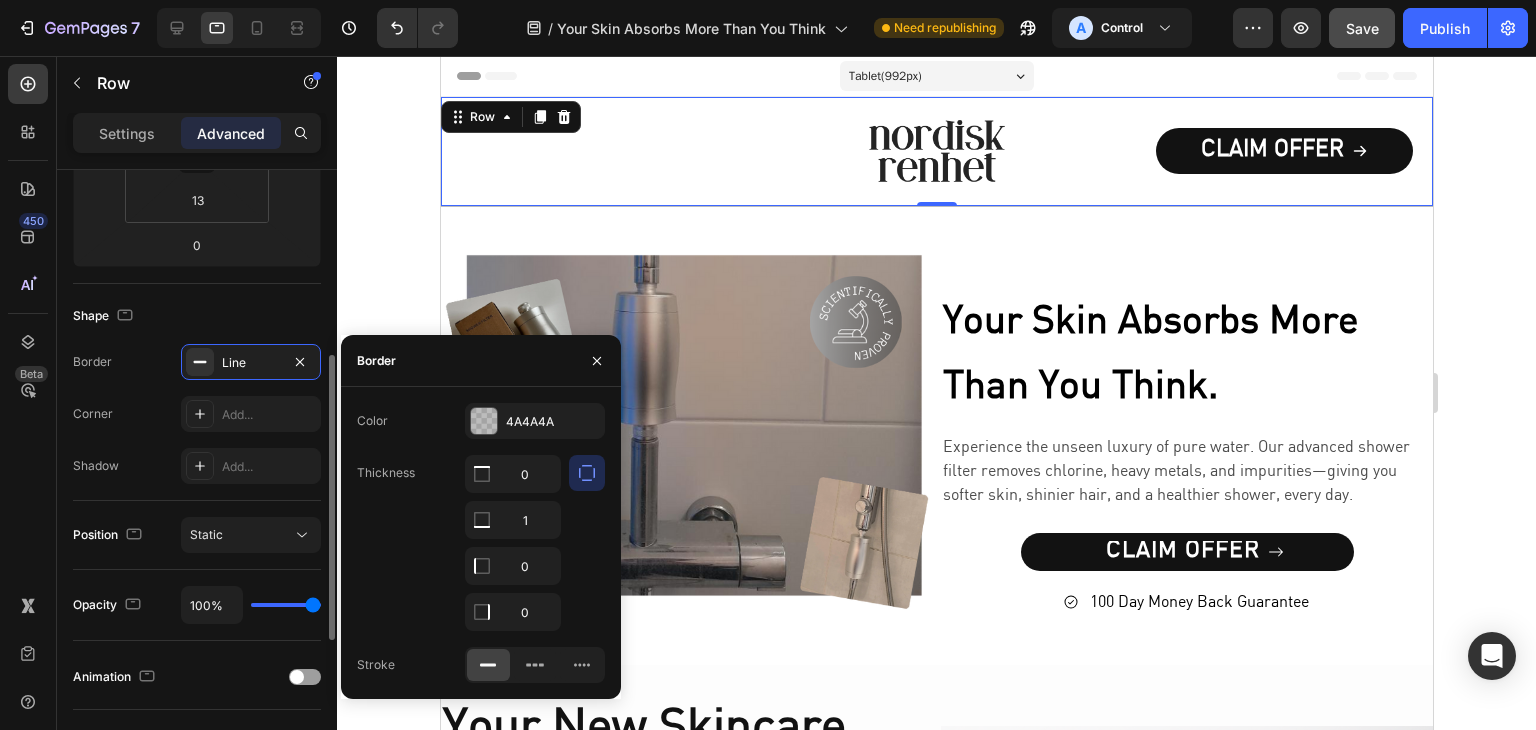 click on "Shape Border Line Corner Add... Shadow Add..." 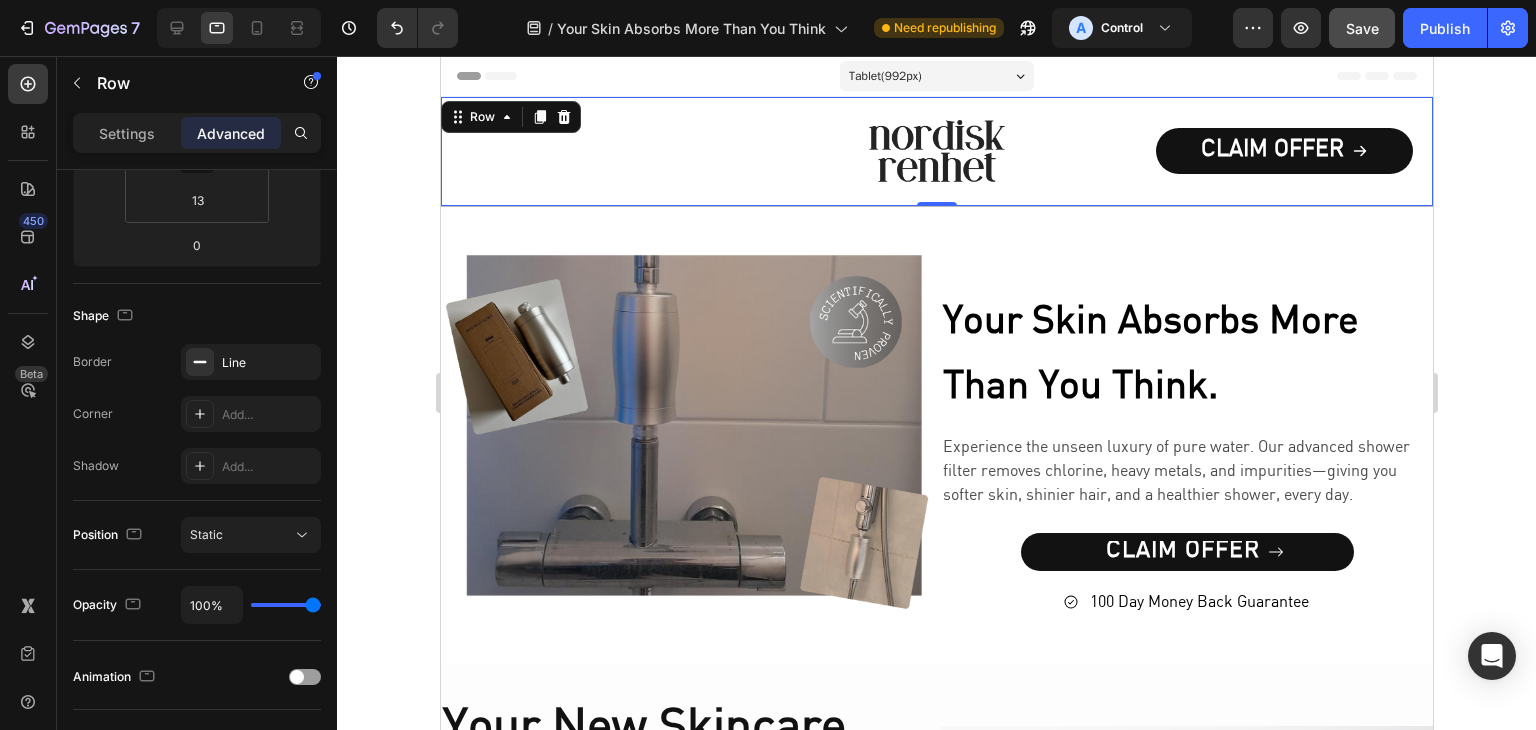 drag, startPoint x: 501, startPoint y: 190, endPoint x: 527, endPoint y: 189, distance: 26.019224 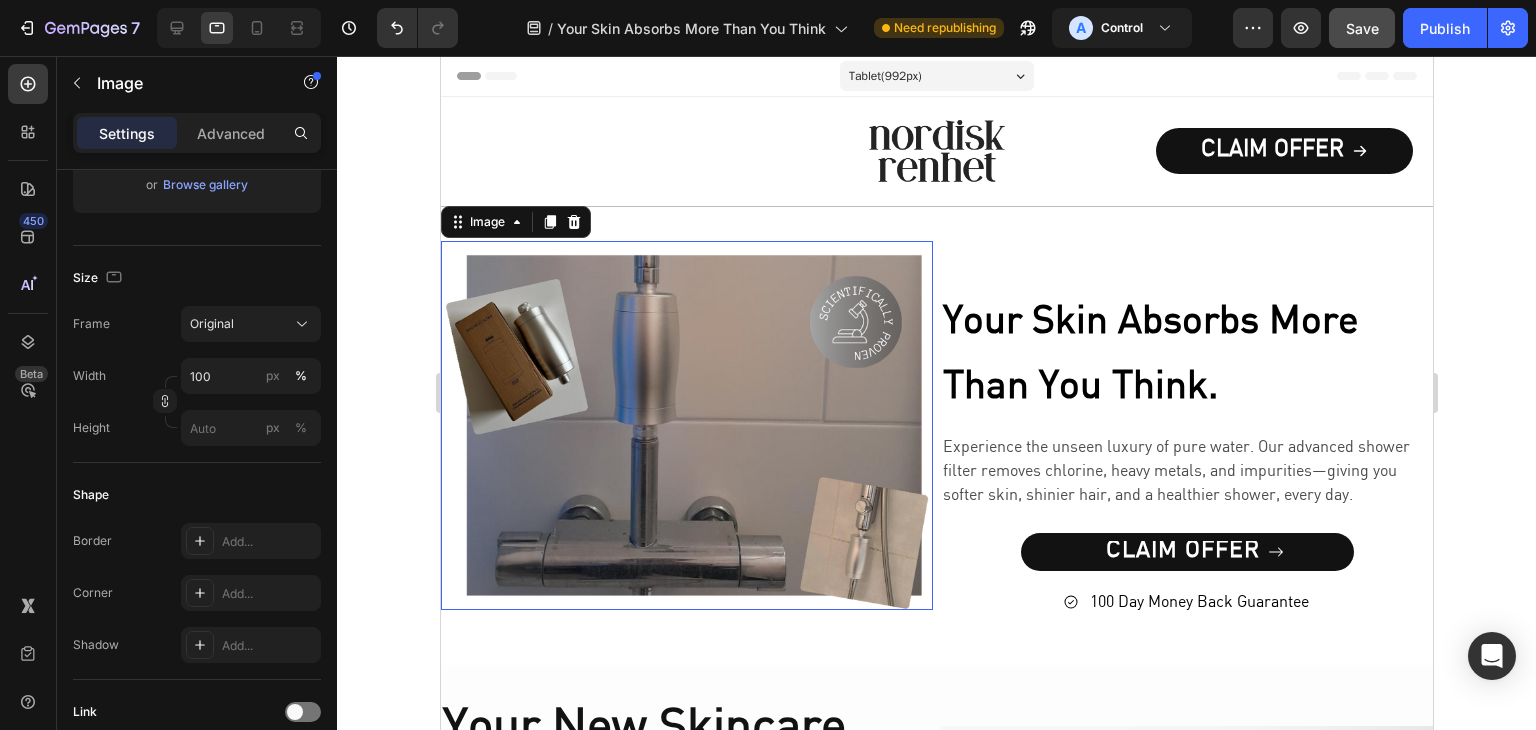 scroll, scrollTop: 0, scrollLeft: 0, axis: both 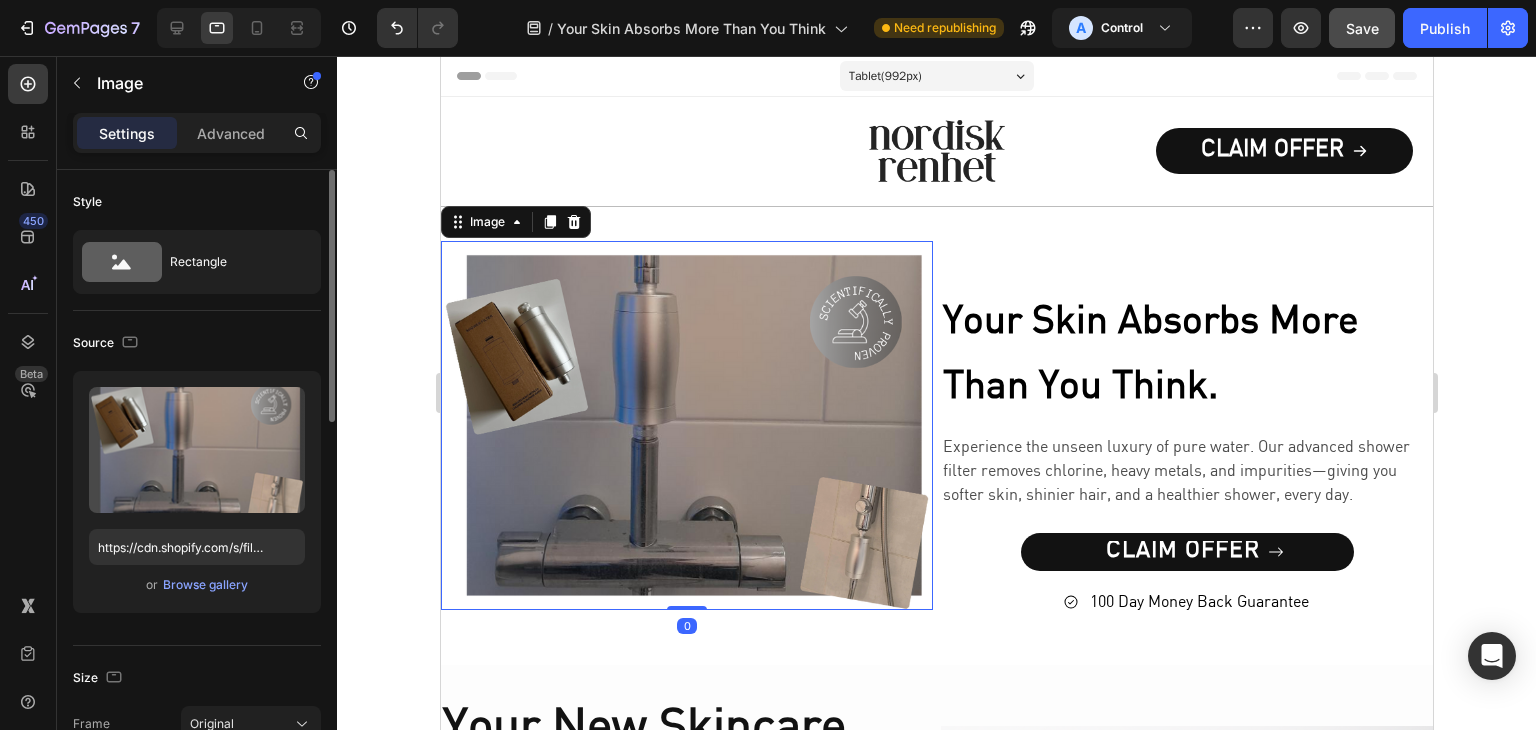 click on "Your Skin Absorbs More Than You Think." at bounding box center (1150, 354) 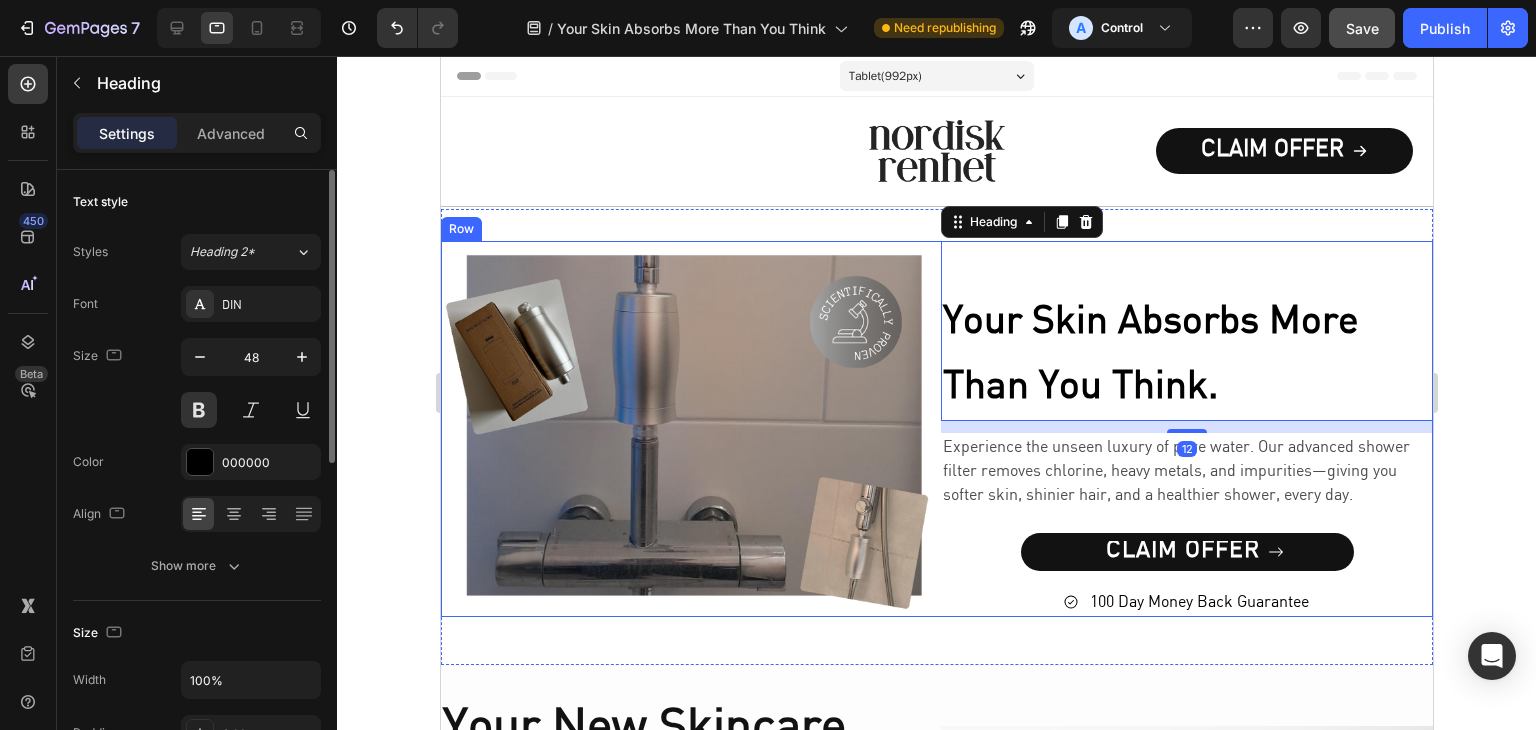 click on "CLAIM OFFER Button" at bounding box center (1186, 552) 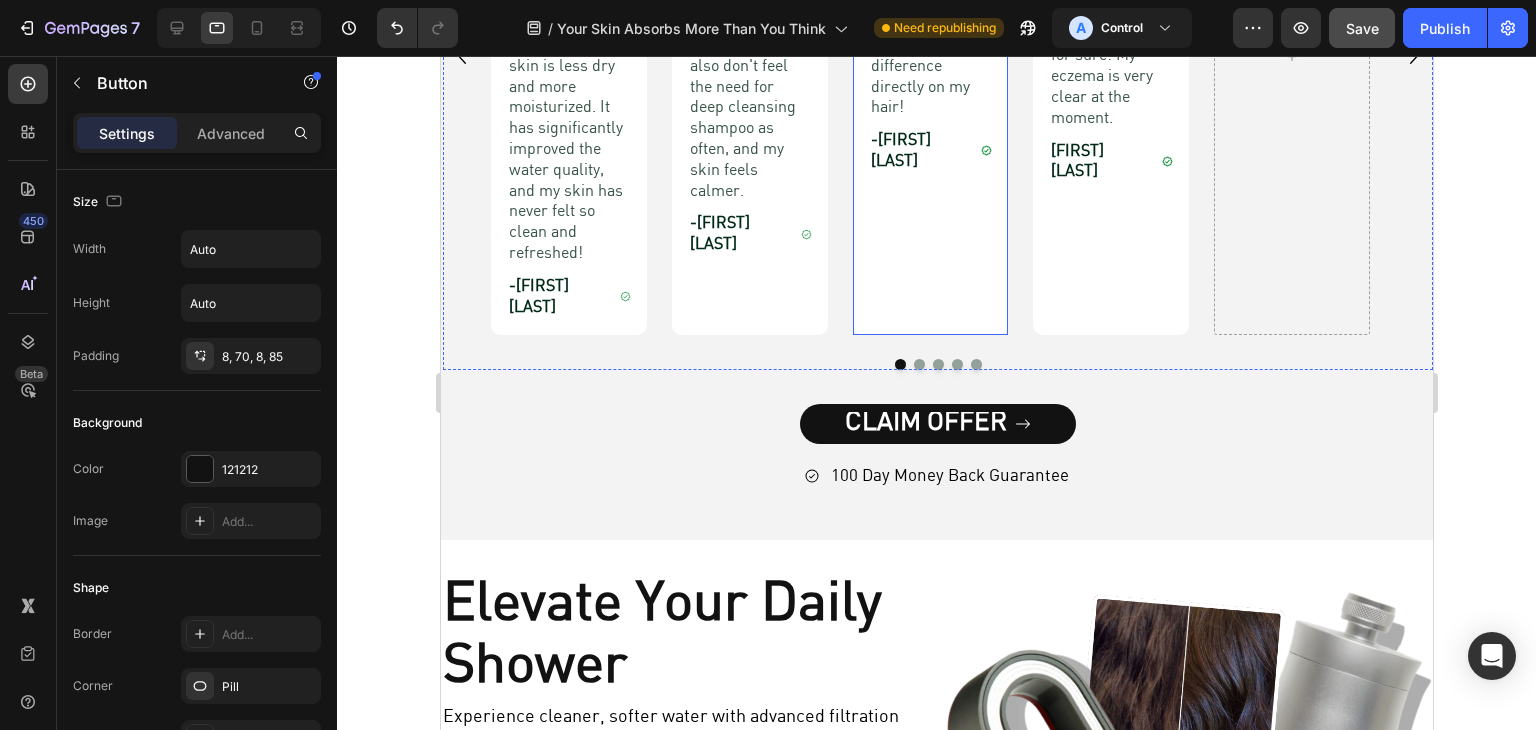 scroll, scrollTop: 2800, scrollLeft: 0, axis: vertical 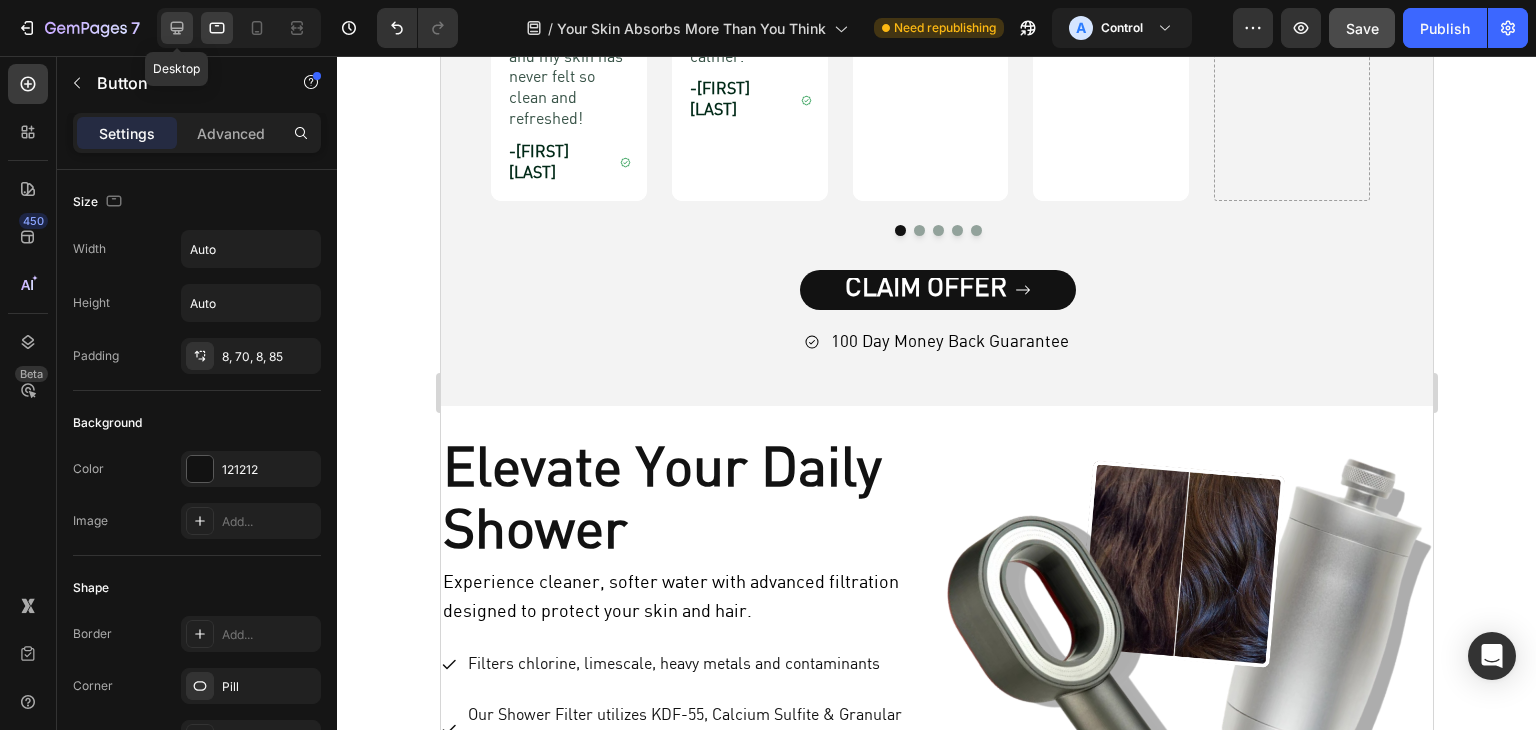 click on "Desktop" at bounding box center [239, 28] 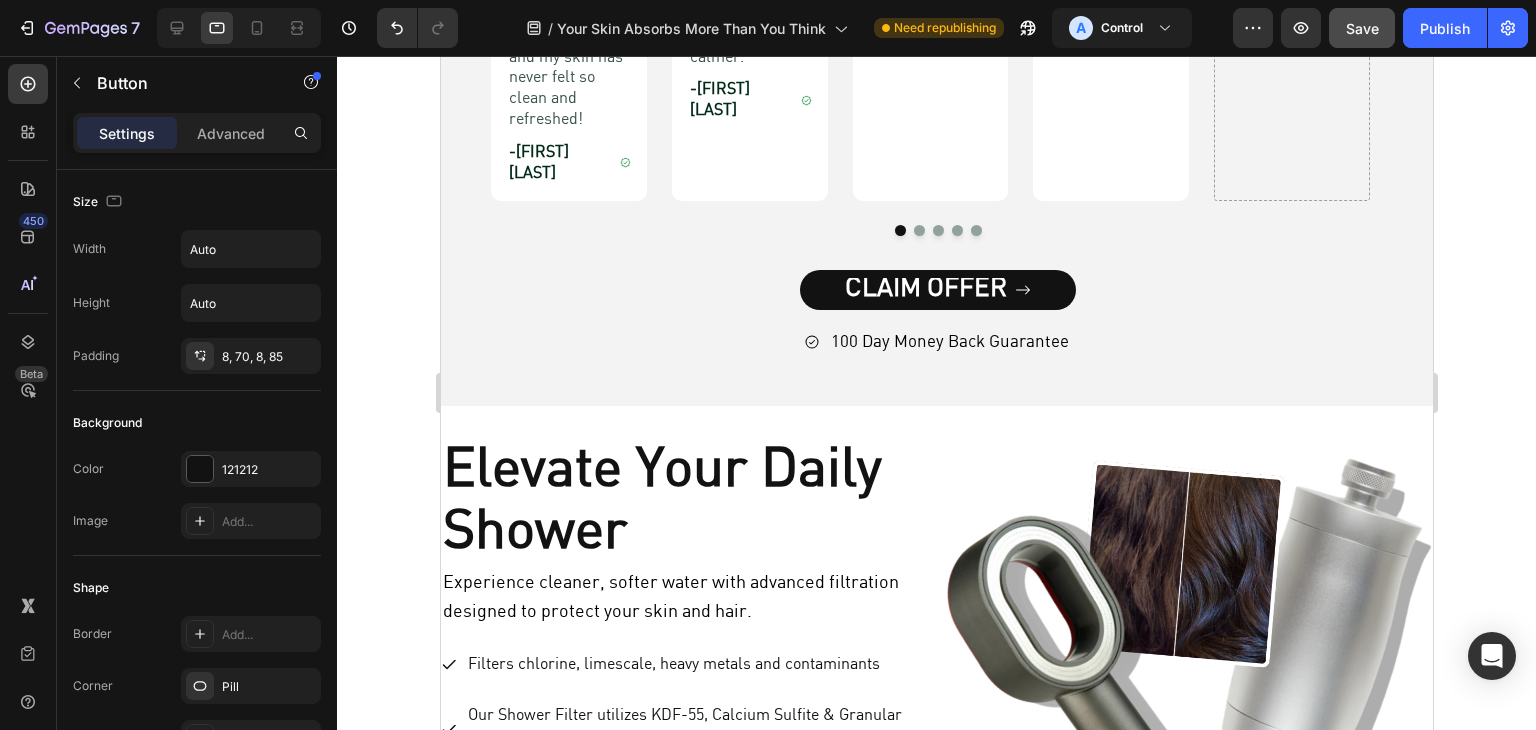 click at bounding box center [239, 28] 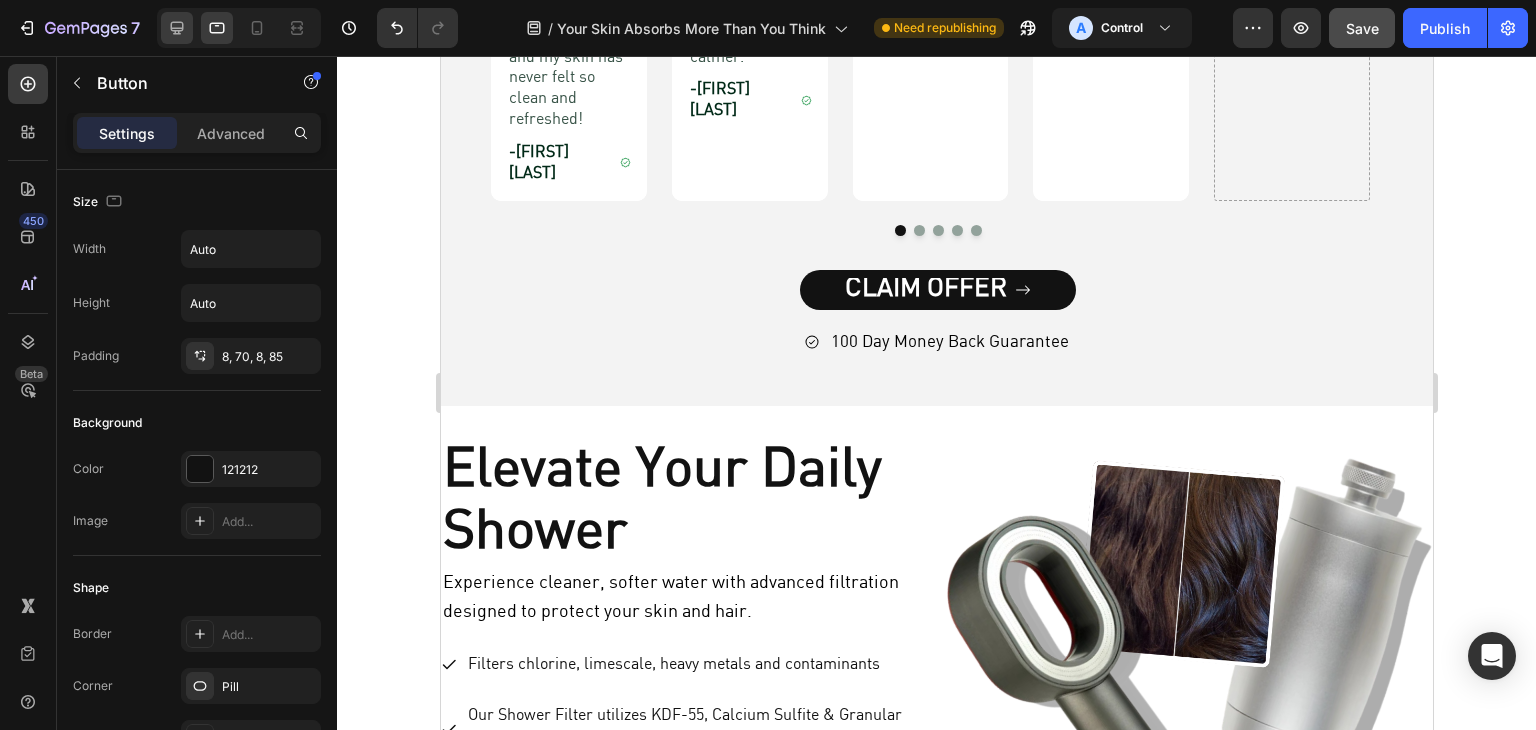 click at bounding box center (239, 28) 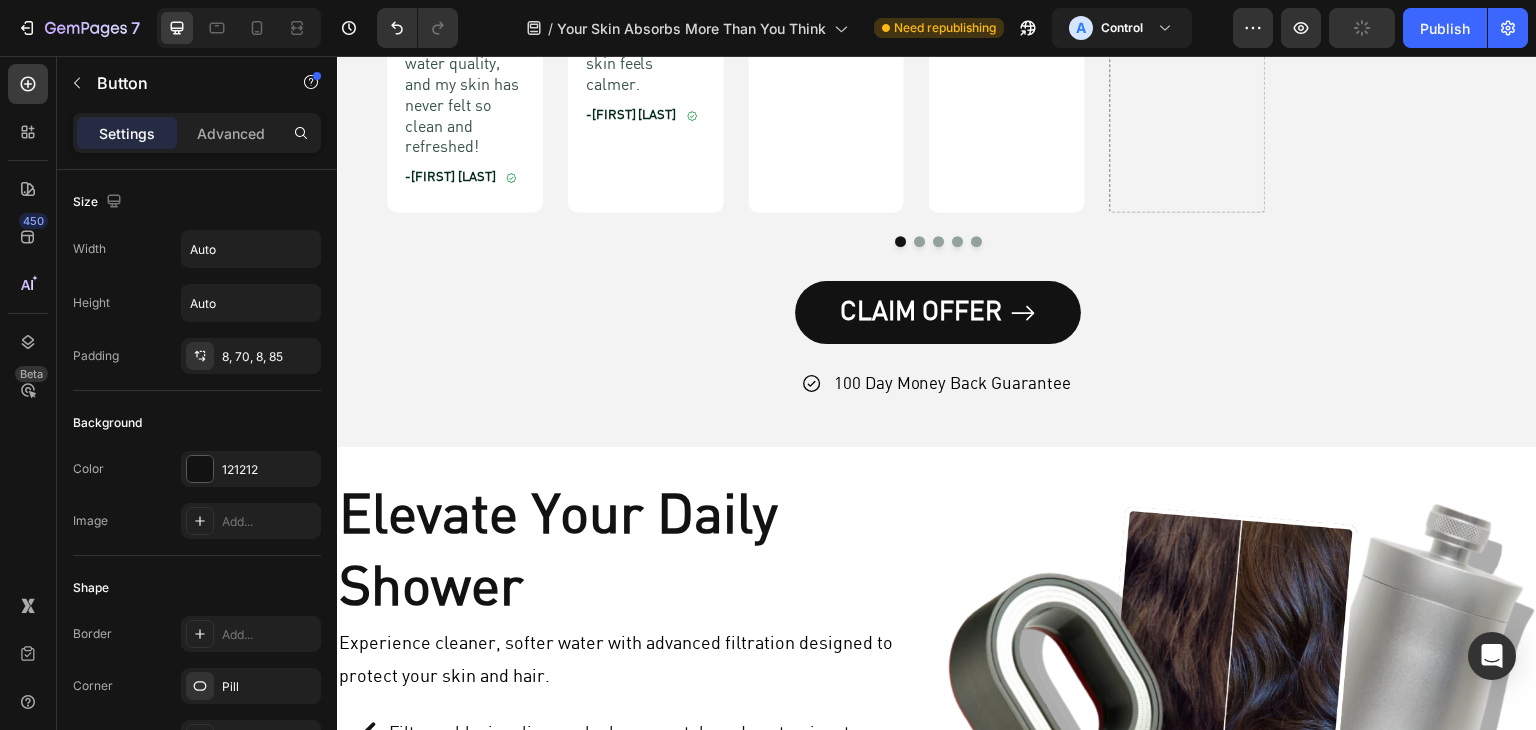 type on "26" 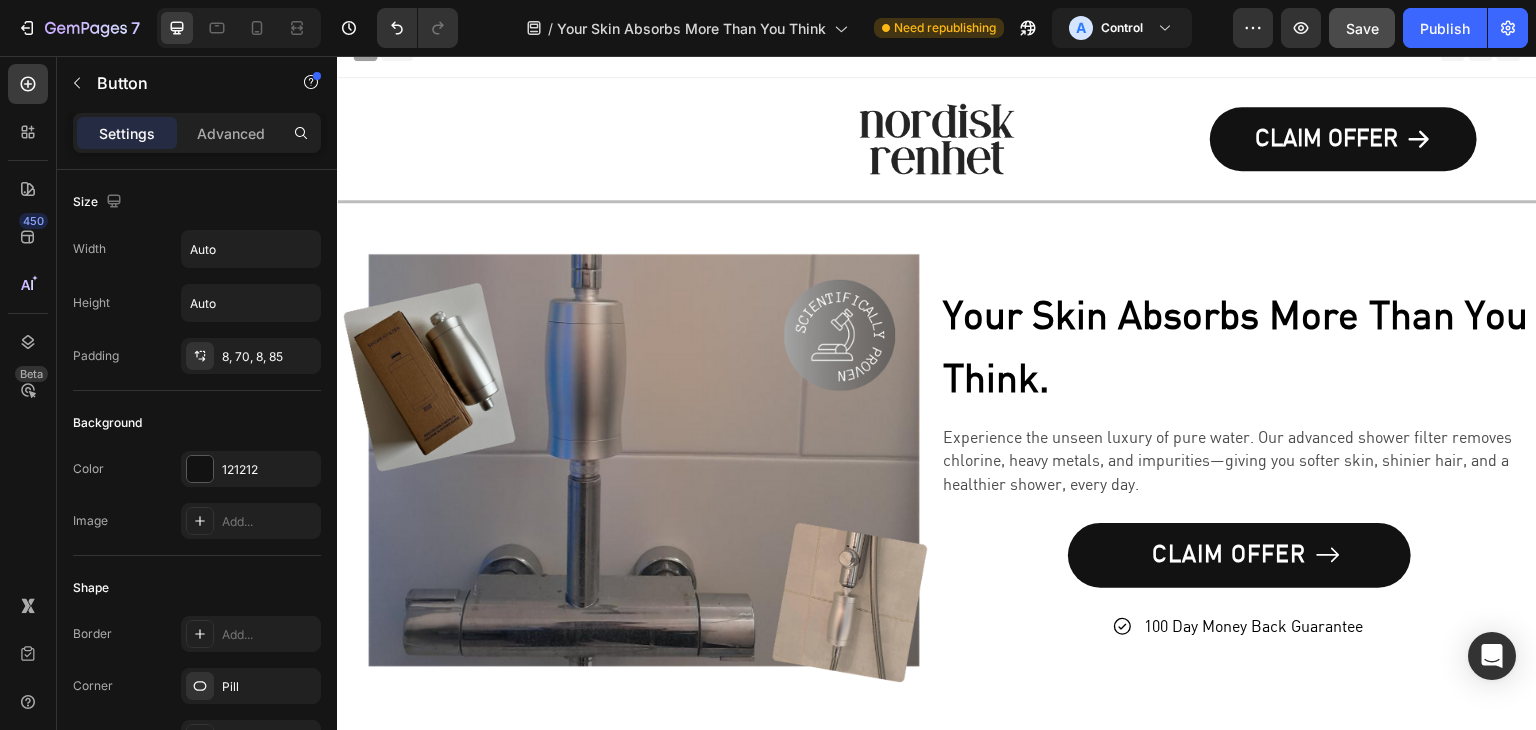 scroll, scrollTop: 0, scrollLeft: 0, axis: both 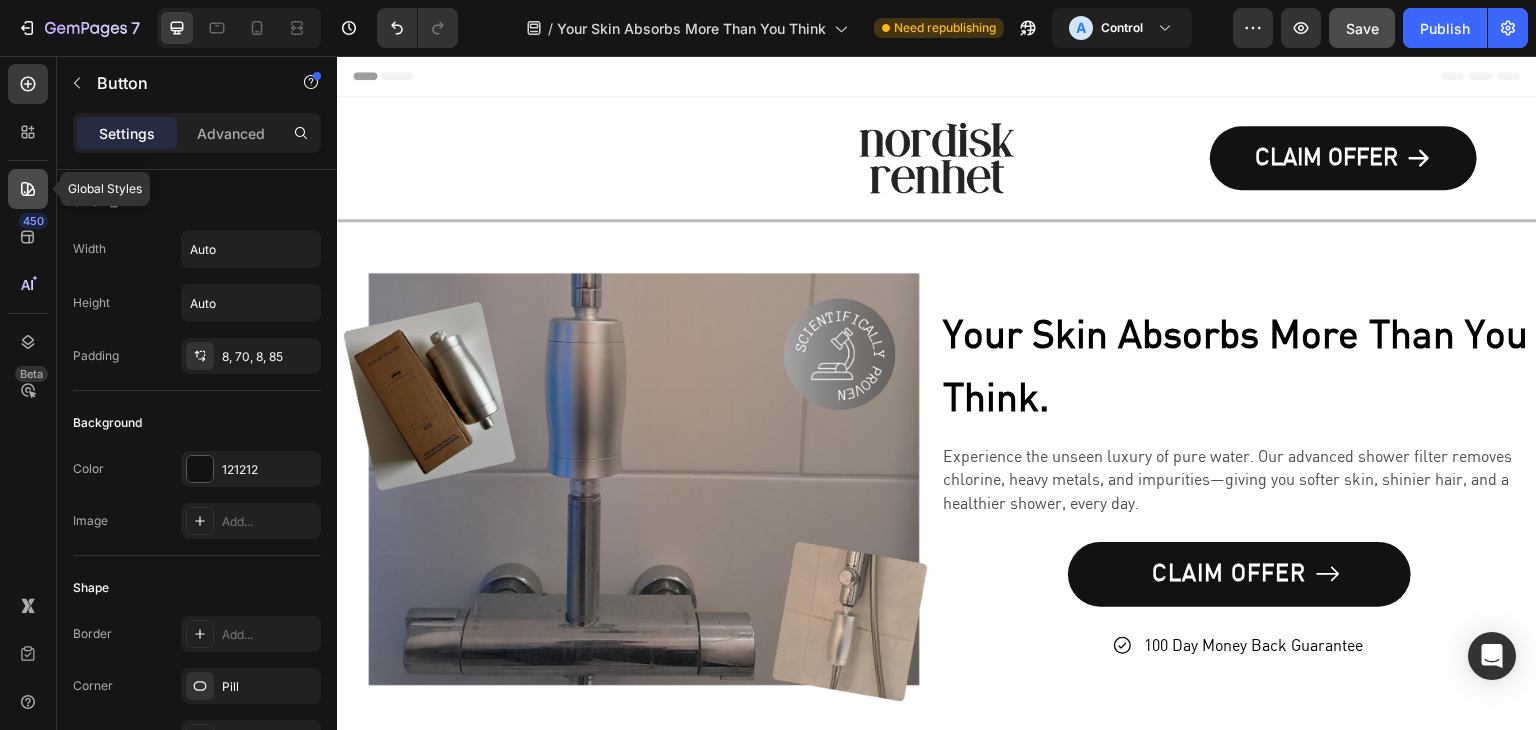 click 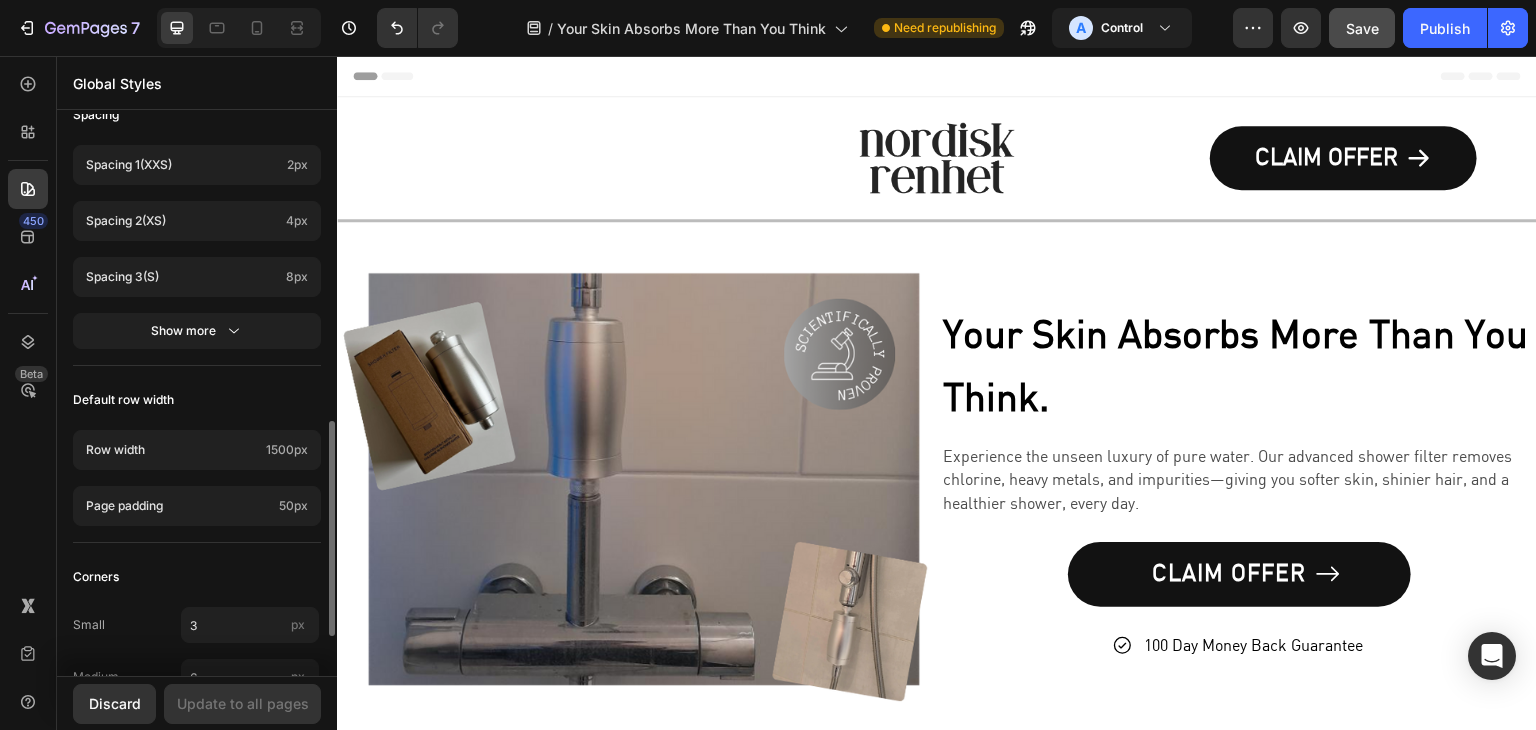 scroll, scrollTop: 900, scrollLeft: 0, axis: vertical 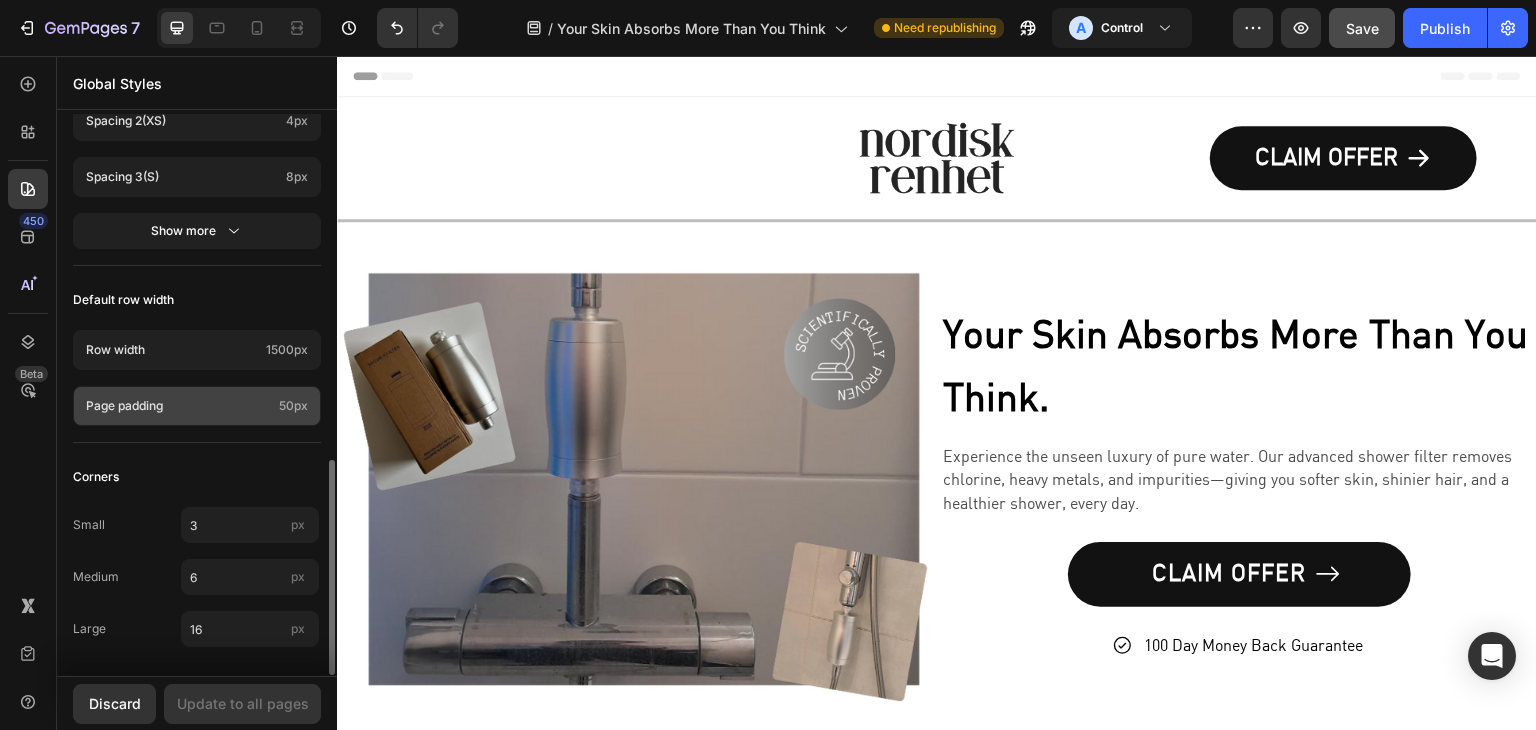 click on "Page padding" at bounding box center (178, 406) 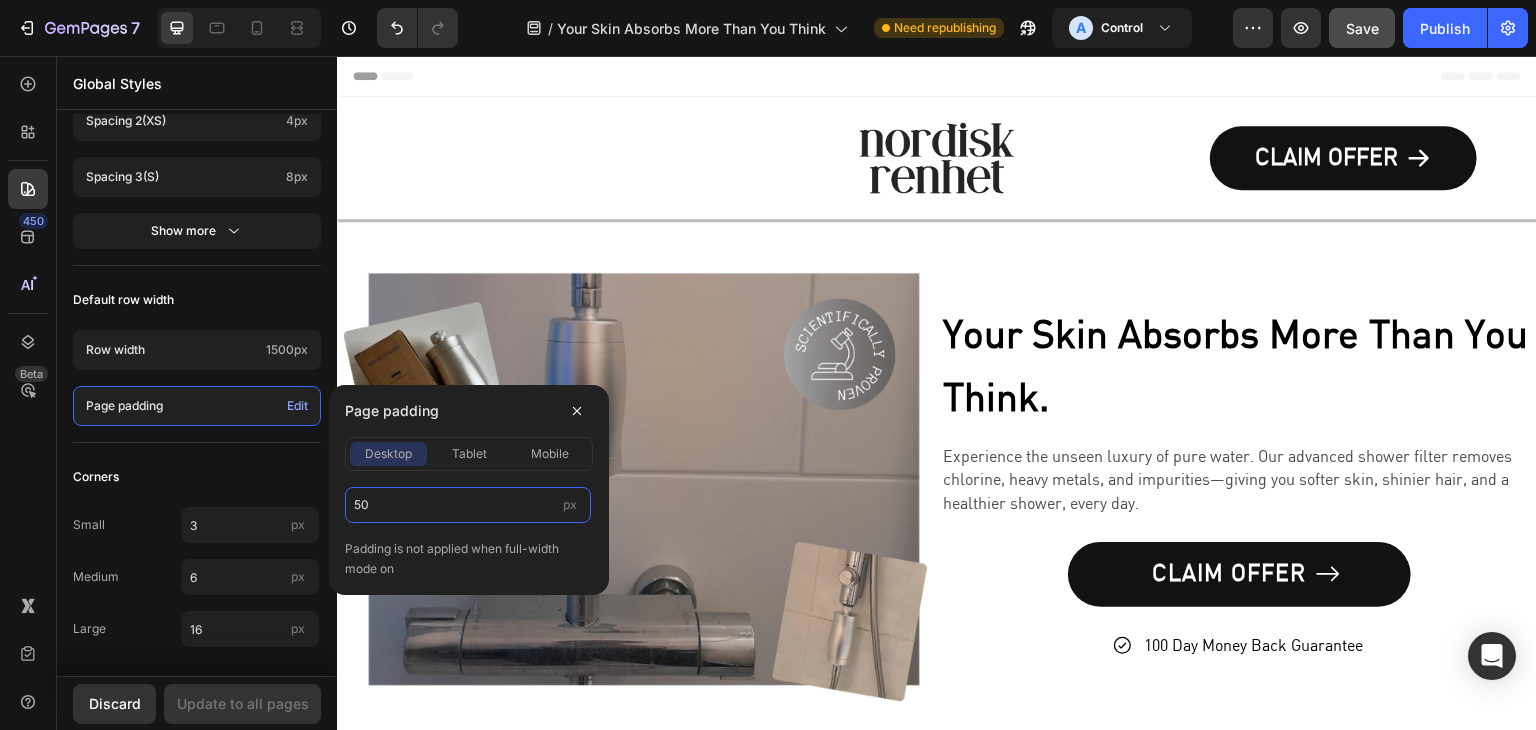 click on "50" at bounding box center (468, 505) 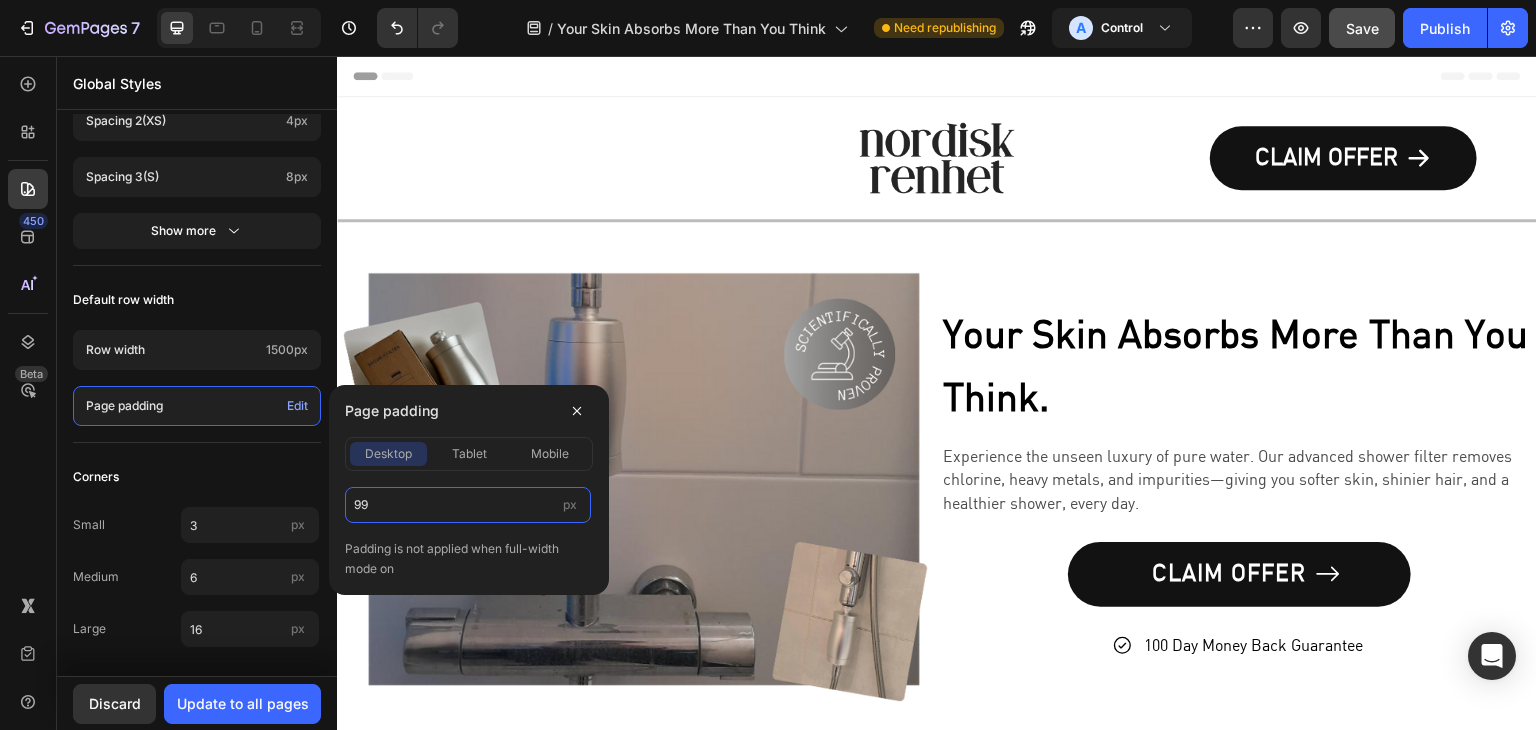 type on "100" 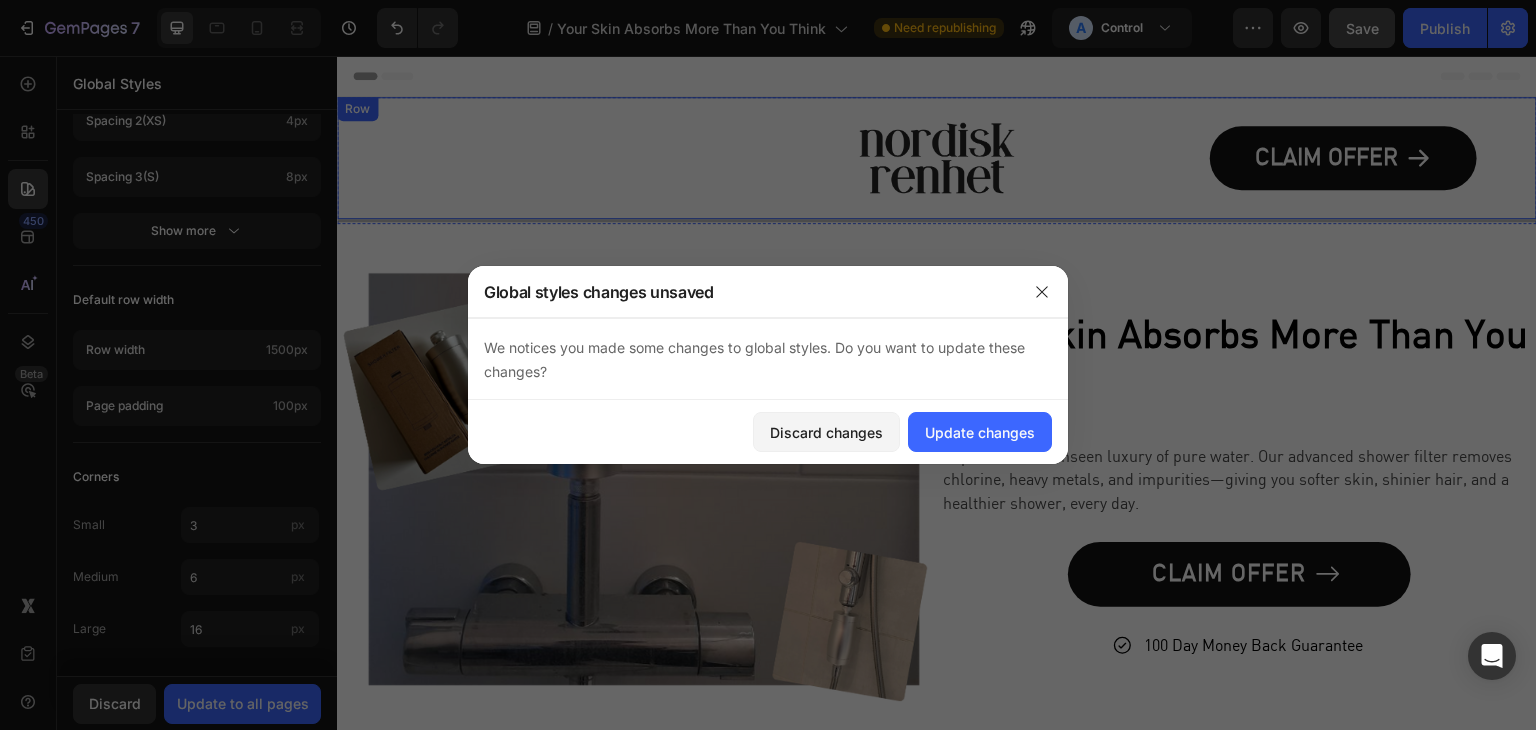 click on "Image" at bounding box center (567, 158) 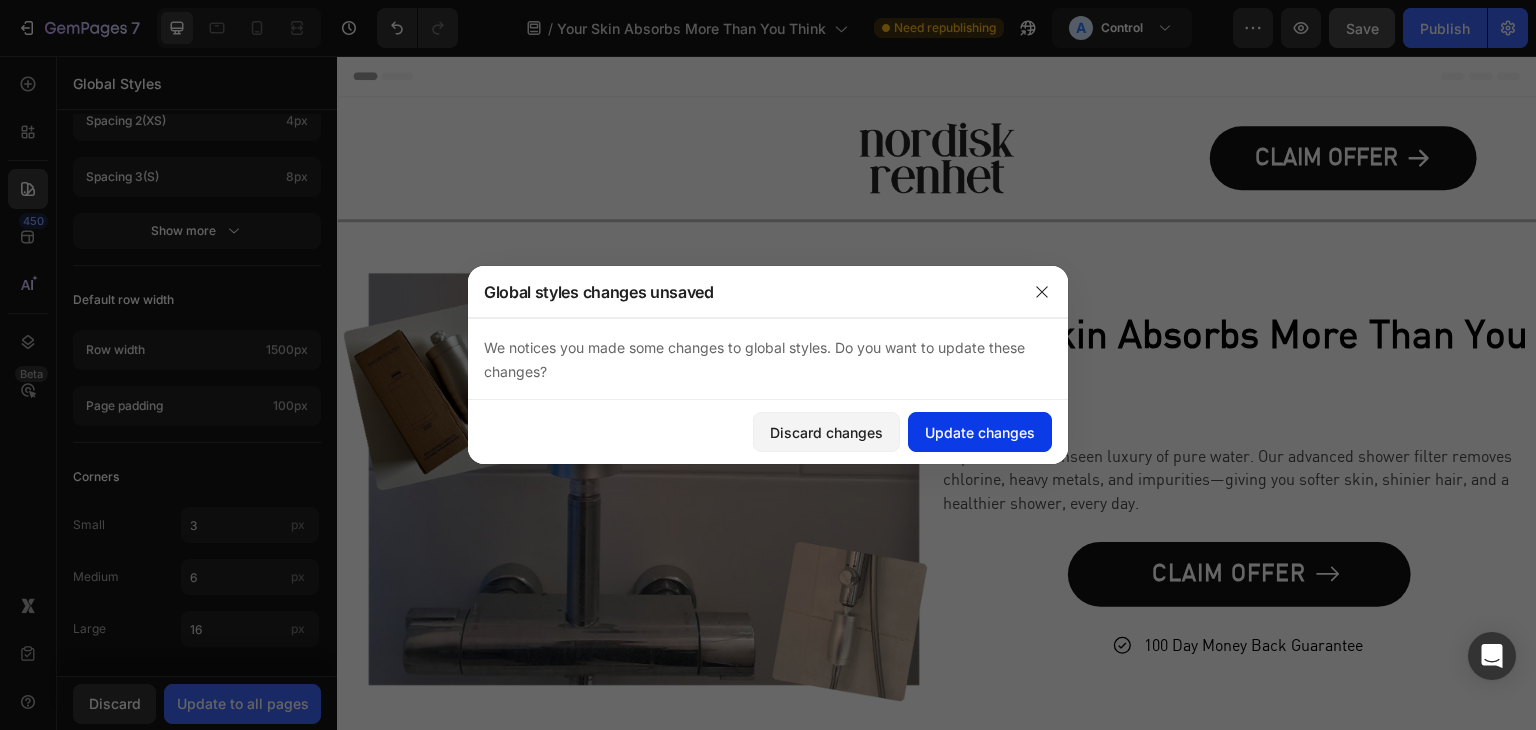 click on "Update changes" 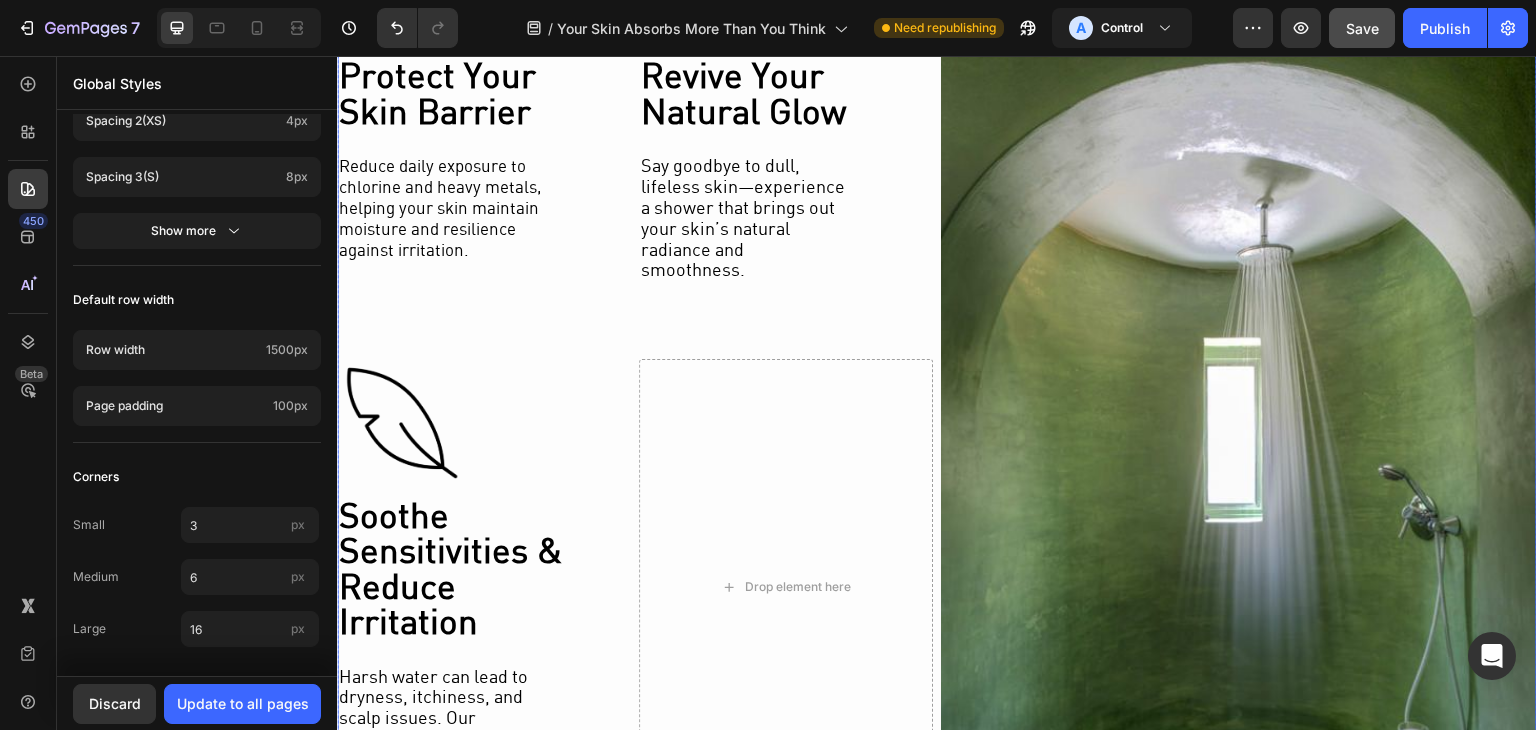 scroll, scrollTop: 1800, scrollLeft: 0, axis: vertical 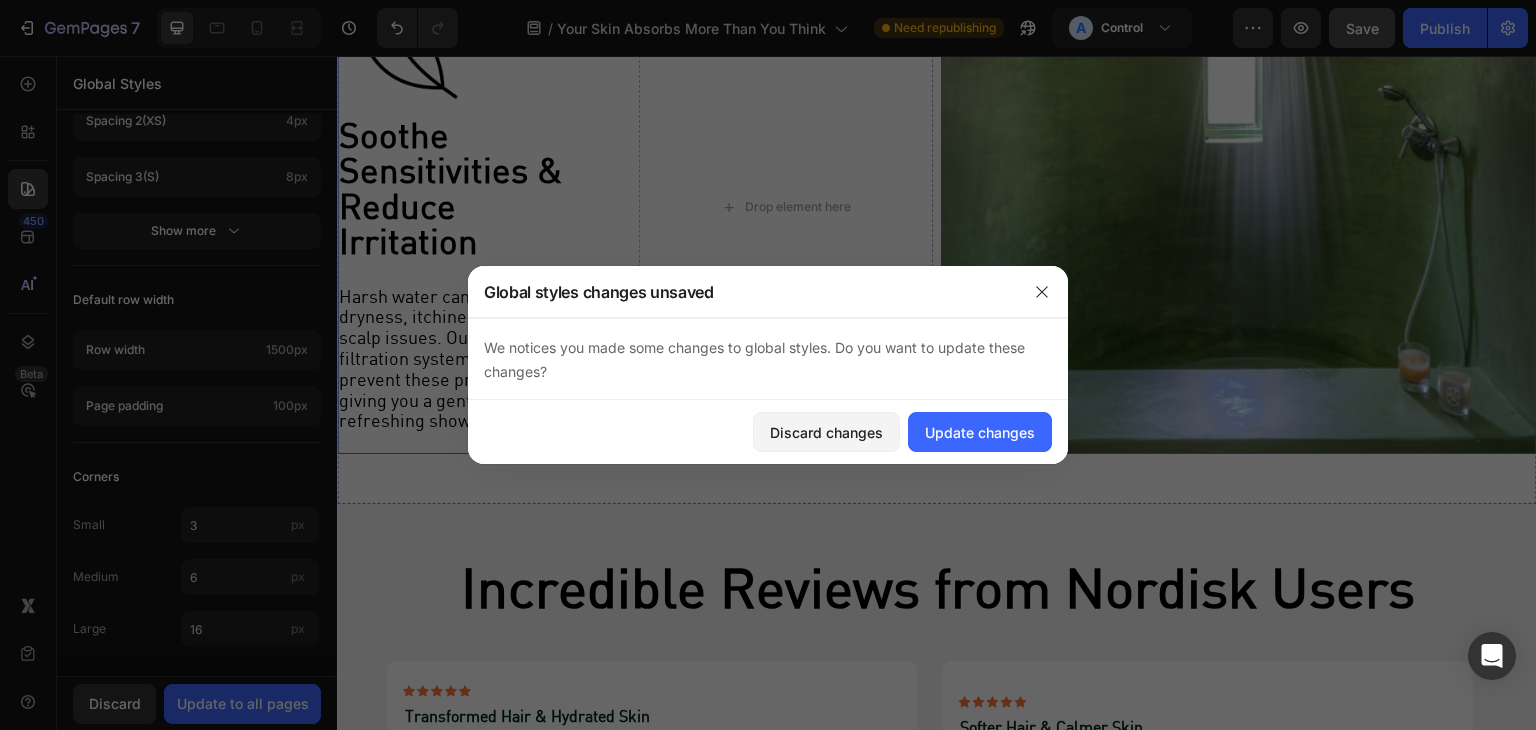 click on "Image Image" at bounding box center [1239, -285] 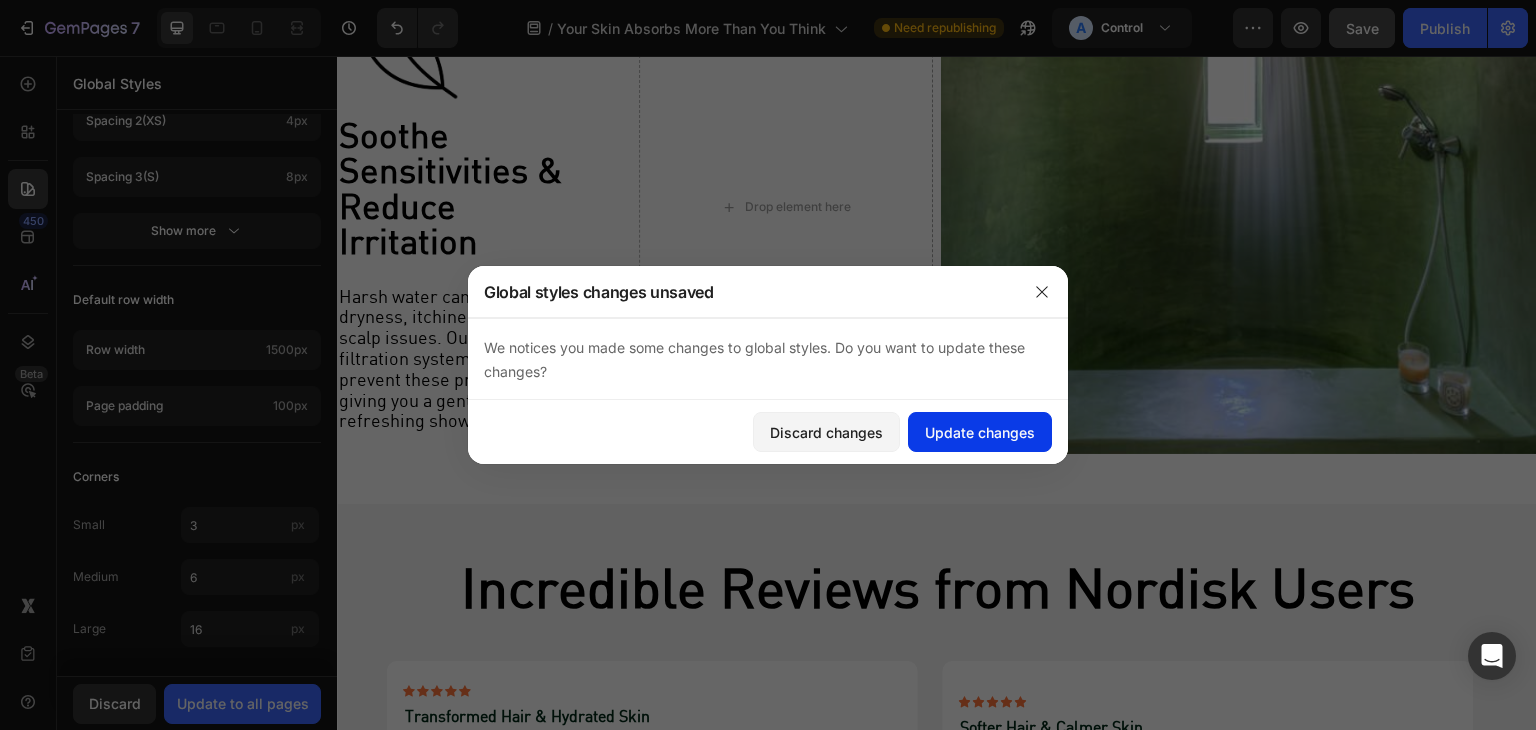 click on "Update changes" at bounding box center [980, 432] 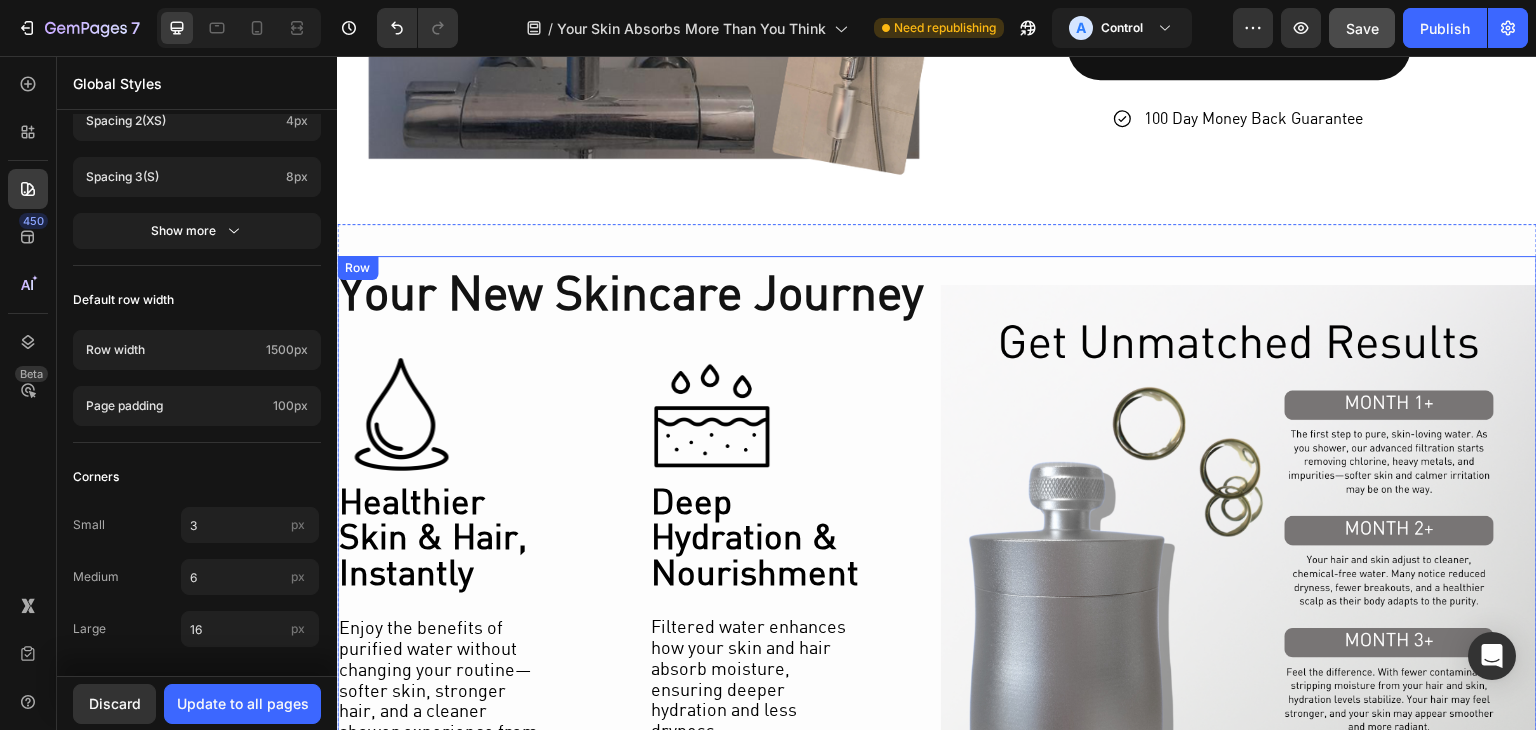 scroll, scrollTop: 400, scrollLeft: 0, axis: vertical 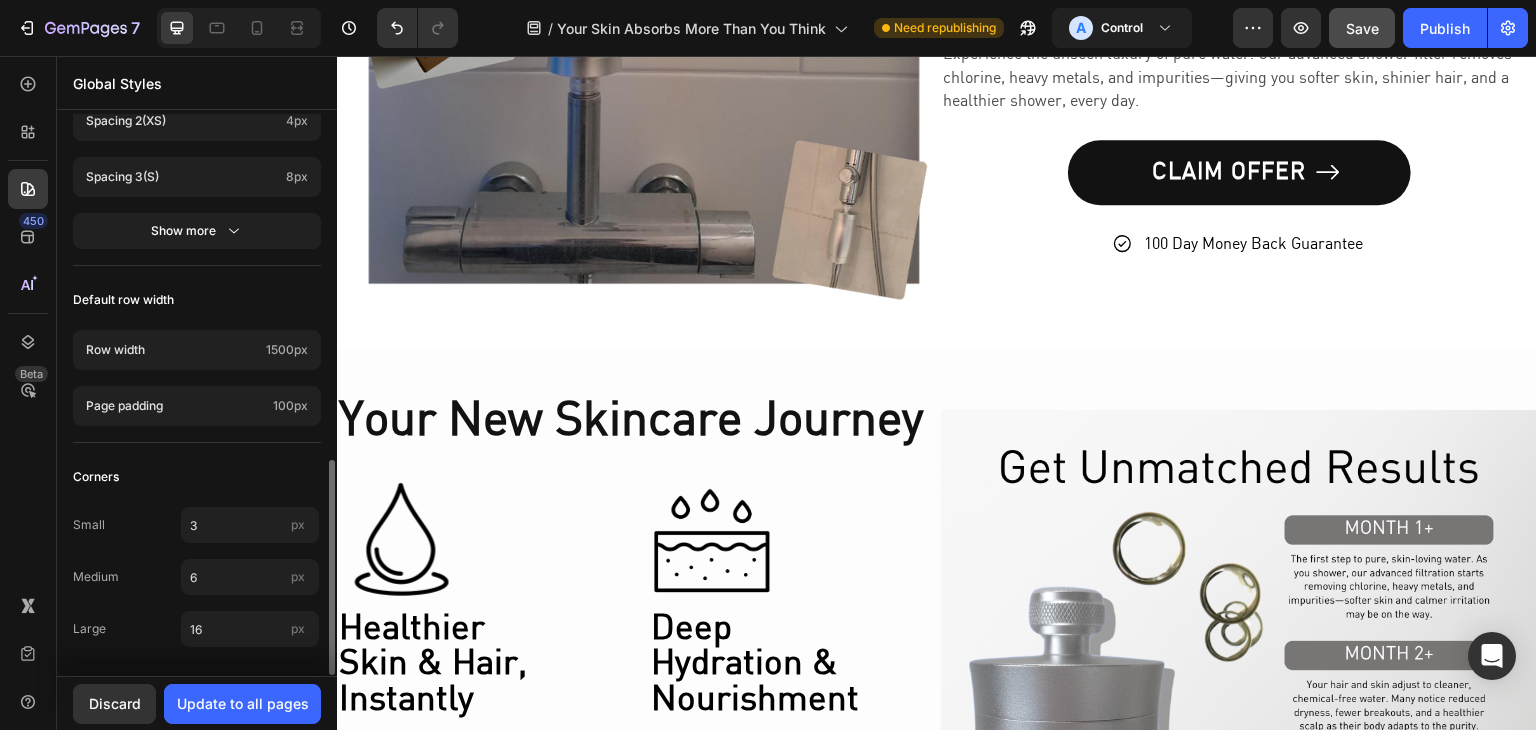 click on "Row width  1500px Page padding  100px" 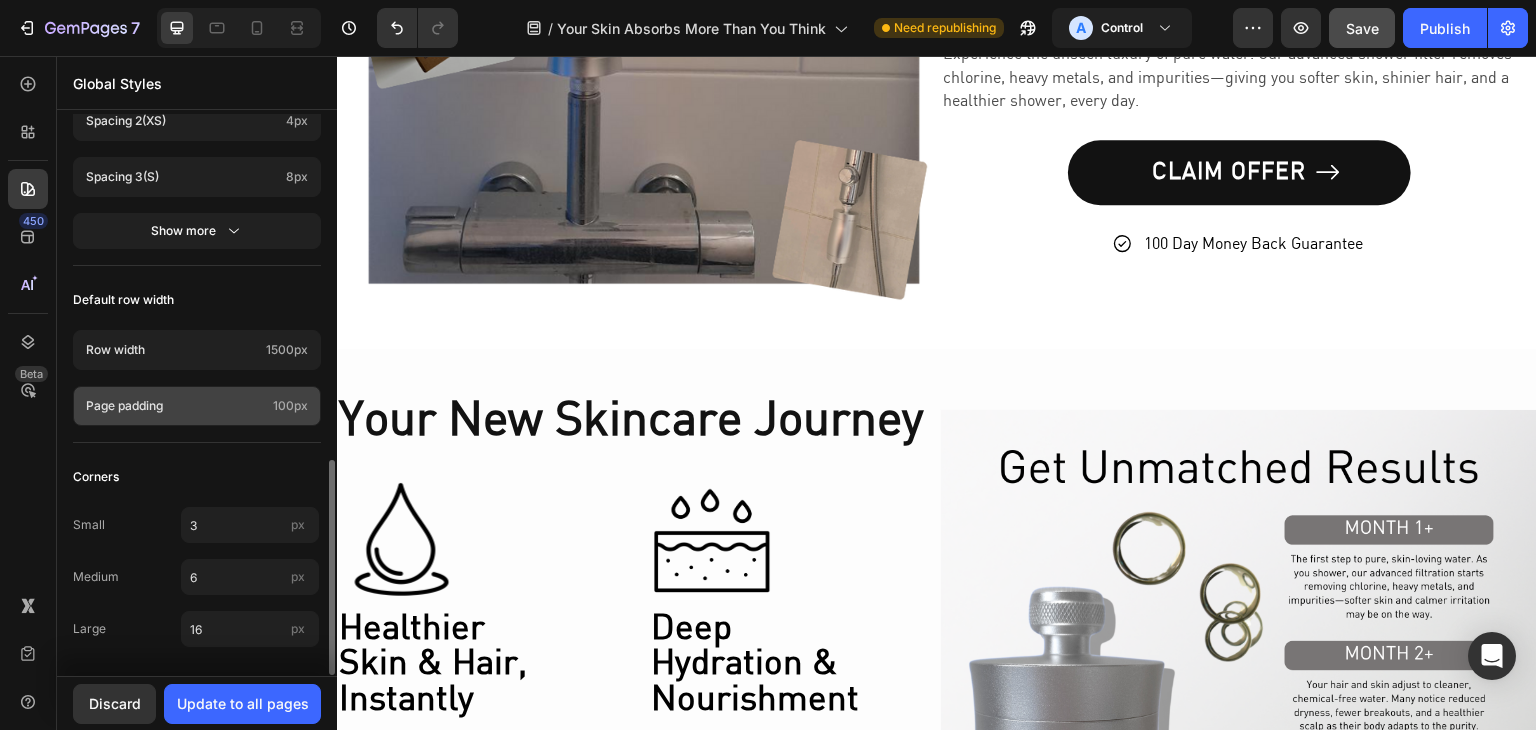 click on "100px" 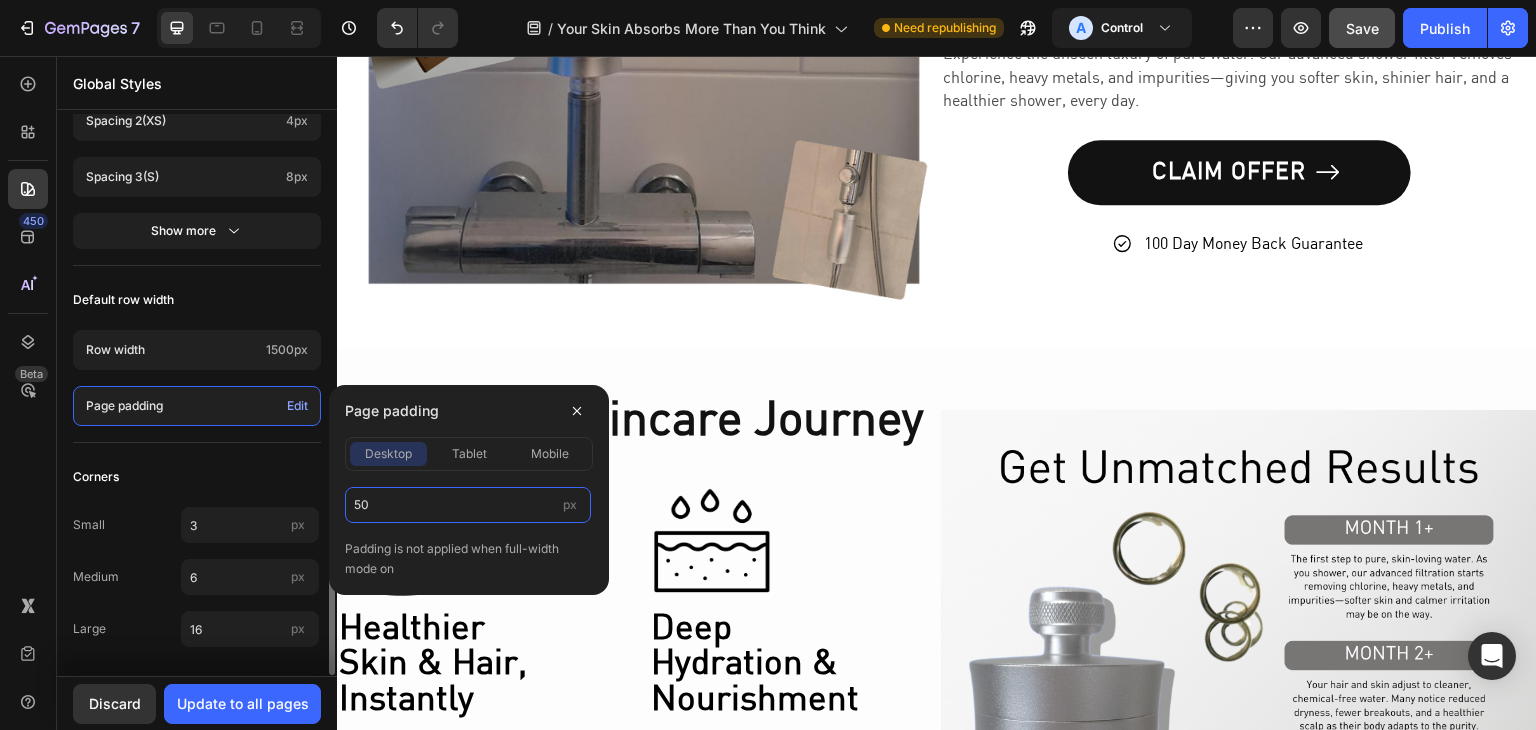 type on "50" 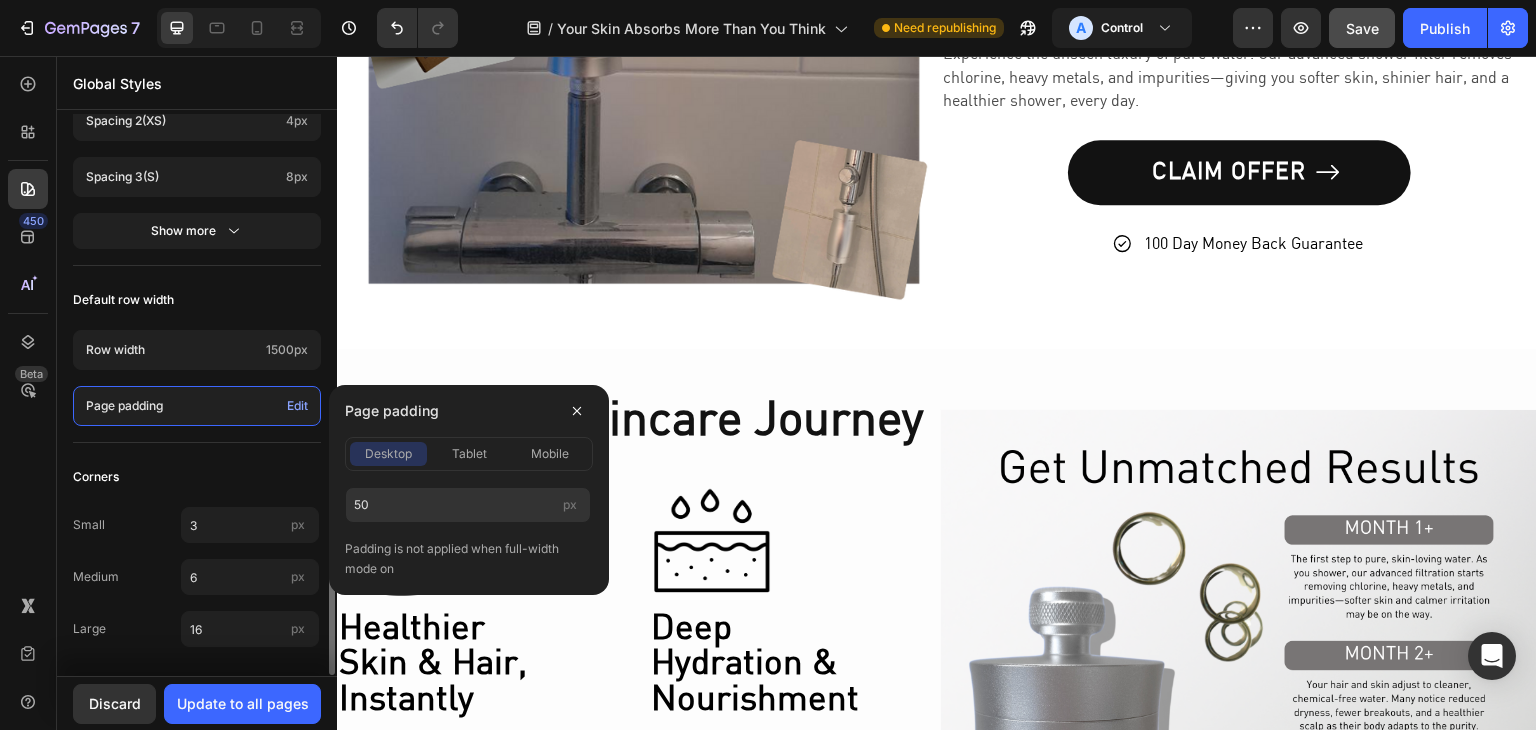 click on "Corners" at bounding box center (197, 477) 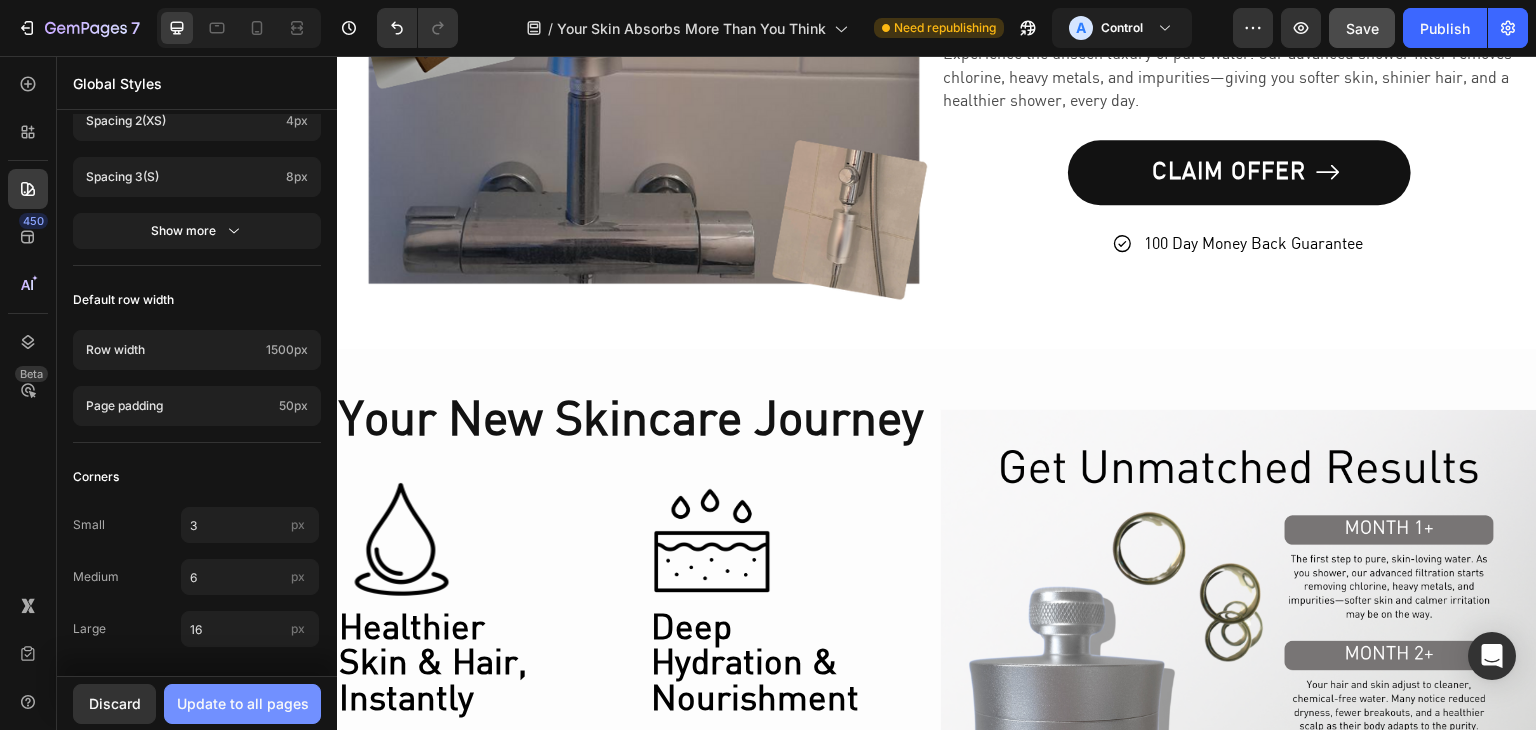 click on "Update to all pages" at bounding box center [243, 703] 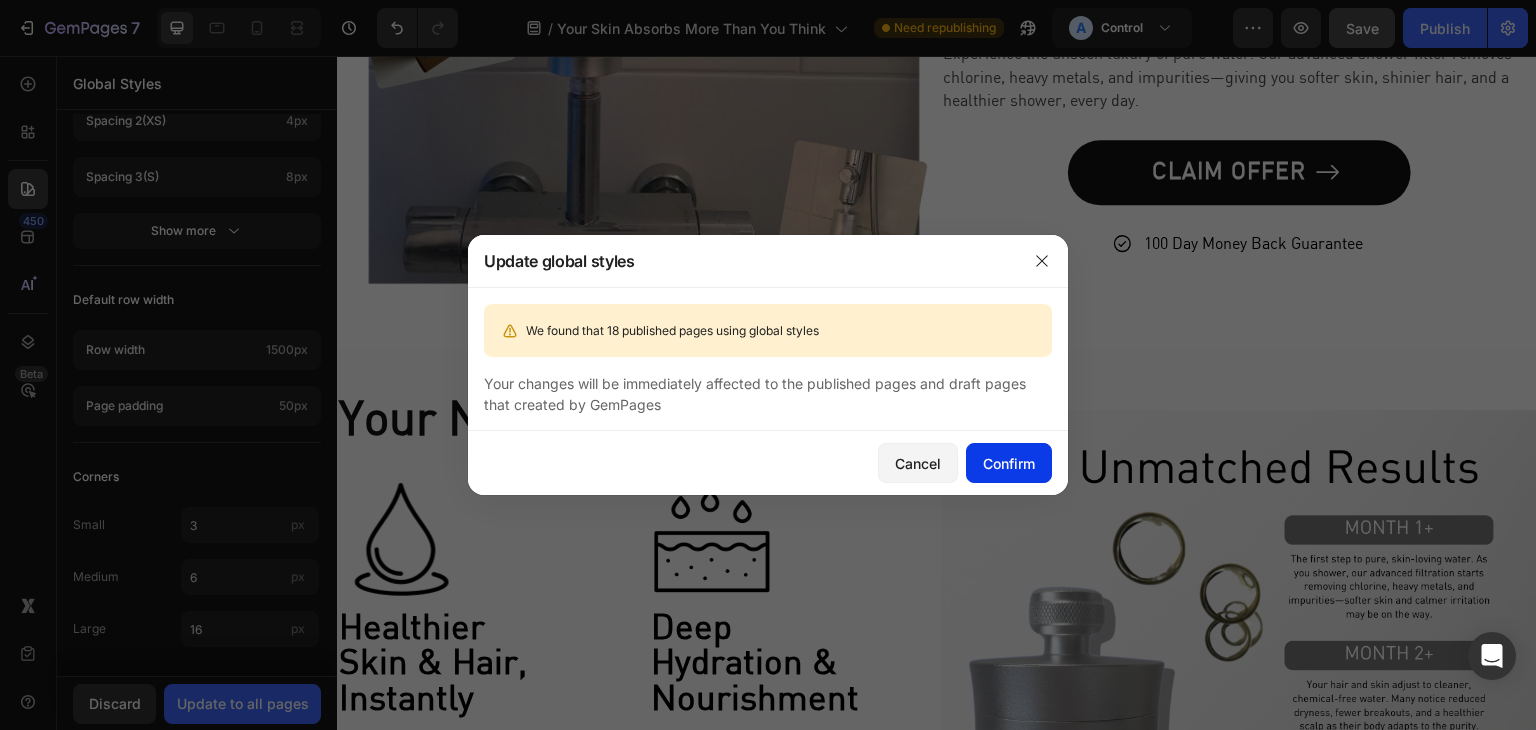click on "Confirm" at bounding box center [1009, 463] 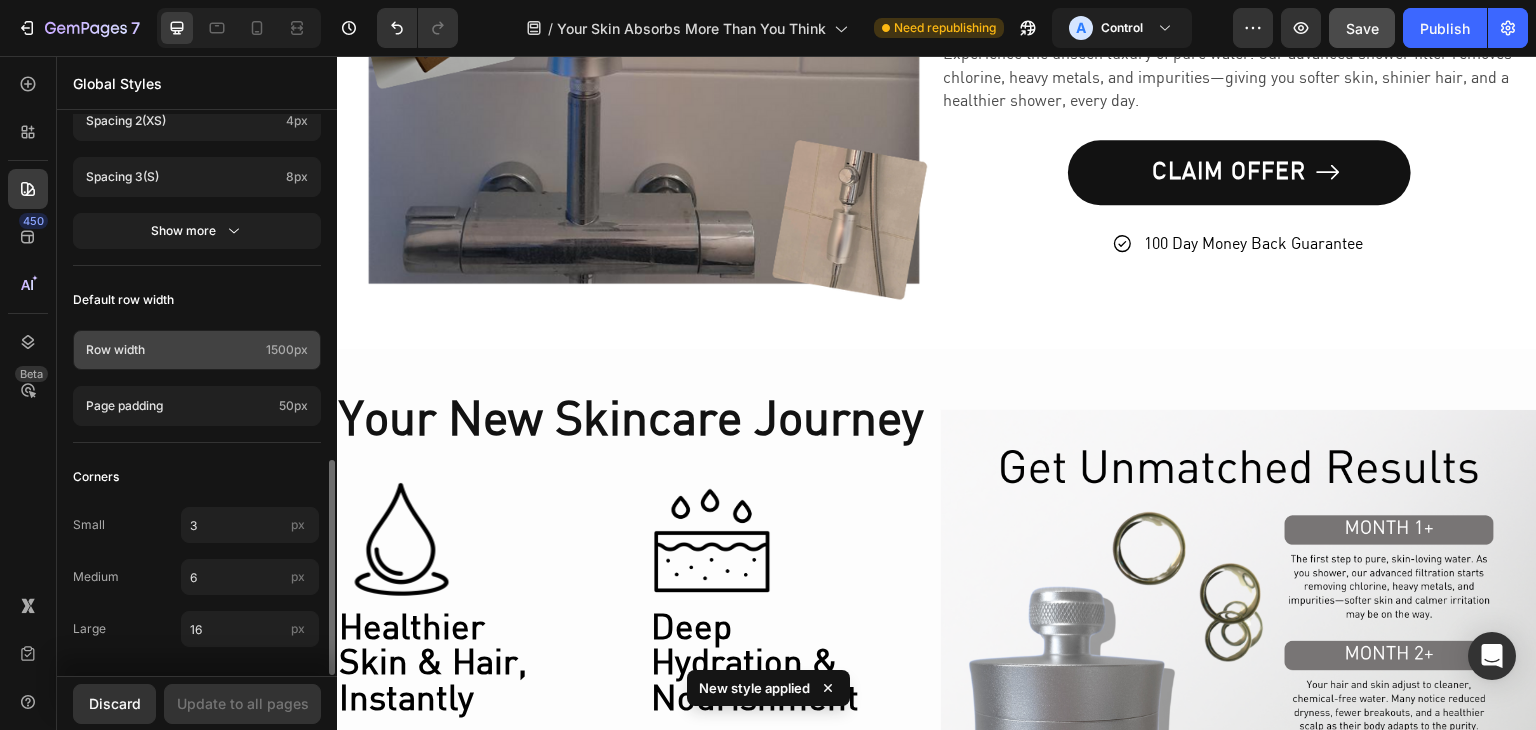 click on "1500px" 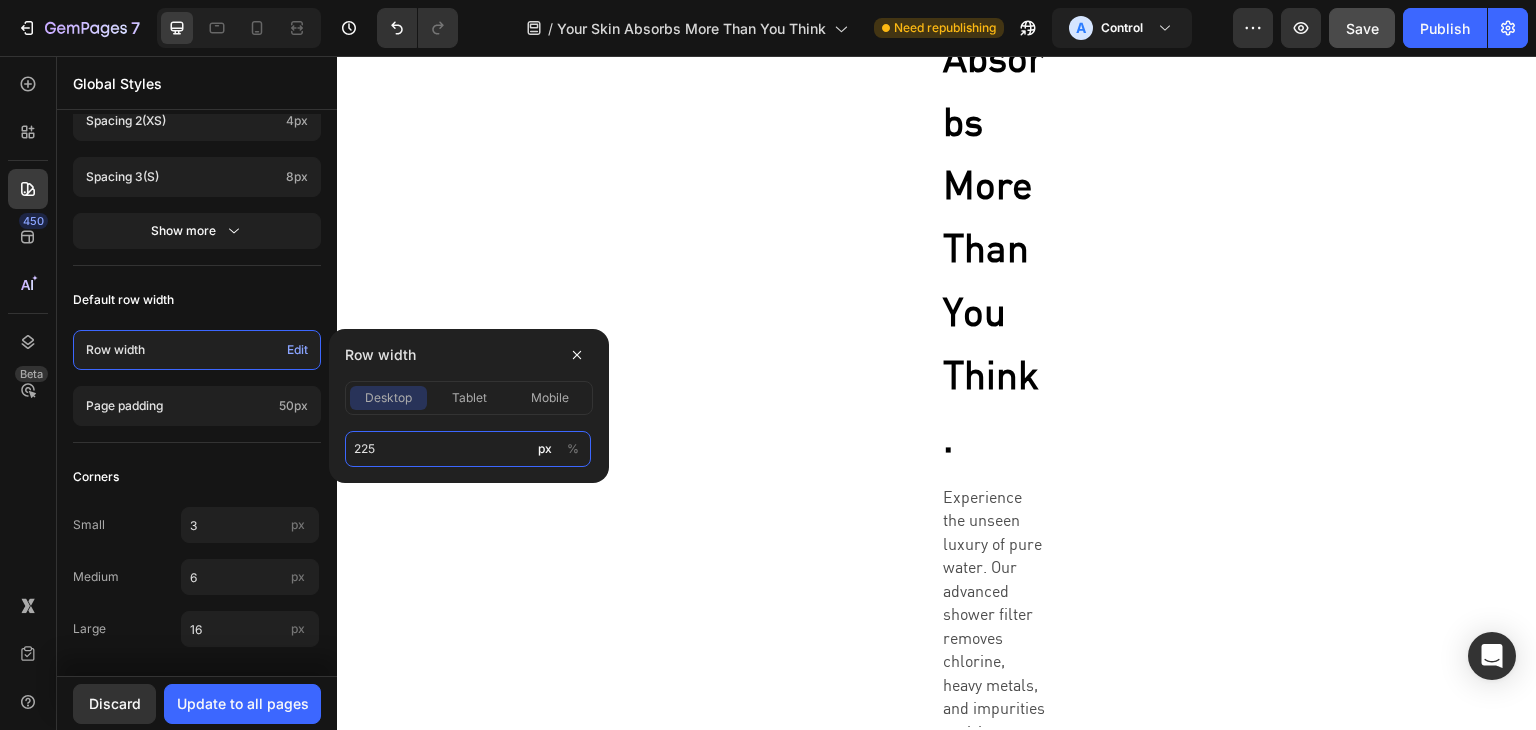 click on "225" at bounding box center (468, 449) 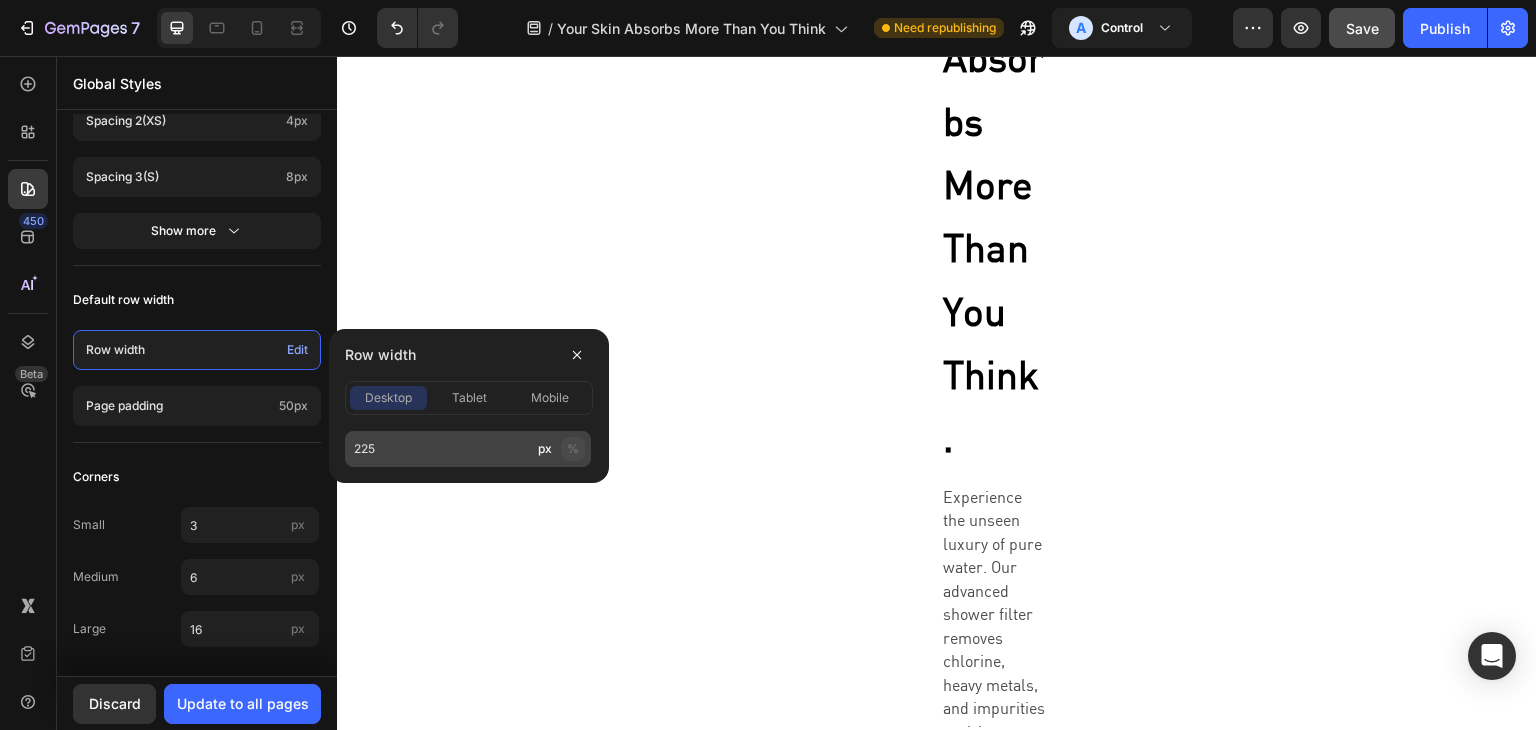 click on "%" at bounding box center [573, 449] 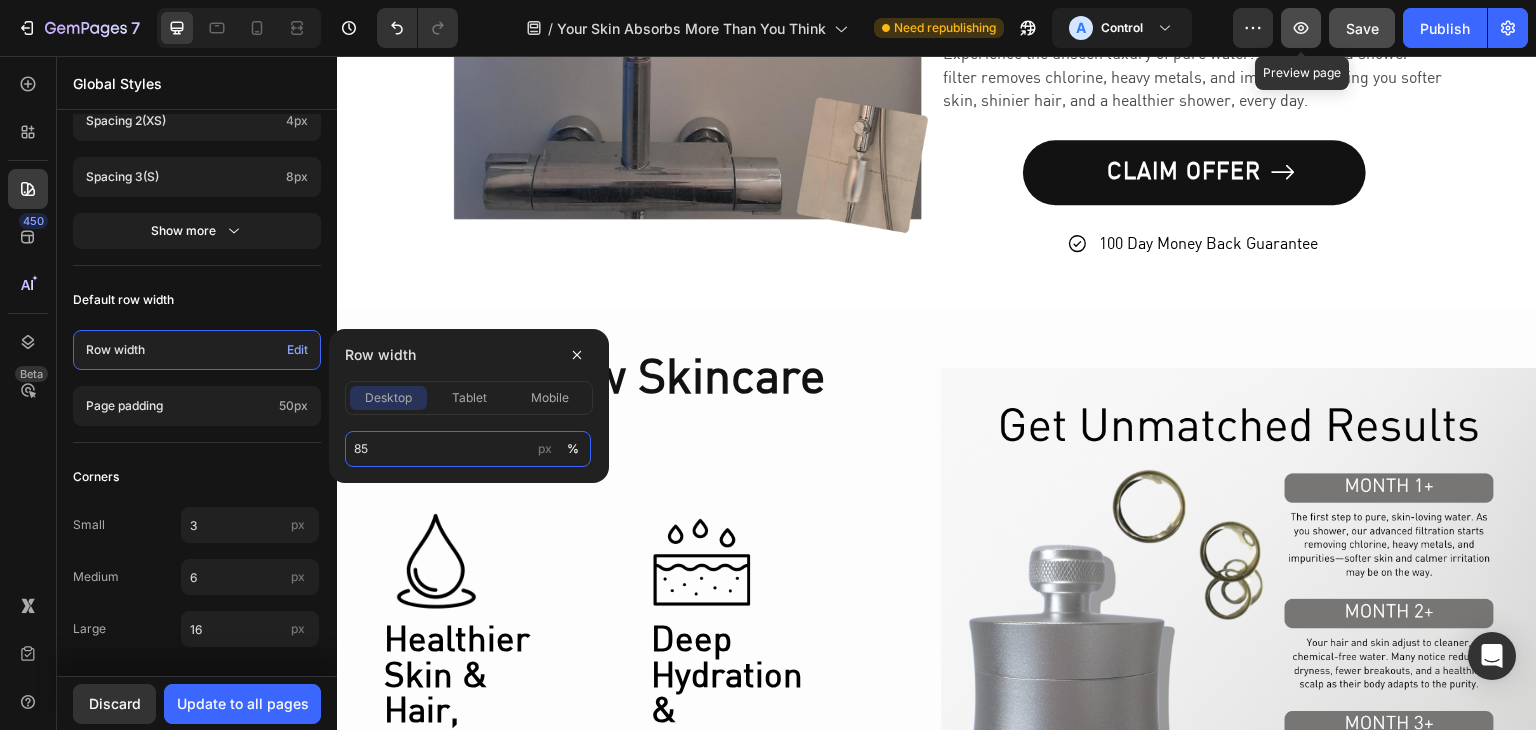 type on "85" 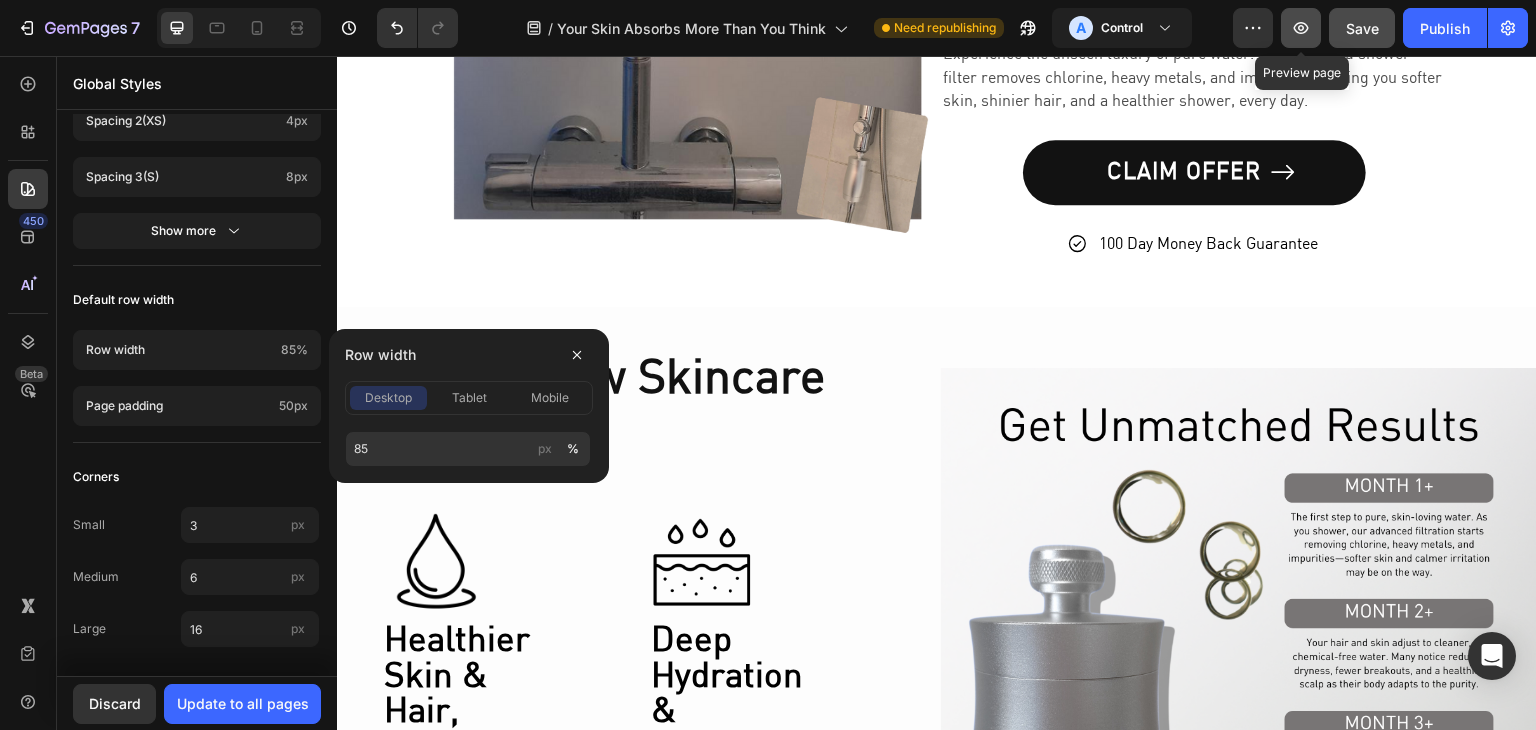 click 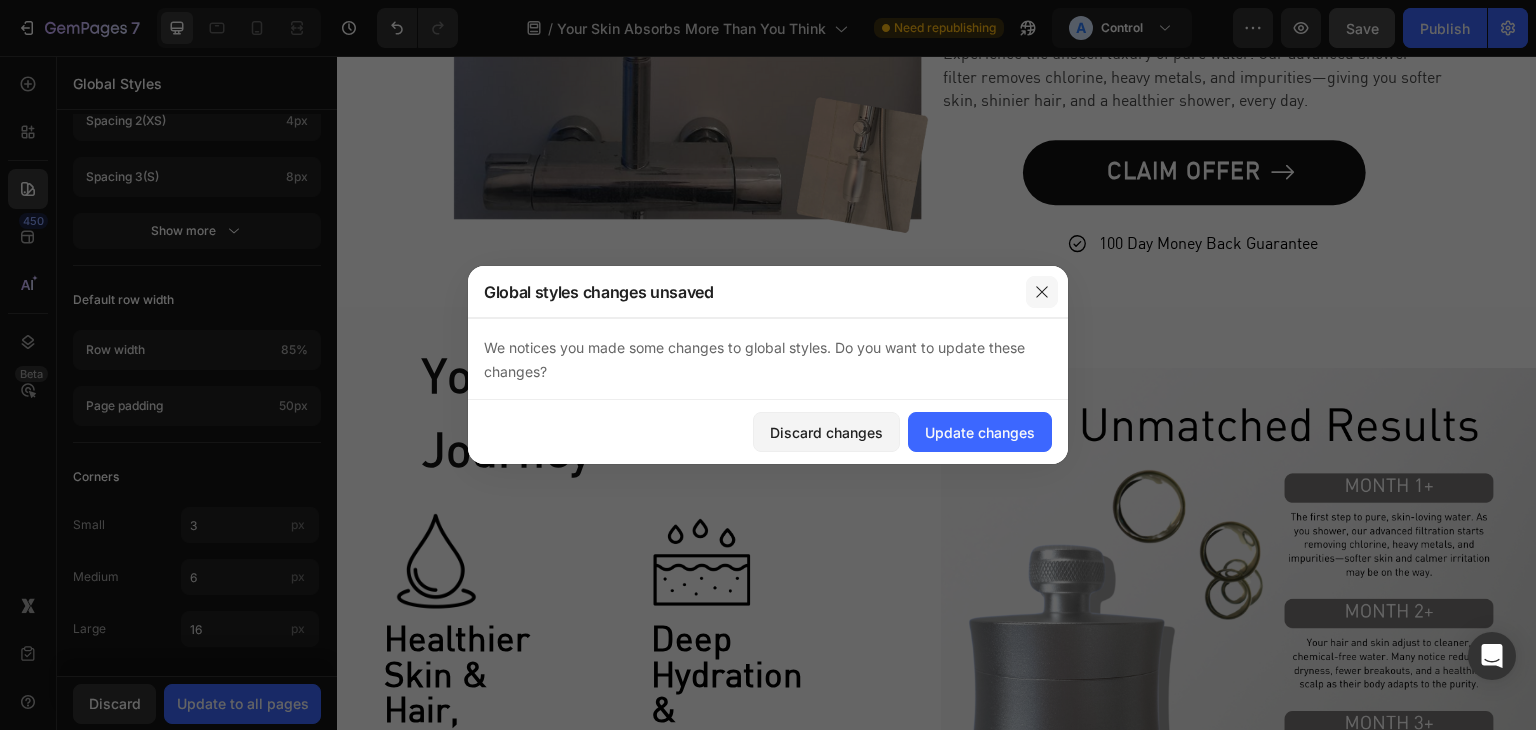 click 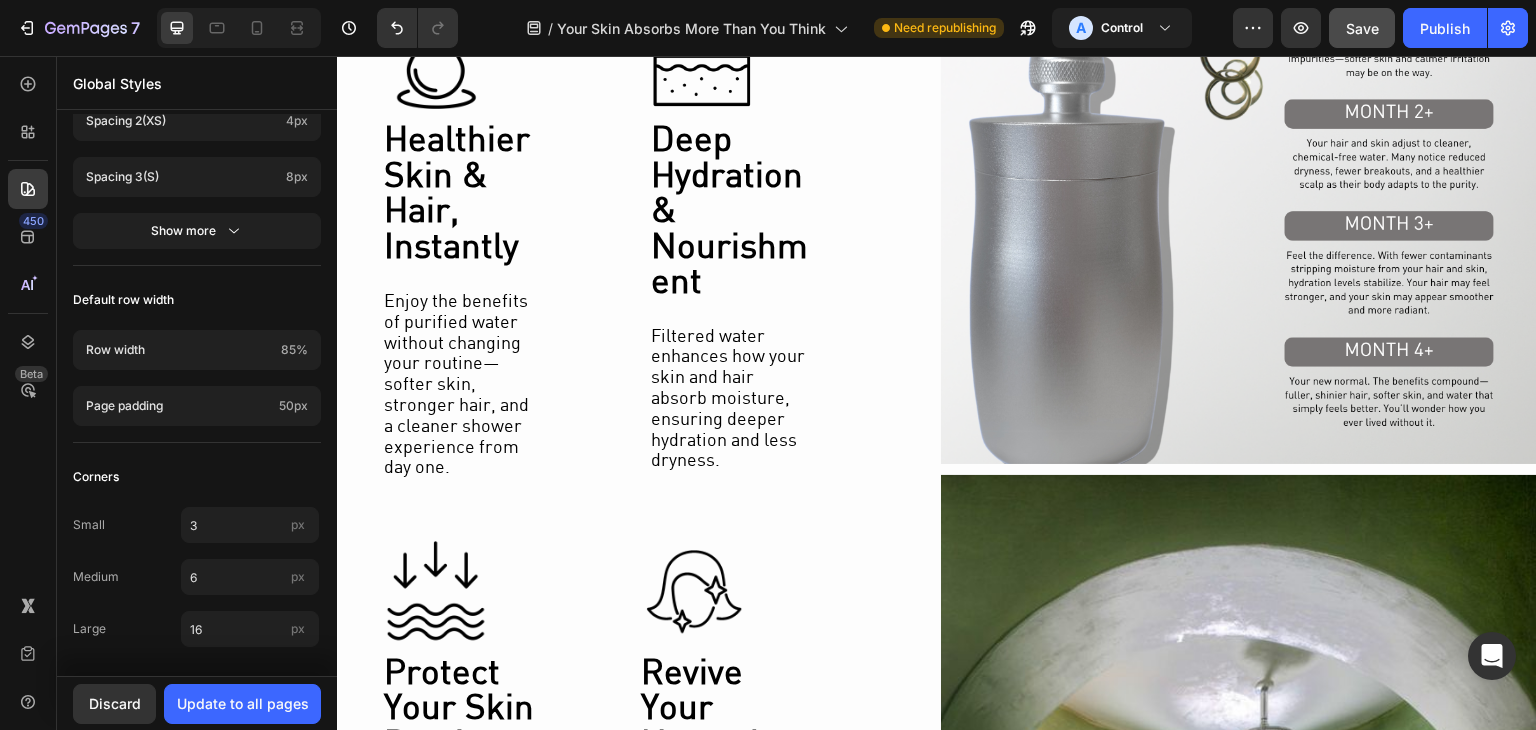scroll, scrollTop: 300, scrollLeft: 0, axis: vertical 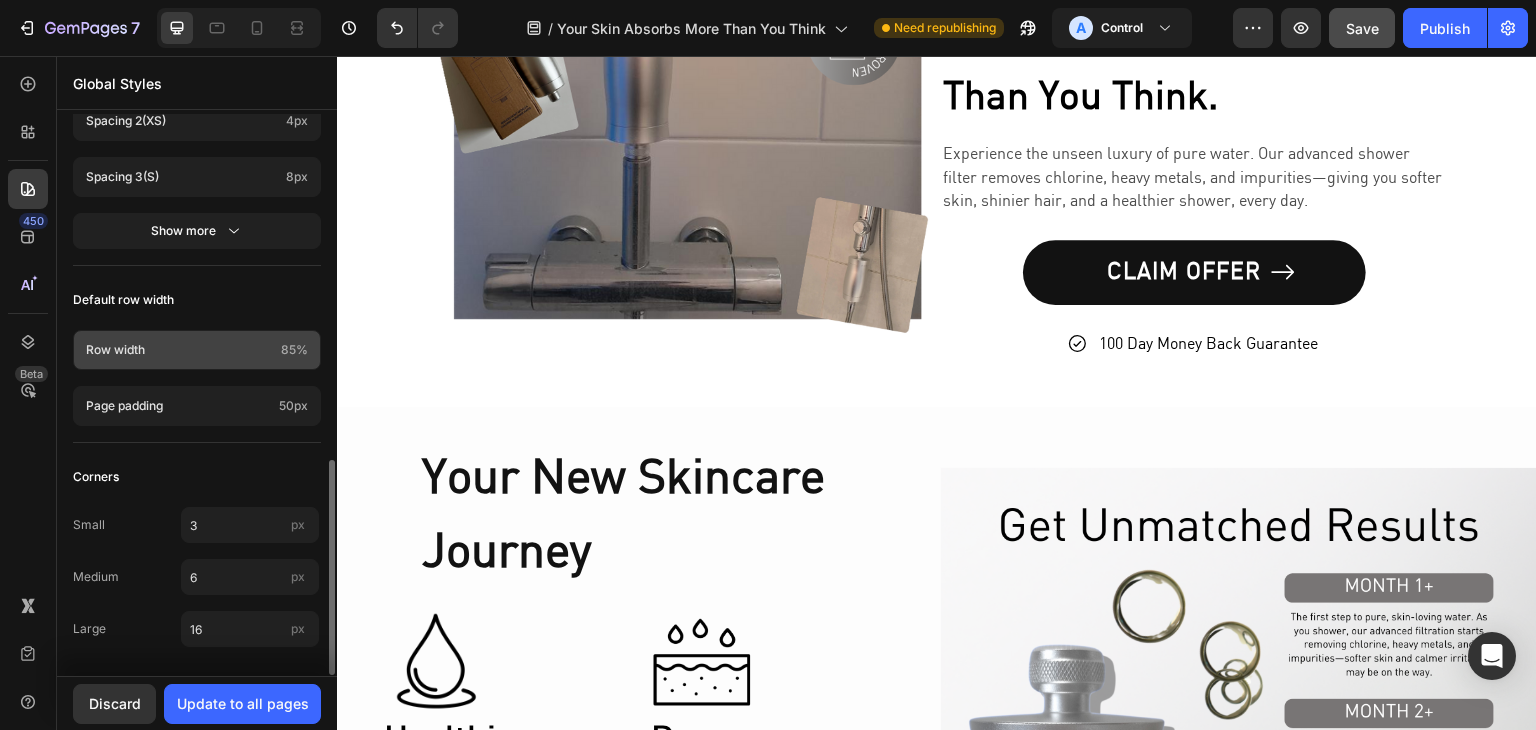 click on "85%" 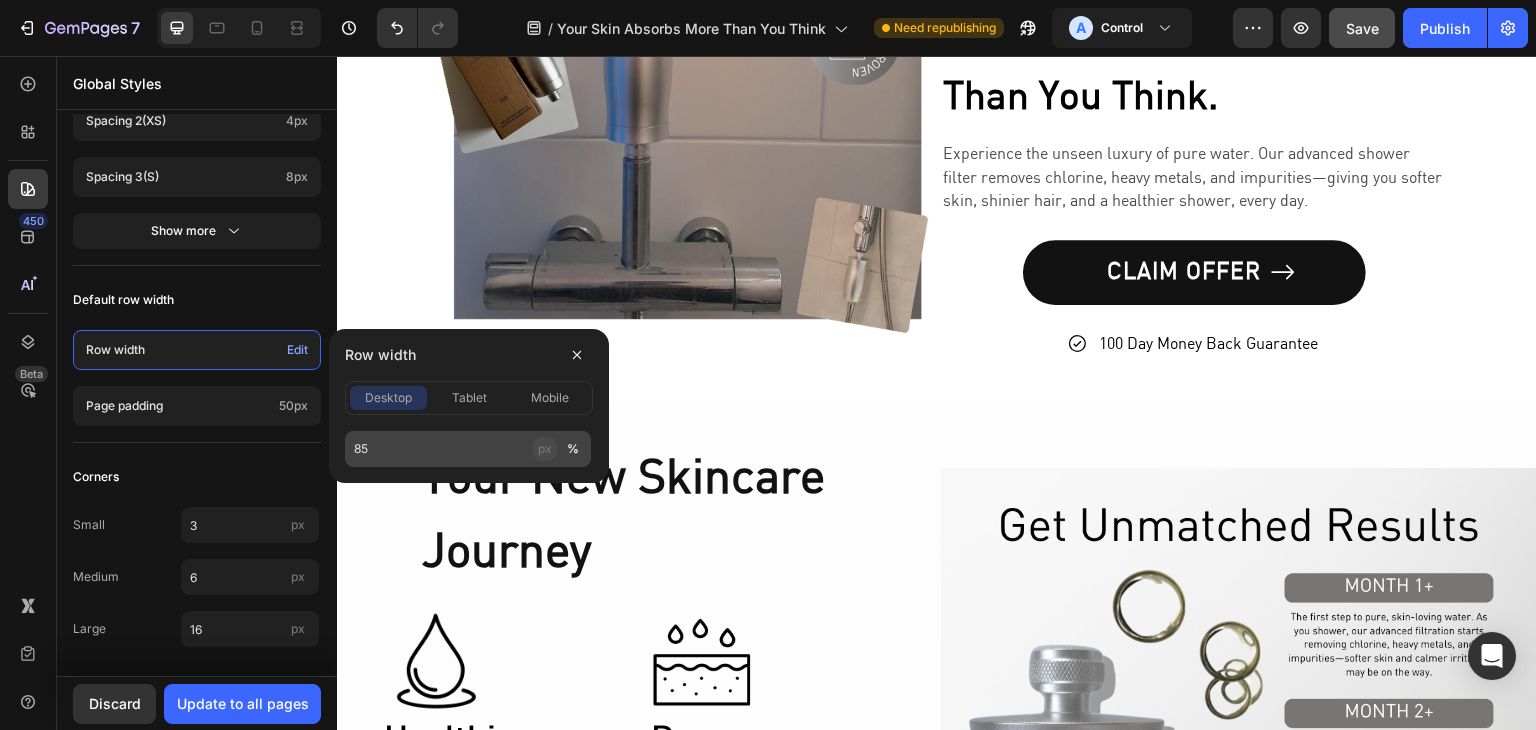 click on "px" at bounding box center [545, 449] 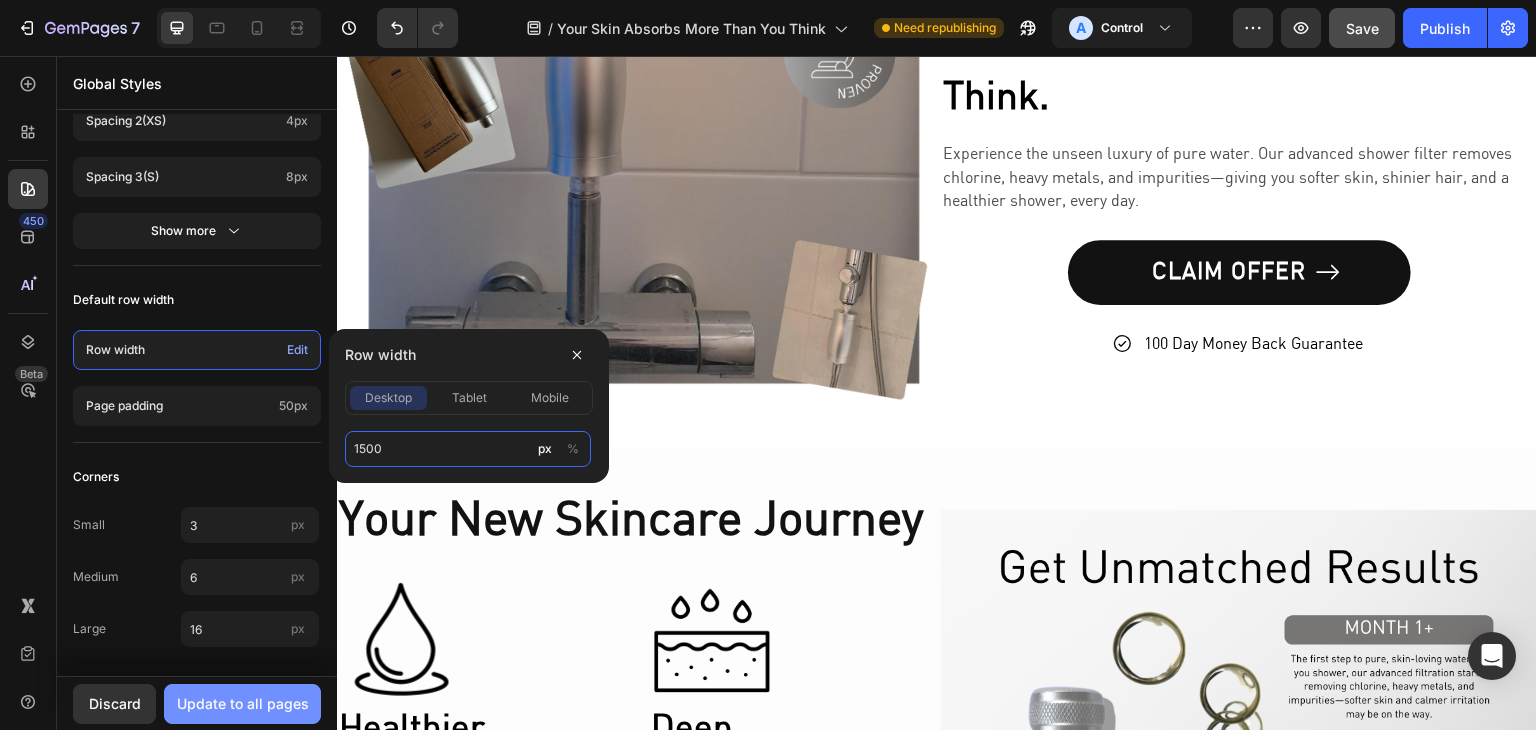 type on "1500" 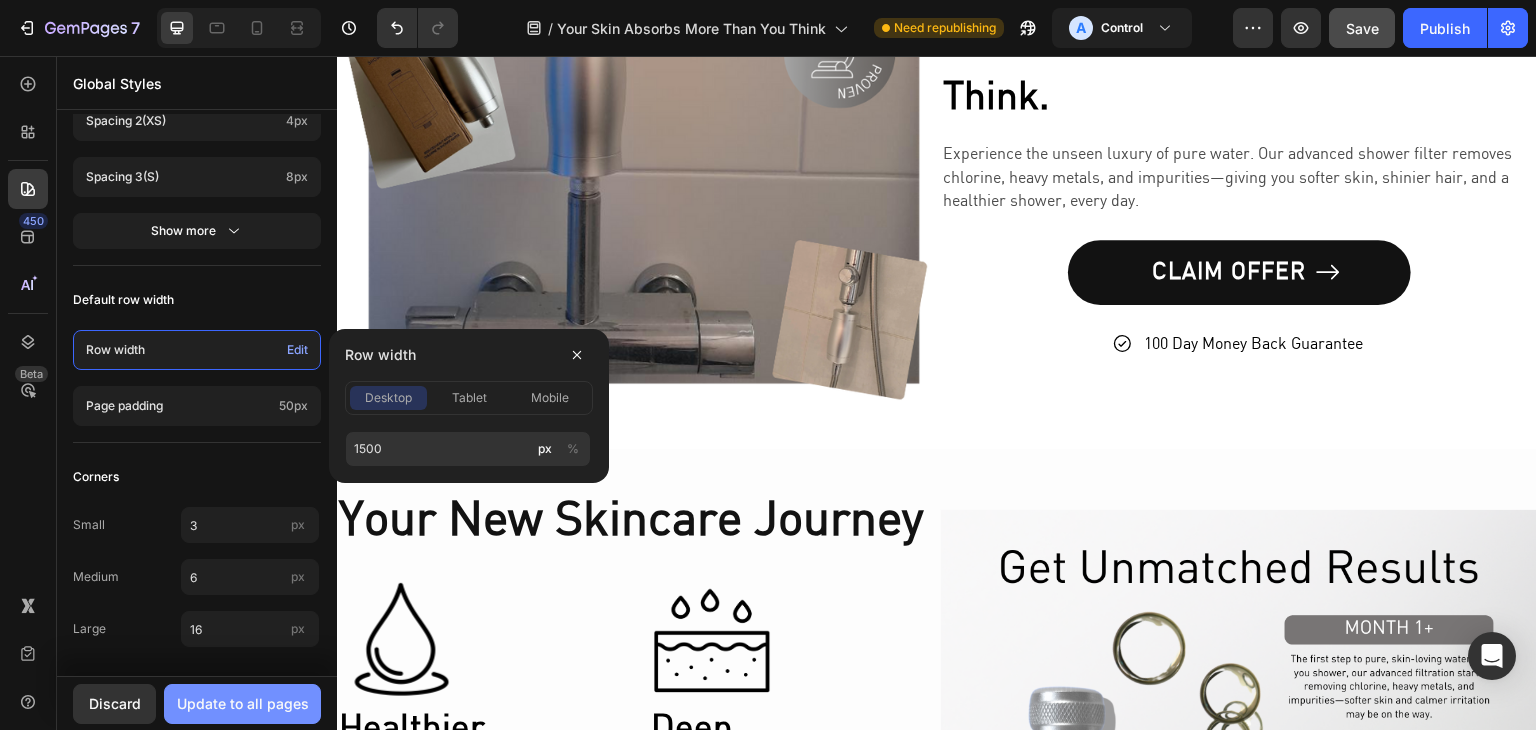 click on "Update to all pages" at bounding box center [243, 703] 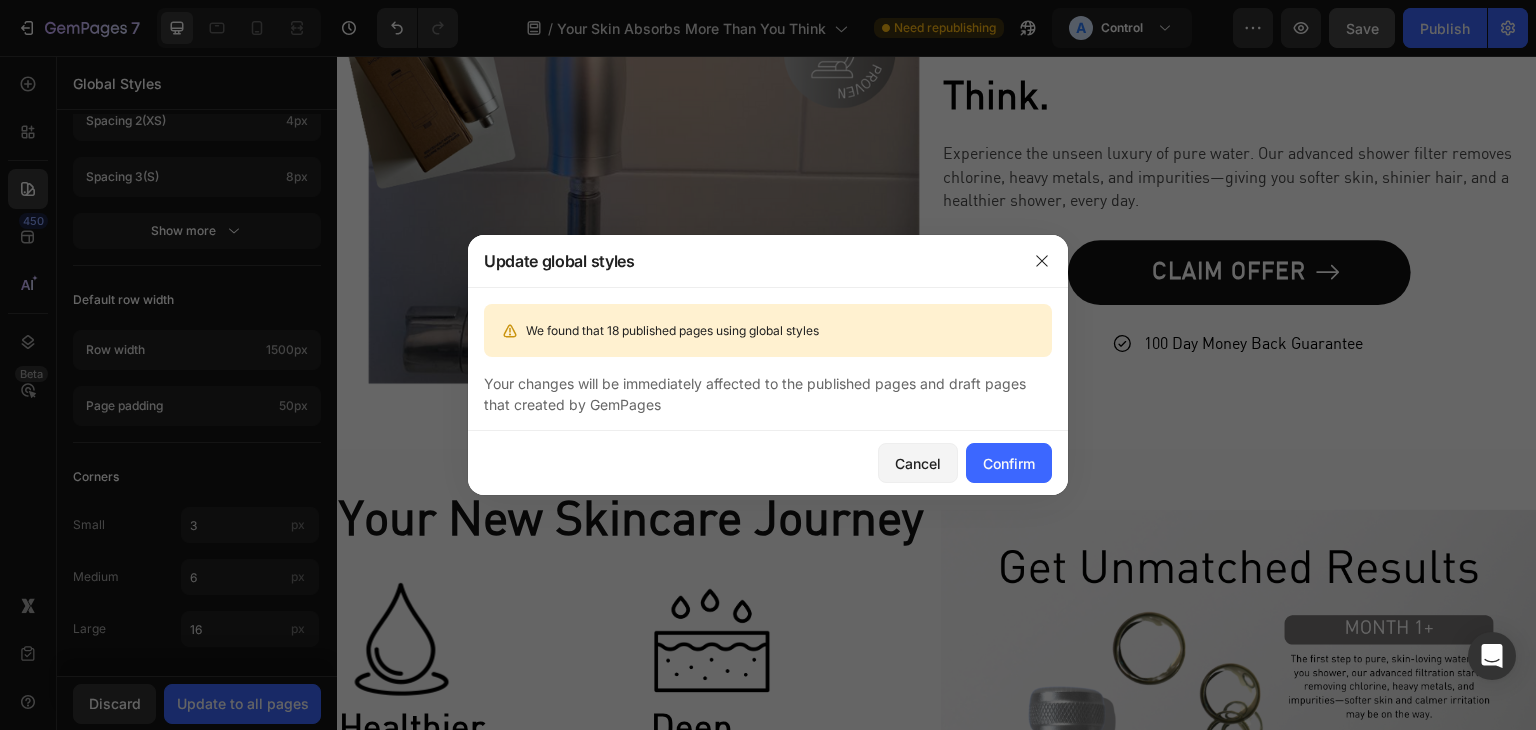drag, startPoint x: 1012, startPoint y: 452, endPoint x: 1011, endPoint y: 441, distance: 11.045361 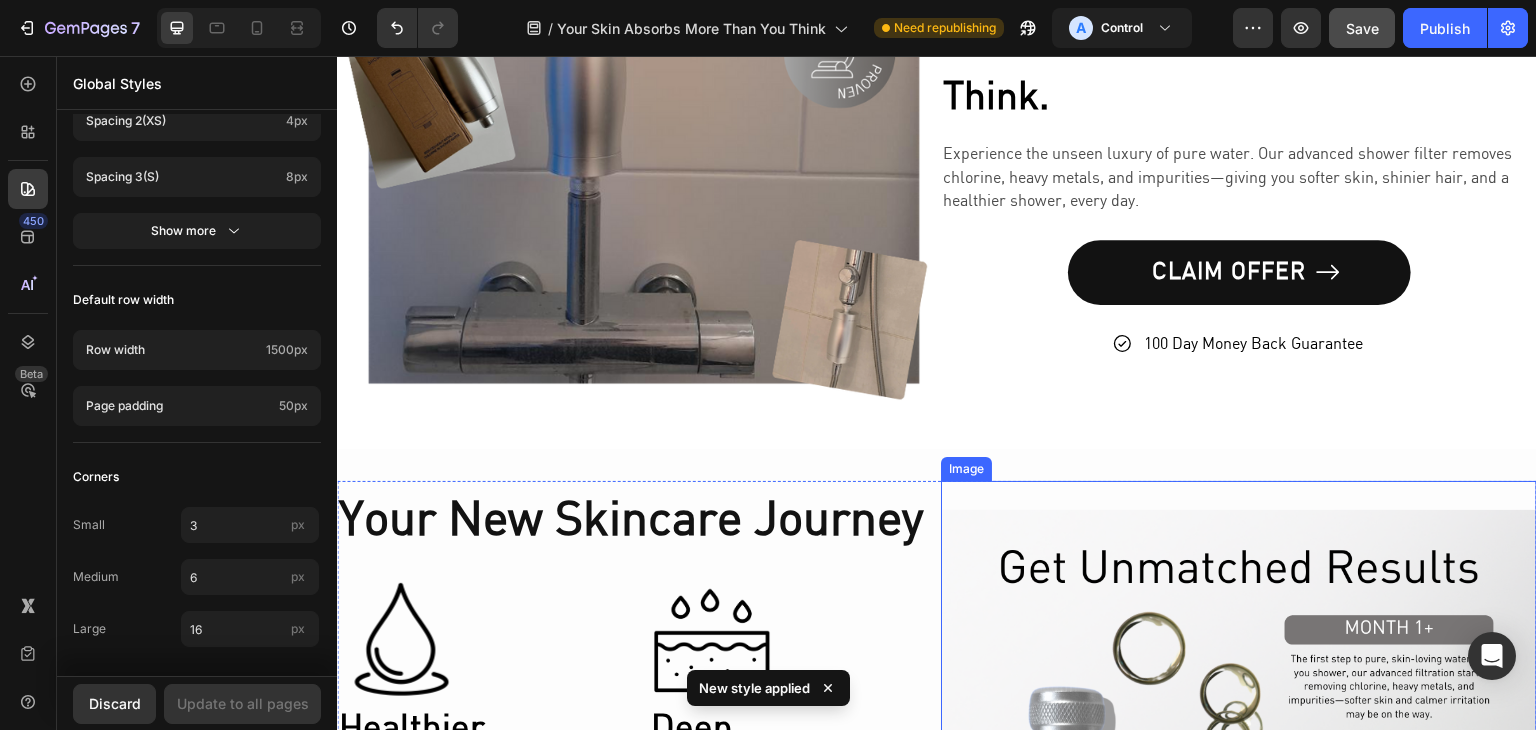 click at bounding box center [1239, 808] 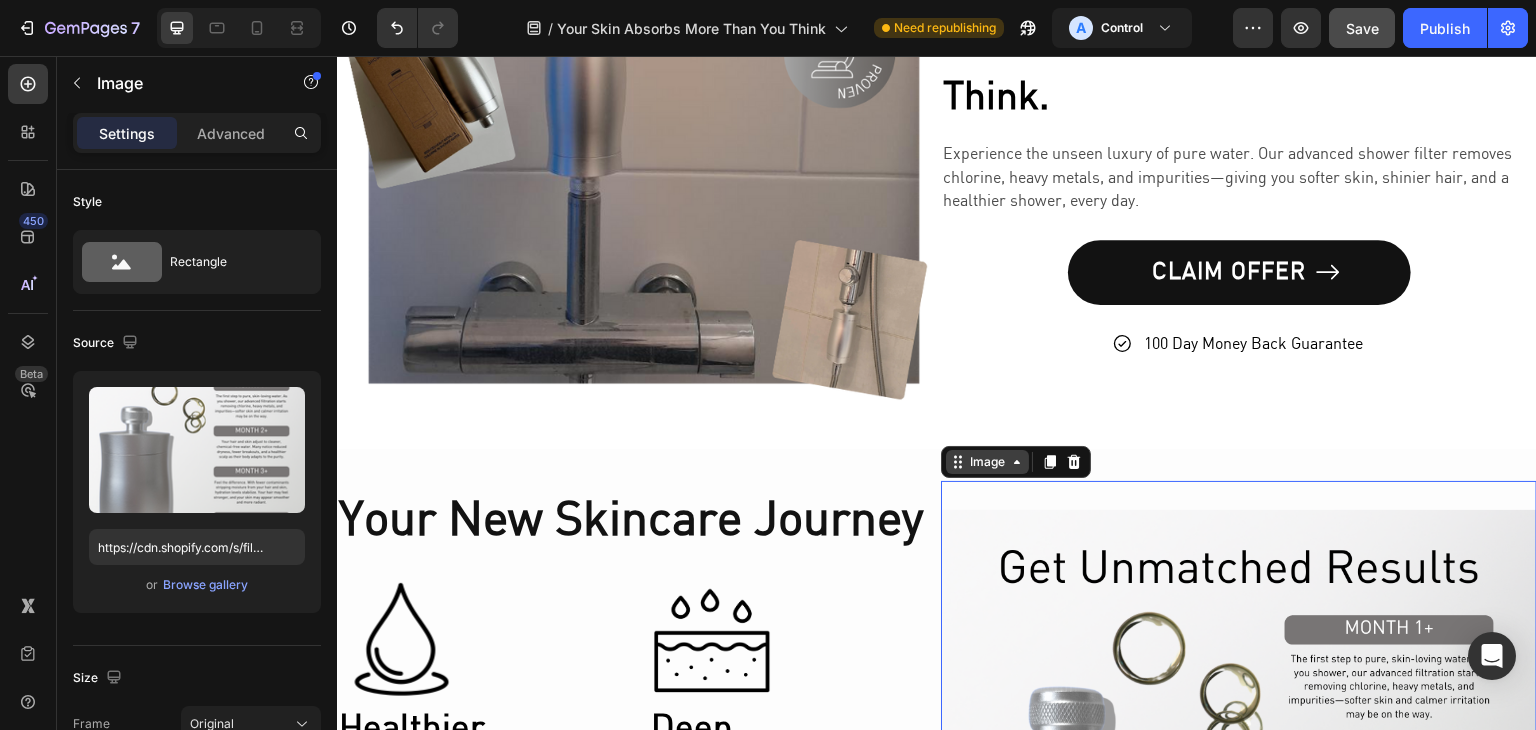 click 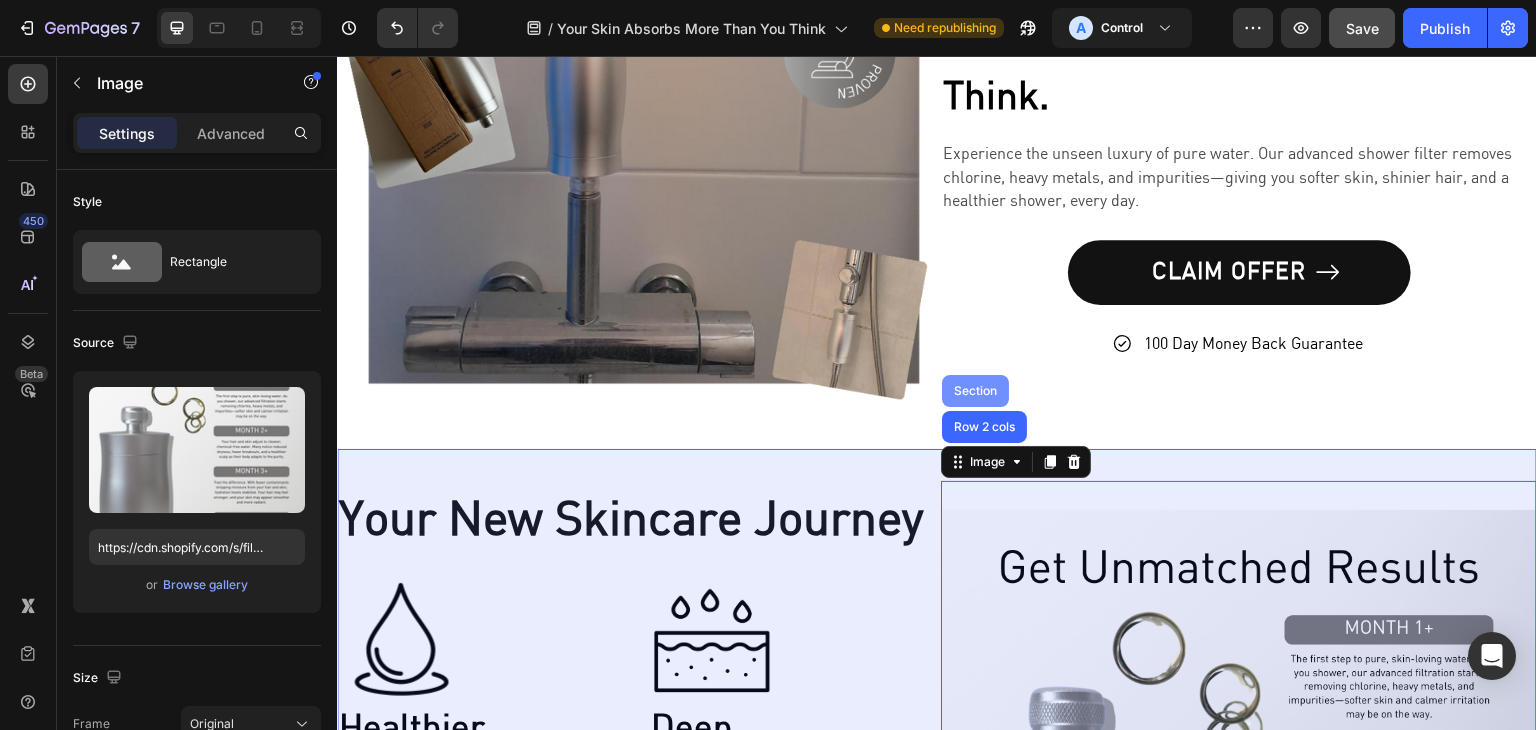 click on "Section" at bounding box center [975, 391] 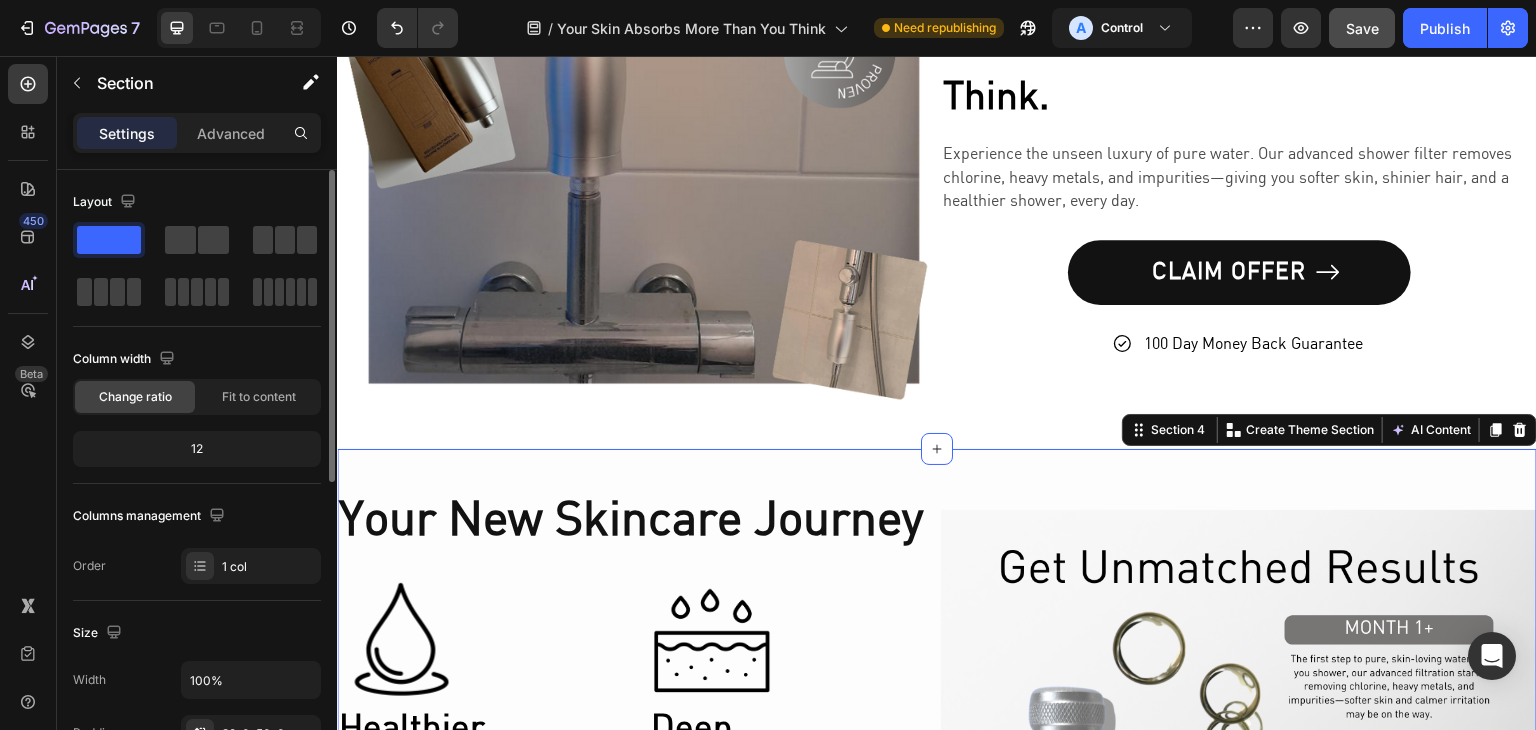 click on "Fit to content" 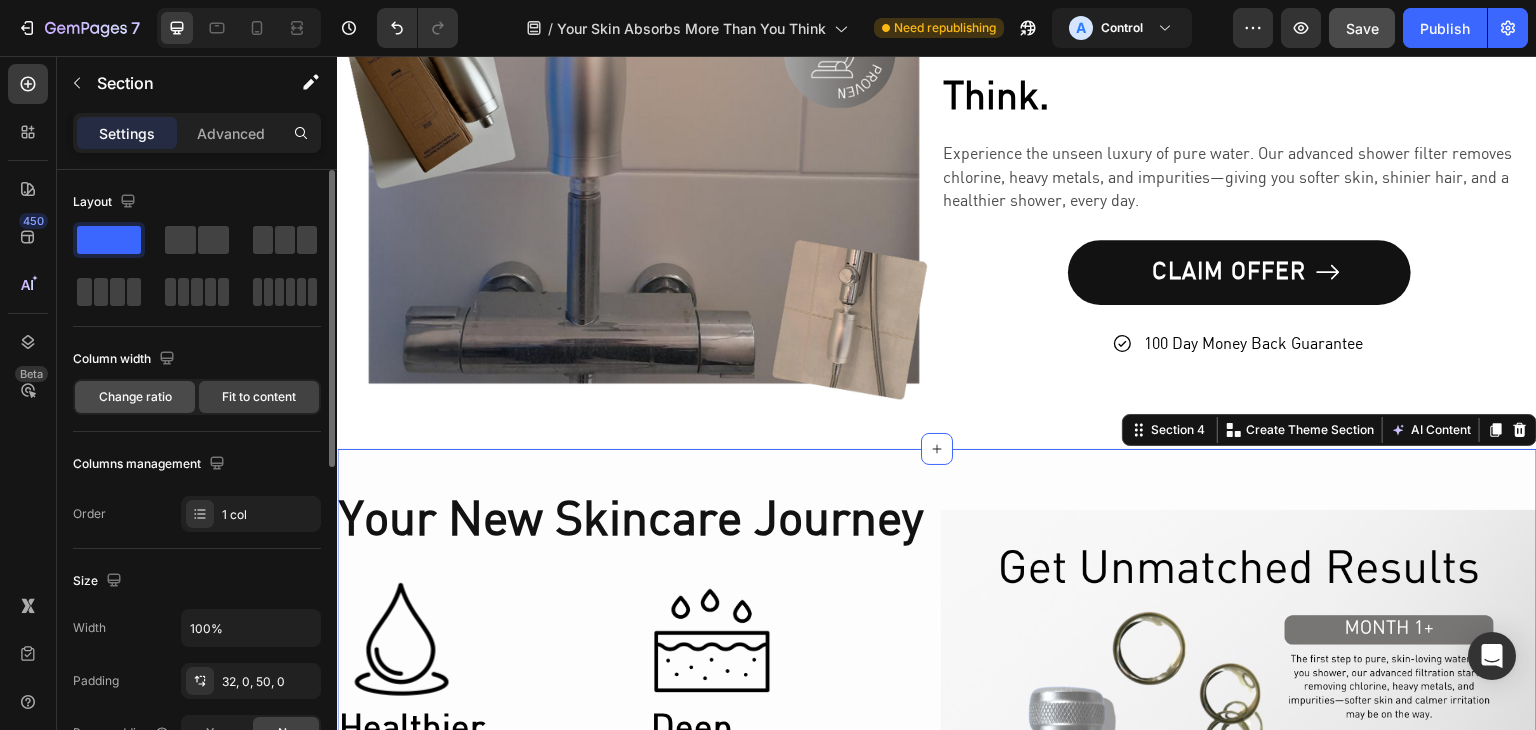 click on "Change ratio" 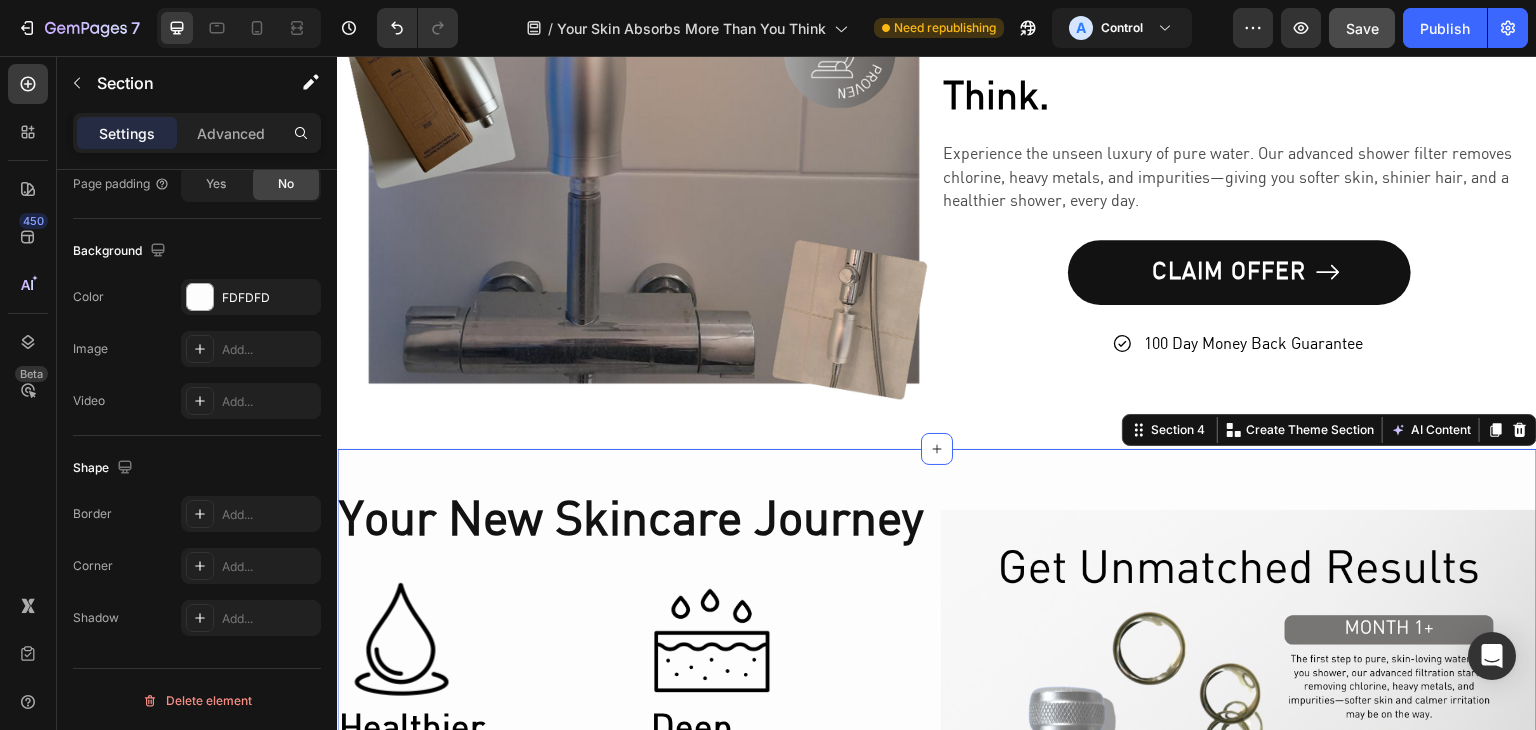 scroll, scrollTop: 0, scrollLeft: 0, axis: both 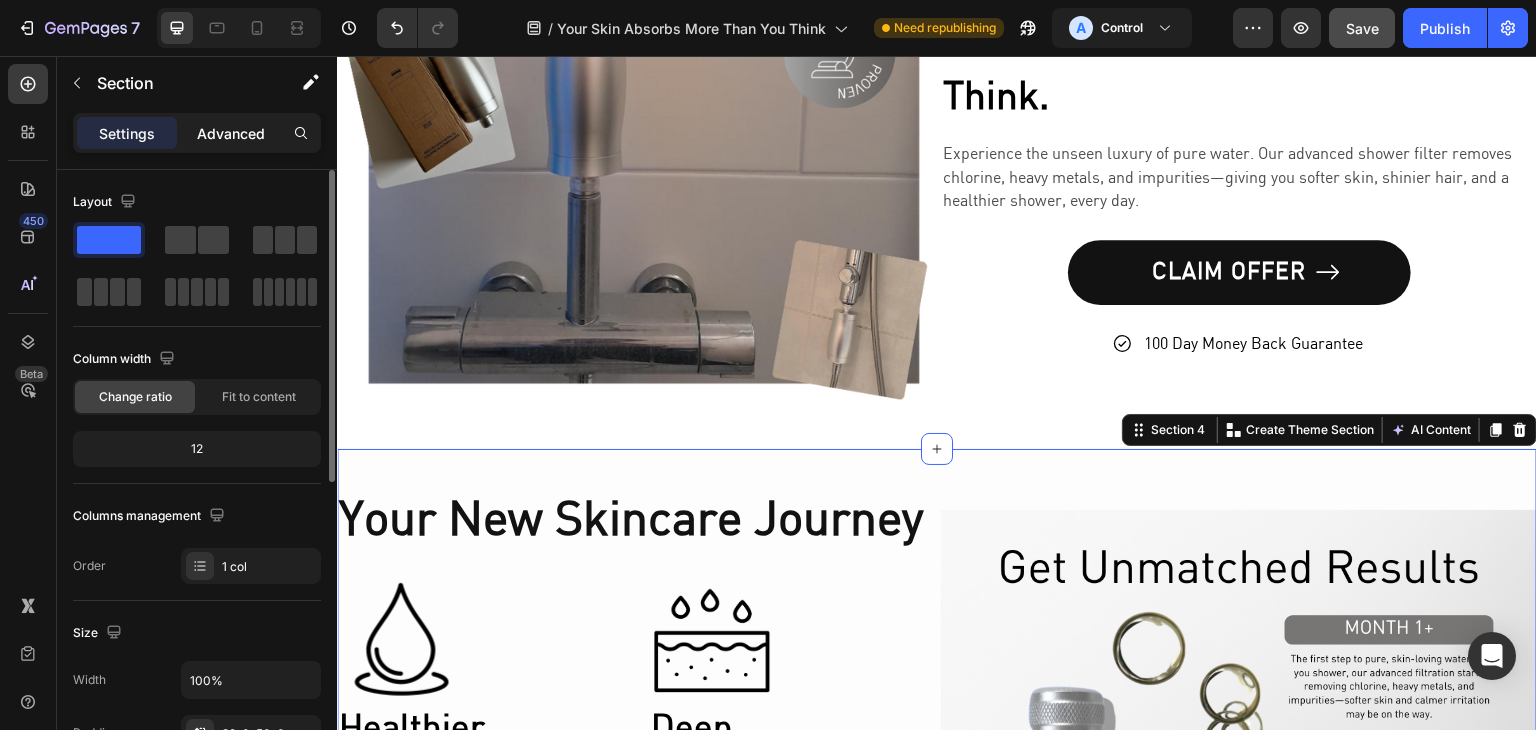 click on "Advanced" 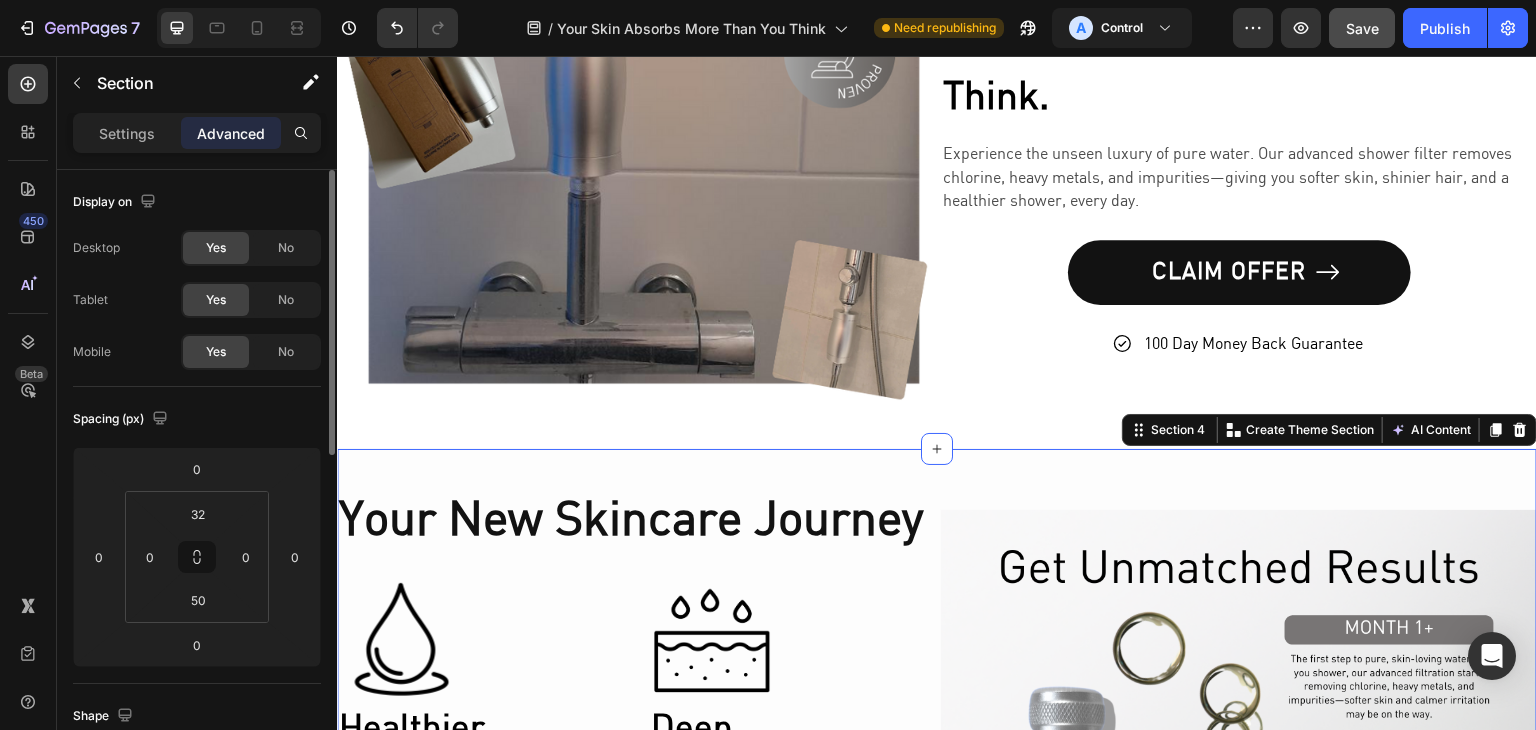 scroll, scrollTop: 100, scrollLeft: 0, axis: vertical 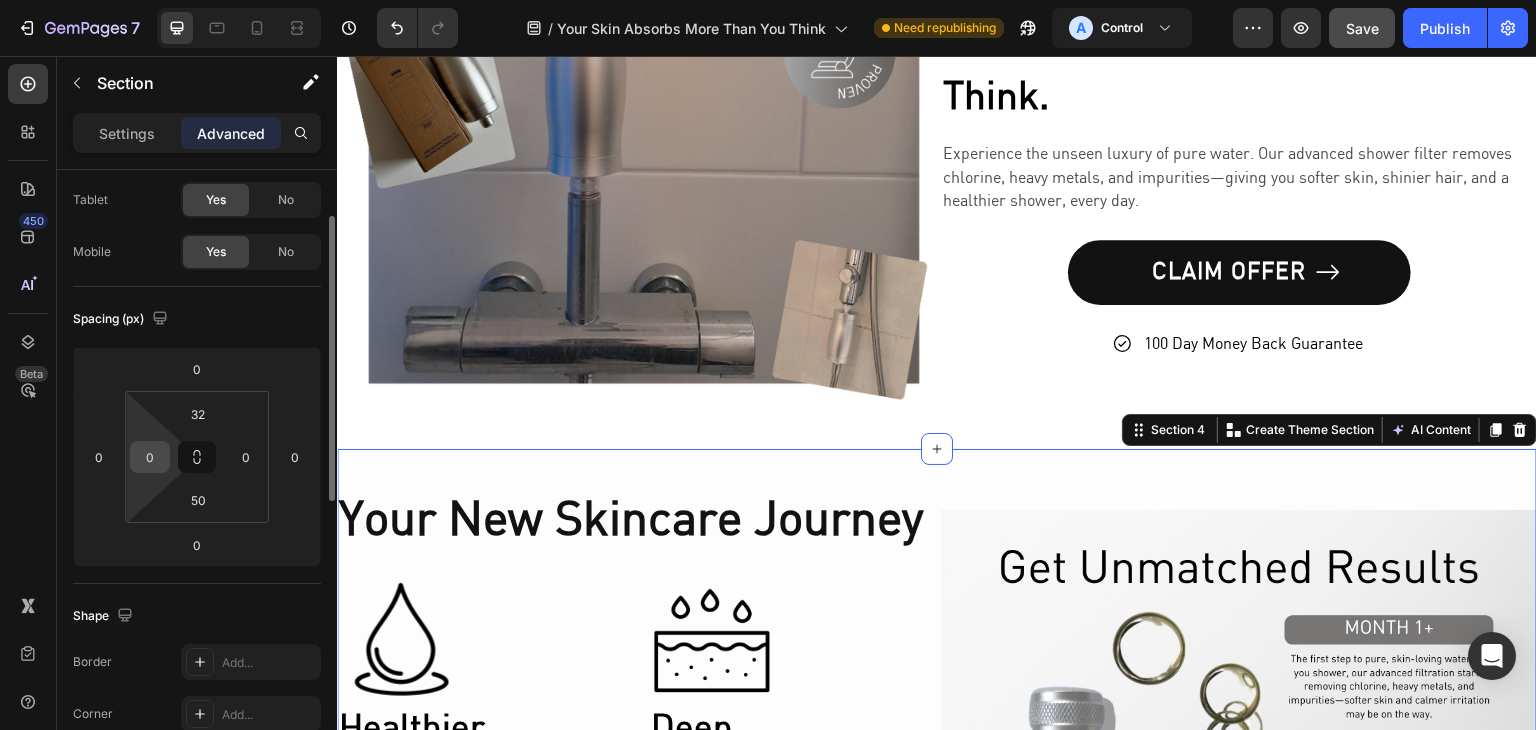 click on "0" at bounding box center (150, 457) 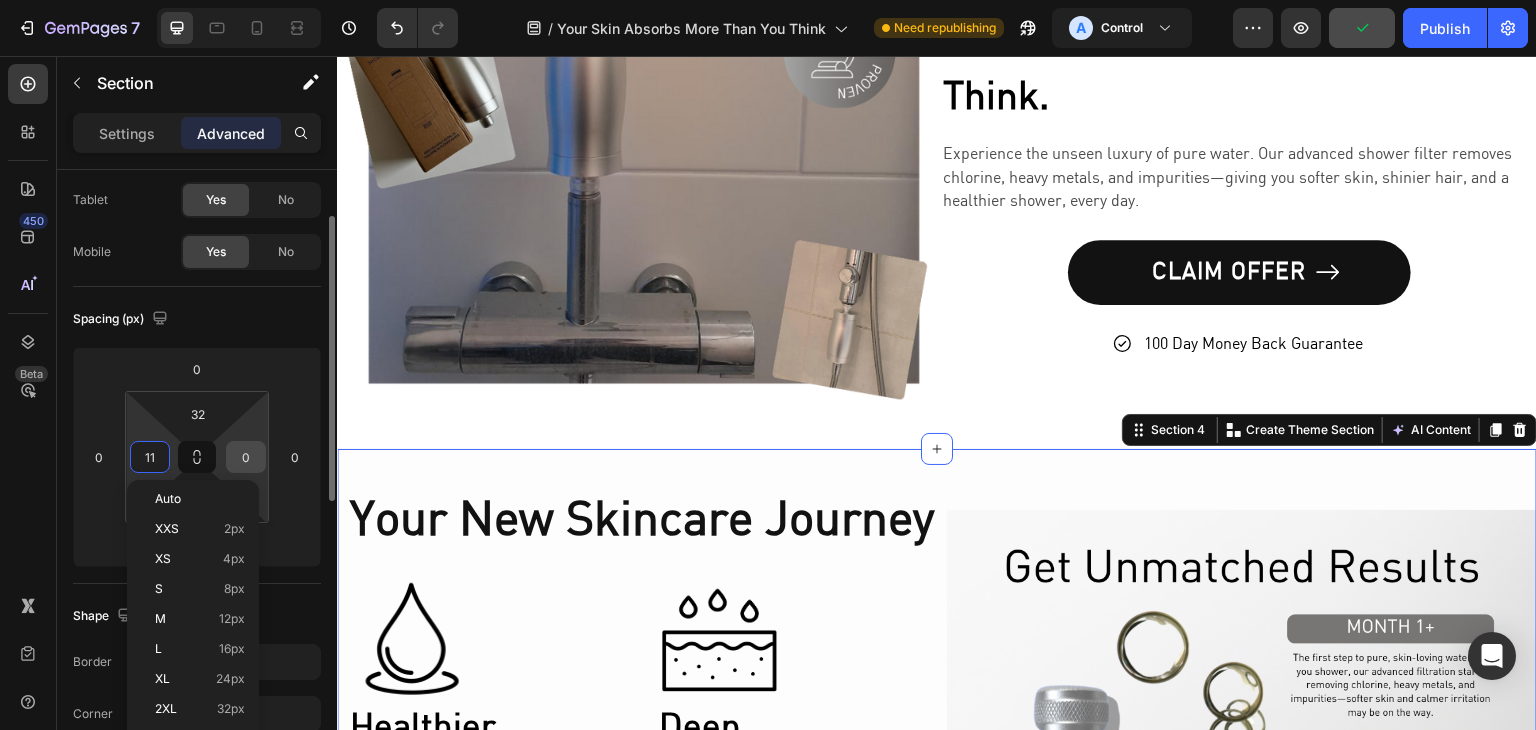 type on "10" 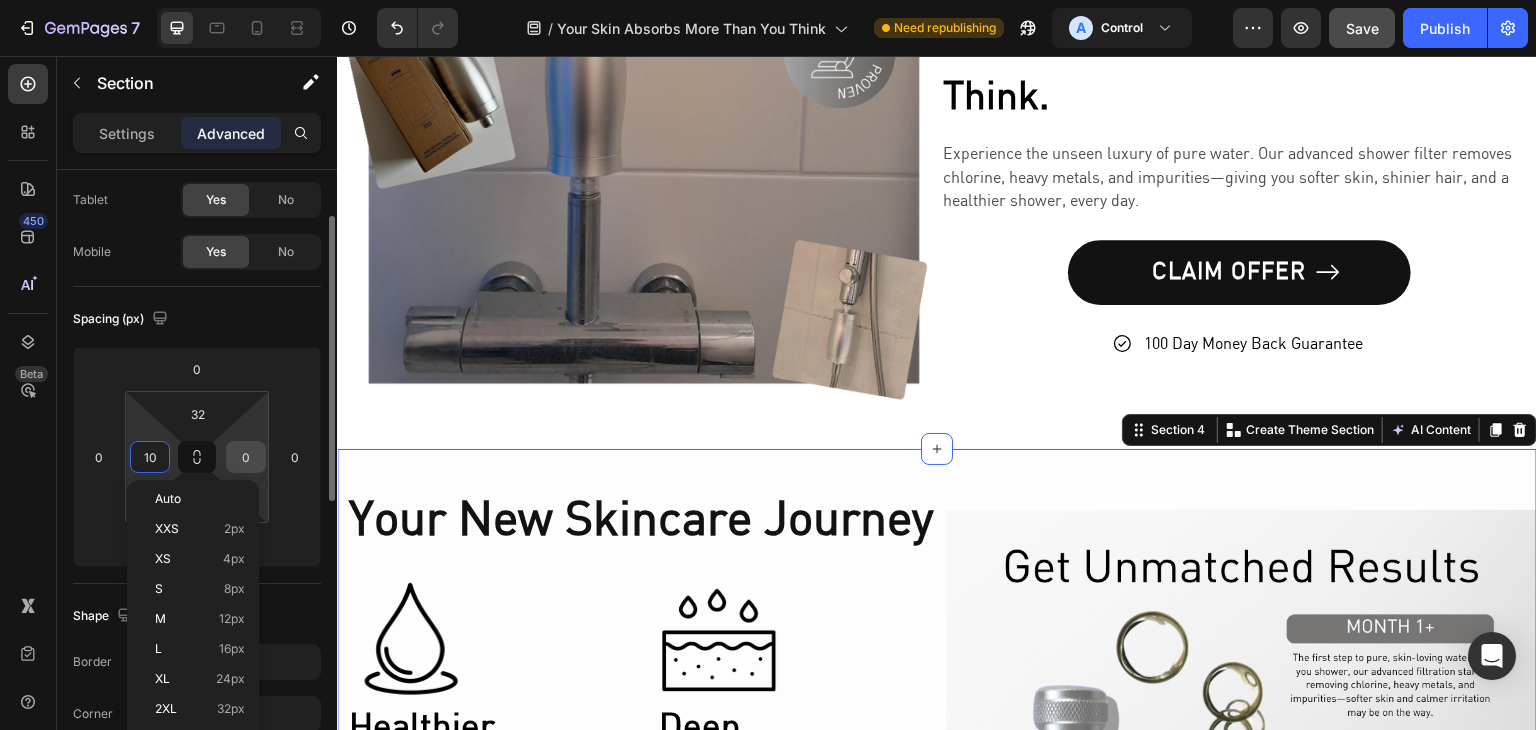 click on "0" at bounding box center (246, 457) 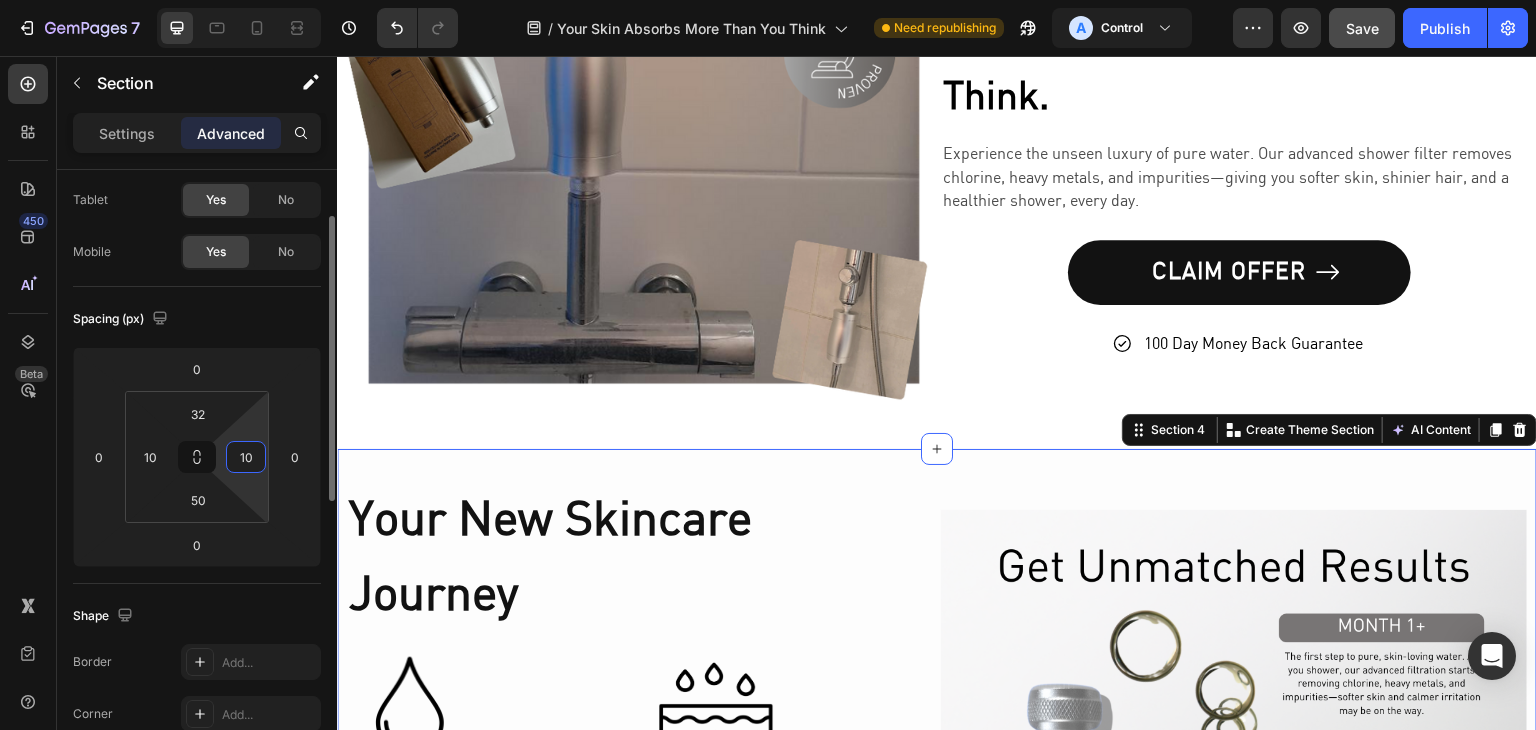type on "10" 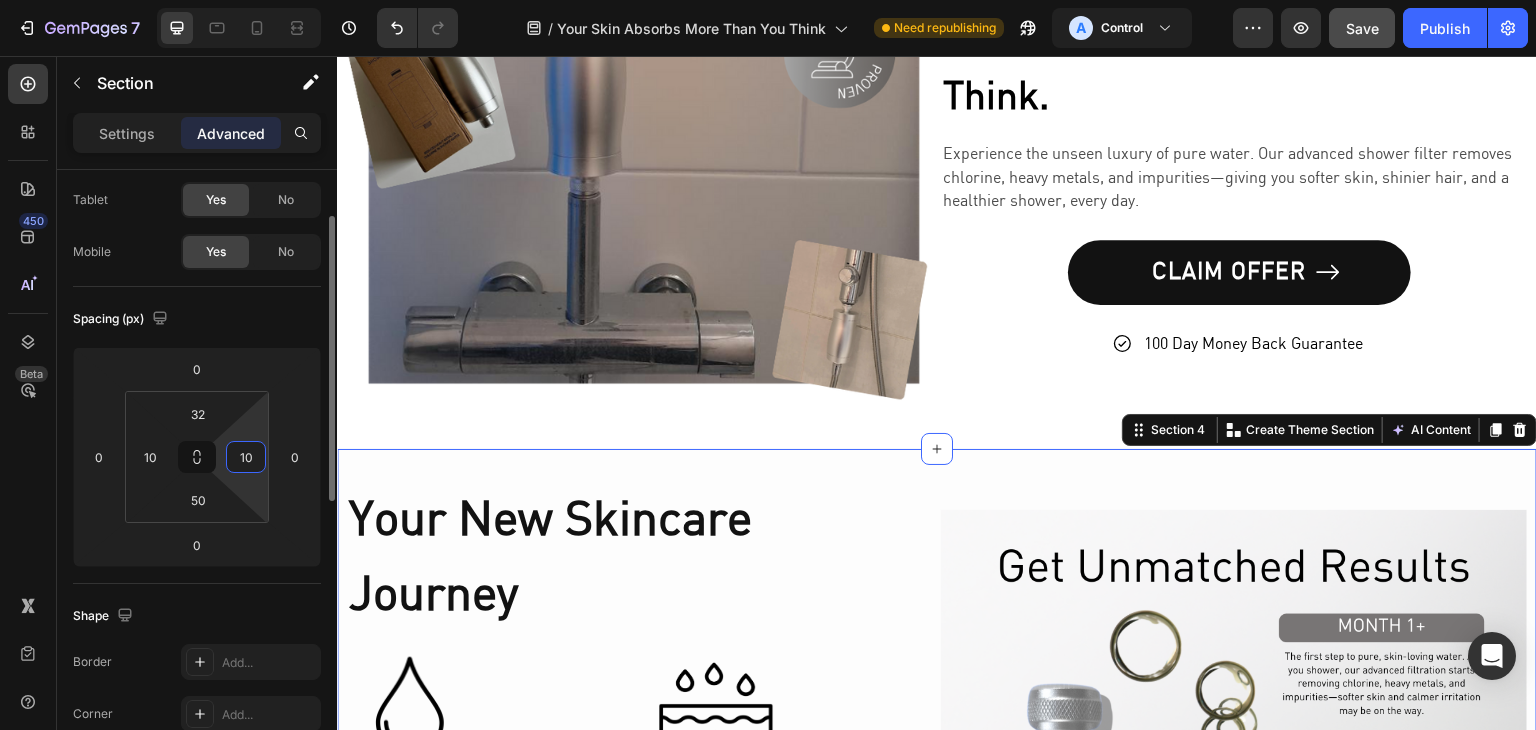 click on "Spacing (px) 0 0 0 0 32 10 50 10" 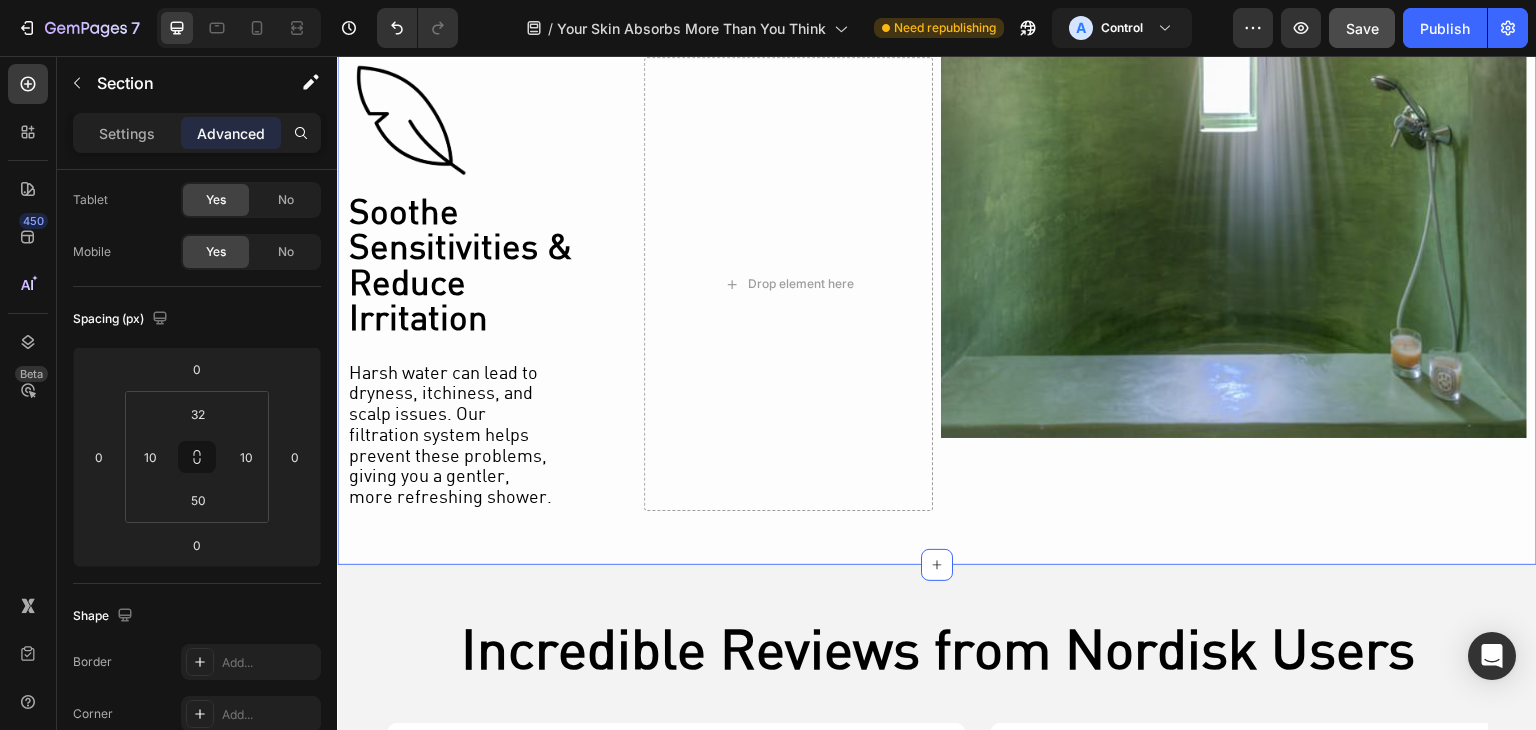 scroll, scrollTop: 1900, scrollLeft: 0, axis: vertical 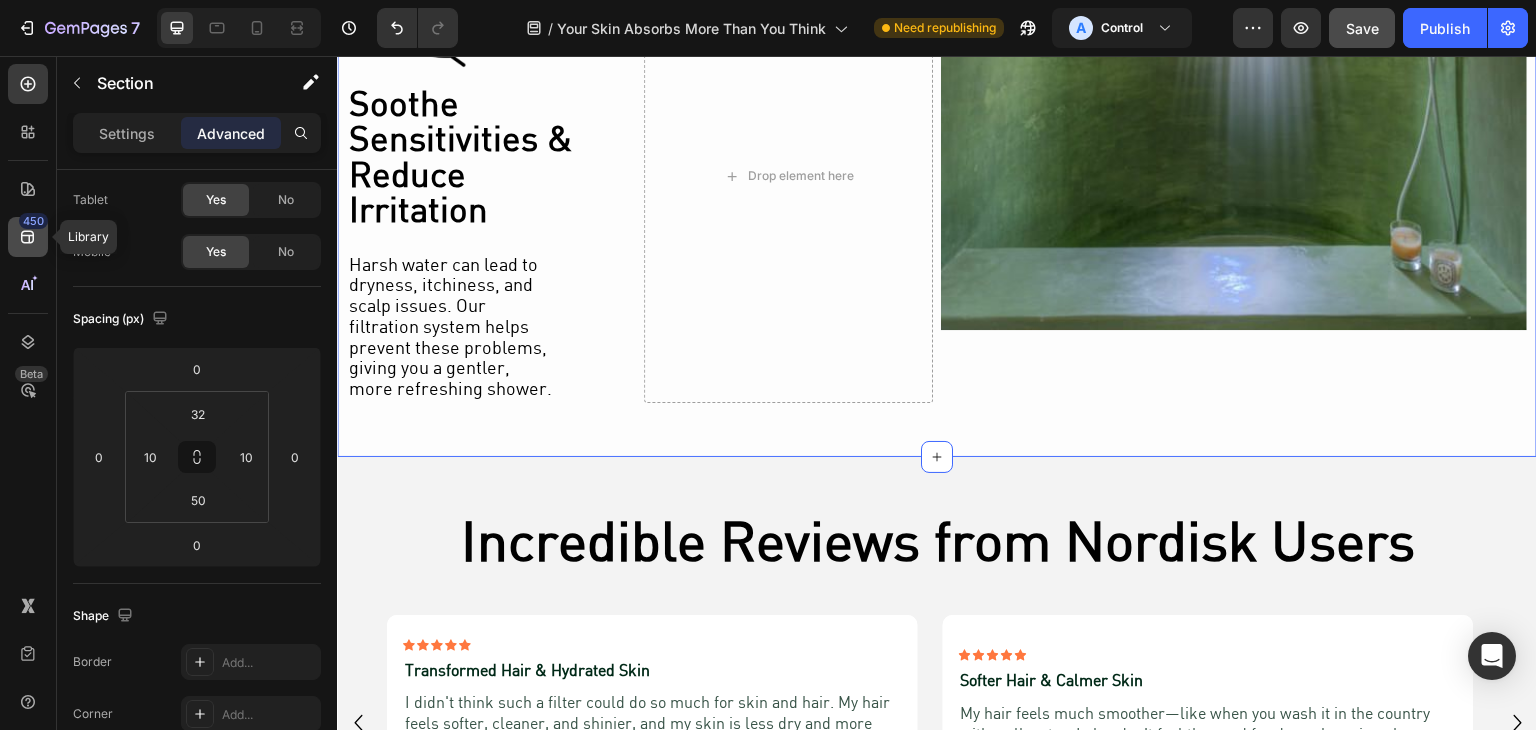 click on "450" at bounding box center (33, 221) 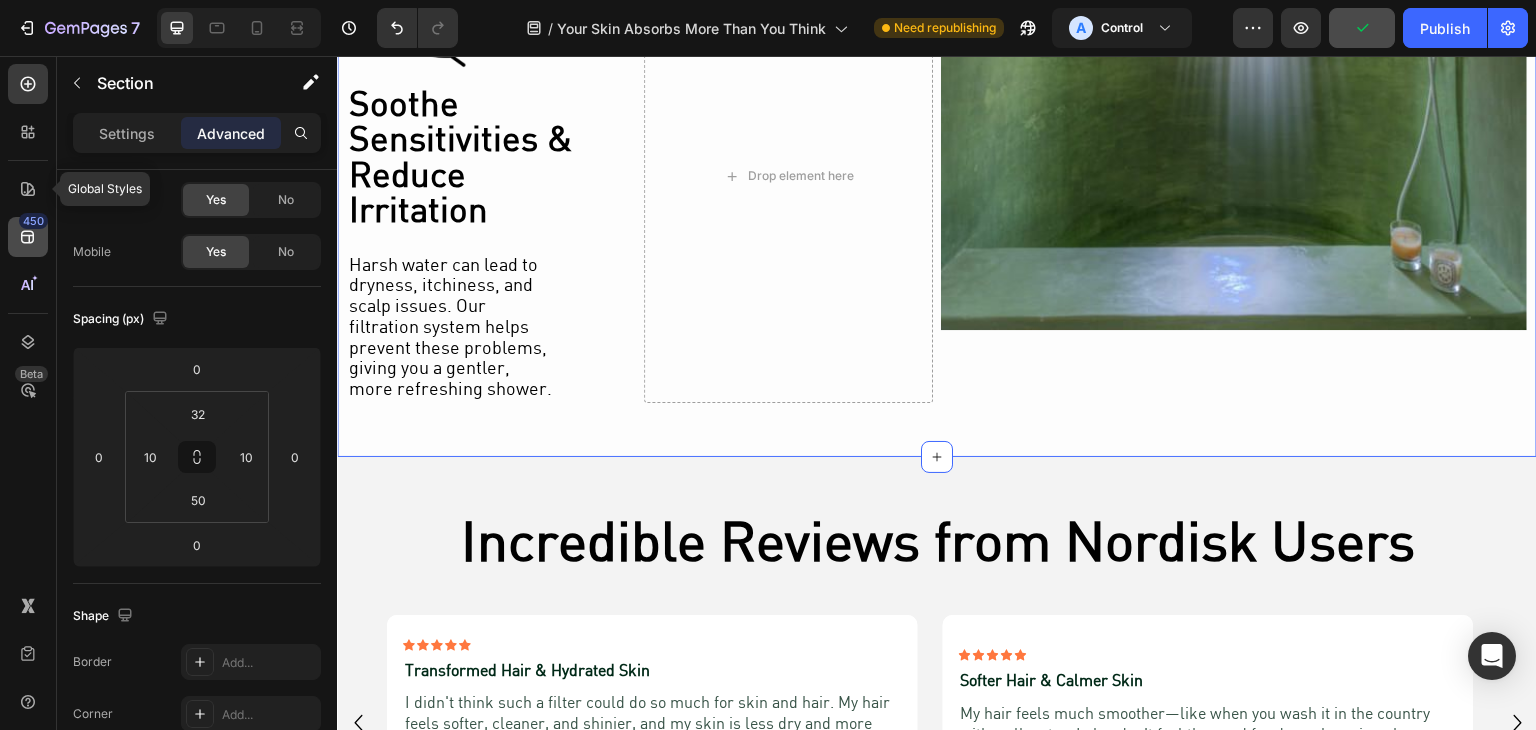 click 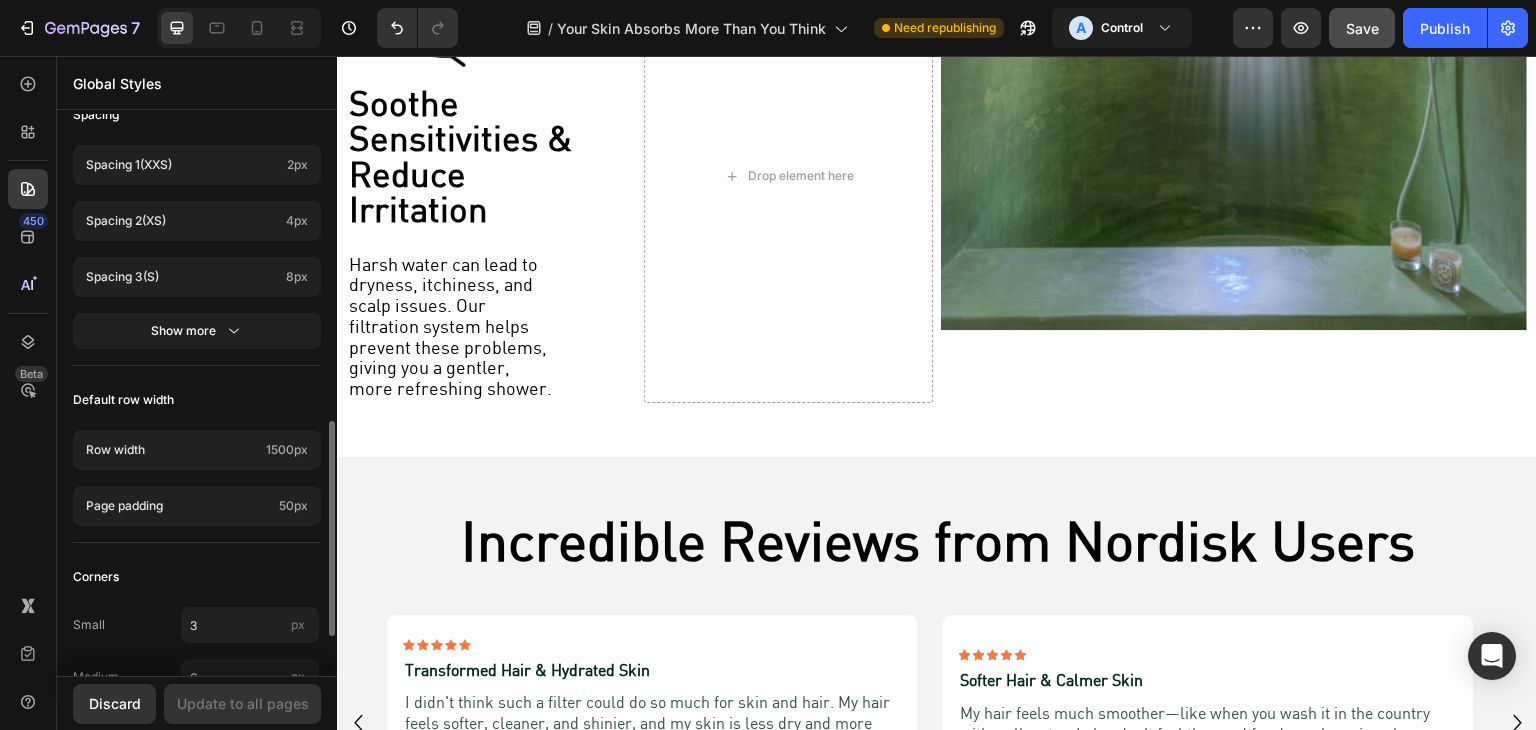 scroll, scrollTop: 700, scrollLeft: 0, axis: vertical 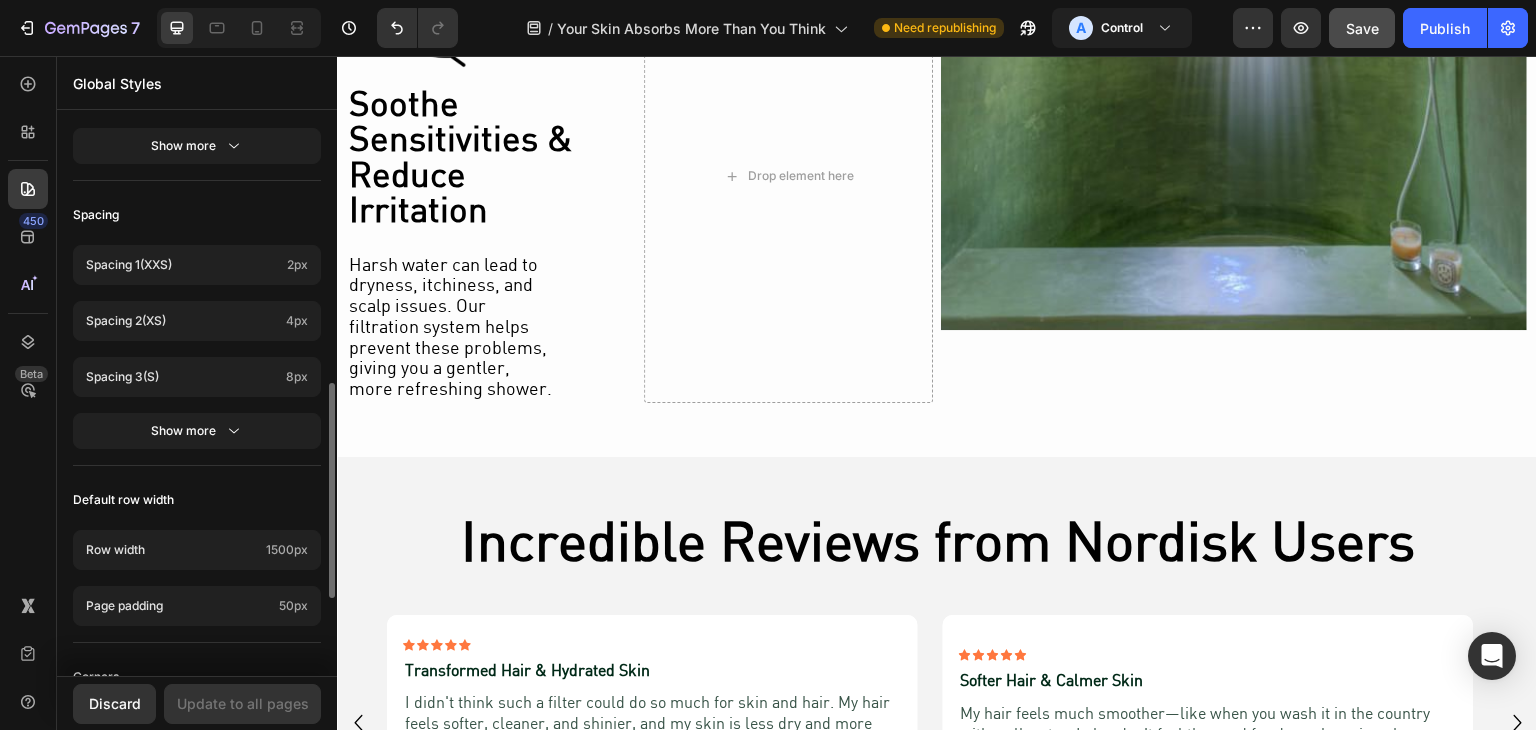 click on "Spacing 1  (xxs) 2px Spacing 2  (xs) 4px Spacing 3  (s) 8px Show more" 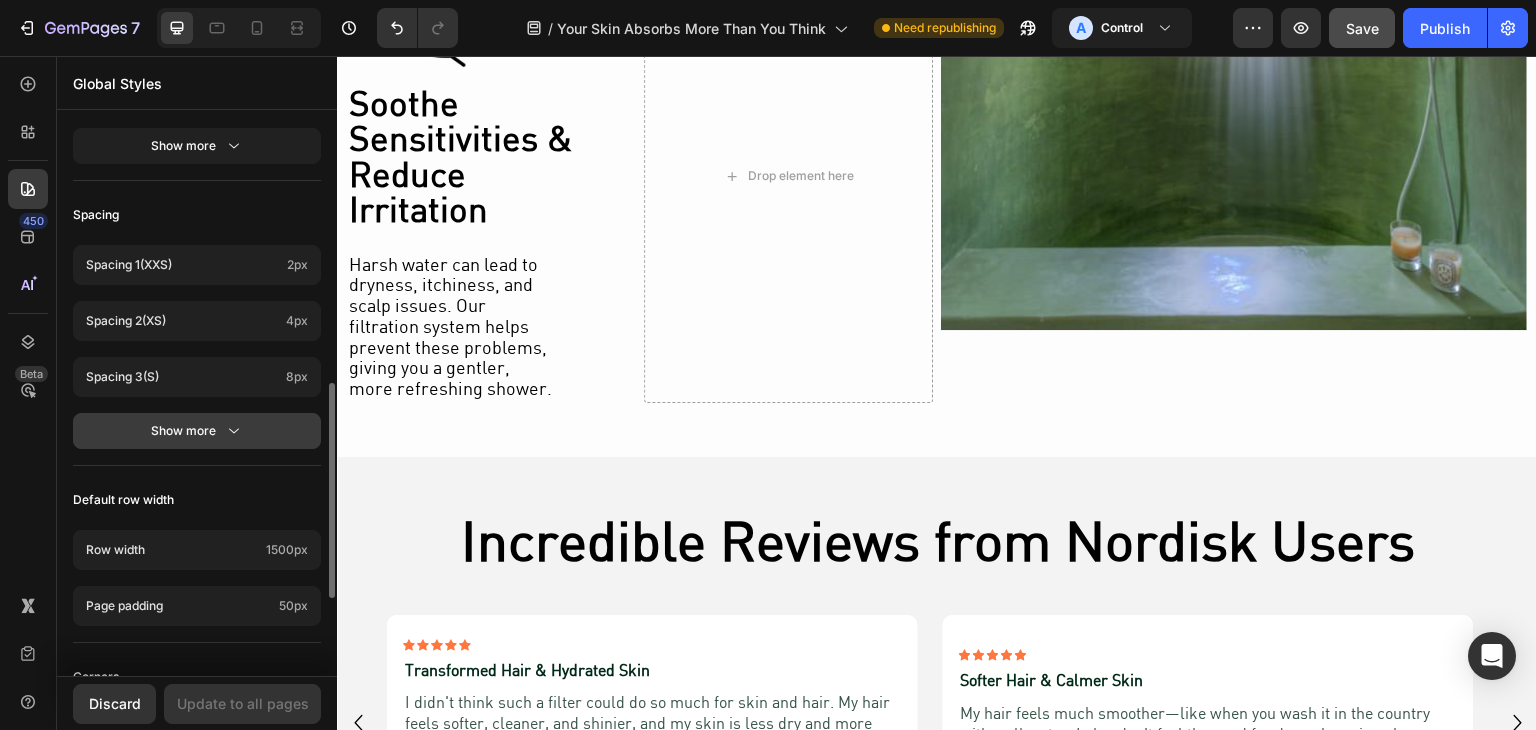 click 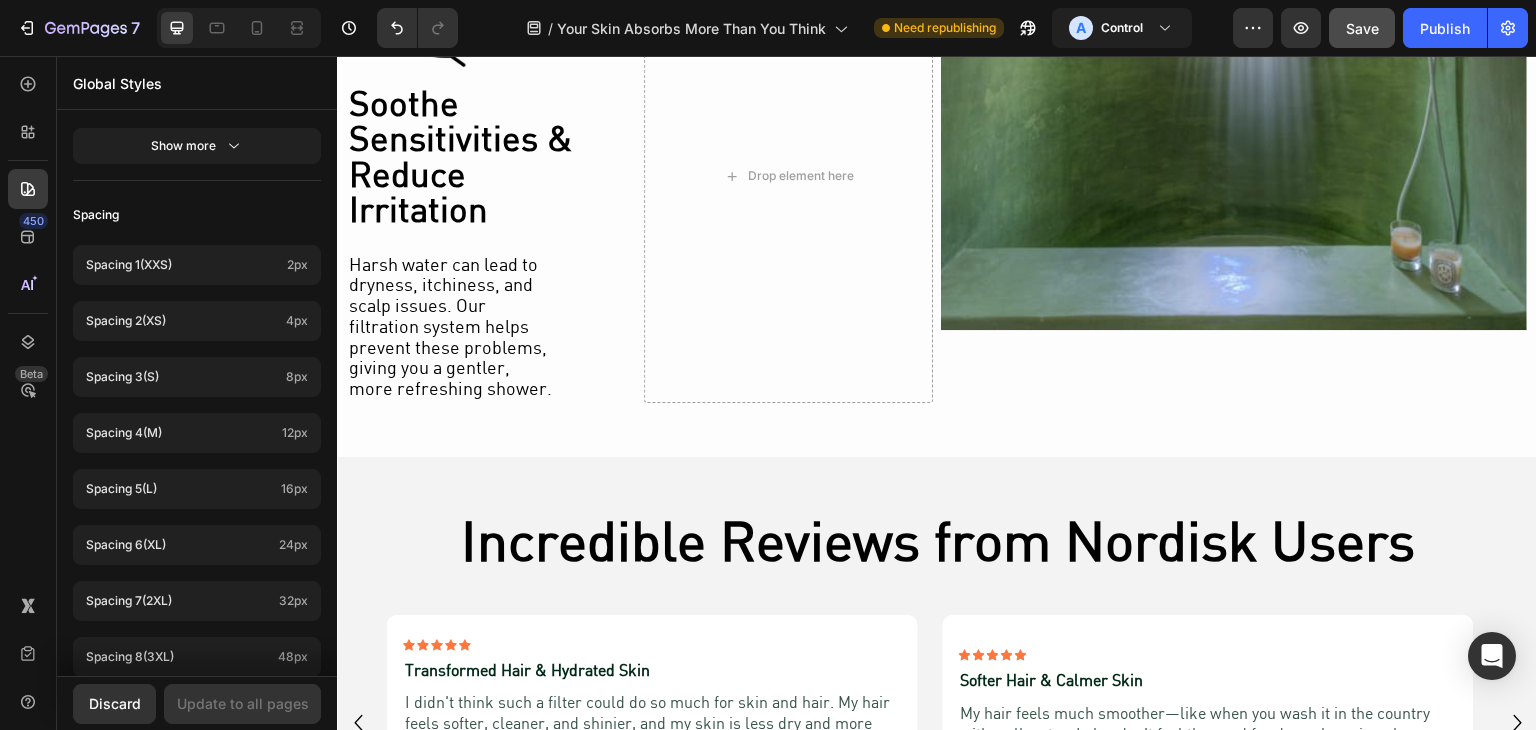scroll, scrollTop: 1293, scrollLeft: 0, axis: vertical 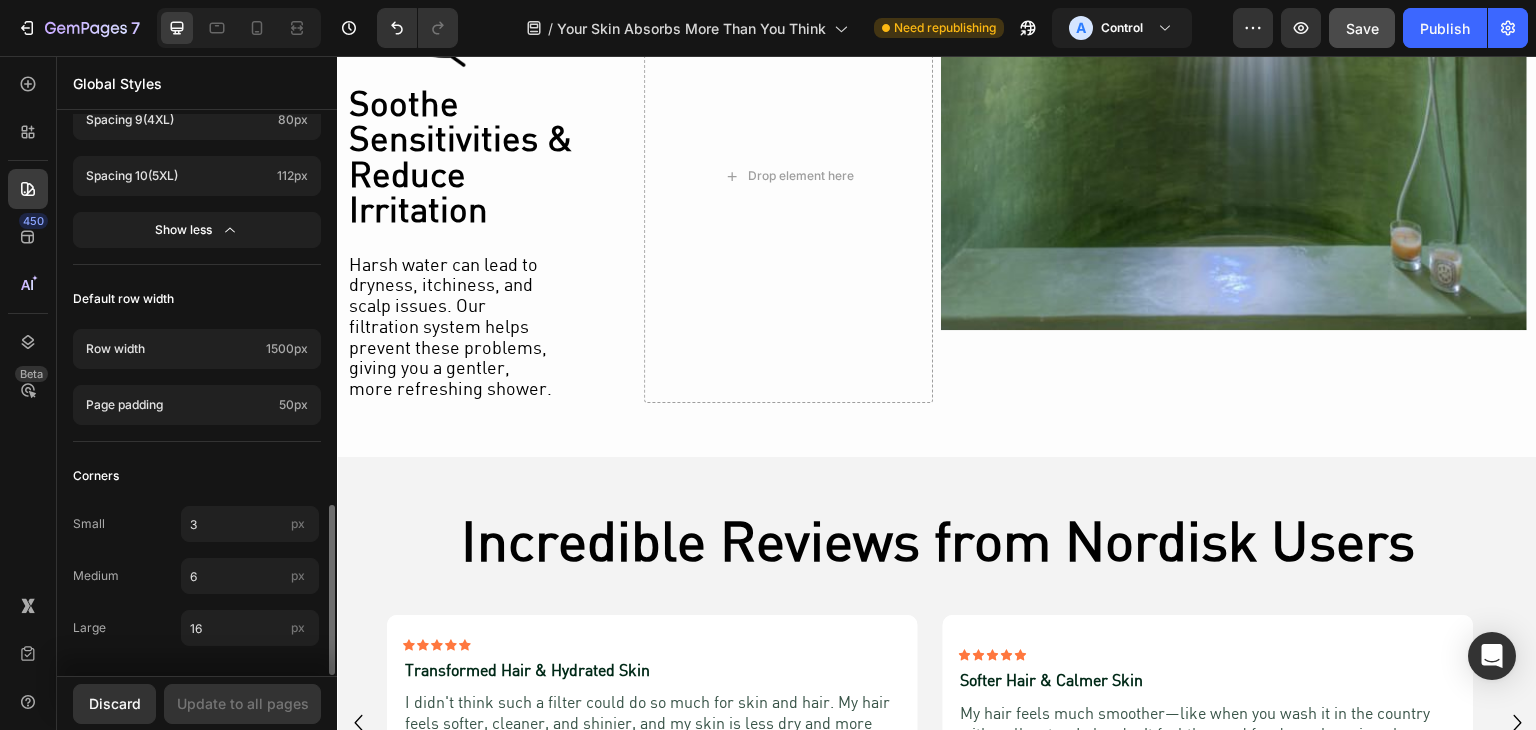 click on "Colors Button Text Background Line Accent Font manager Heading DIN Paragraph DIN Typography Heading 1 52px Heading 2 46px Heading 3 41px Show more Spacing Spacing 1  (xxs) 2px Spacing 2  (xs) 4px Spacing 3  (s) 8px Spacing 4  (m) 12px Spacing 5  (l) 16px Spacing 6  (xl) 24px Spacing 7  (2xl) 32px Spacing 8  (3xl) 48px Spacing 9  (4xl) 80px Spacing 10  (5xl) 112px Show less Default row width Row width  1500px Page padding  50px Corners Small 3 px Medium 6 px Large 16 px" at bounding box center [197, -251] 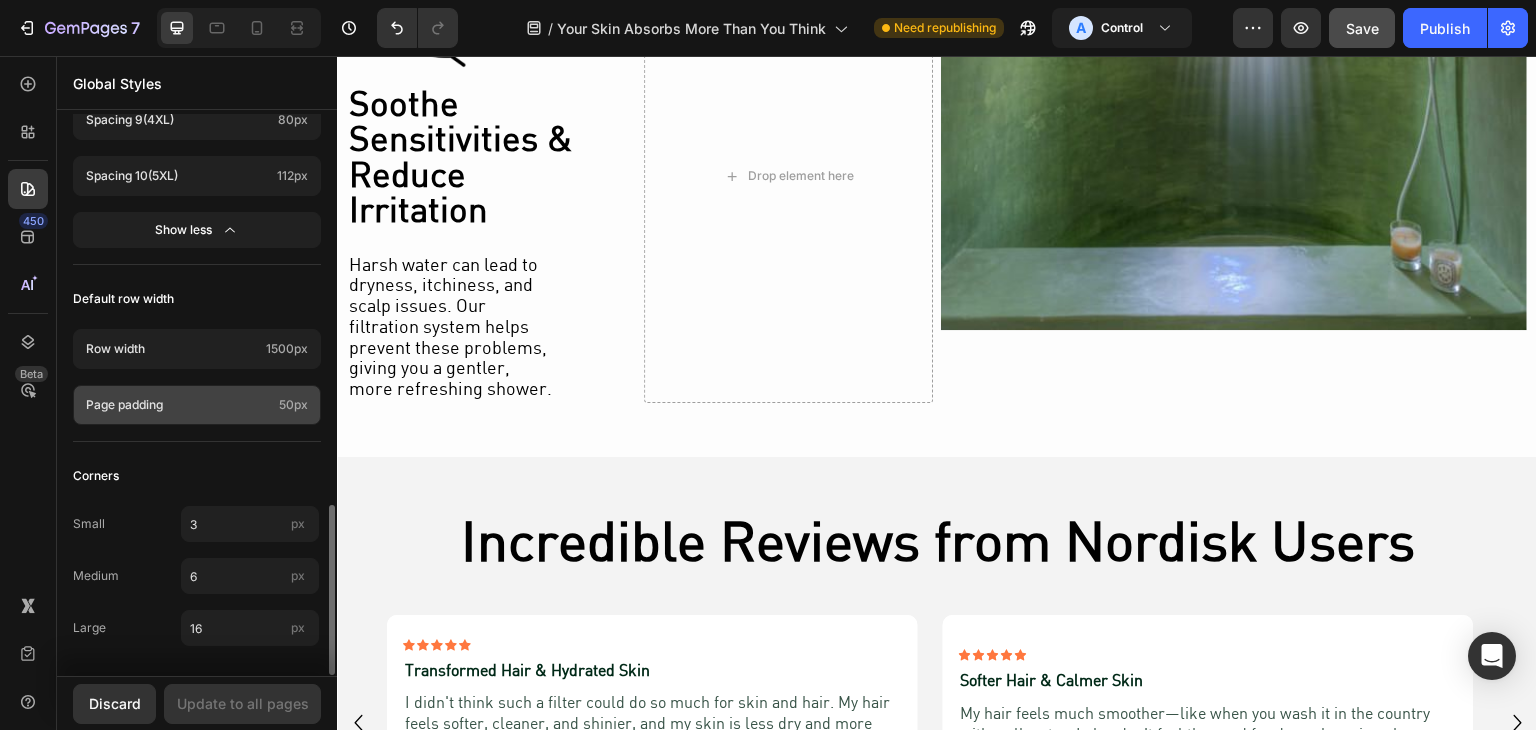click on "Page padding" at bounding box center (178, 405) 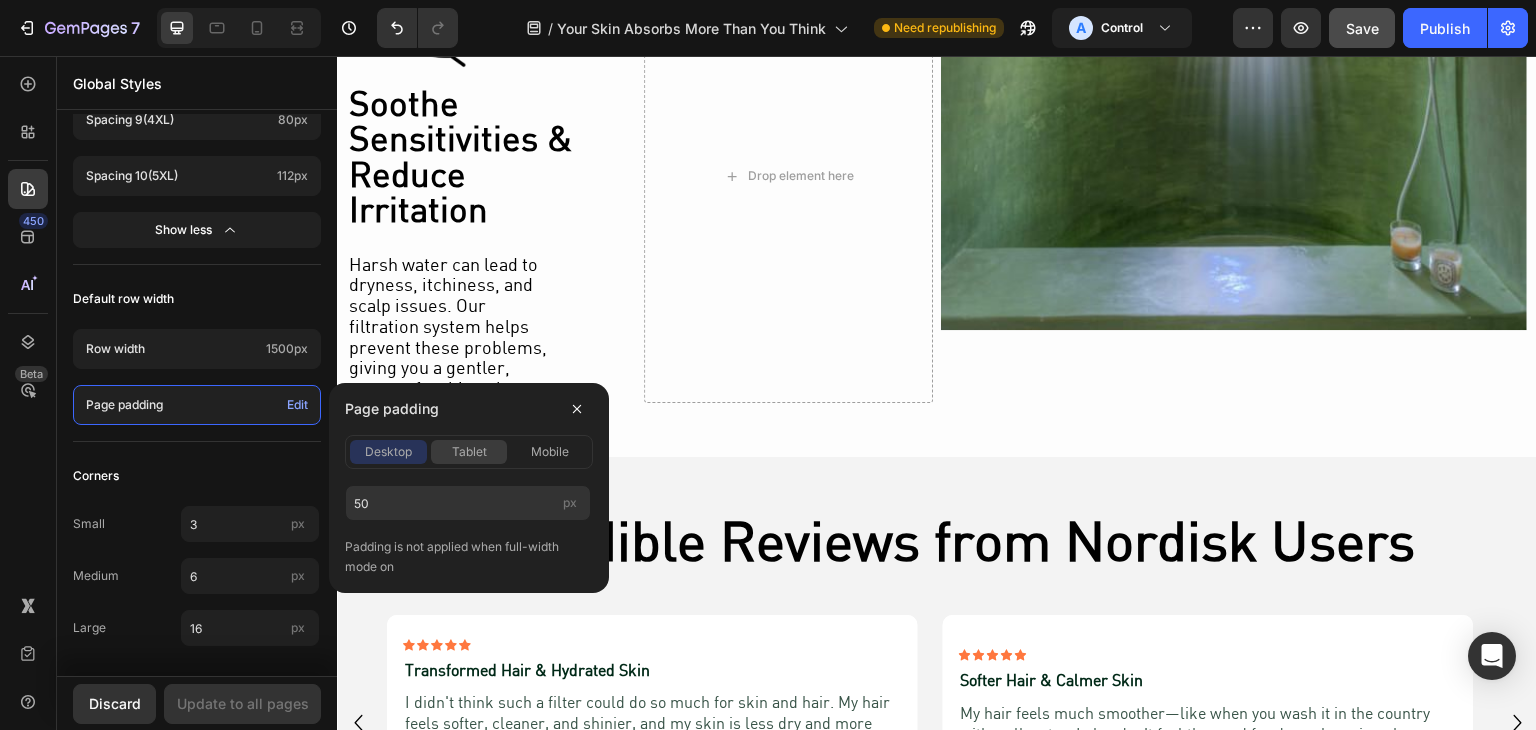 click on "tablet" at bounding box center (469, 452) 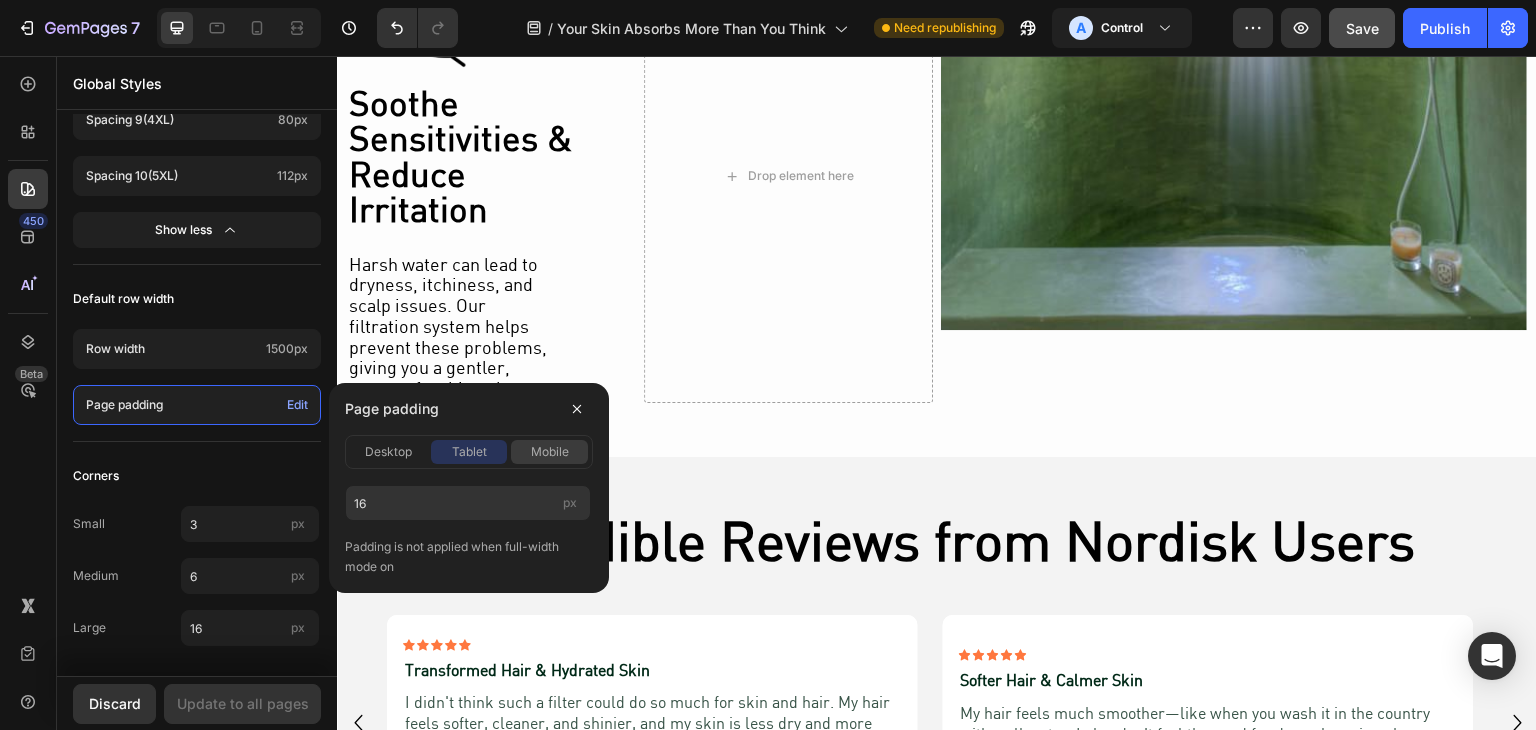click on "mobile" at bounding box center [550, 452] 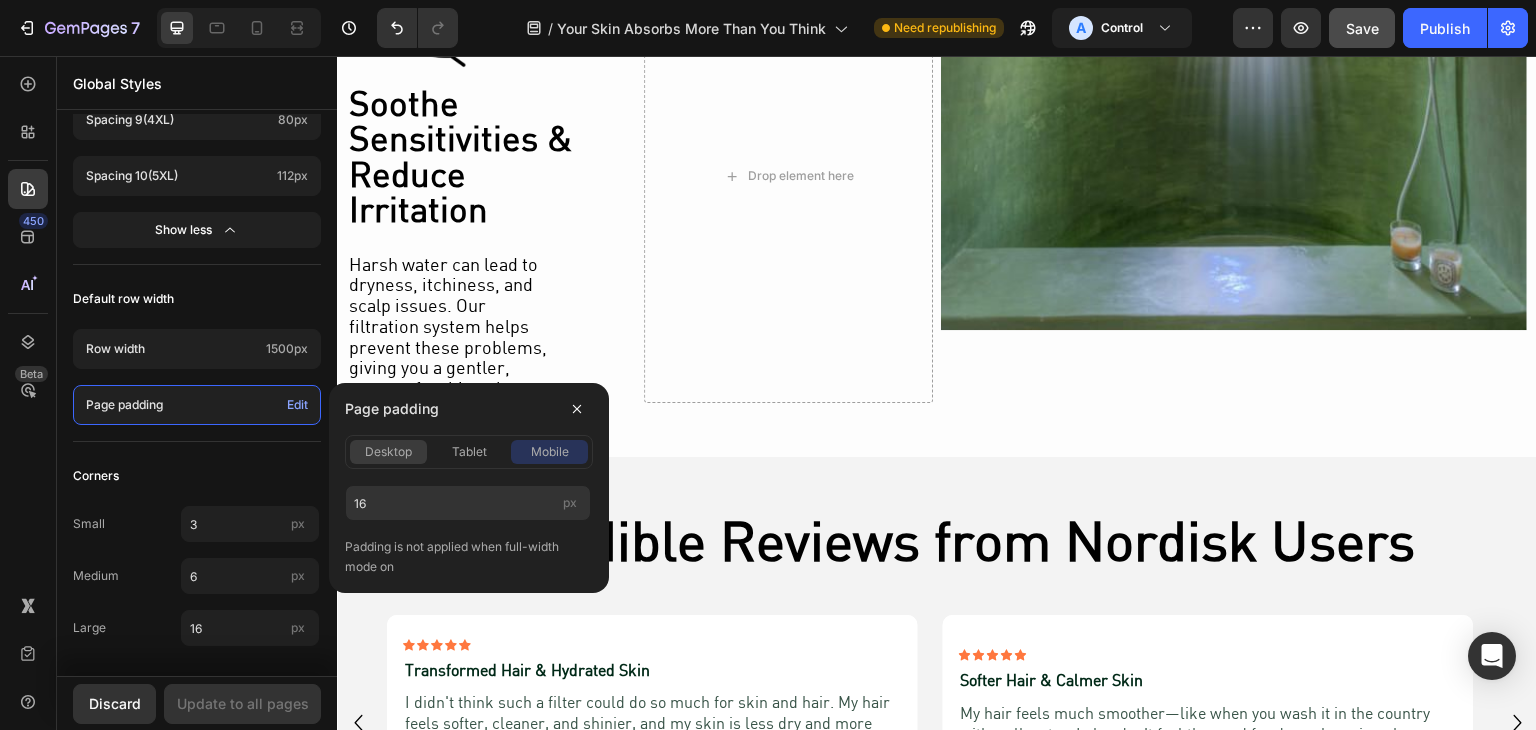 click on "desktop" at bounding box center (388, 452) 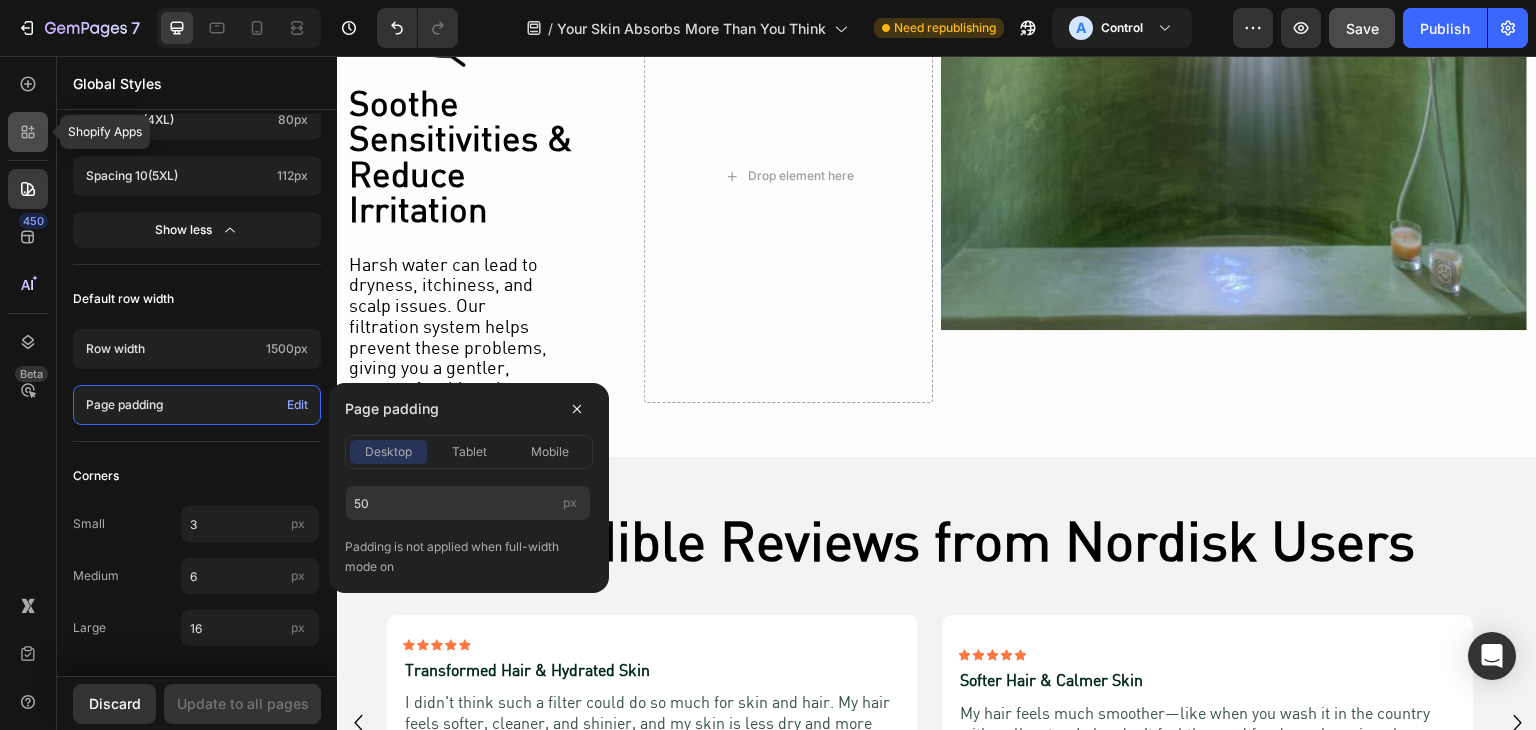 click 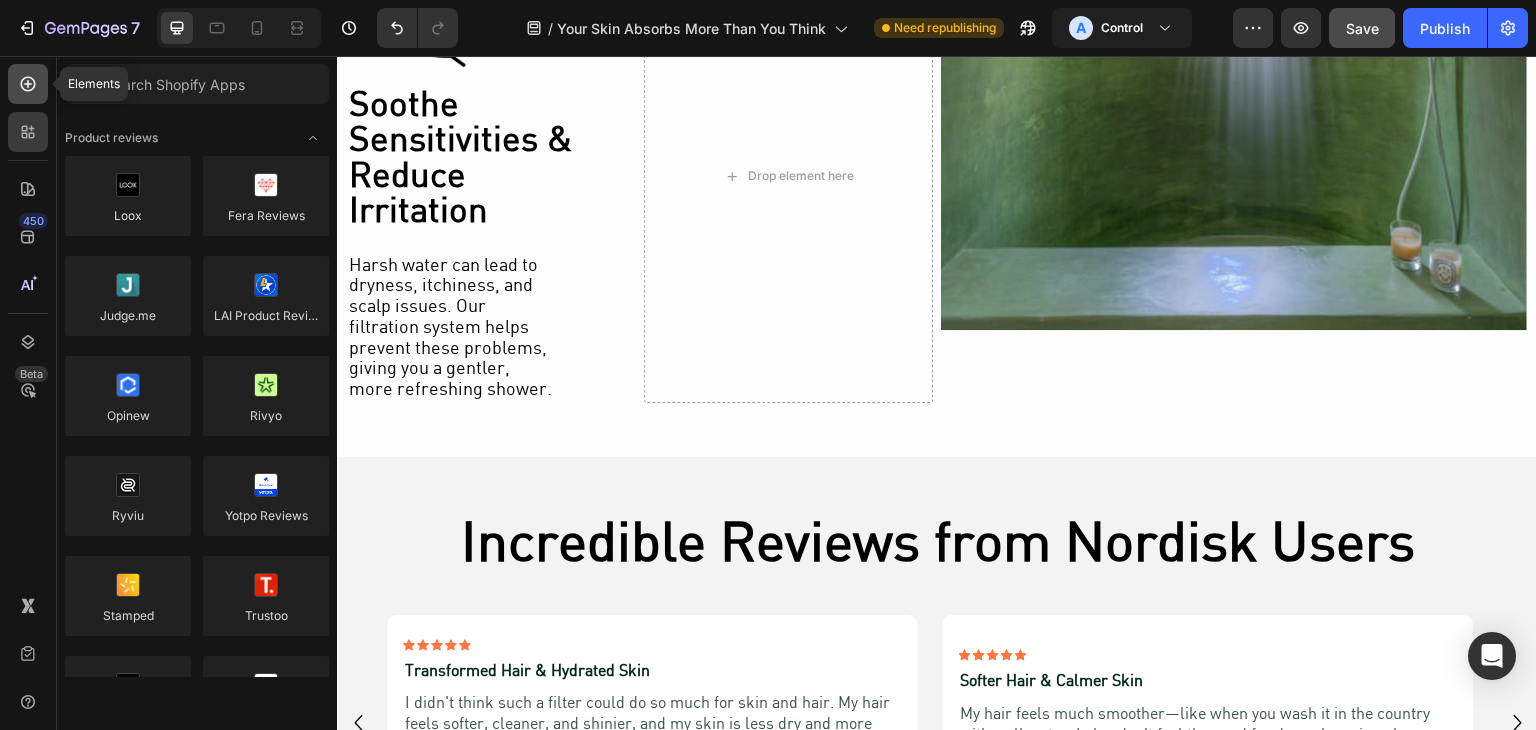 click 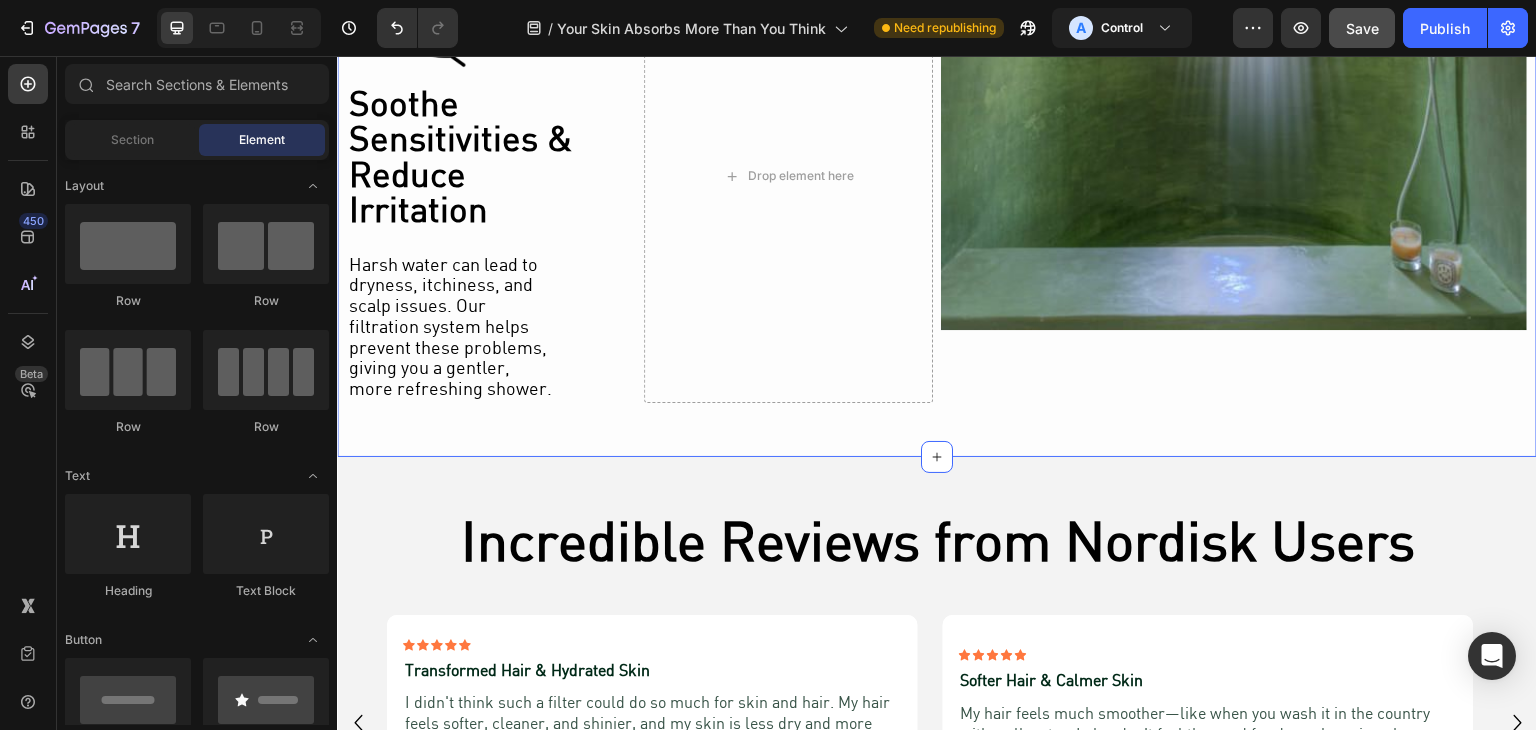click on "Your New Skincare Journey Heading Row Image Healthier Skin & Hair, Instantly Text Block Enjoy the benefits of purified water without changing your routine—softer skin, stronger hair, and a cleaner shower experience from day one. Text Block Row Image Deep Hydration & Nourishment Text Block Filtered water enhances how your skin and hair absorb moisture, ensuring deeper hydration and less dryness. Text Block Row Image Protect Your Skin Barrier Text Block Reduce daily exposure to chlorine and heavy metals, helping your skin maintain moisture and resilience against irritation. Text Block Row Image Revive Your Natural Glow Text Block Say goodbye to dull, lifeless skin—experience a shower that brings out your skin’s natural radiance and smoothness. Text Block Row Image Soothe Sensitivities & Reduce Irritation Text Block Harsh water can lead to dryness, itchiness, and scalp issues. Our filtration system helps prevent these problems, giving you a gentler, more refreshing shower. Text Block Row Row Row Image Row" at bounding box center [937, -349] 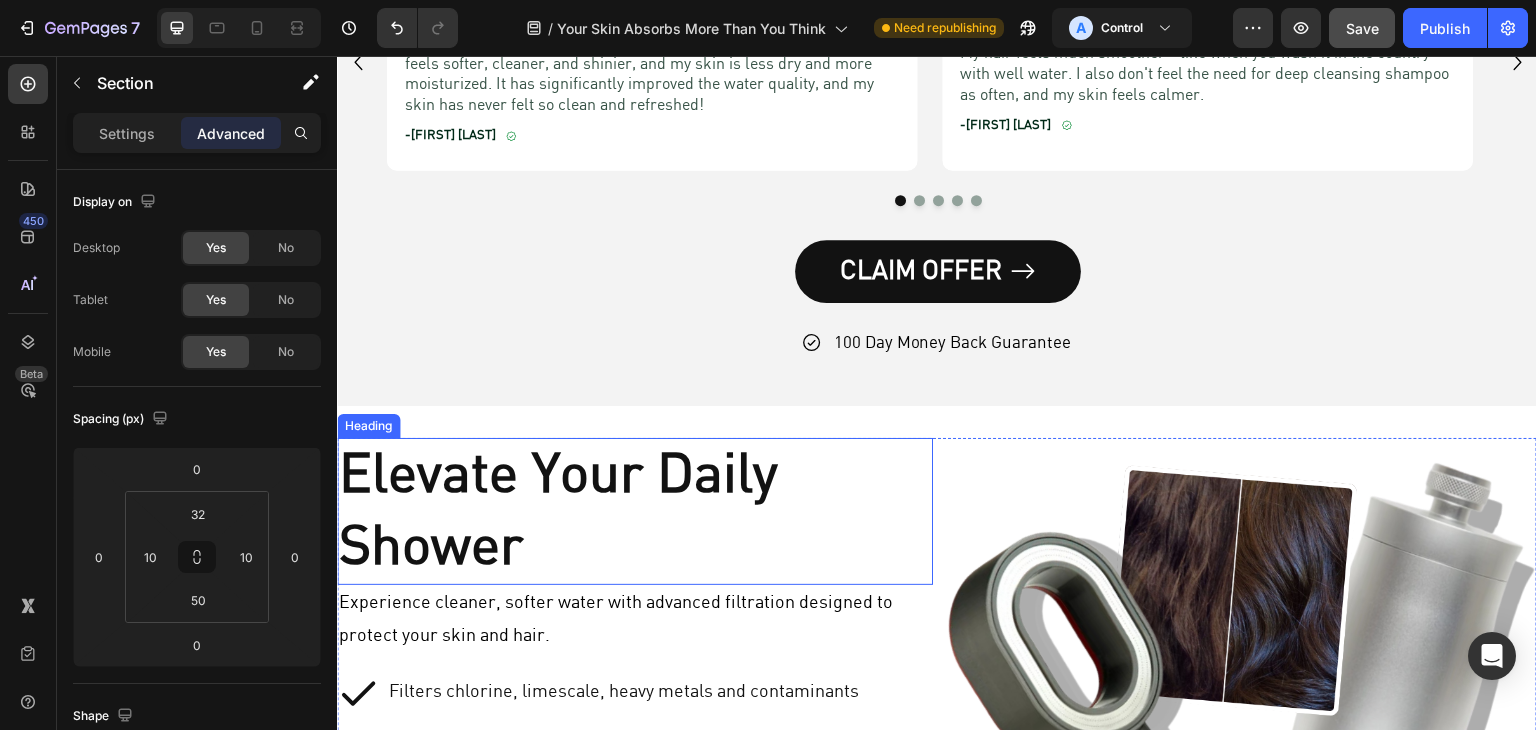 scroll, scrollTop: 2800, scrollLeft: 0, axis: vertical 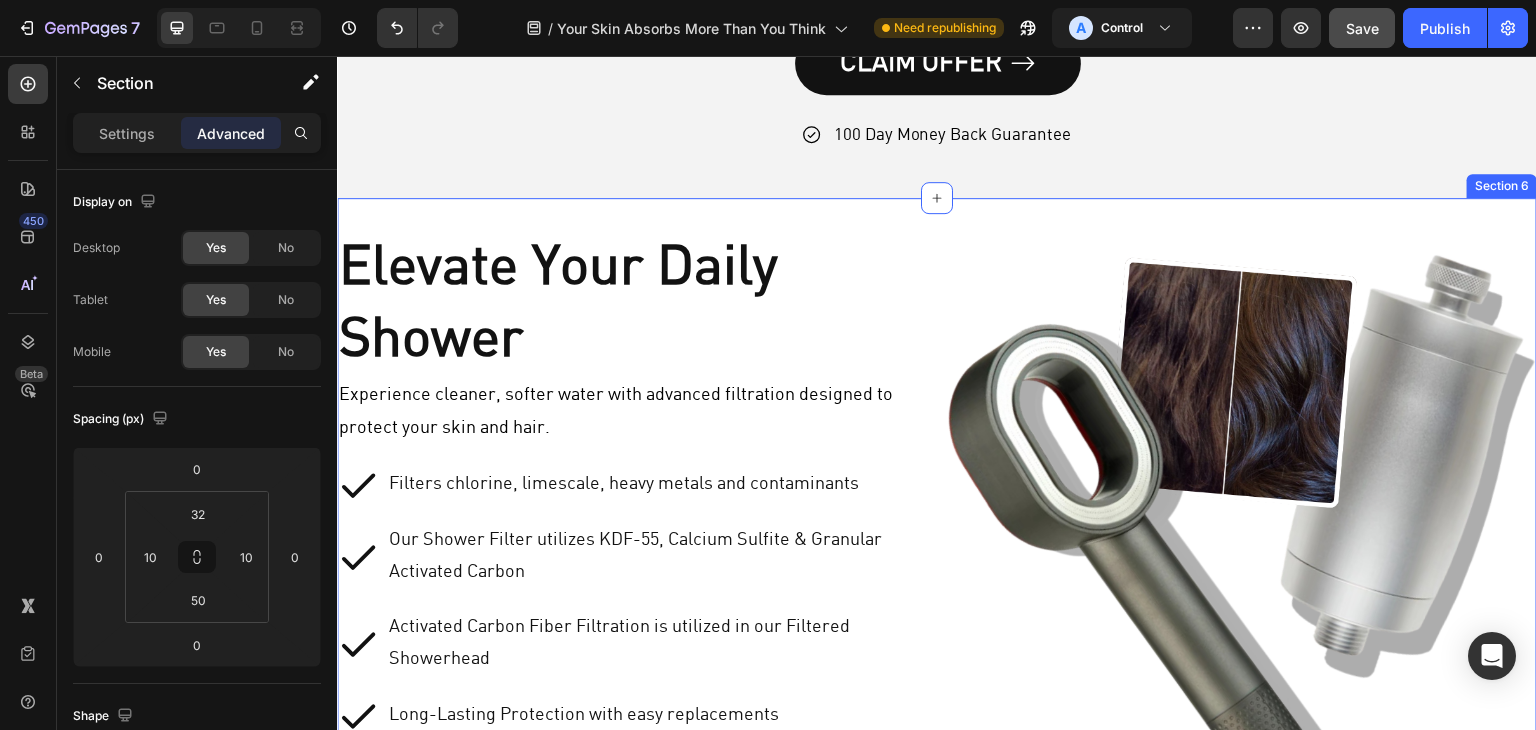 click on "Elevate Your Daily Shower Heading Experience cleaner, softer water with advanced filtration designed to protect your skin and hair. Text Block
Filters chlorine, limescale, heavy metals and contaminants
Our Shower Filter utilizes KDF-55, Calcium Sulfite & Granular Activated Carbon
Activated Carbon Fiber Filtration is utilized in our Filtered Showerhead
Long-Lasting Protection with easy replacements
Quick & Easy Setup Item List
CLAIM OFFER Button
100 Day Money Back Guarantee Item List Row Row Image Row Section 6" at bounding box center [937, 591] 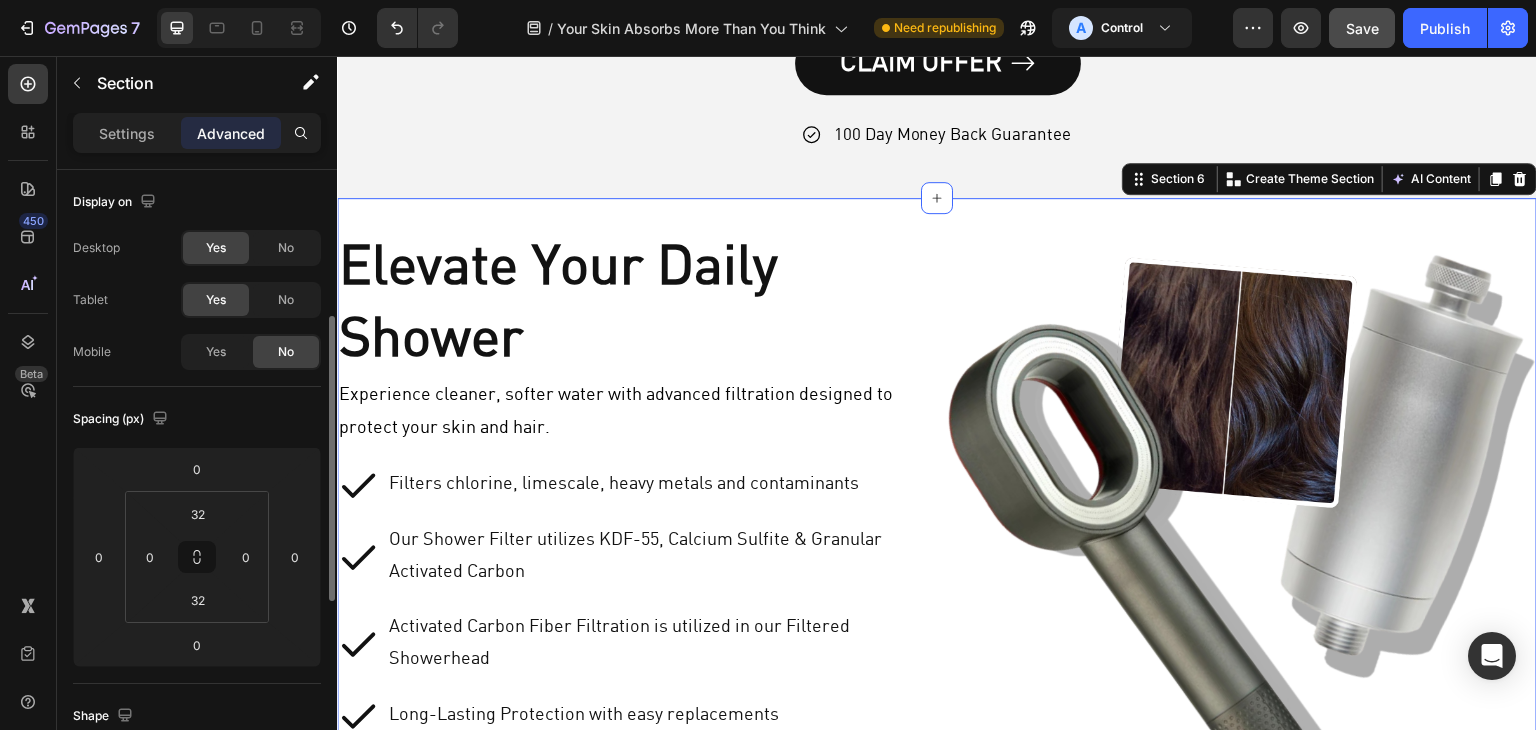 scroll, scrollTop: 100, scrollLeft: 0, axis: vertical 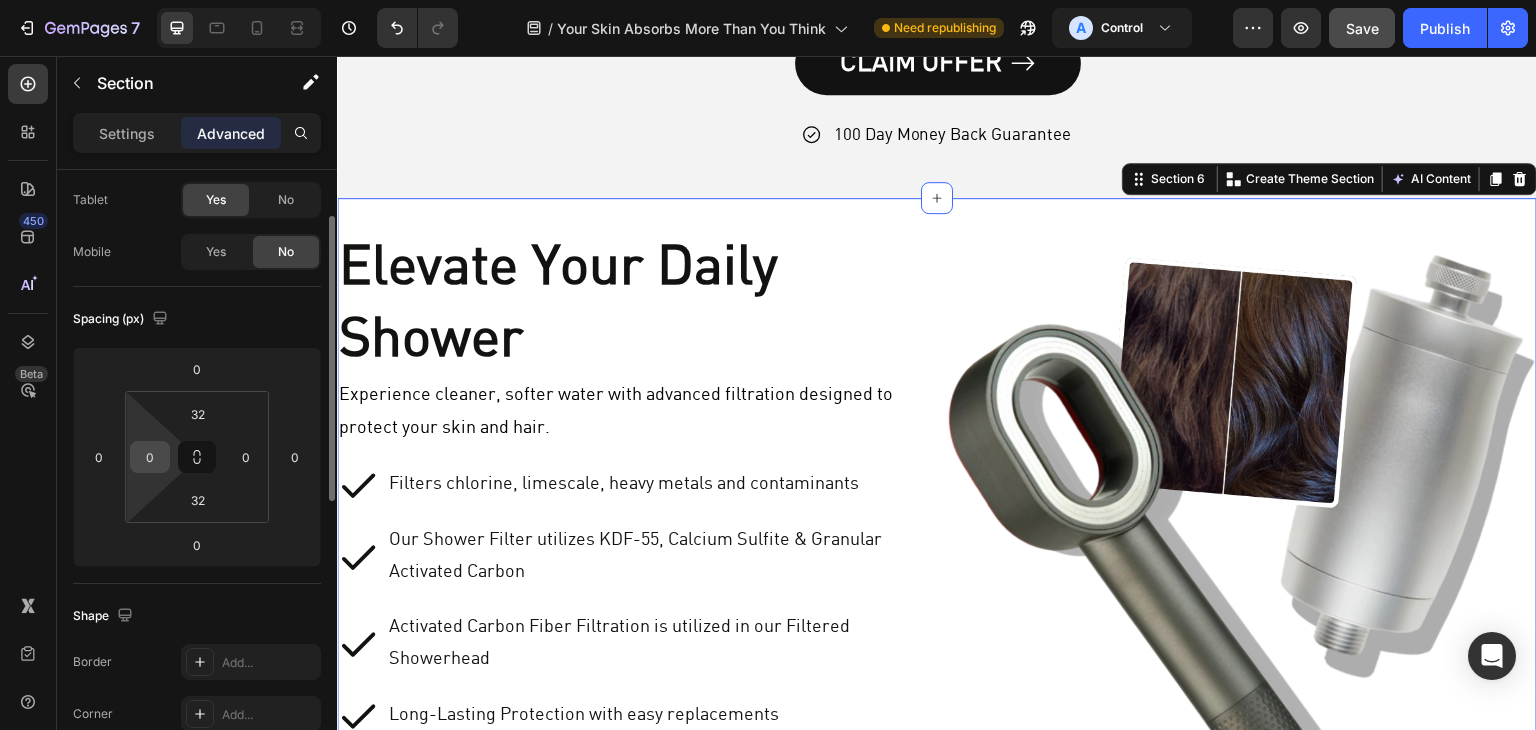 click on "0" at bounding box center (150, 457) 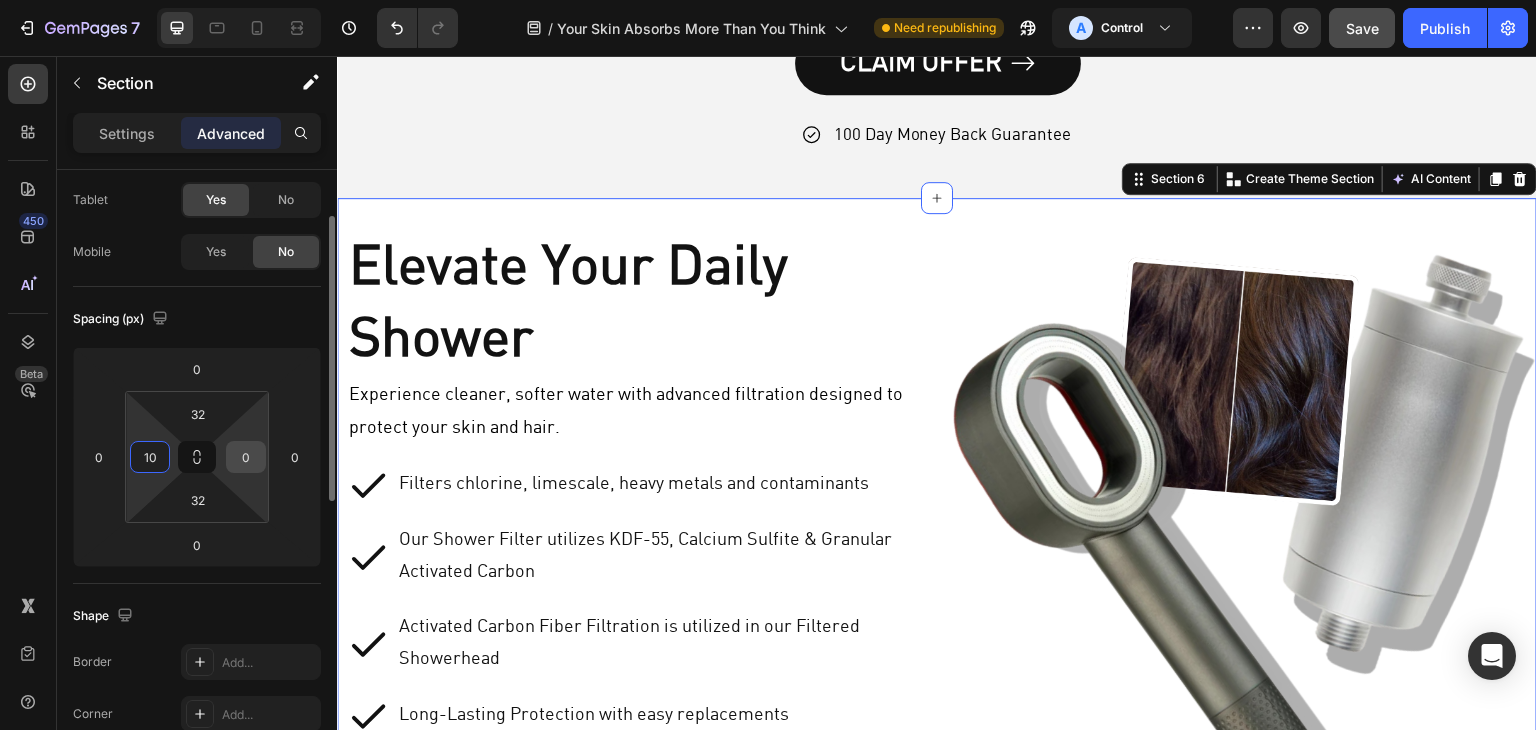 type on "10" 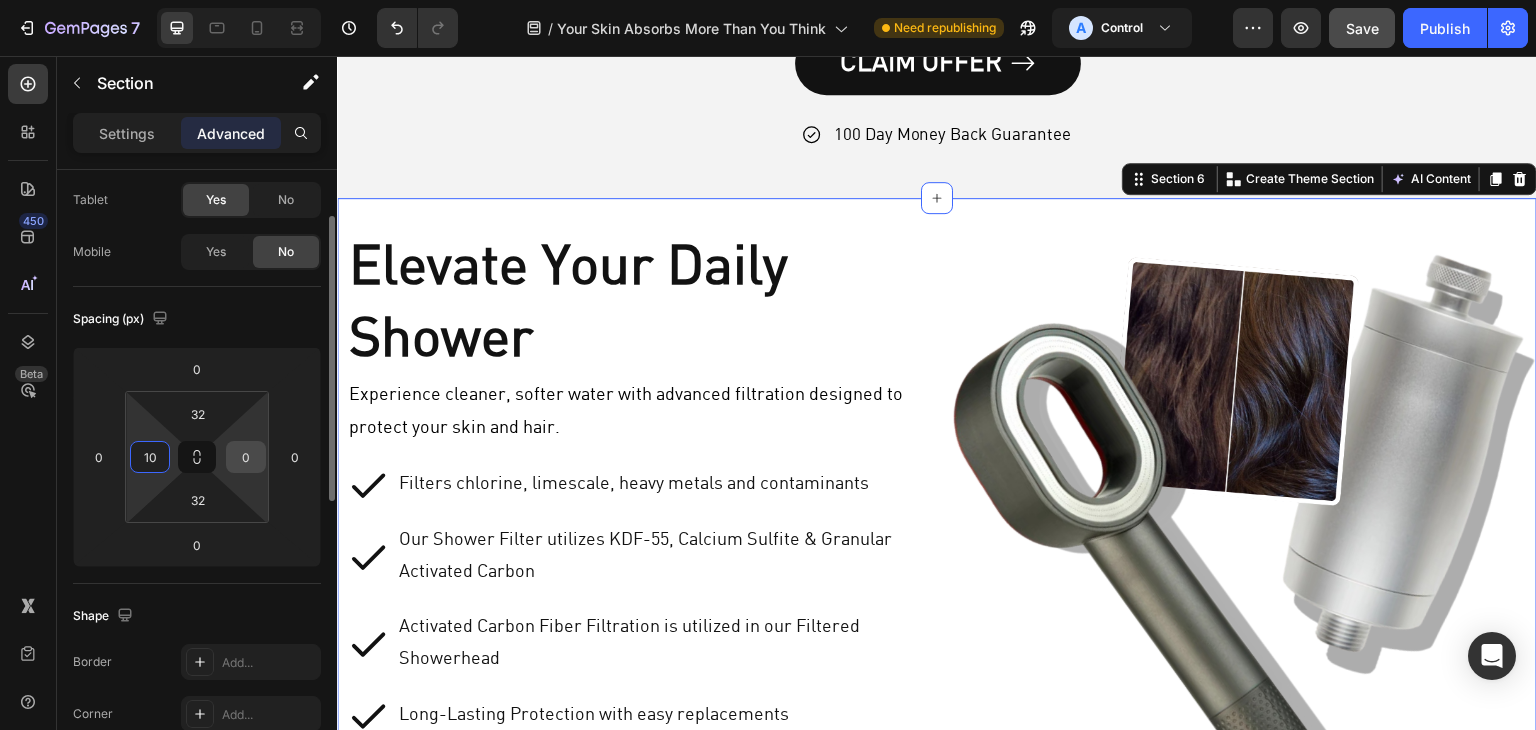 click on "0" at bounding box center [246, 457] 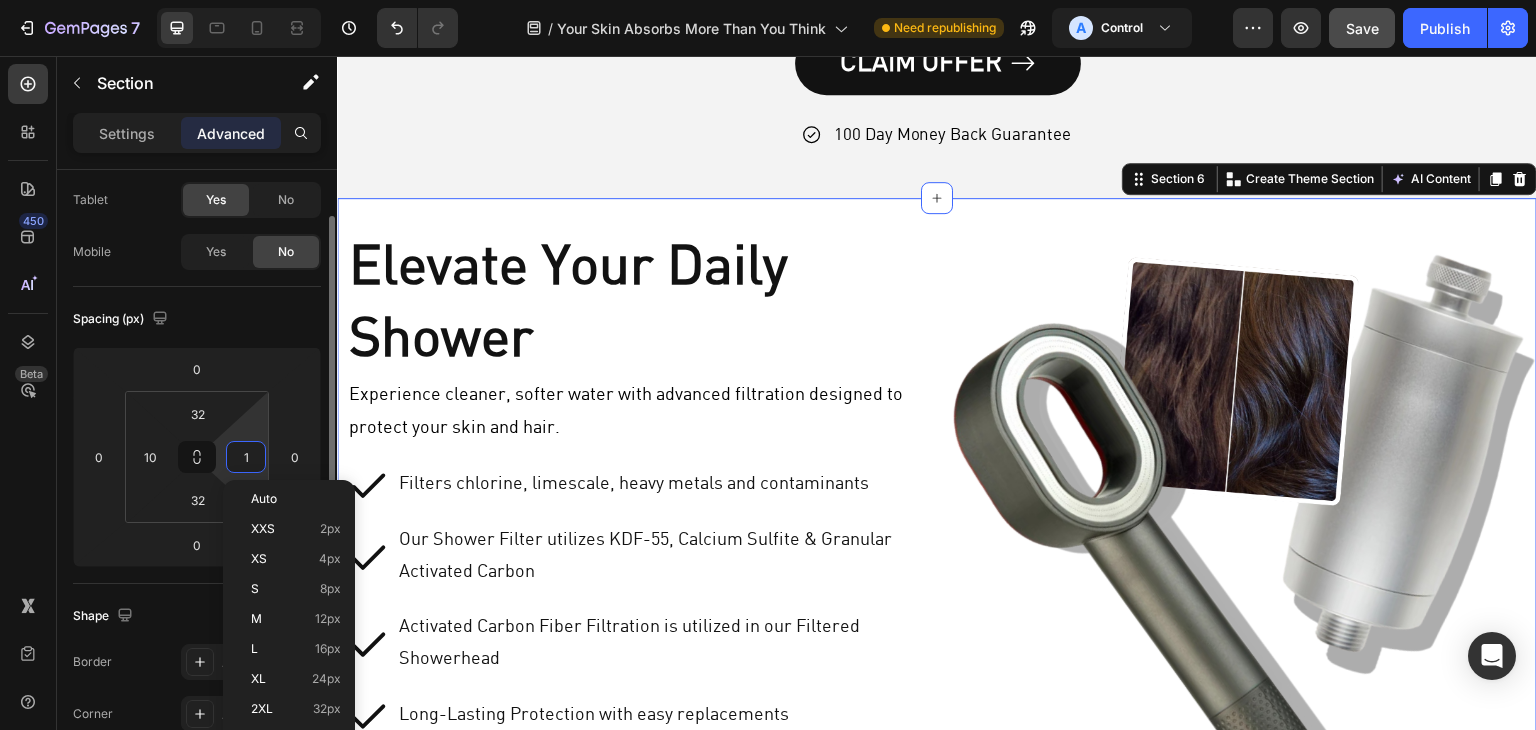 type on "10" 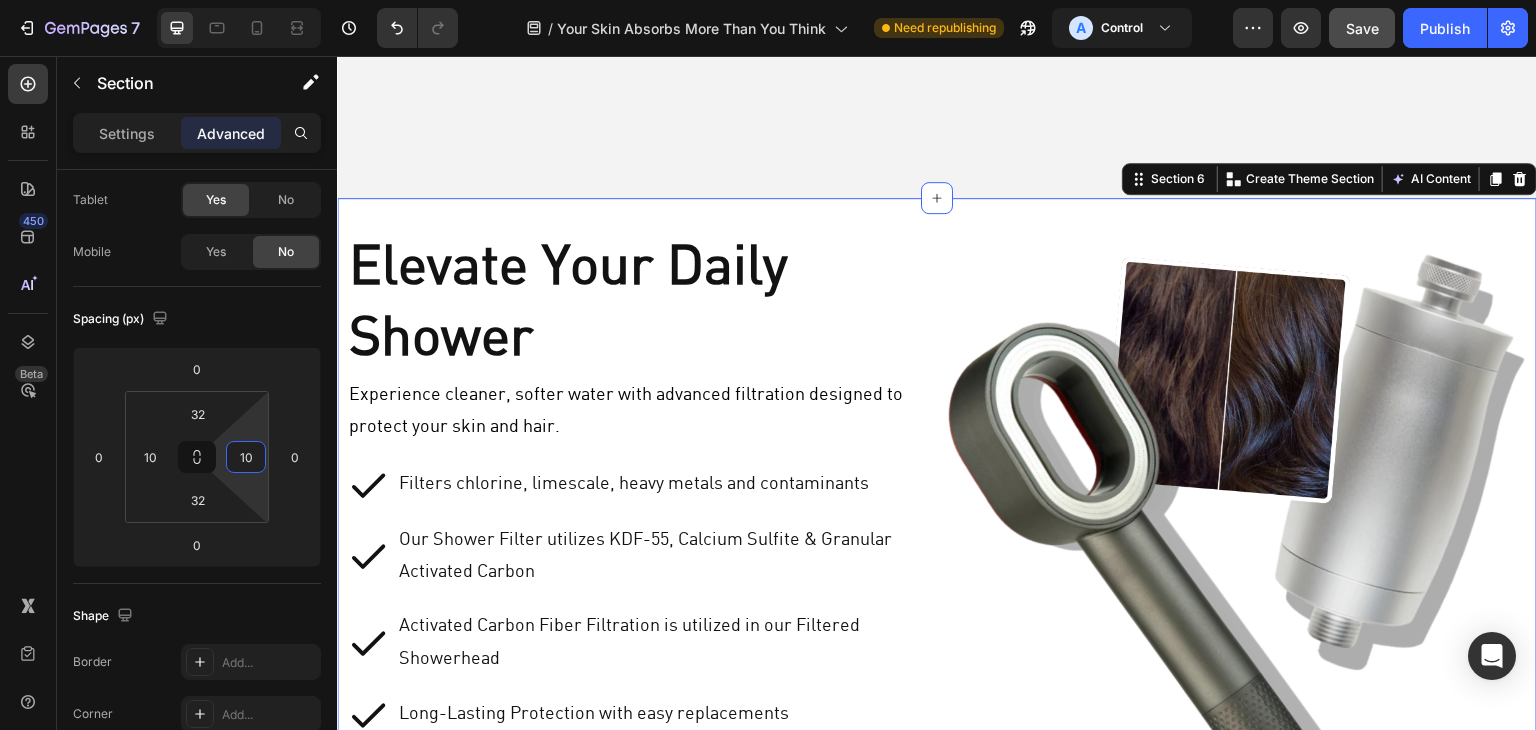 scroll, scrollTop: 3400, scrollLeft: 0, axis: vertical 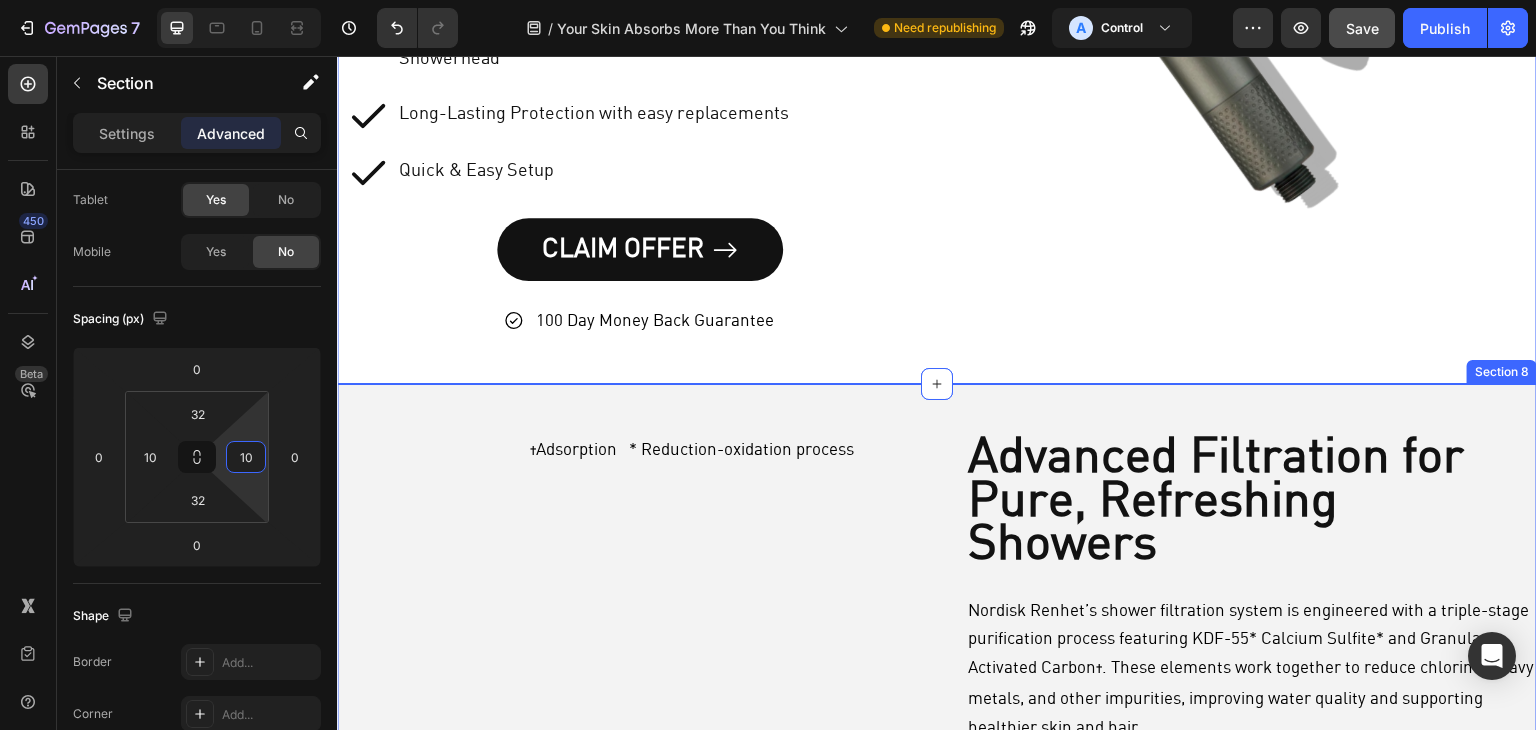 click on "Image Image ✝  Adsorption Text Block * Reduction-oxidation process Text Block Row Advanced Filtration for Pure, Refreshing Showers Heading Advanced Filtration for Pure, Refreshing Showers Heading Nordisk Renhet’s shower filtration system is engineered with a triple-stage purification process featuring KDF-55* Calcium Sulfite* and Granular Activated Carbon ✝ . These elements work together to reduce chlorine, heavy metals, and other impurities, improving water quality and supporting healthier skin and hair. Text Block * Reduction-oxidation process Text Block Image ✝  Adsorption Text Block By effectively filtering out contaminants, our technology ensures a cleaner, gentler shower experience, free from the harsh effects of unfiltered water. Text Block Row Section 8" at bounding box center (937, 740) 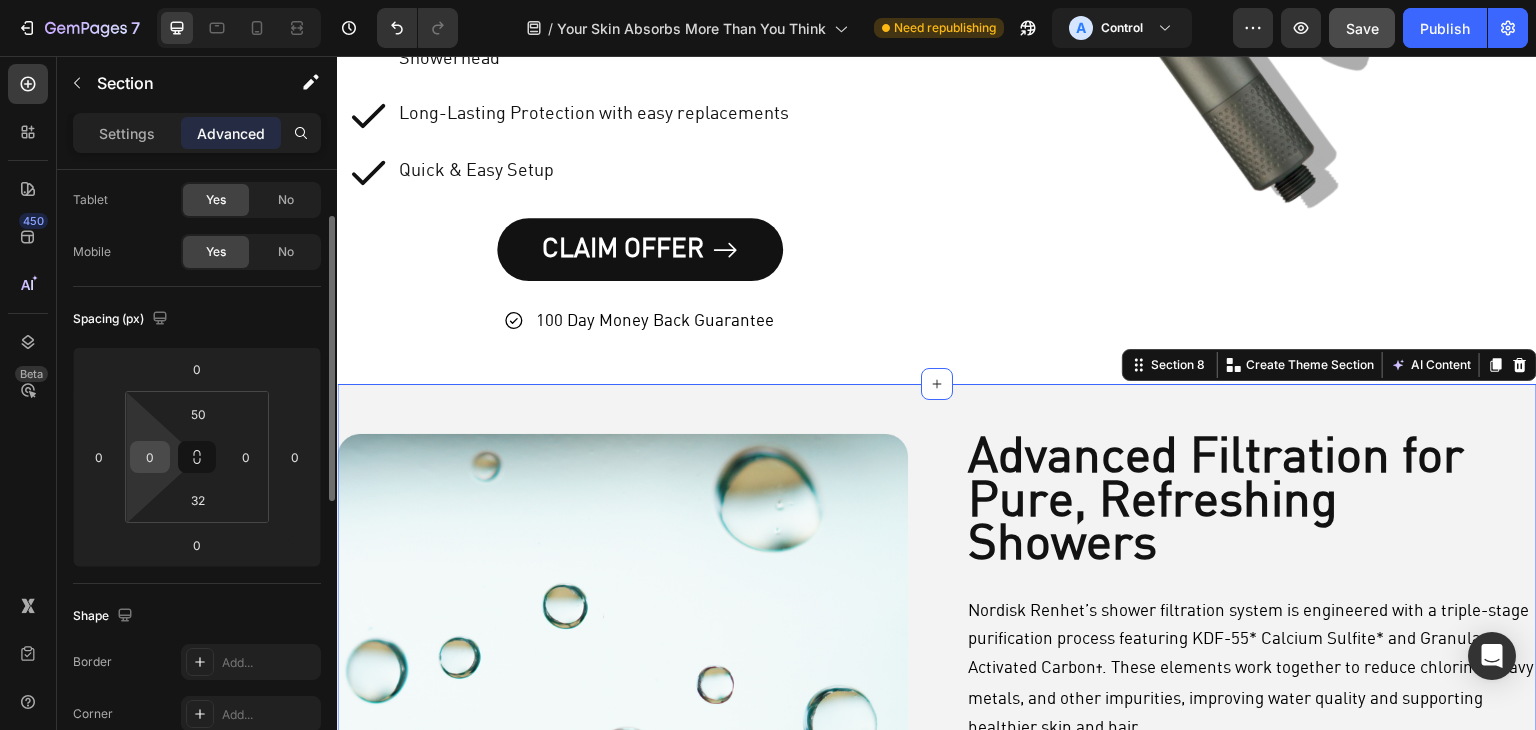 click on "0" at bounding box center [150, 457] 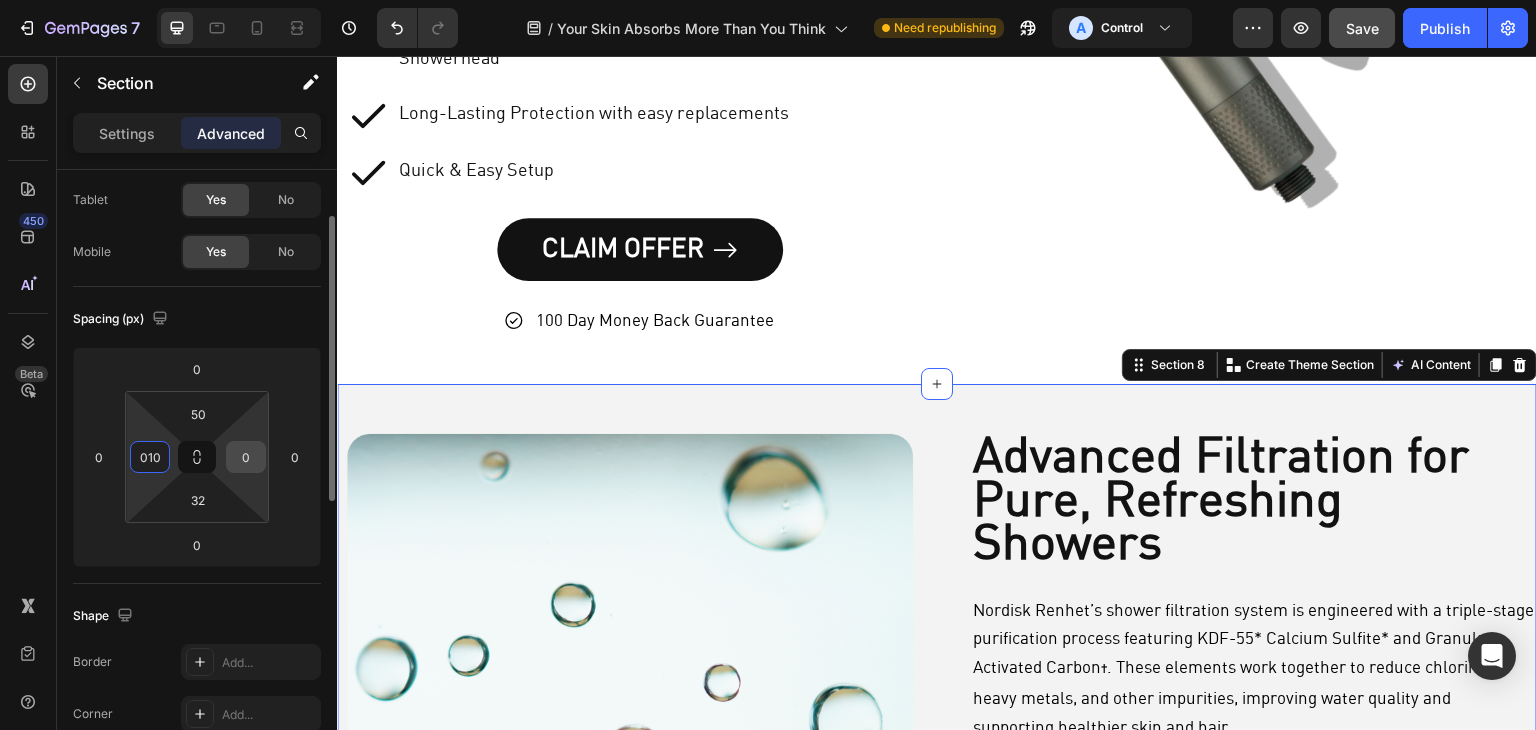 type on "10" 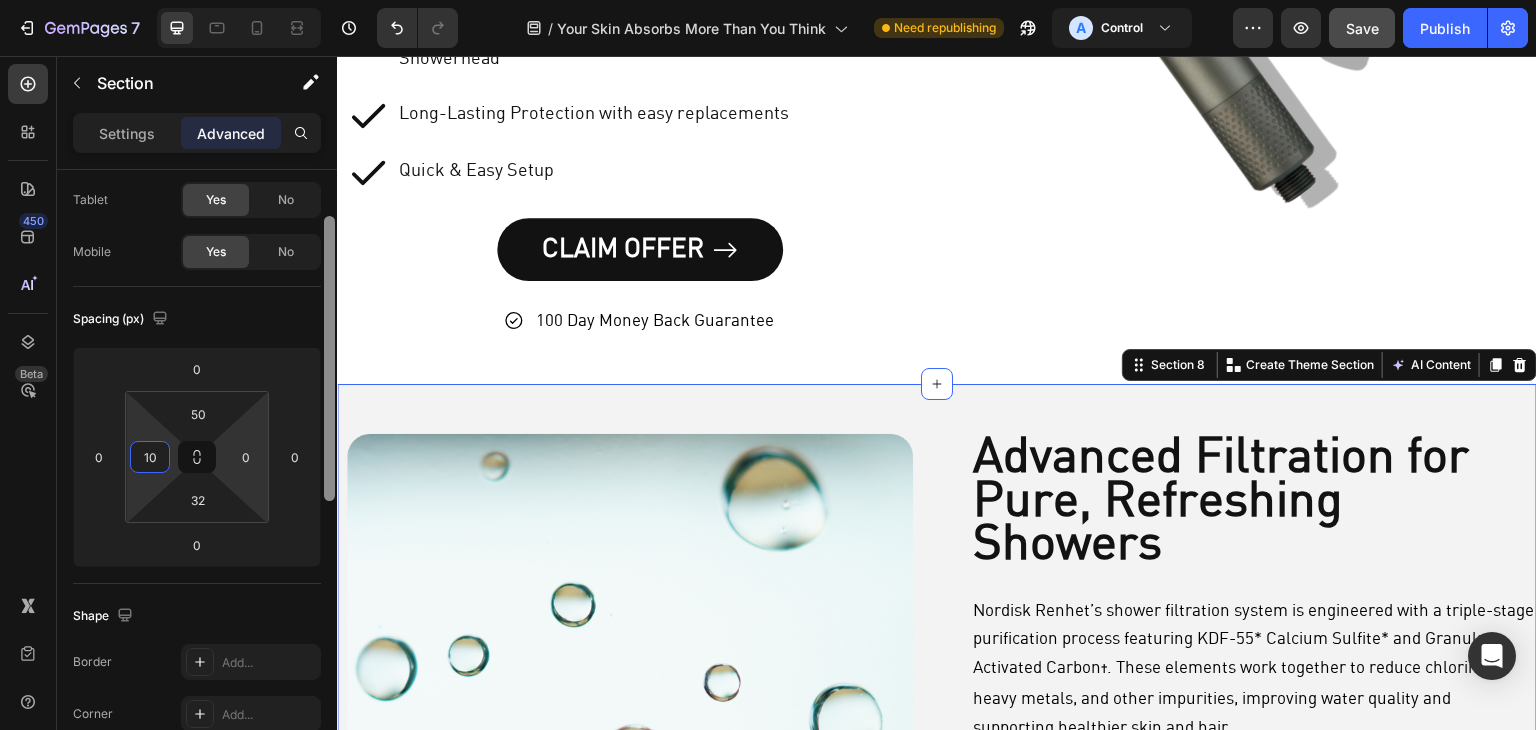 drag, startPoint x: 244, startPoint y: 450, endPoint x: 333, endPoint y: 458, distance: 89.358826 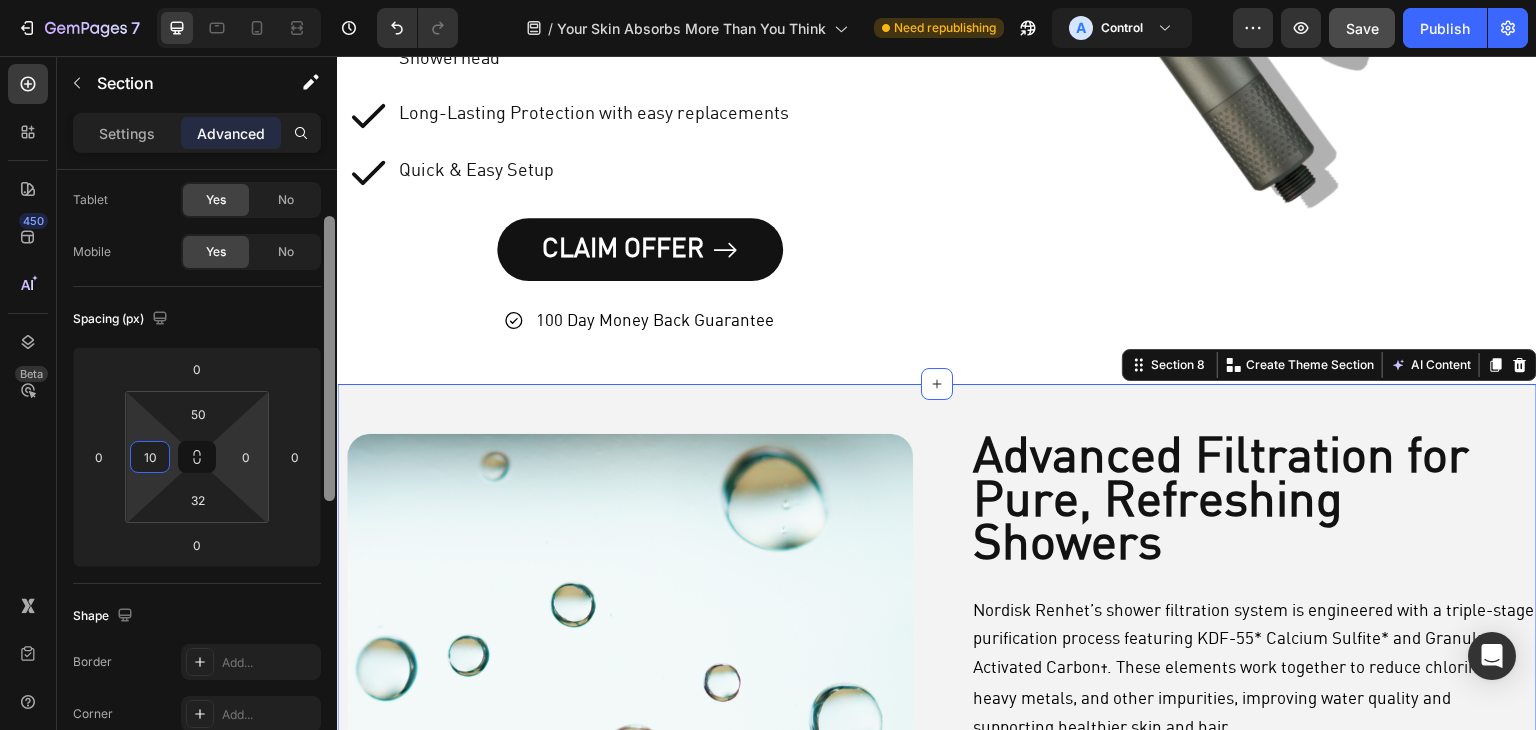 click on "0" at bounding box center [246, 457] 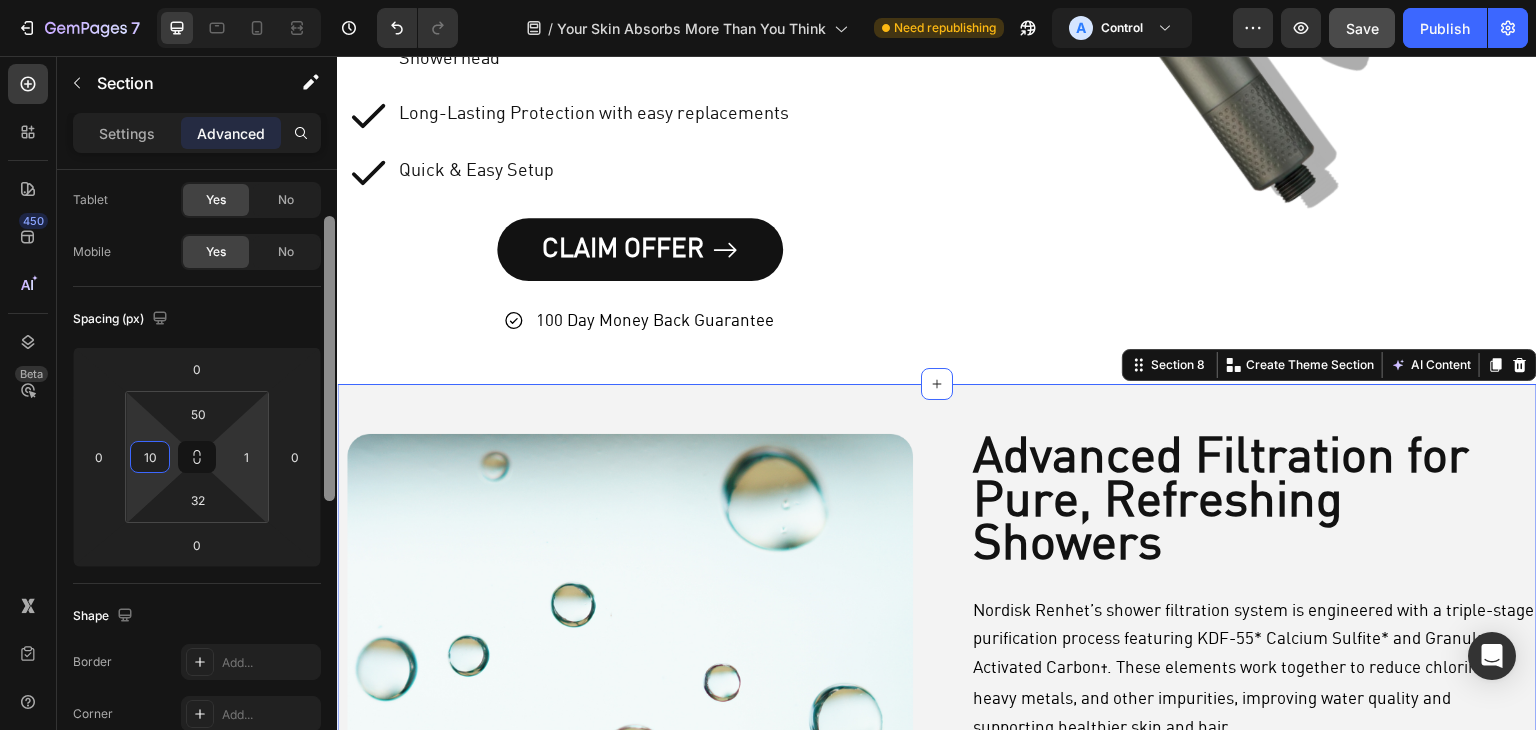 type on "10" 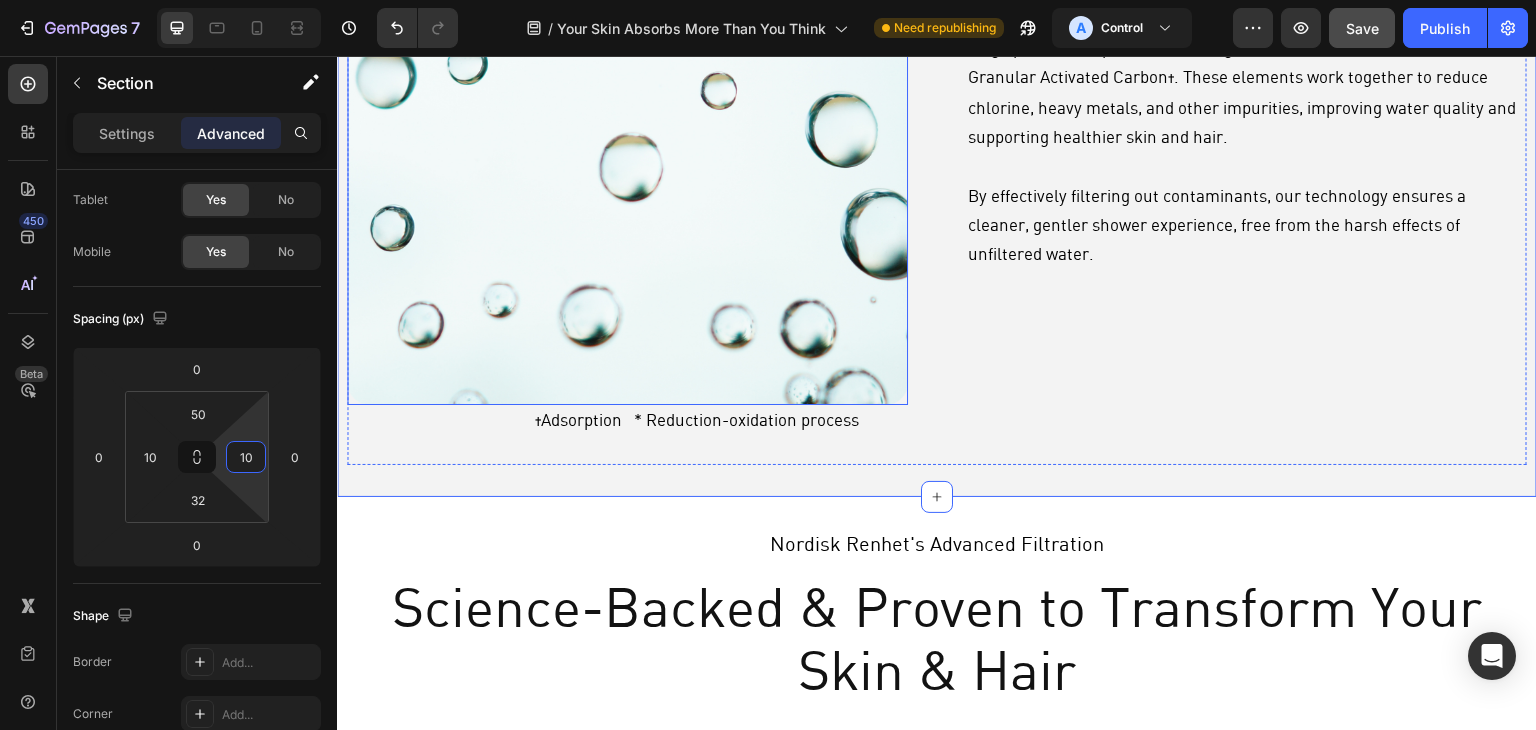 scroll, scrollTop: 4000, scrollLeft: 0, axis: vertical 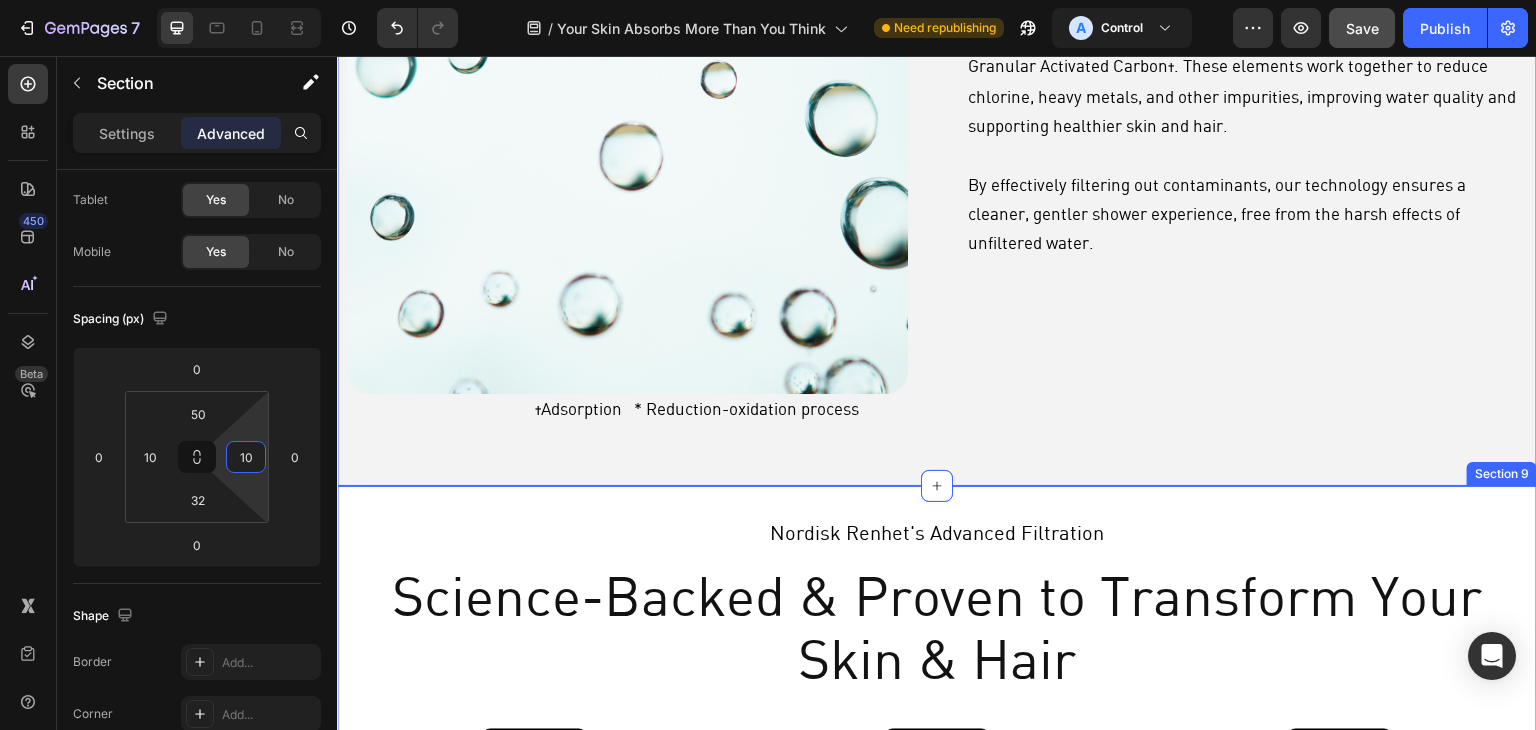 click on "Nordisk Renhet's Advanced Filtration Text Block Row Science-Backed & Proven to Transform Your Skin & Hair Heading Row Image Row 90% Chlorine Removal Heading Row Our KDF filters, when combined with activated carbon and calcium sulfite, are shown to remove over 90% of chlorine and chloramine. Text Block Row Image Up to 92% Lead Removal Heading Our KDF-enhanced filters reduce lead by up to 92%, along with 88% of nickel and 67% of iron Text Block Image Reduced Irritation Heading Our filters lower calcium and magnesium levels to less than 0.1 mg/L and 0.05 mg/L respectively, reducing the irritating effects of hard water Text Block Row Nordisk Renhet's Advanced Filtration Text Block Science-Backed & Proven to Transform Your Skin & Hair Heading Row Image 90% Chlorine Removal Heading Our KDF filters, when combined with activated carbon and calcium sulfite, are shown to remove over 90% of chlorine and chloramine. Text Block Row Image Reduced Irritation Heading Text Block Row Image Up to 92% Lead Removal Heading Row" at bounding box center [937, 782] 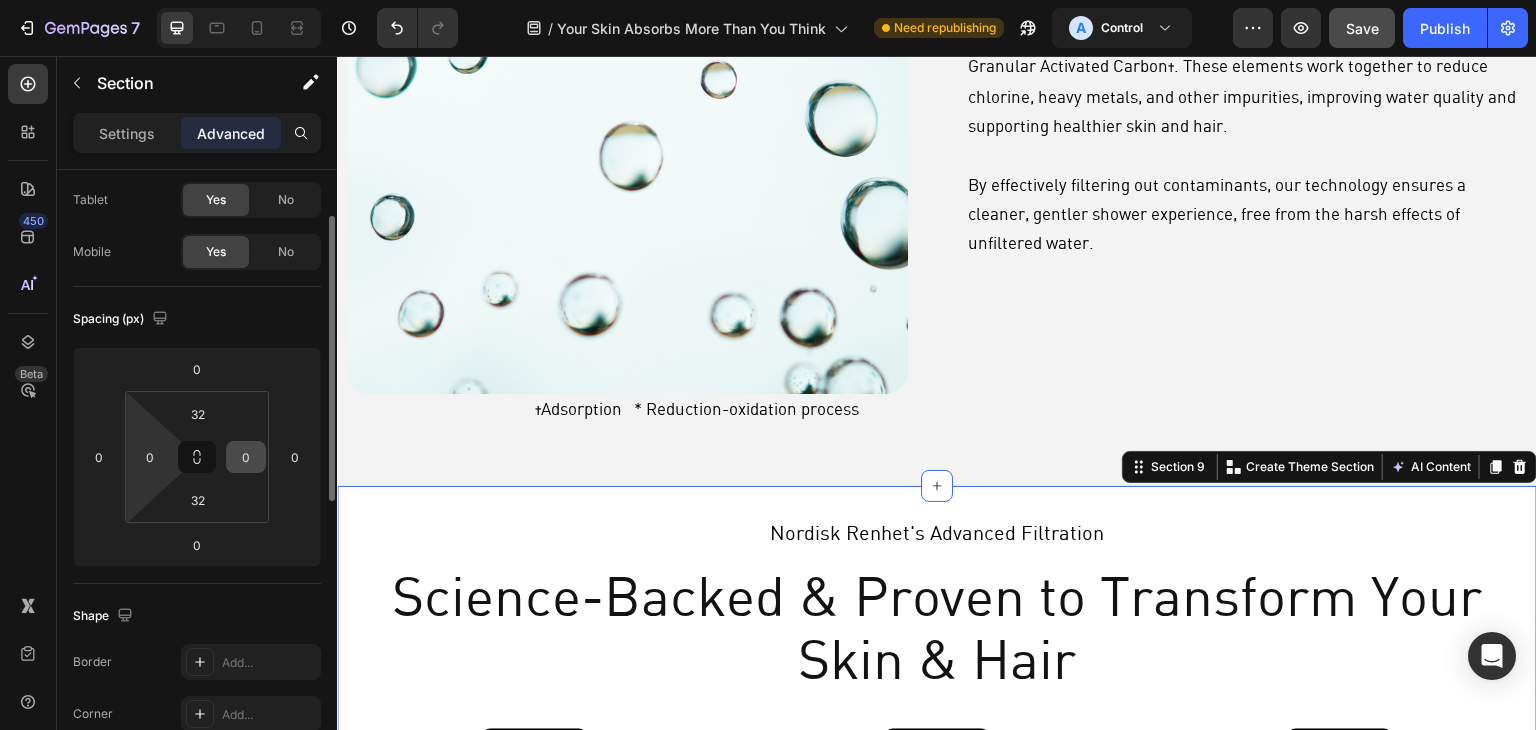 click on "0" at bounding box center [150, 457] 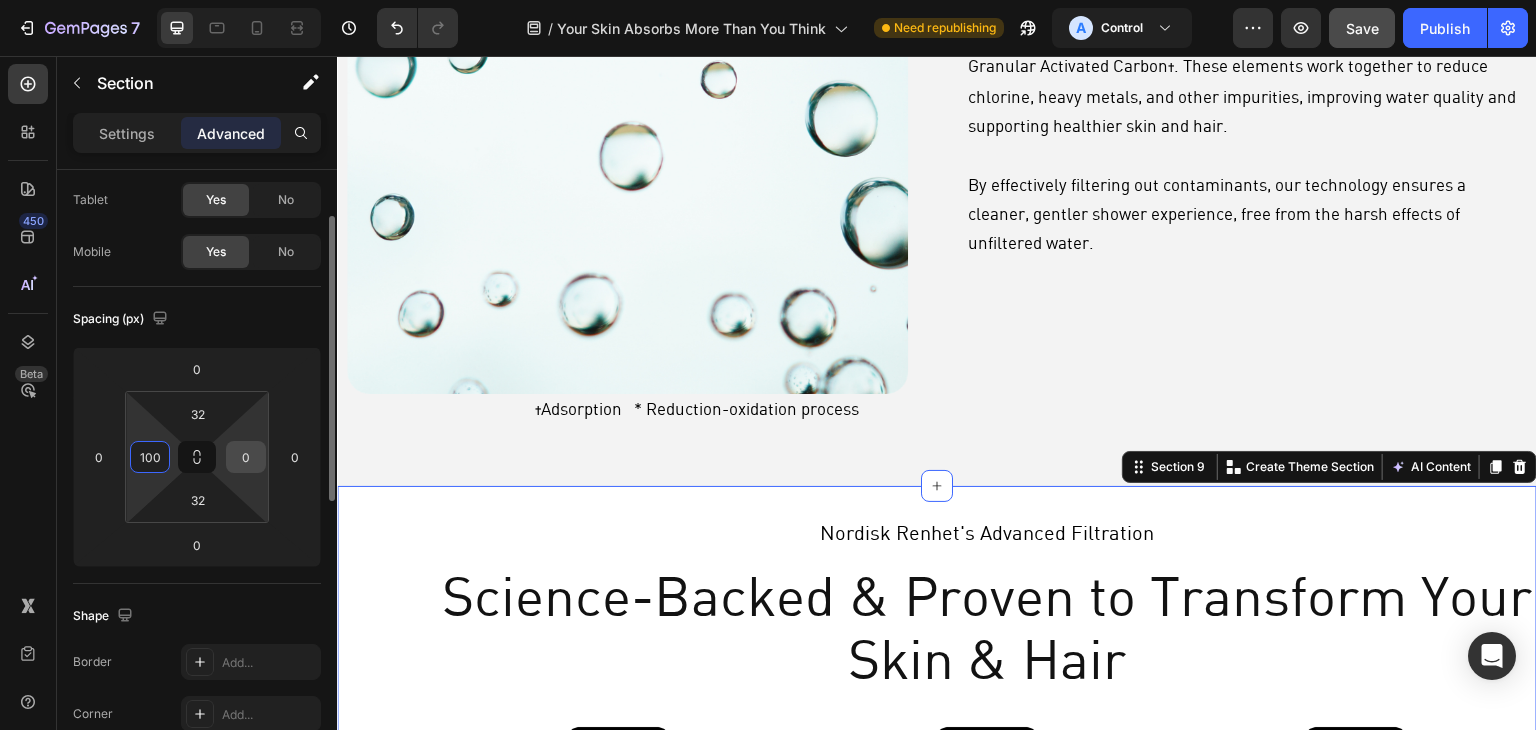 type on "100" 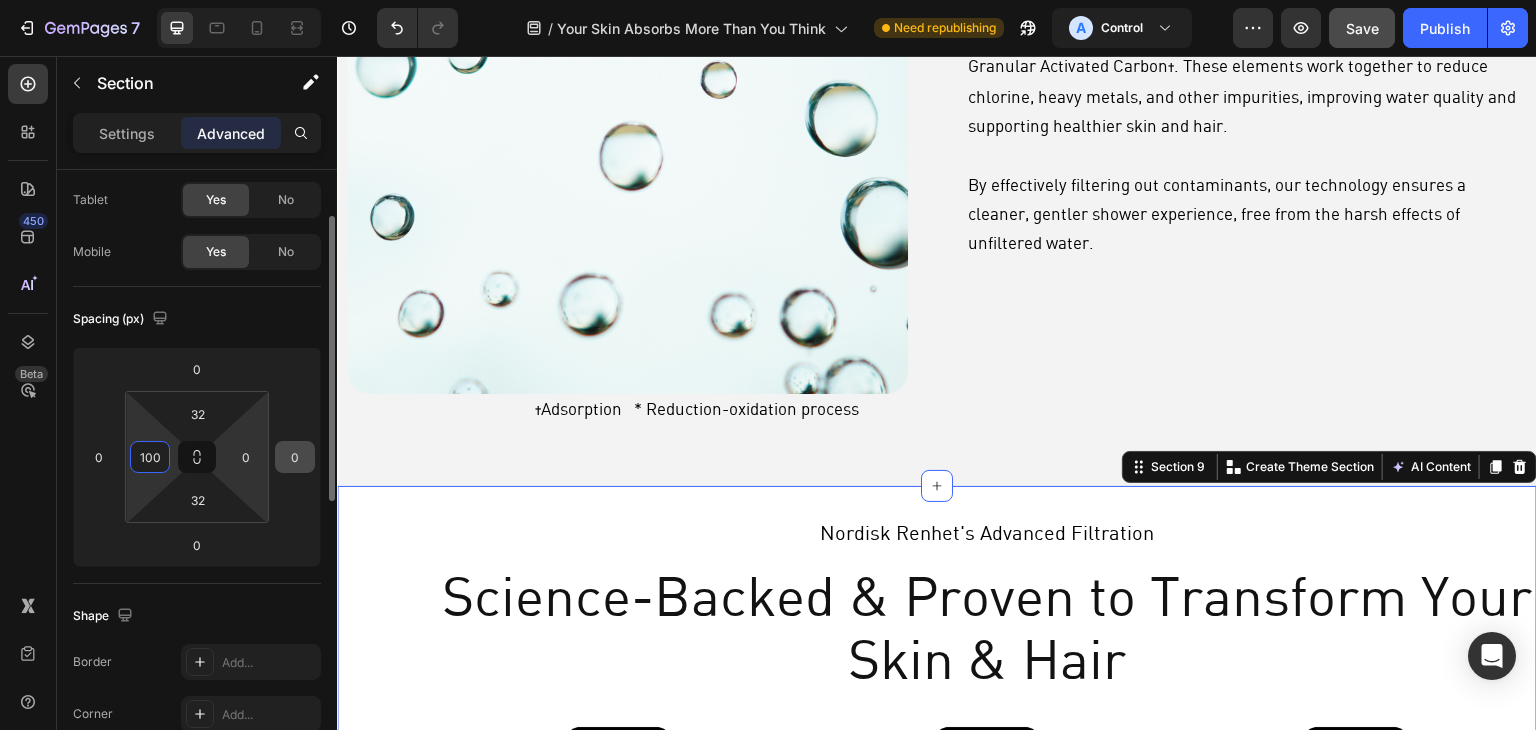 drag, startPoint x: 251, startPoint y: 461, endPoint x: 282, endPoint y: 460, distance: 31.016125 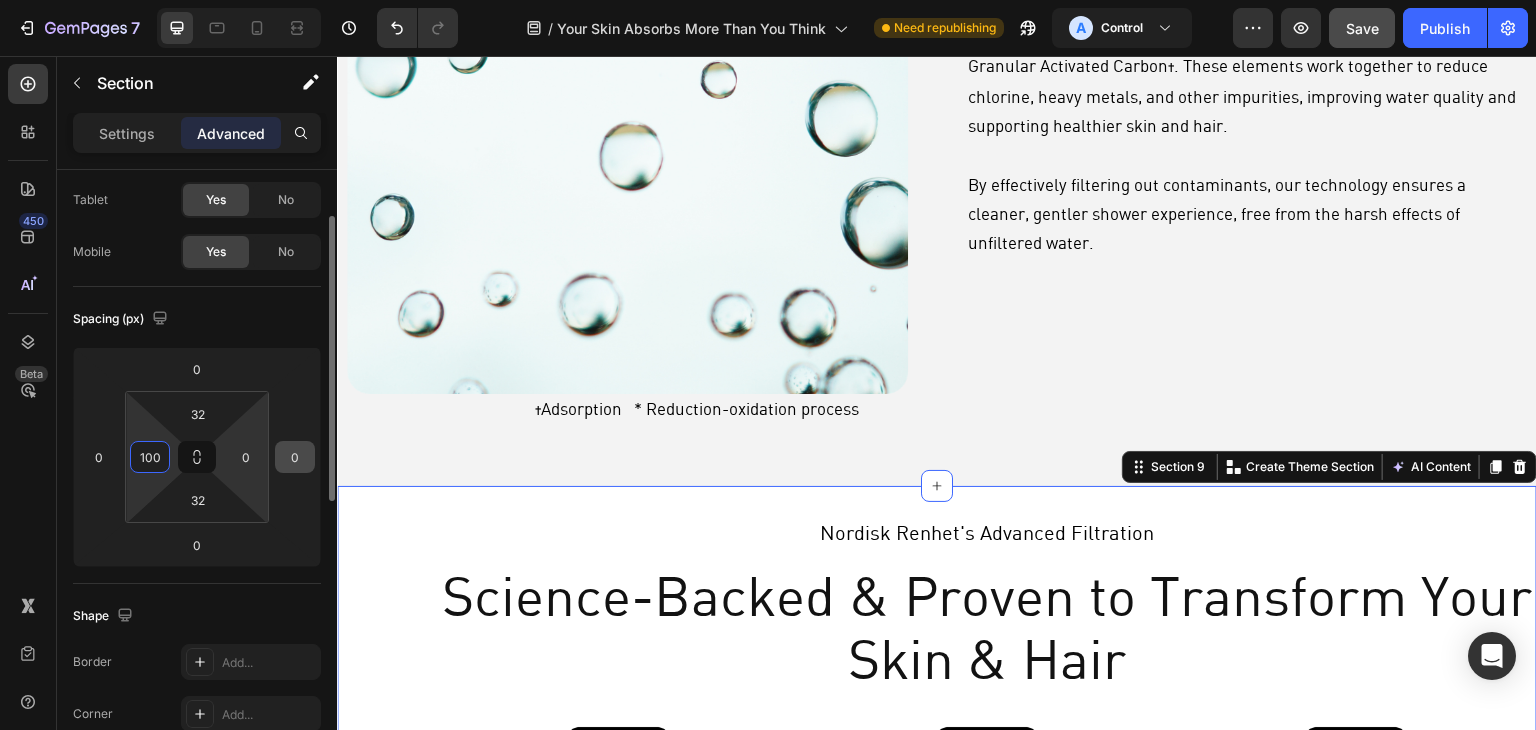 click on "0" at bounding box center (246, 457) 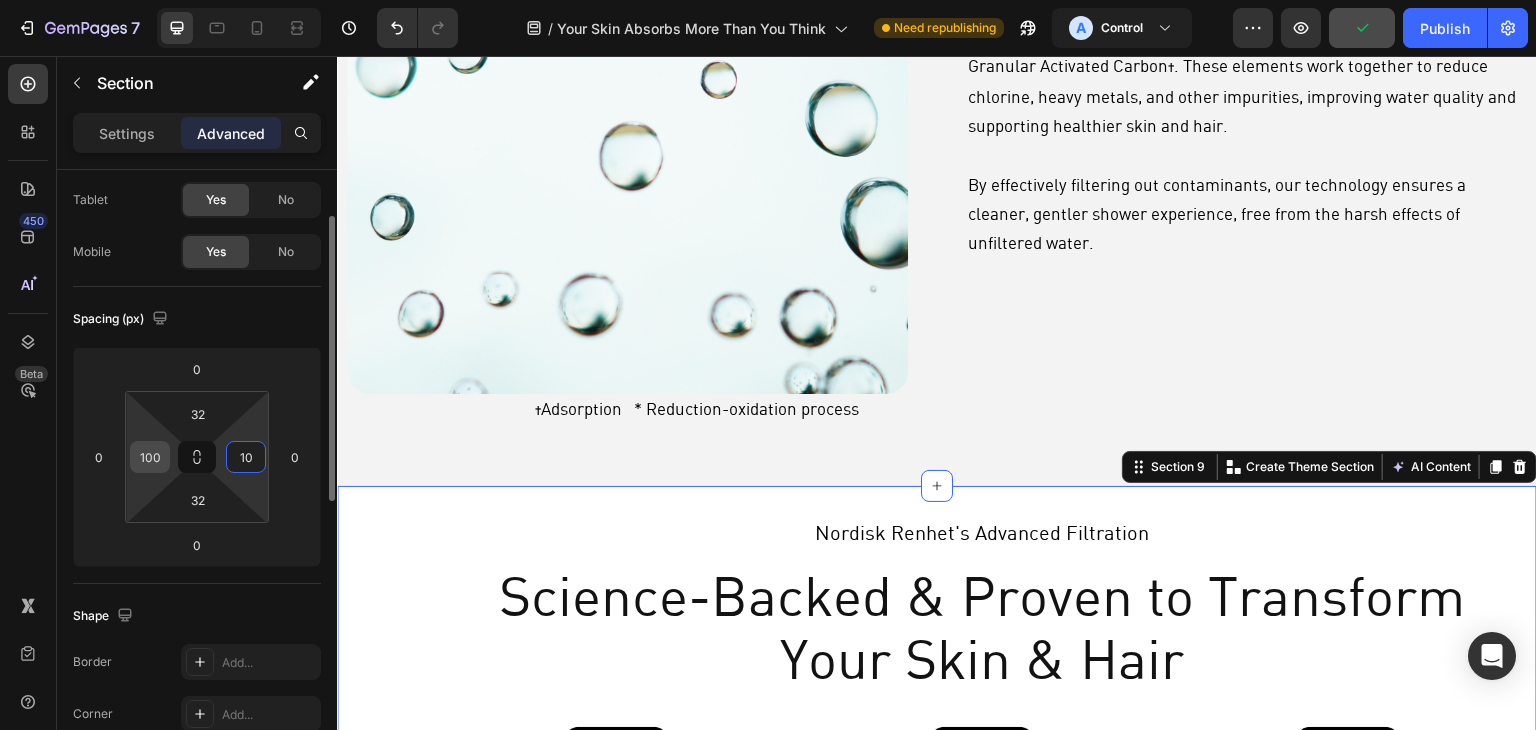 type on "10" 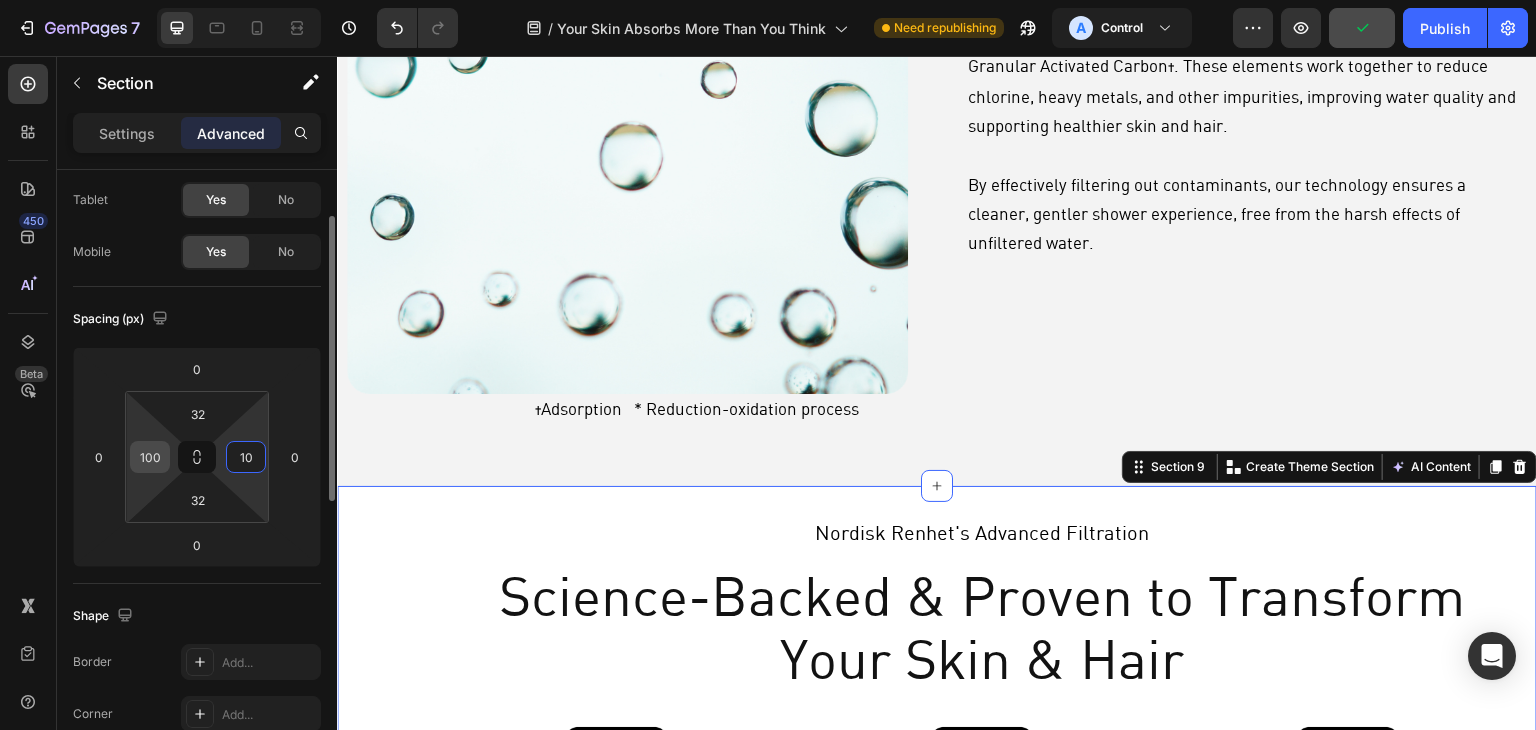 click on "100" at bounding box center [150, 457] 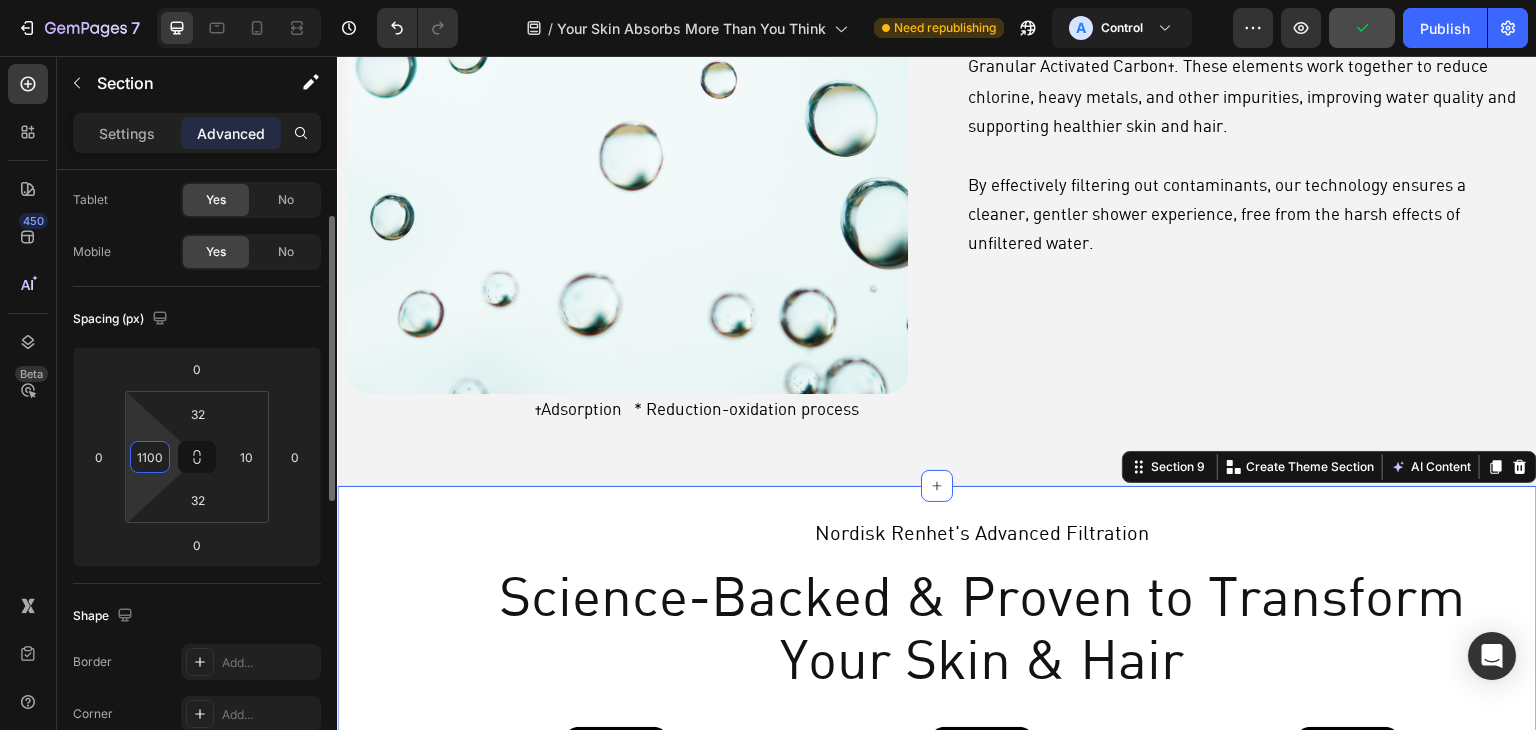 type on "10100" 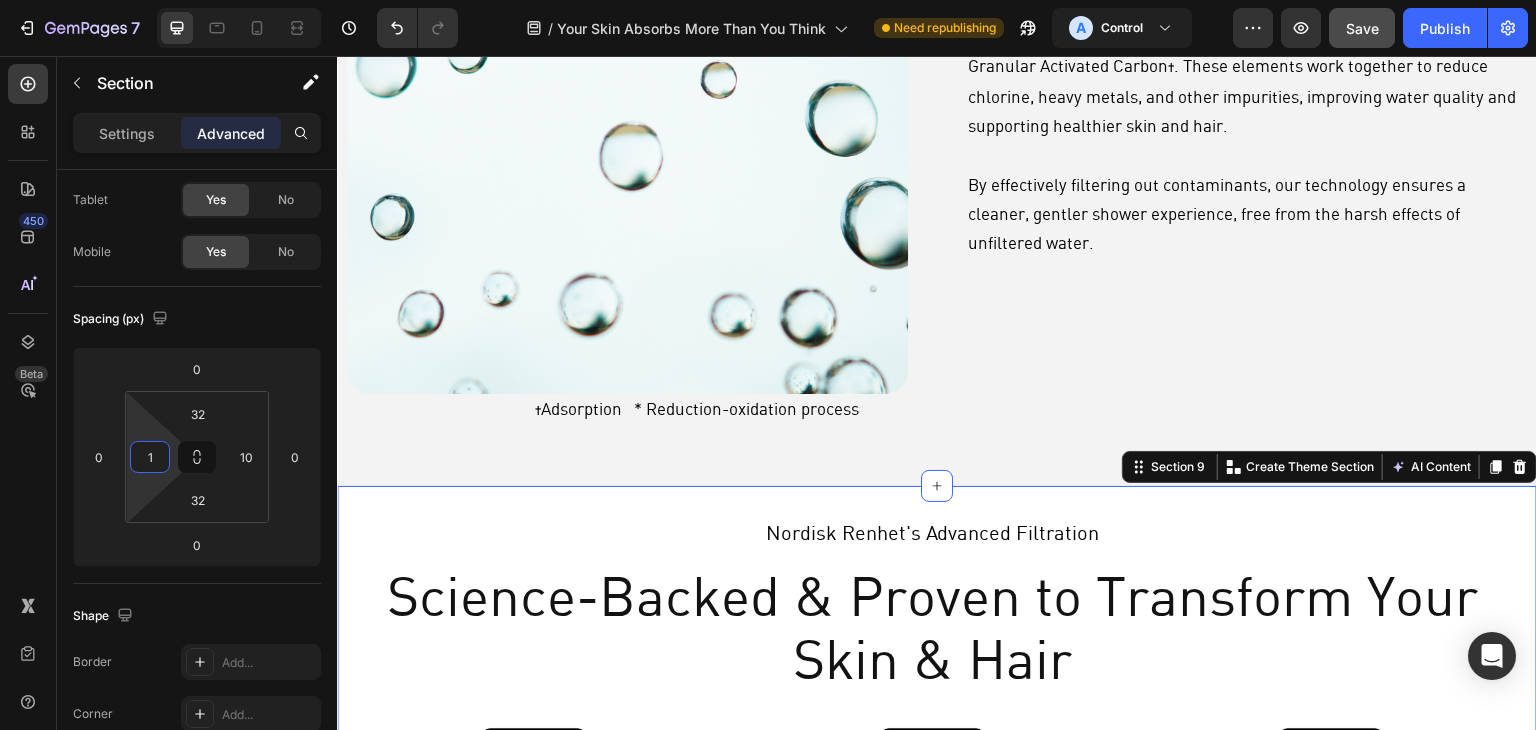 type on "10" 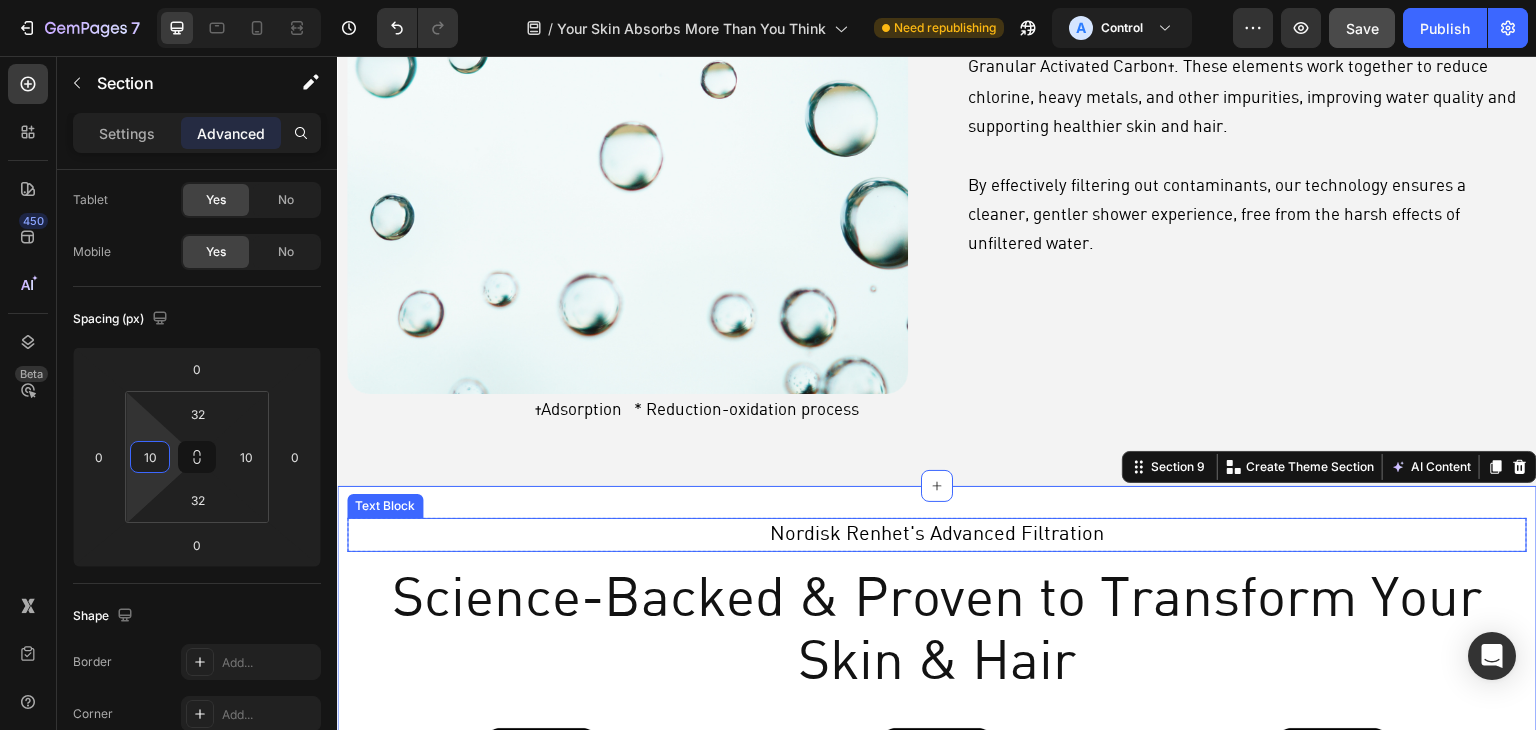 click on "Nordisk Renhet's Advanced Filtration" at bounding box center (937, 535) 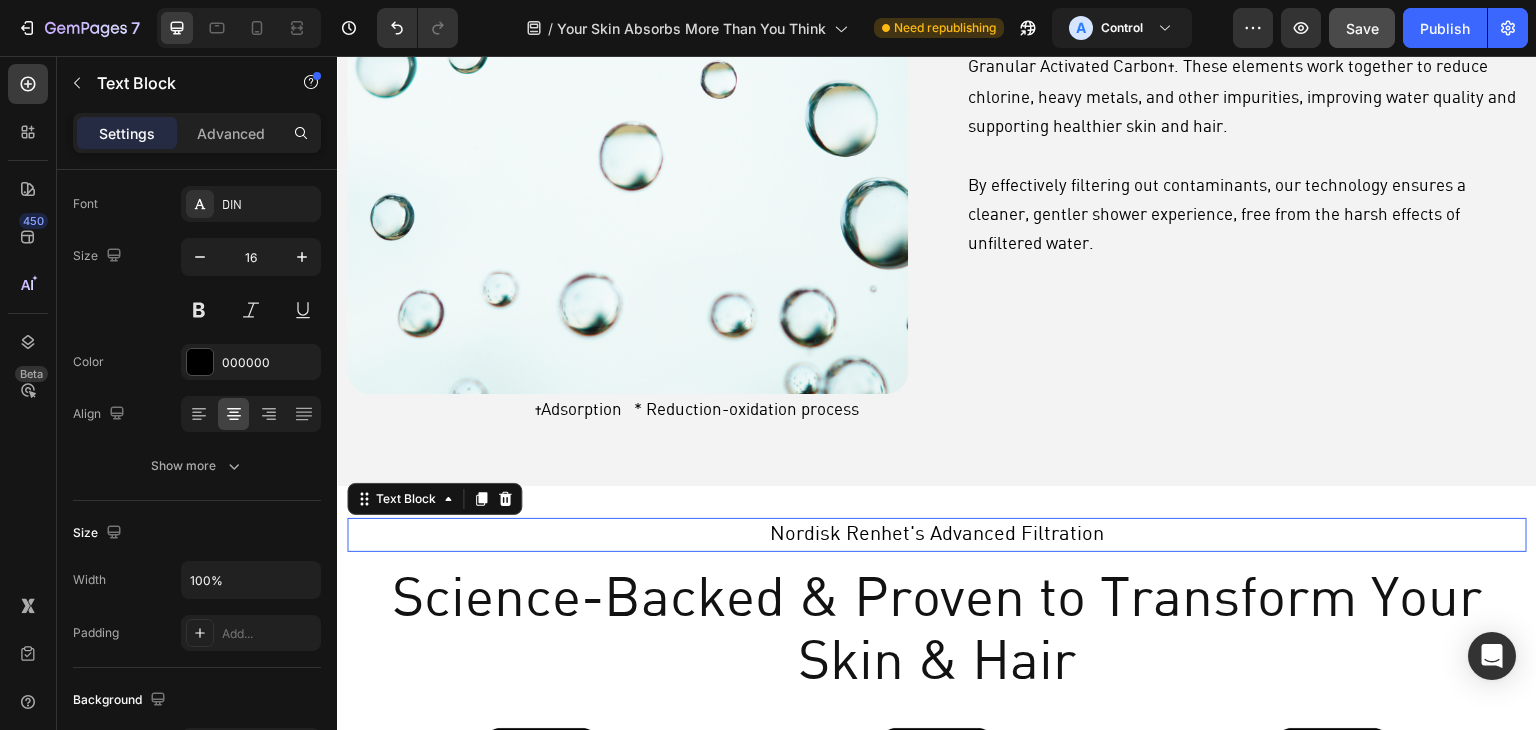 scroll, scrollTop: 0, scrollLeft: 0, axis: both 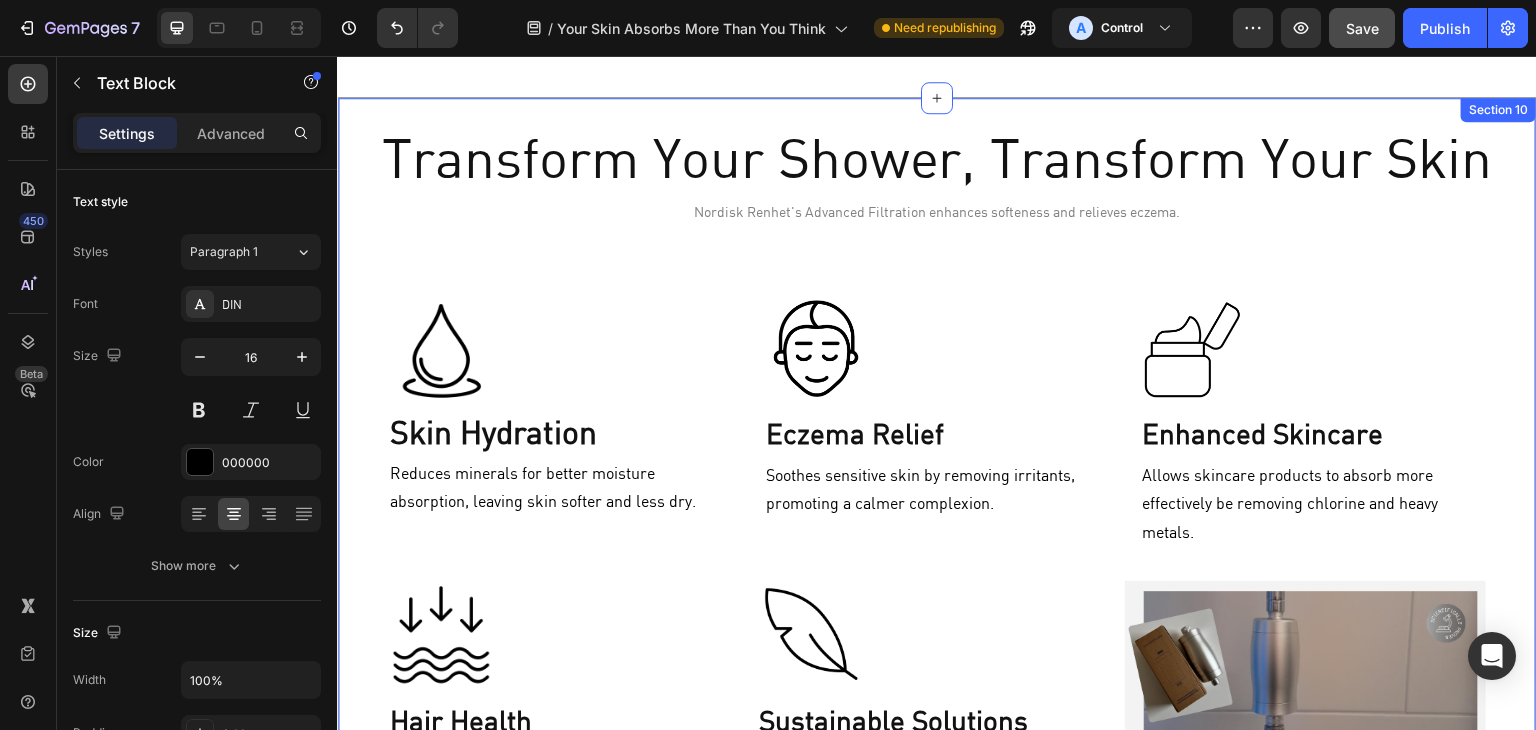 click on "Transform Your Shower, Transform Your Skin Heading Row Image Image Row Nordisk Renhet's Advanced Filtration enhances softeness and relieves eczema. Text Block Image Row Skin Hydration Heading Row Reduces minerals for better moisture absorption, leaving skin softer and less dry. Text Block Row Image Row Eczema Relief Heading Row Soothes sensitive skin by removing irritants, promoting a calmer complexion. Text Block Row Image Row Enhanced Skincare Heading Row Allows skincare products to absorb more effectively be removing chlorine and heavy metals. Text Block Row Row Row Image Skin Hydration Heading Reduces minerals for better moisture absorption, leaving skin softer and less dry. Text Block Row Row Image Eczema Relief Heading Soothes sensitive skin by removing irritants, promoting a calmer complexion. Text Block Row Row Image Enhanced Skincare Heading Allows skincare products to absorb more effectively be removing chlorine and heavy metals. Text Block Row Row Image Hair Health Heading Text Block Row Row Image" at bounding box center [937, 1018] 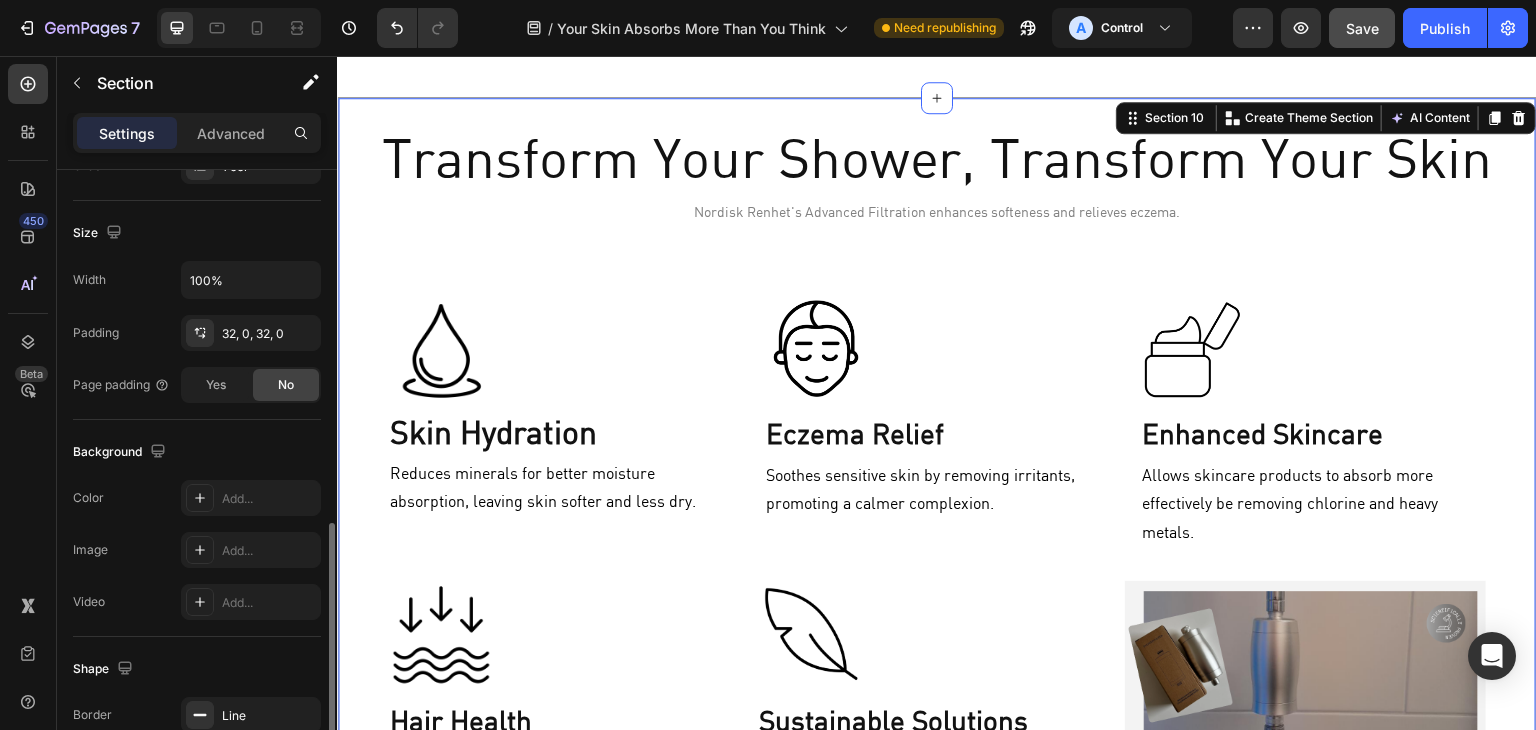 scroll, scrollTop: 601, scrollLeft: 0, axis: vertical 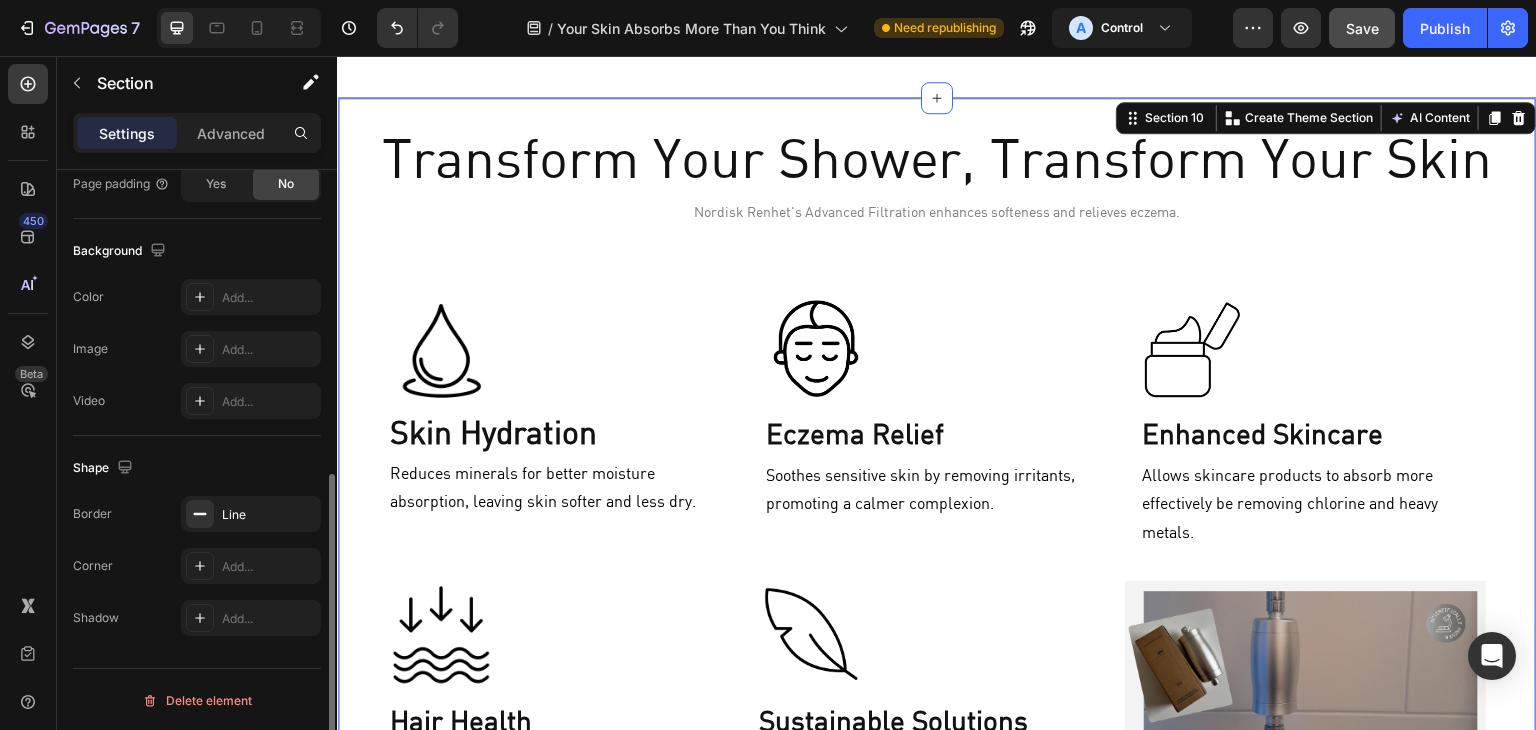 click on "Settings Advanced" at bounding box center [197, 133] 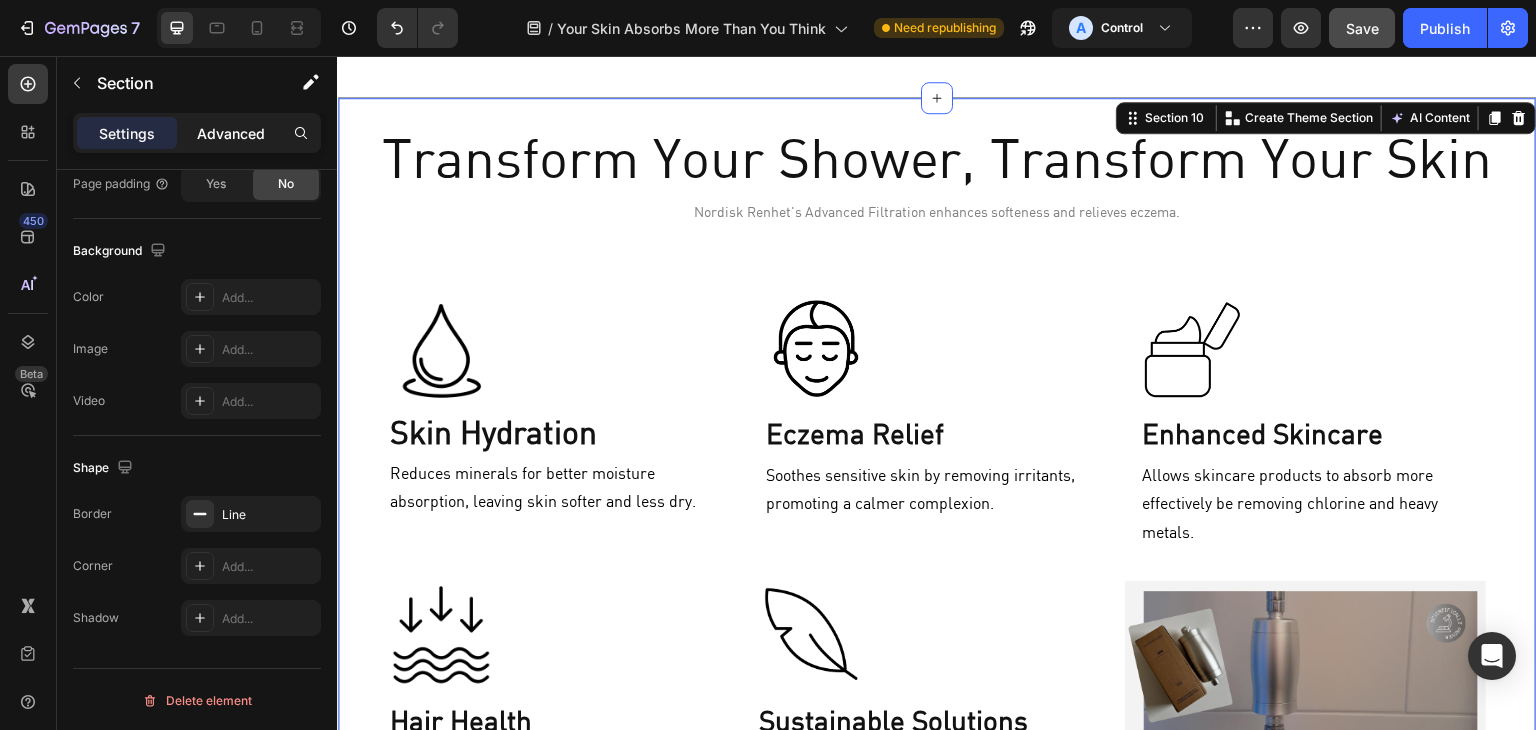 click on "Advanced" at bounding box center [231, 133] 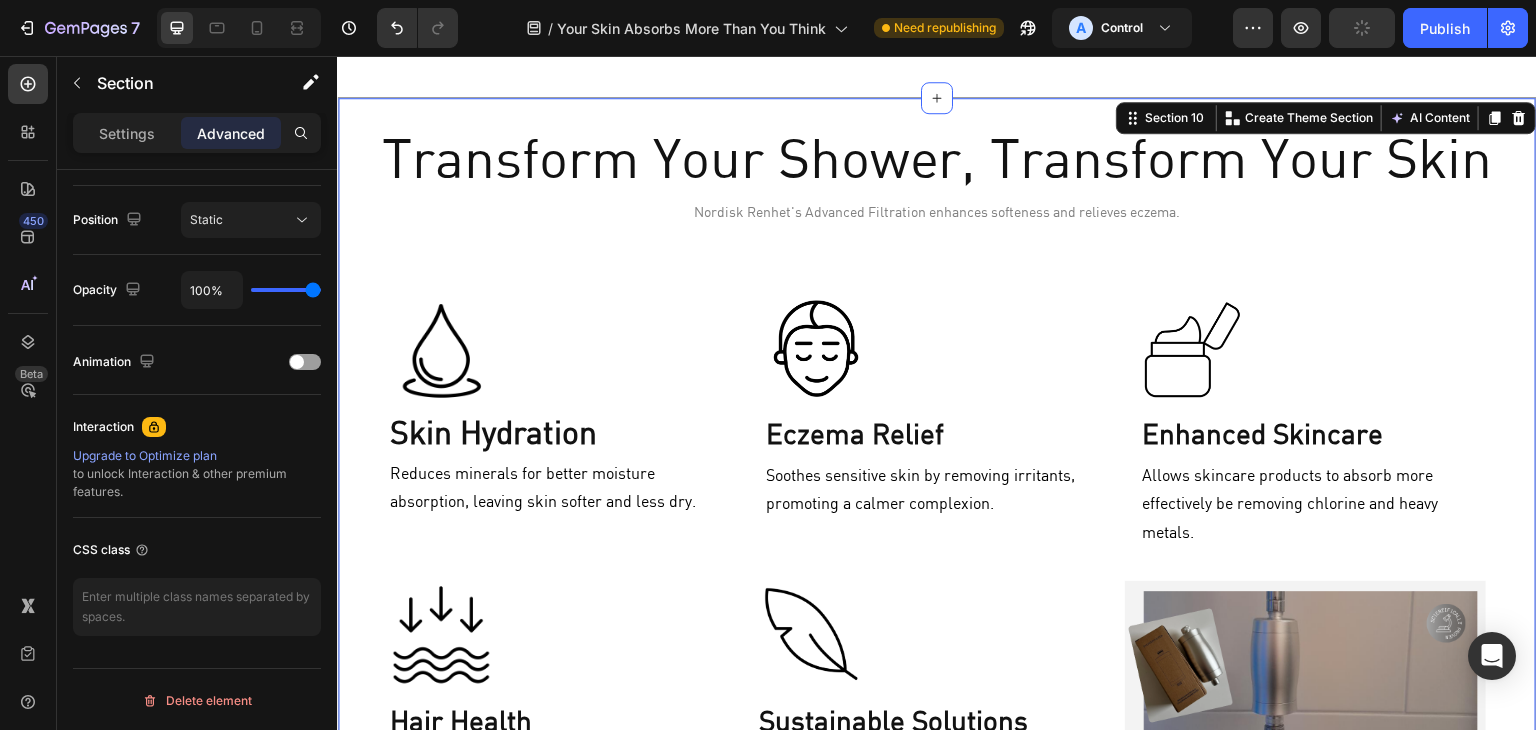scroll, scrollTop: 0, scrollLeft: 0, axis: both 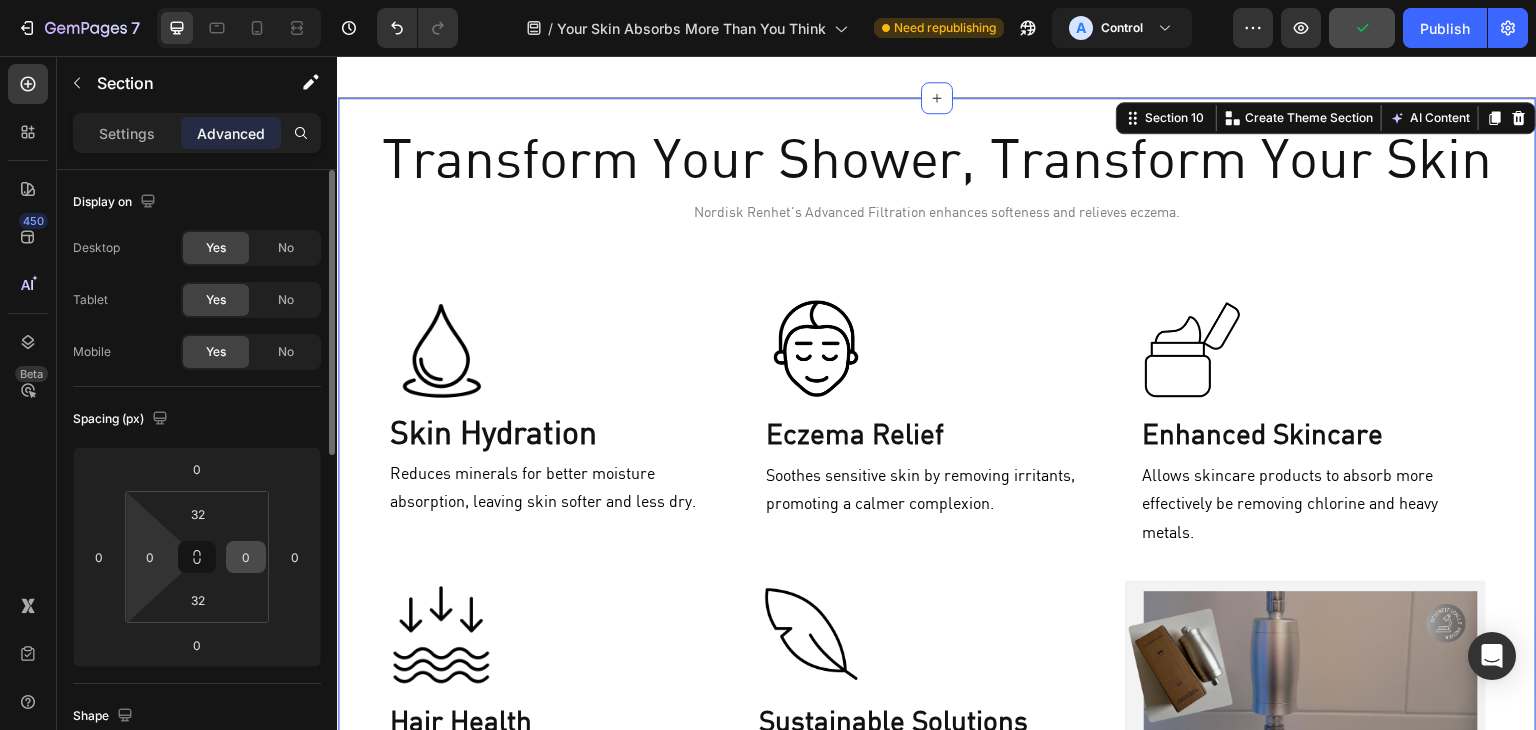 click on "0" at bounding box center (150, 557) 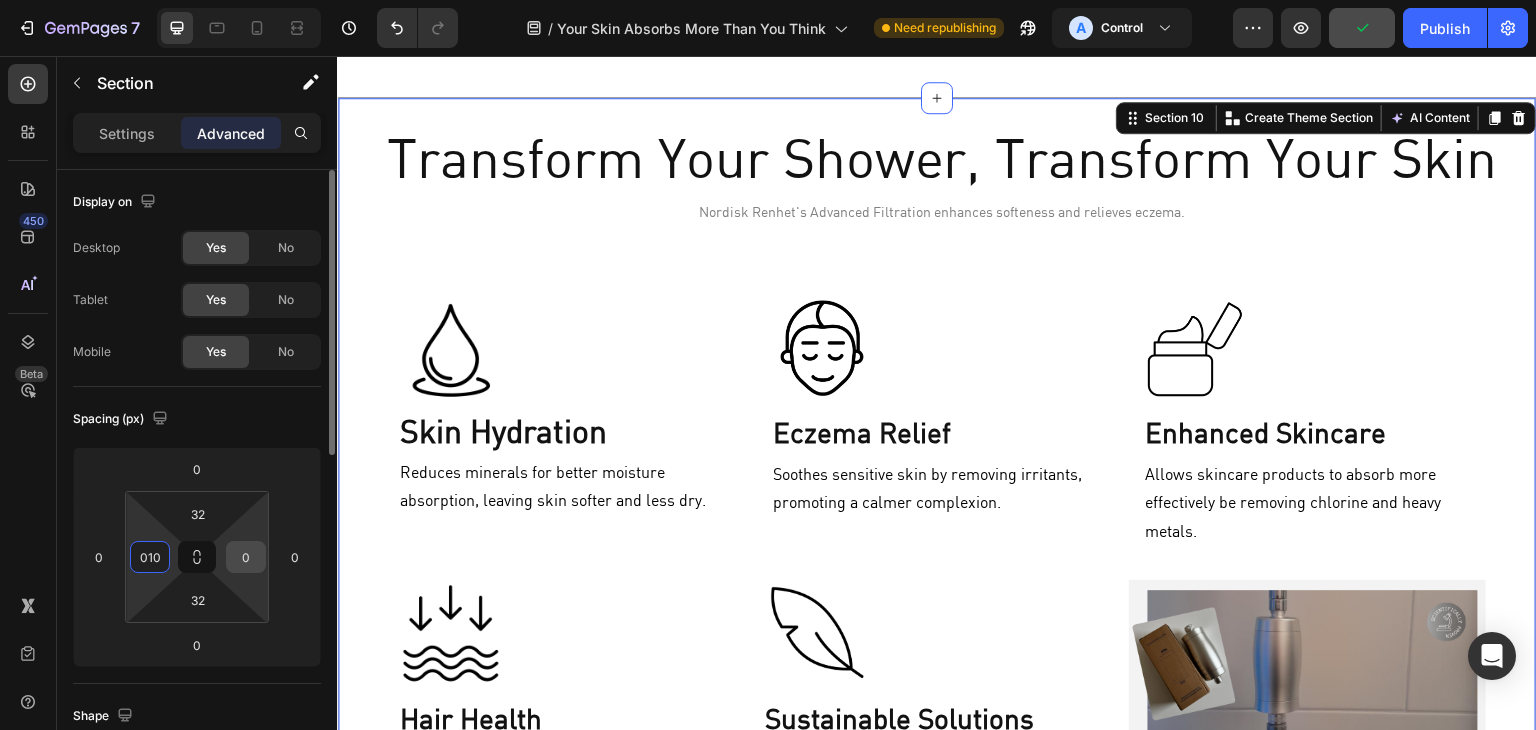 type on "10" 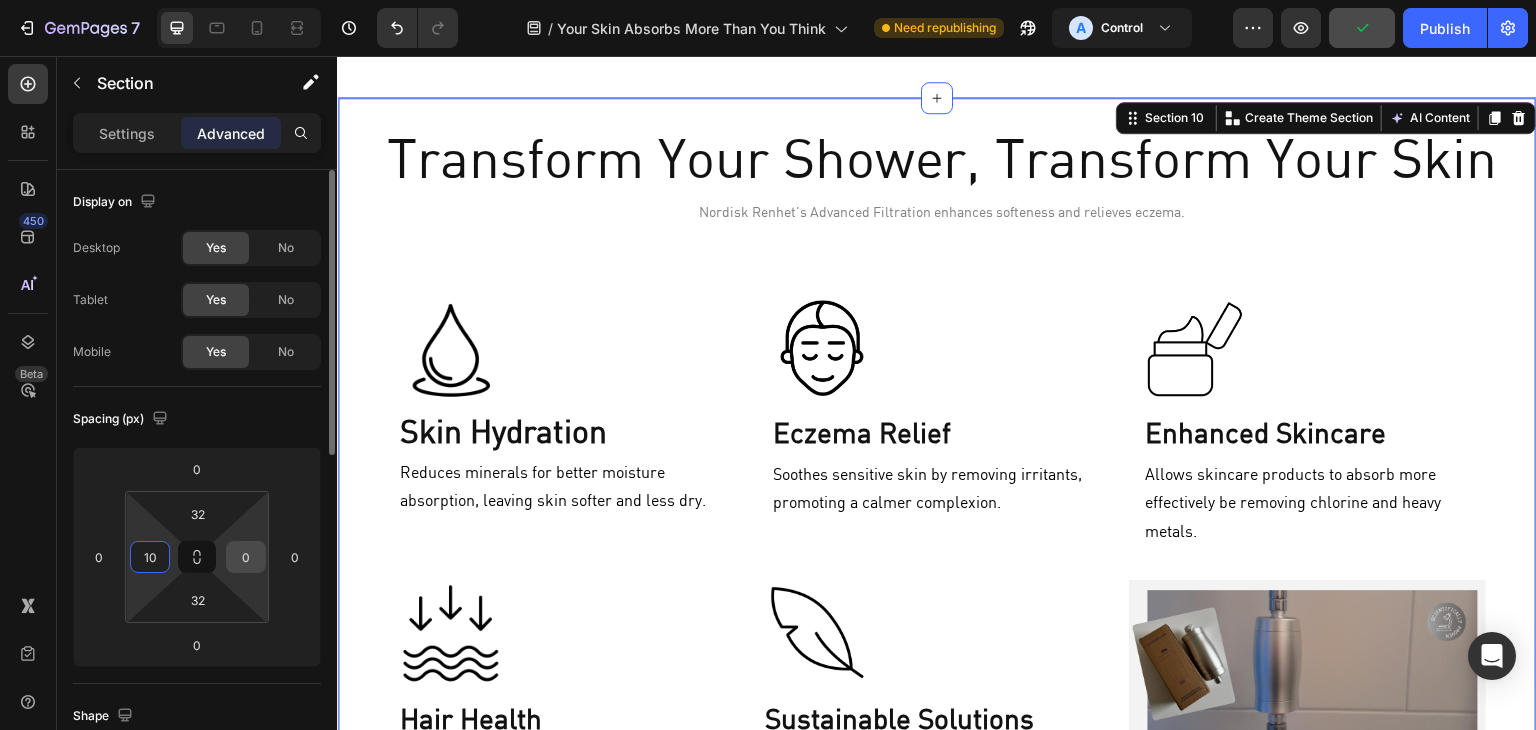 click on "0" at bounding box center (246, 557) 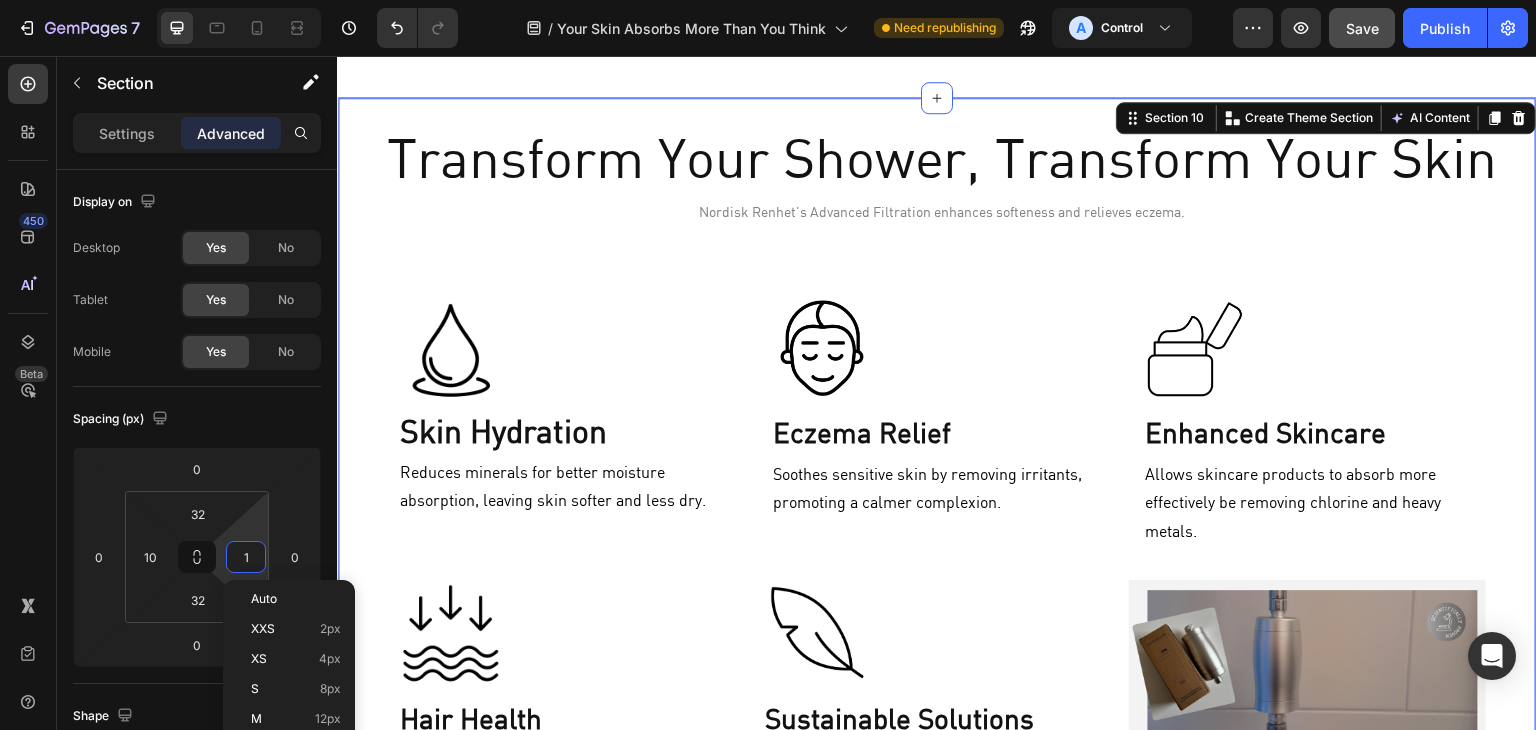 type on "10" 